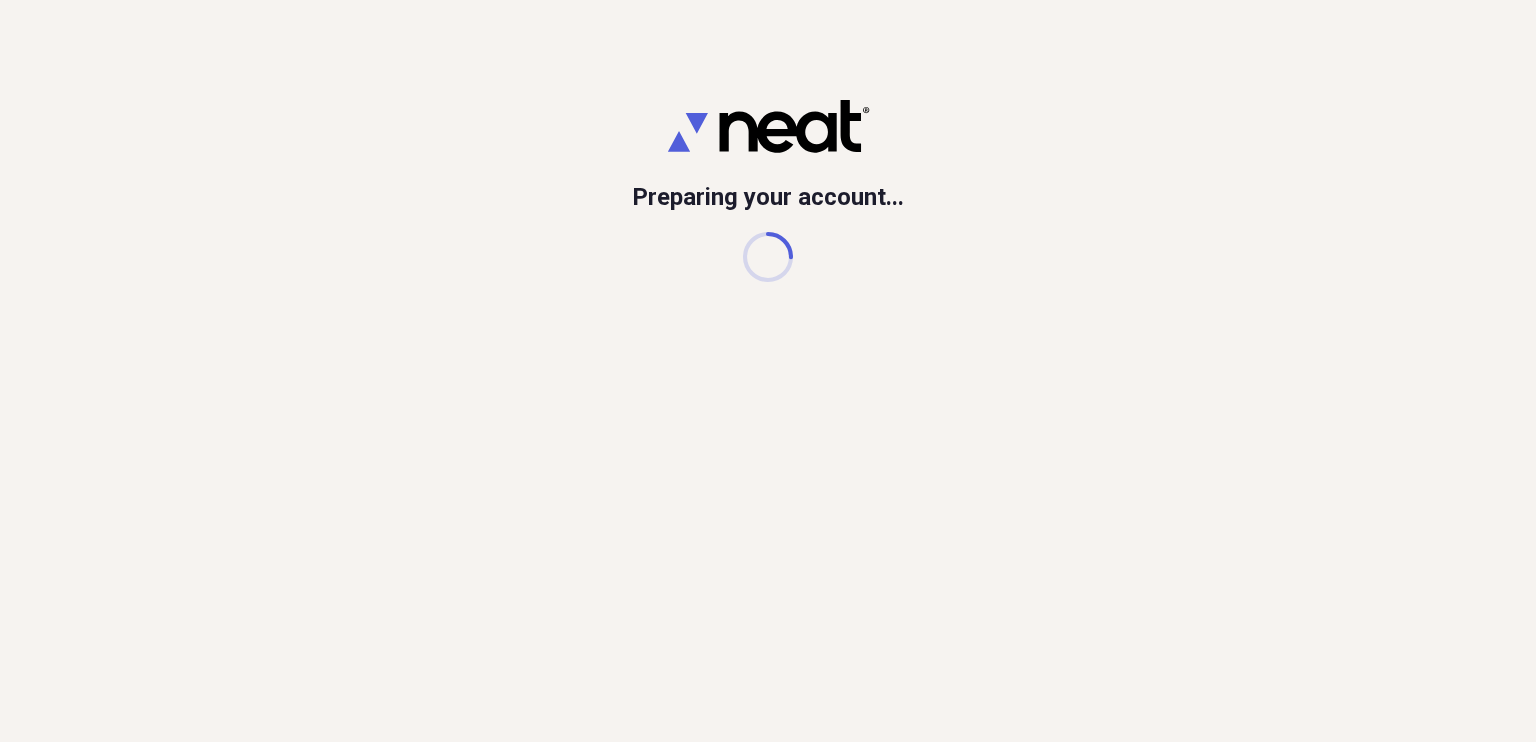 scroll, scrollTop: 0, scrollLeft: 0, axis: both 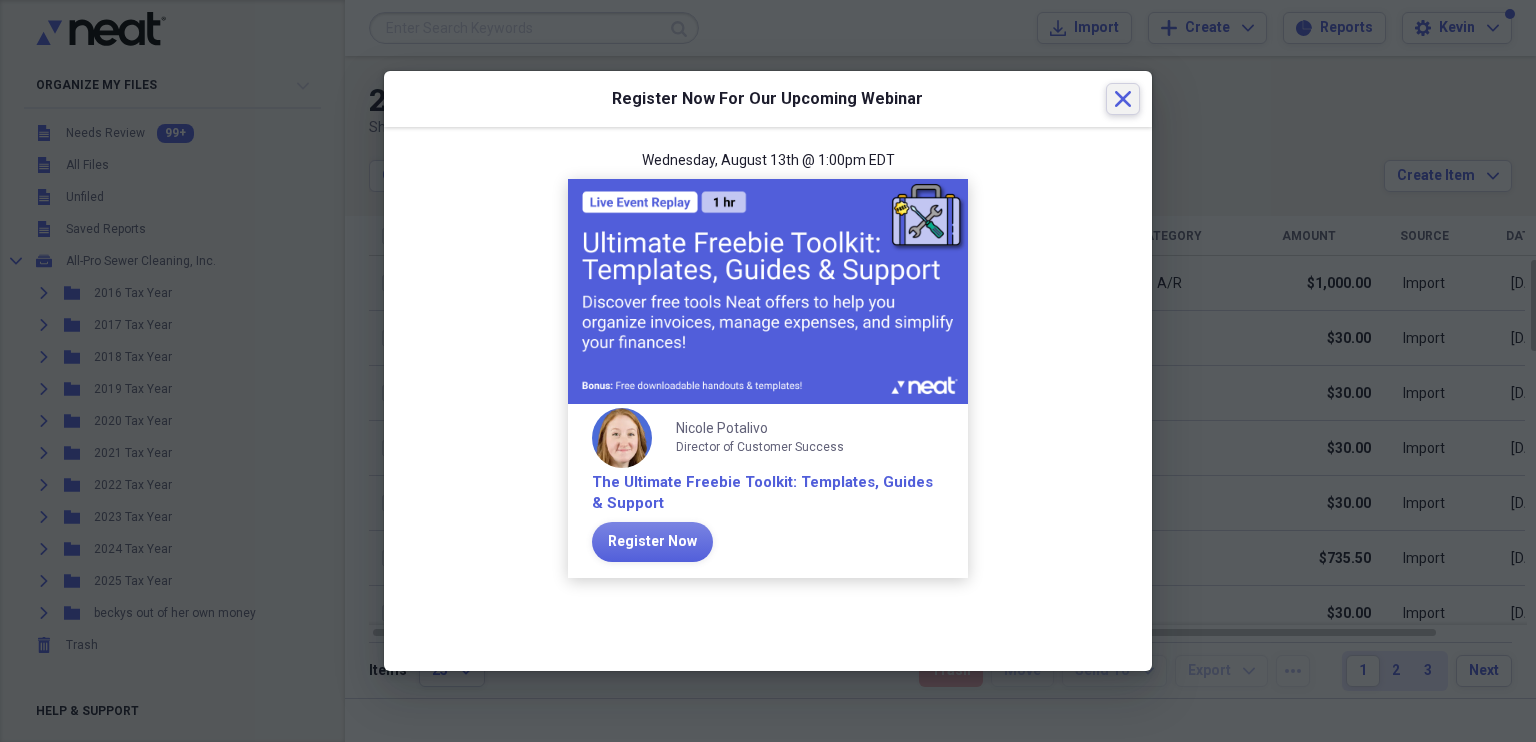 click 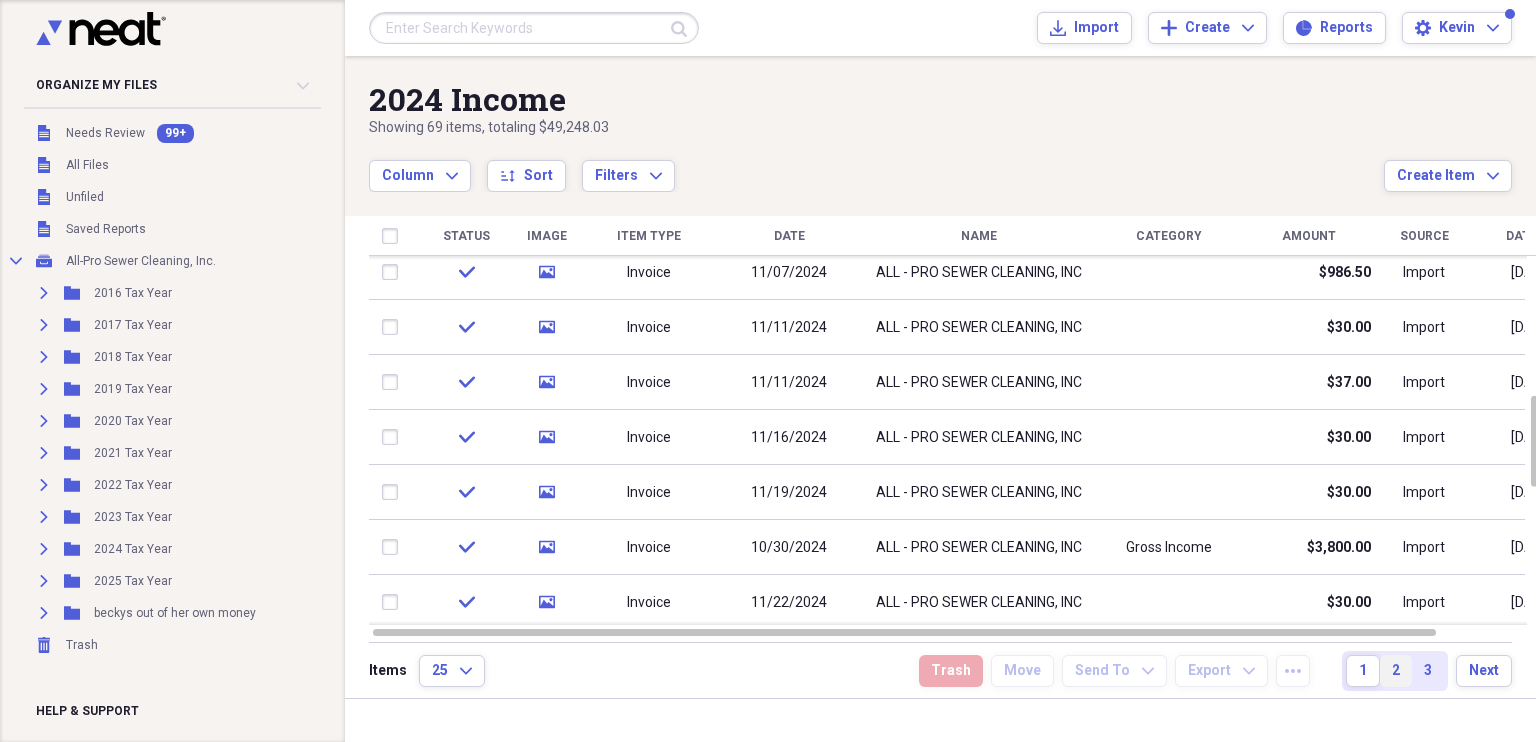 click on "2" at bounding box center (1396, 671) 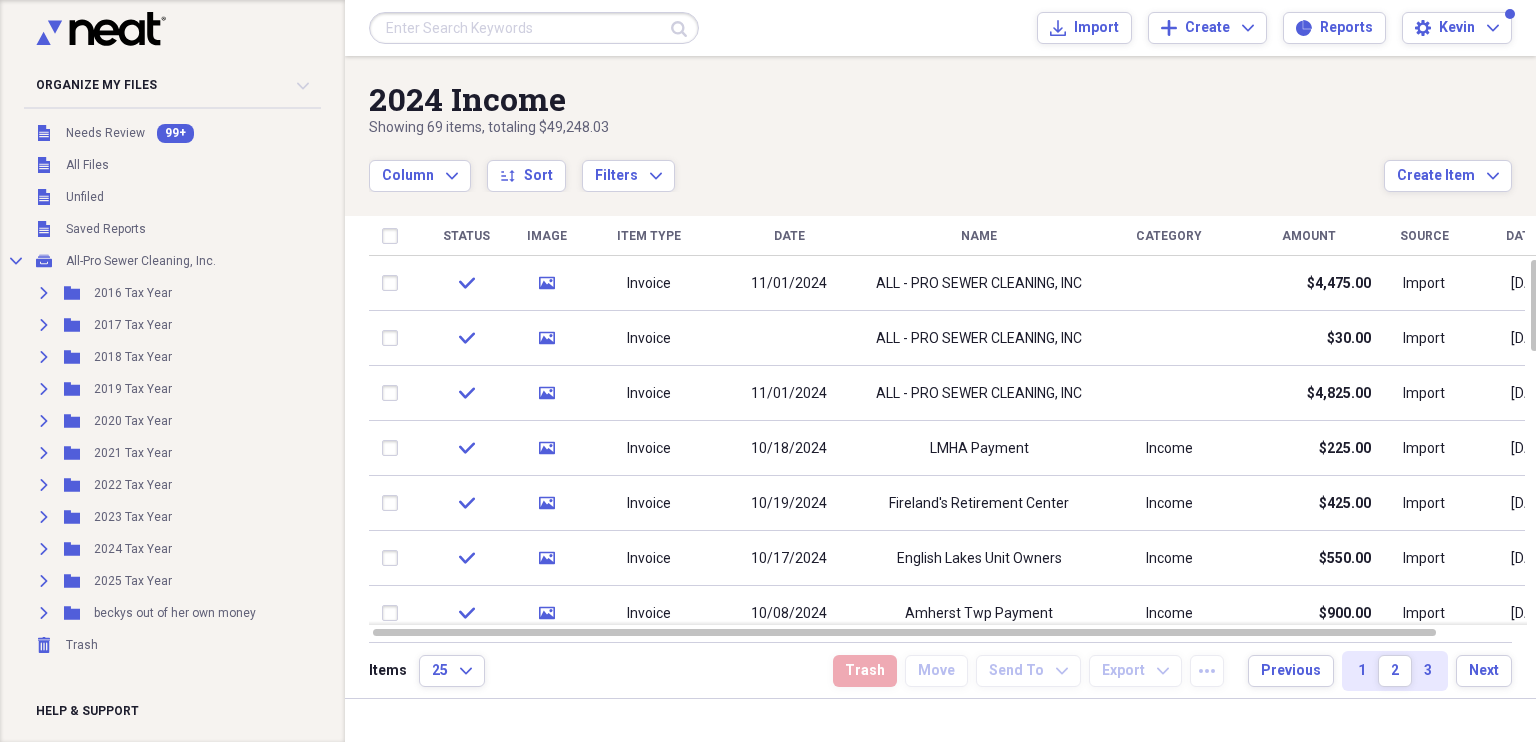 click on "Date" at bounding box center [789, 236] 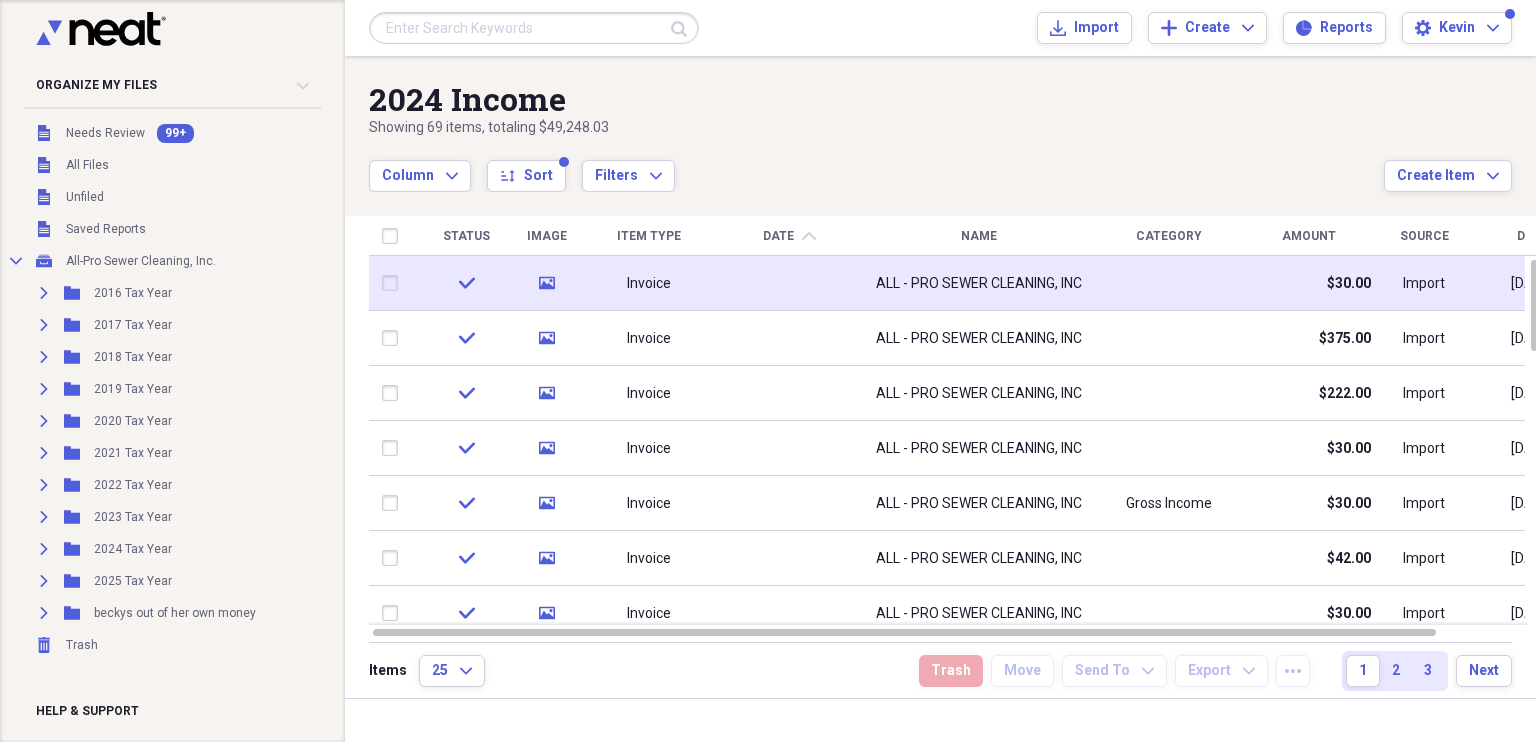click on "ALL - PRO SEWER CLEANING, INC" at bounding box center (979, 283) 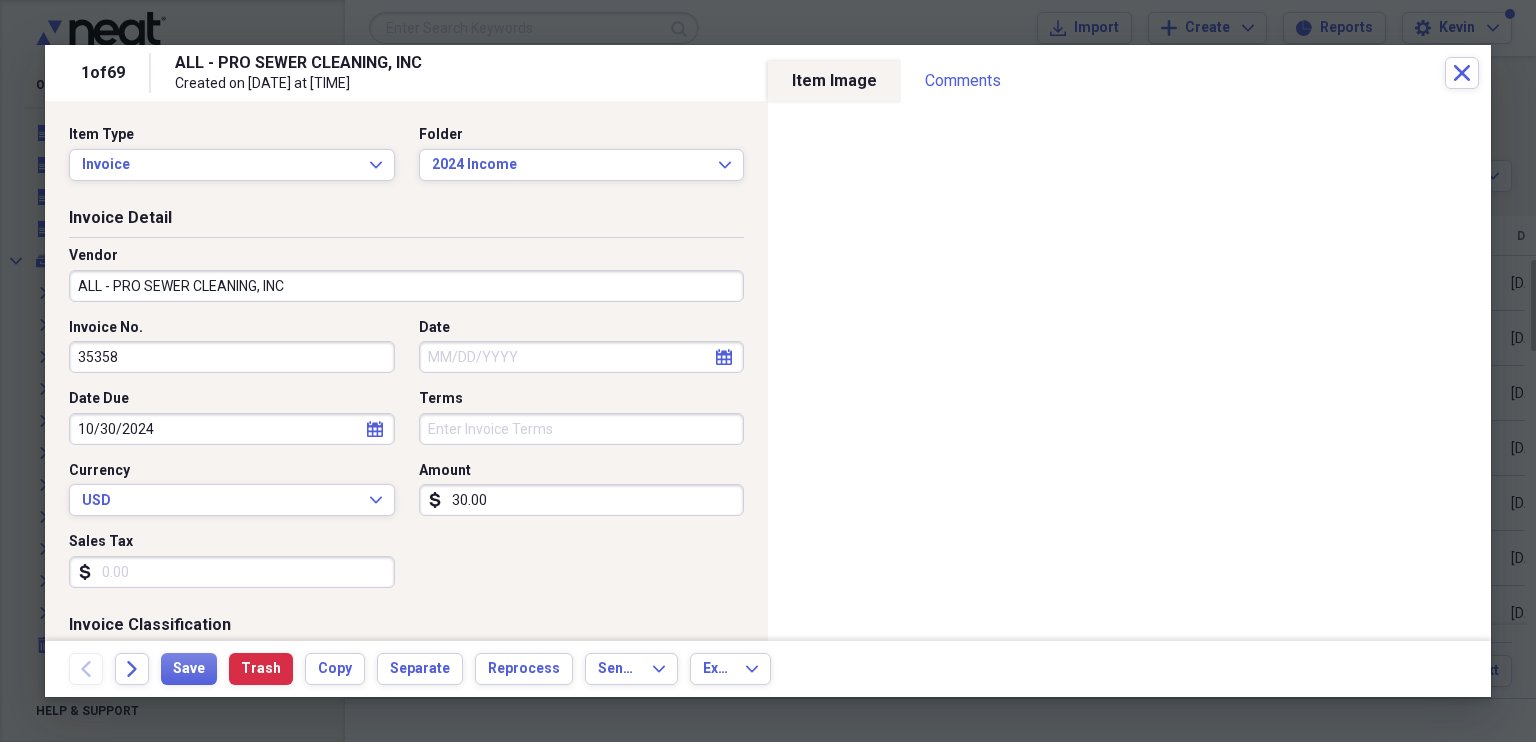 click on "Date" at bounding box center (582, 357) 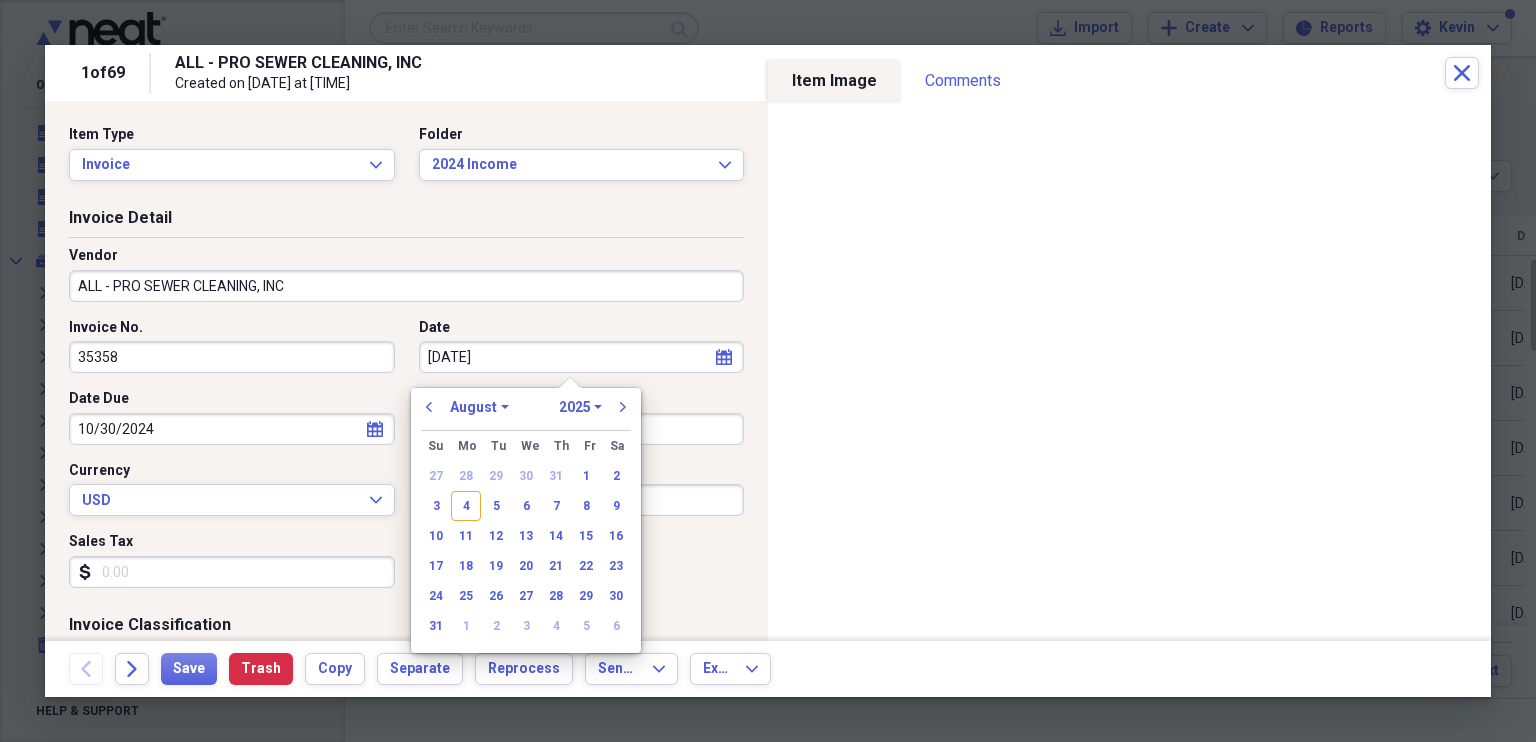 type on "[DATE]" 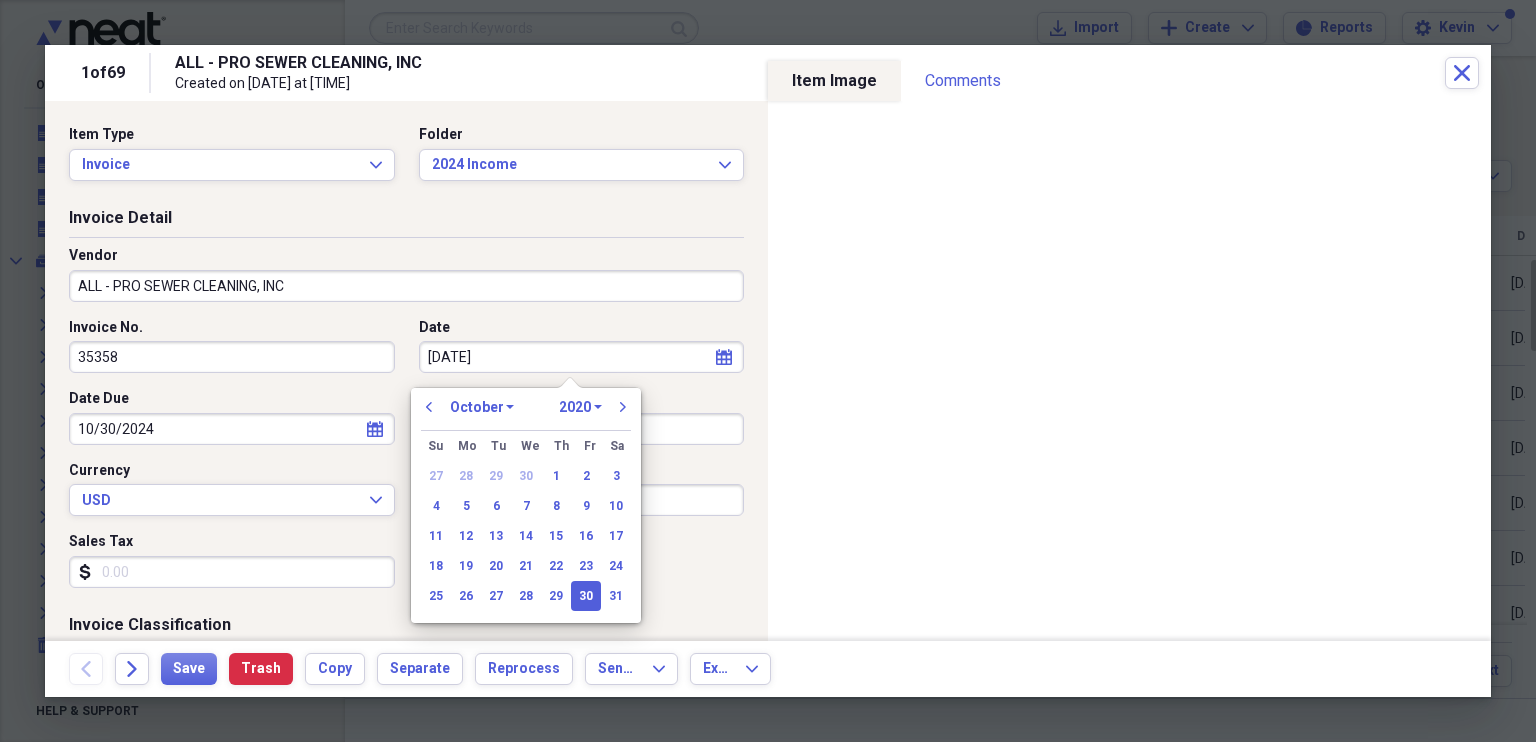 type on "10/30/2024" 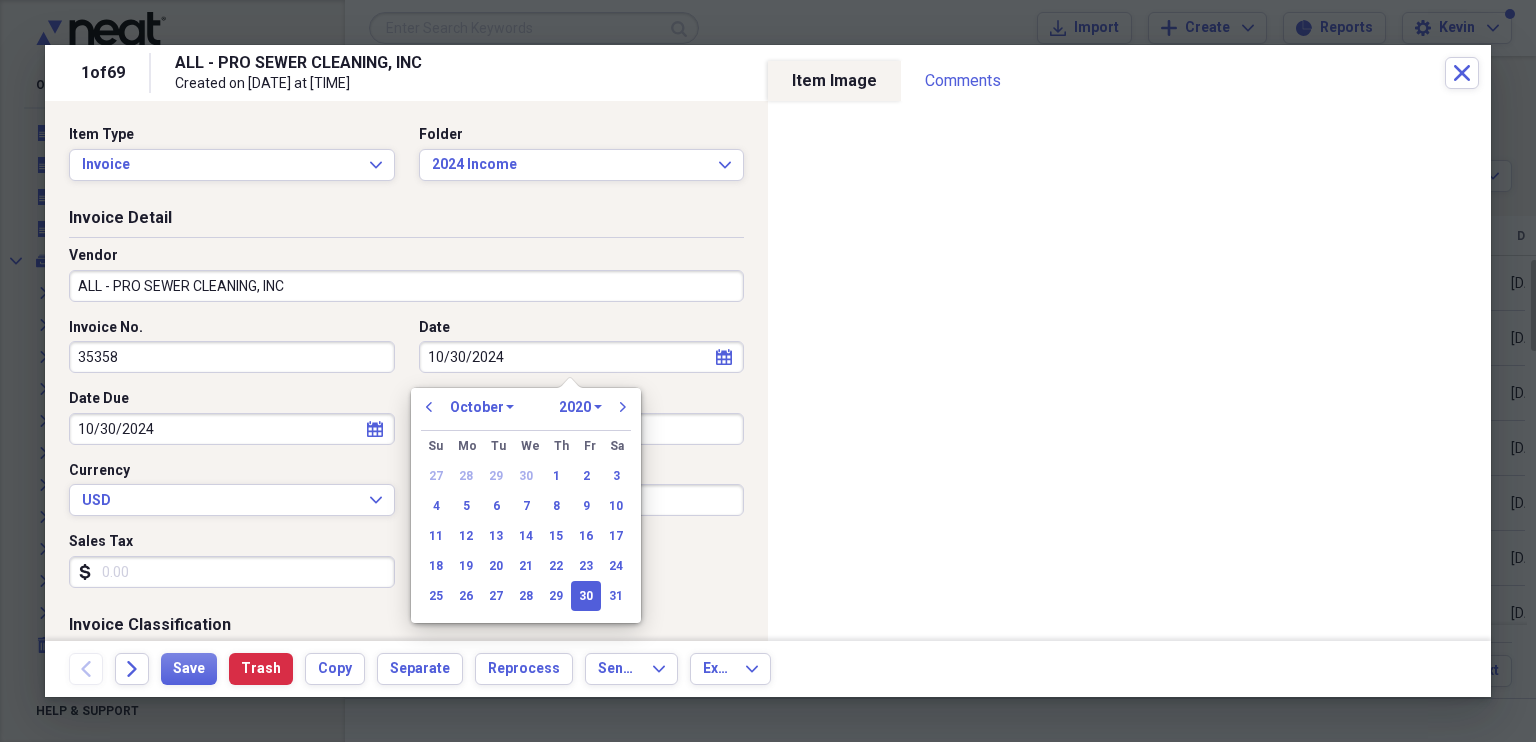 select on "2024" 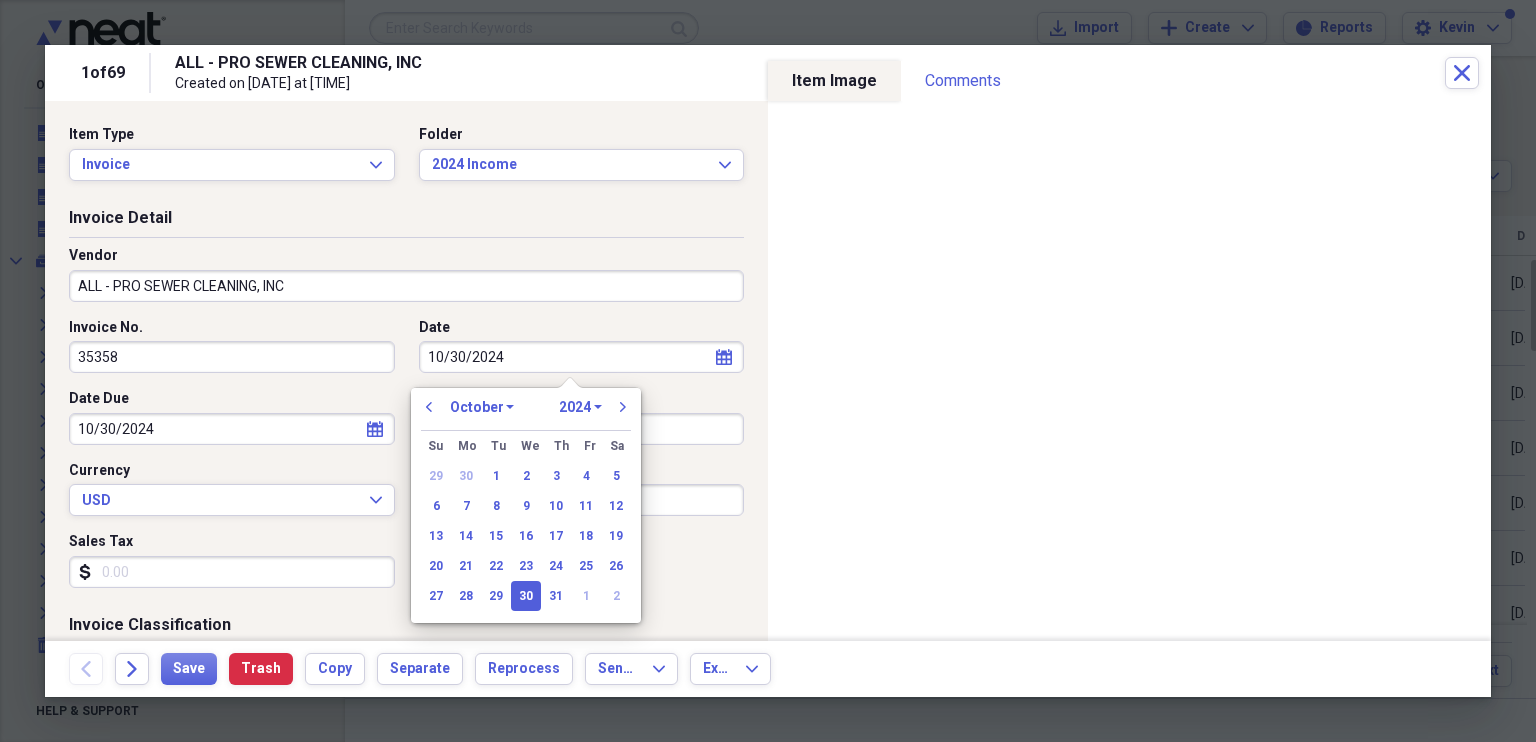 type on "10/30/2024" 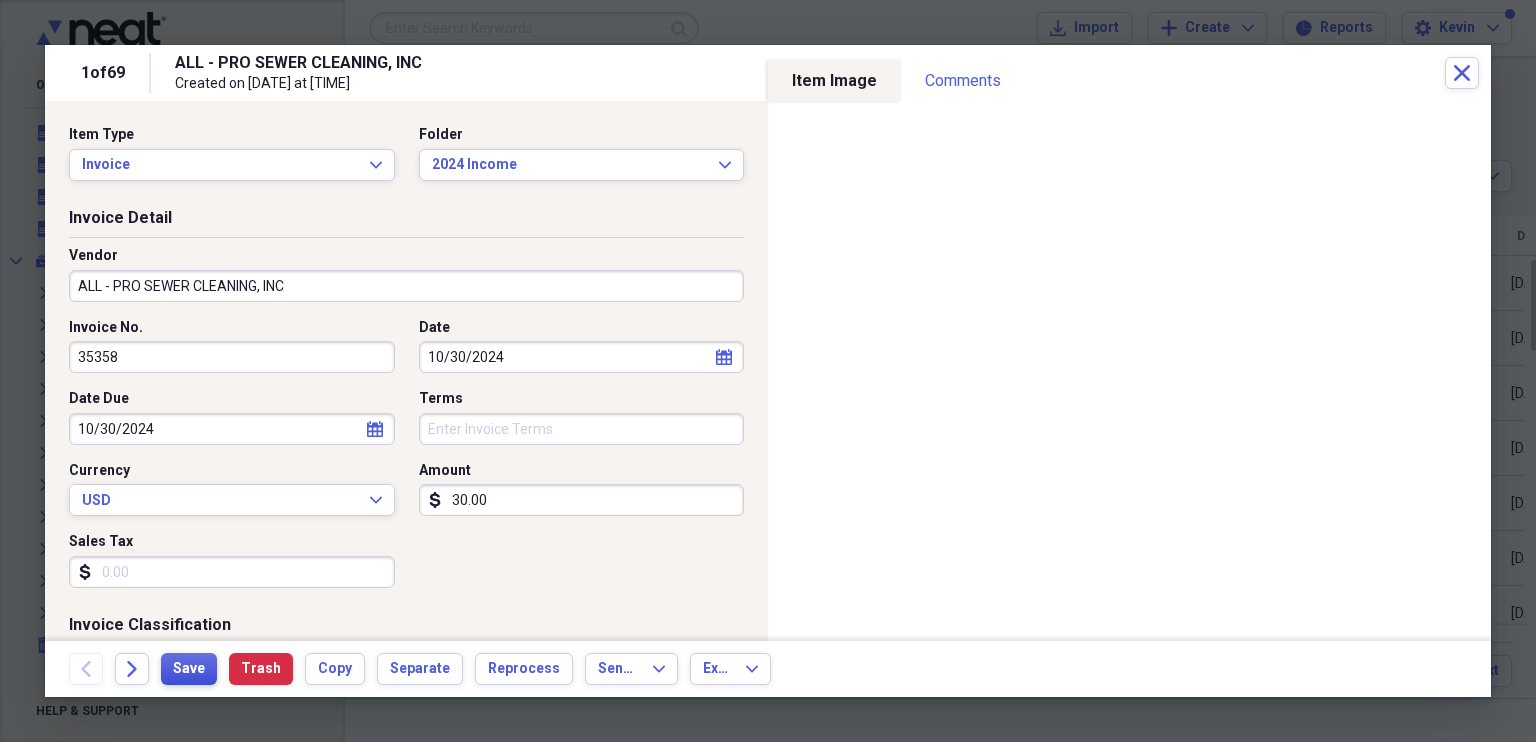 click on "Save" at bounding box center [189, 669] 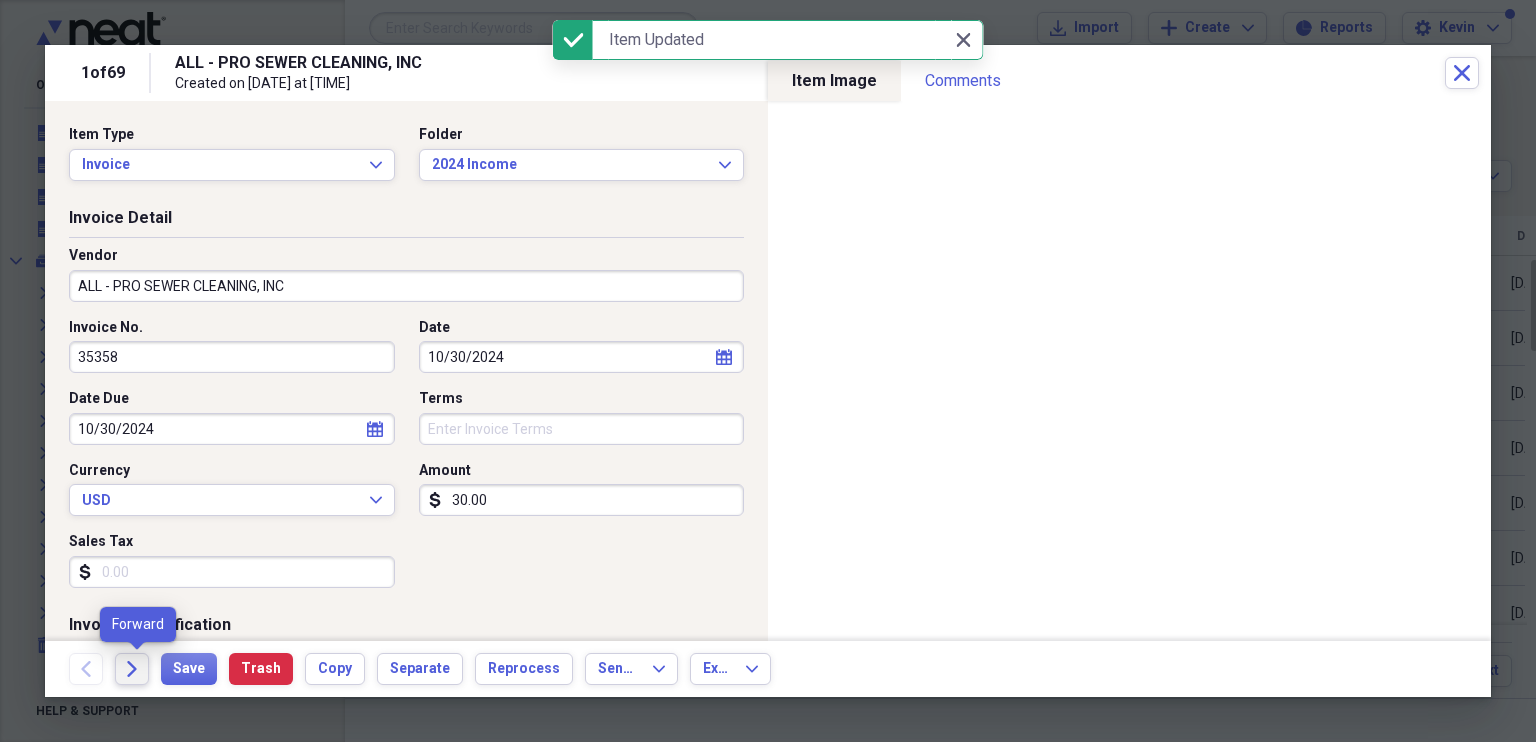 click on "Forward" at bounding box center (132, 669) 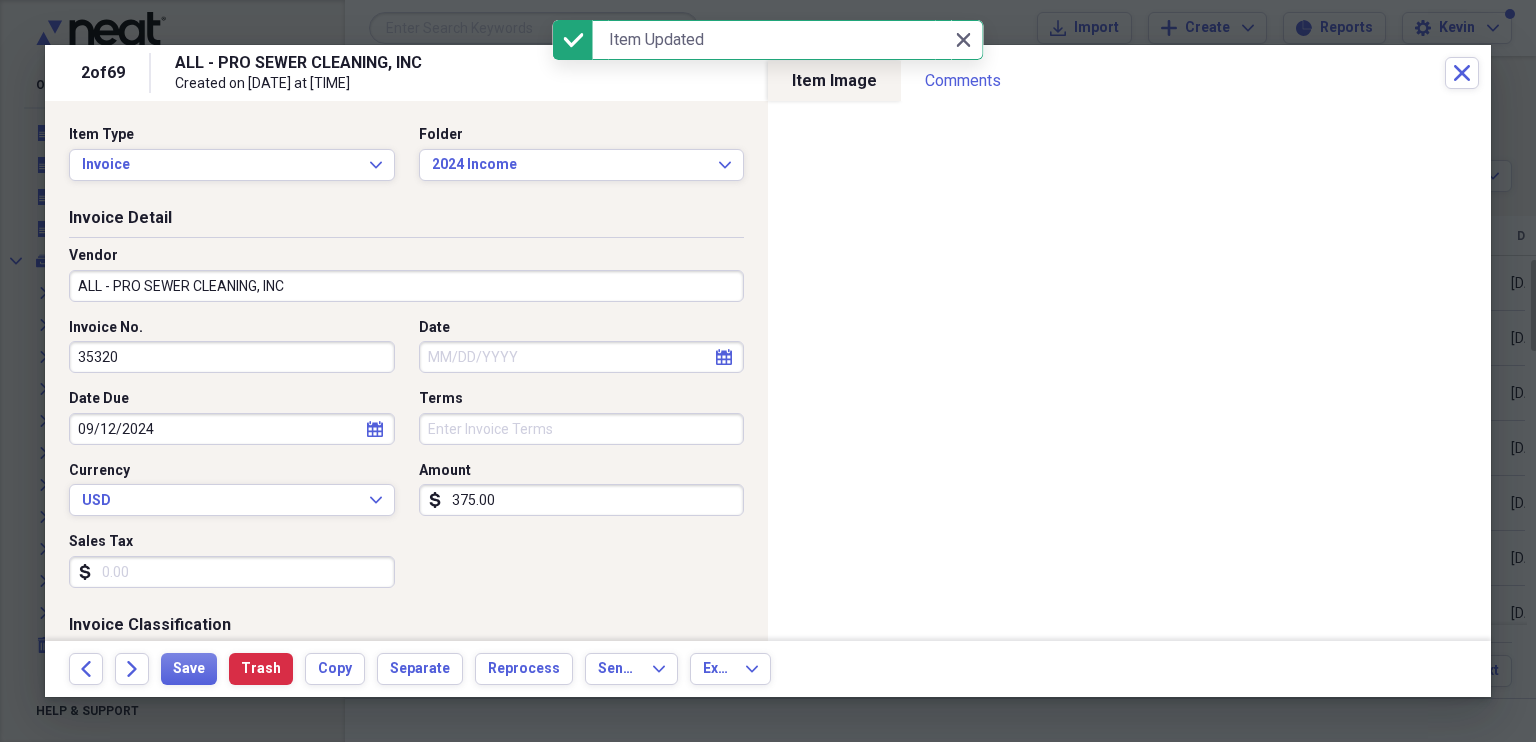 select on "7" 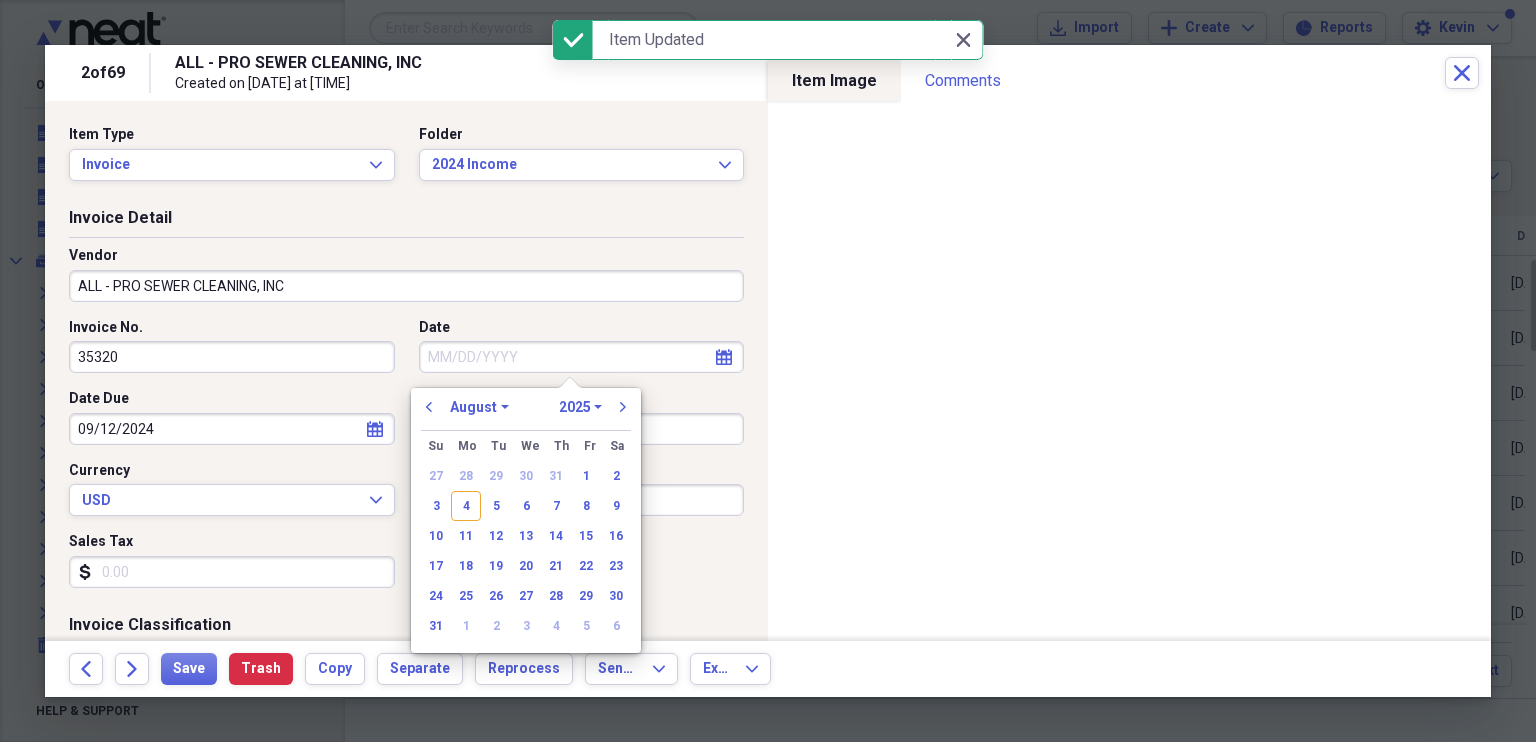 click on "Date" at bounding box center (582, 357) 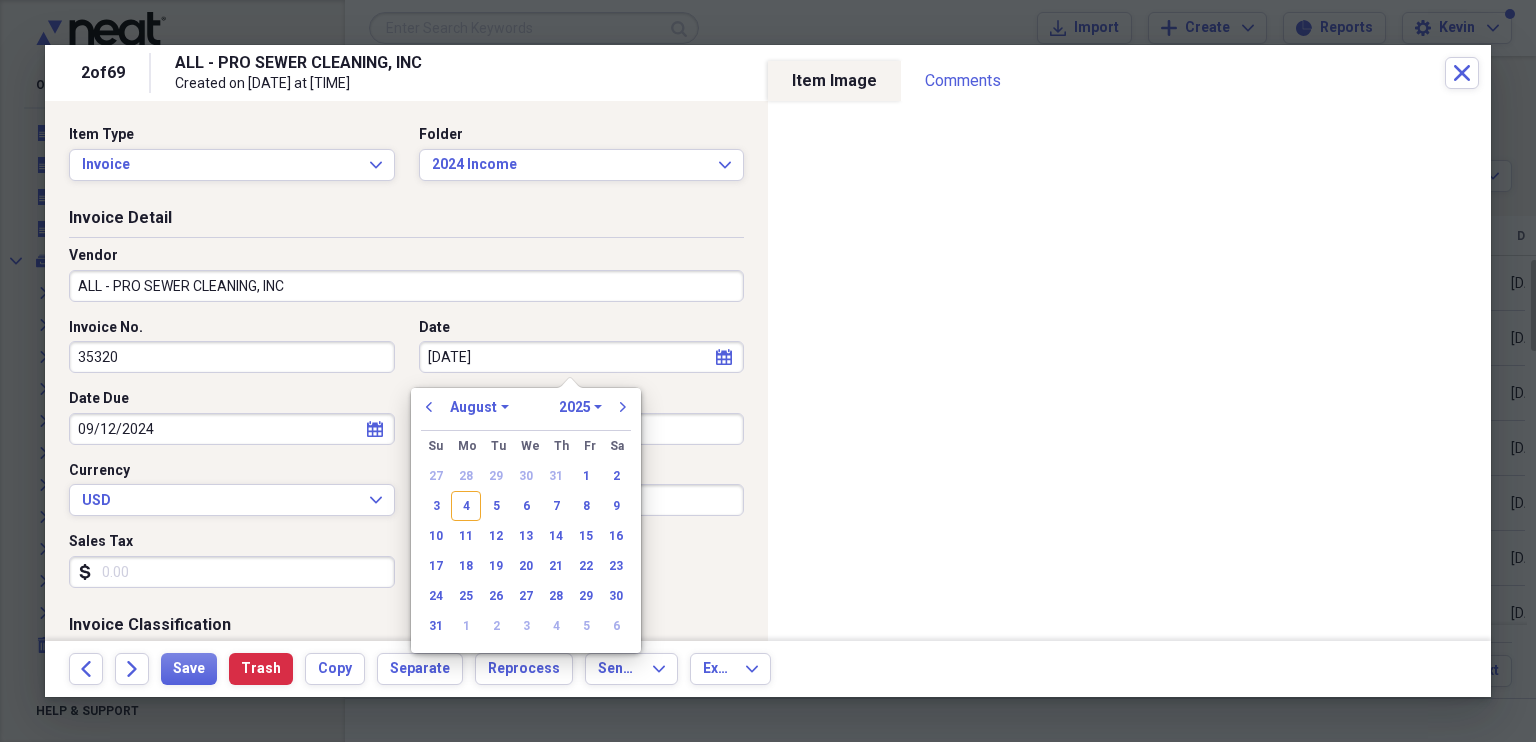 type on "09/12/20" 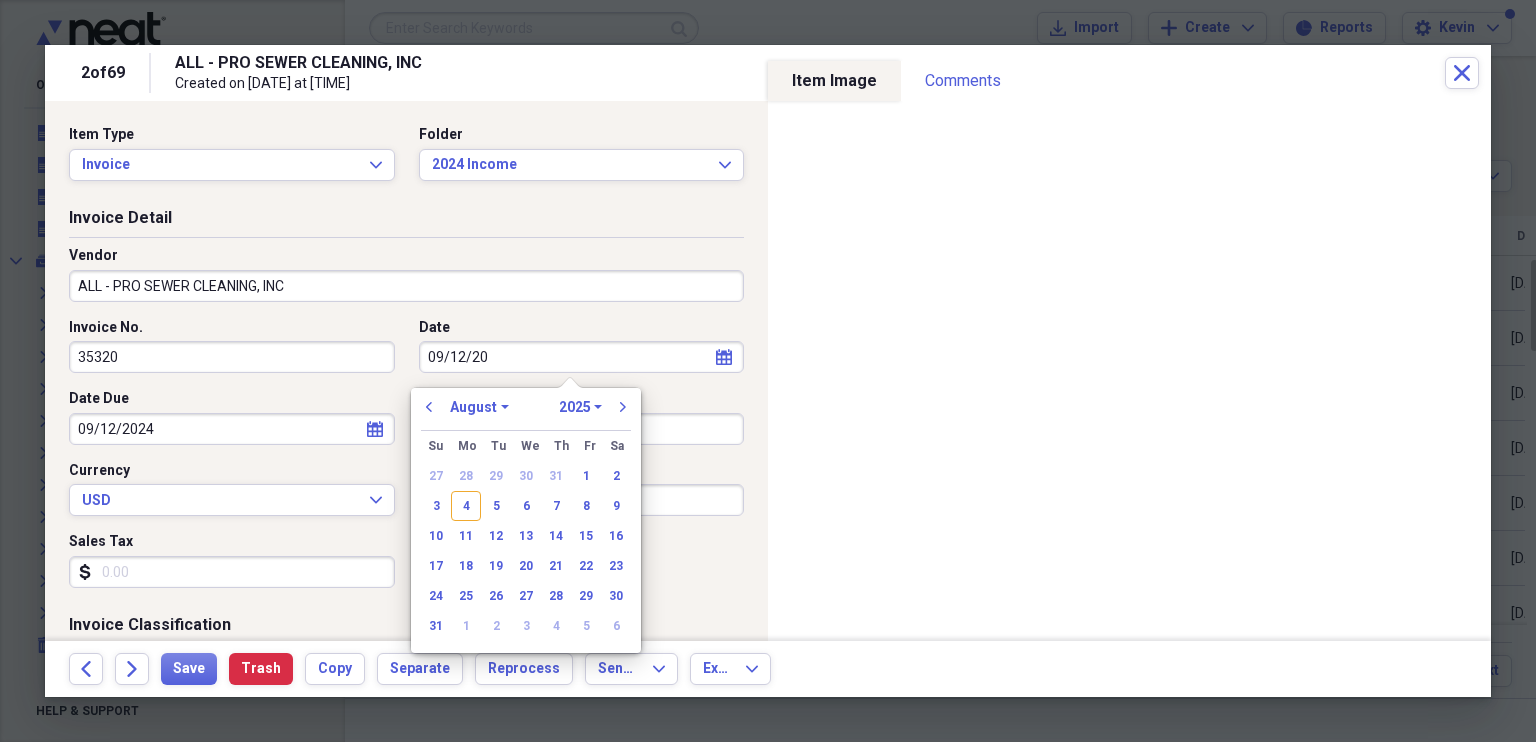 select on "8" 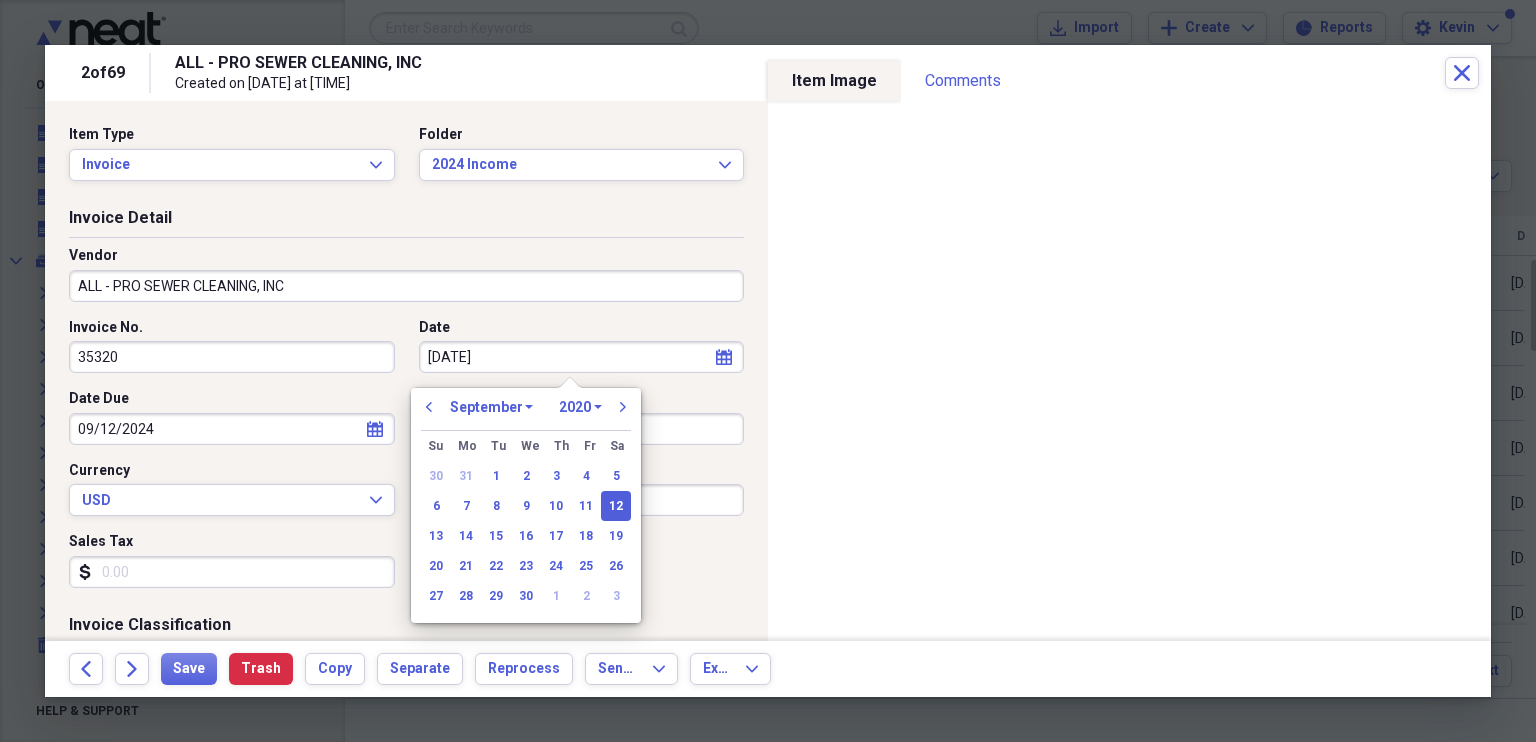 type on "09/12/2024" 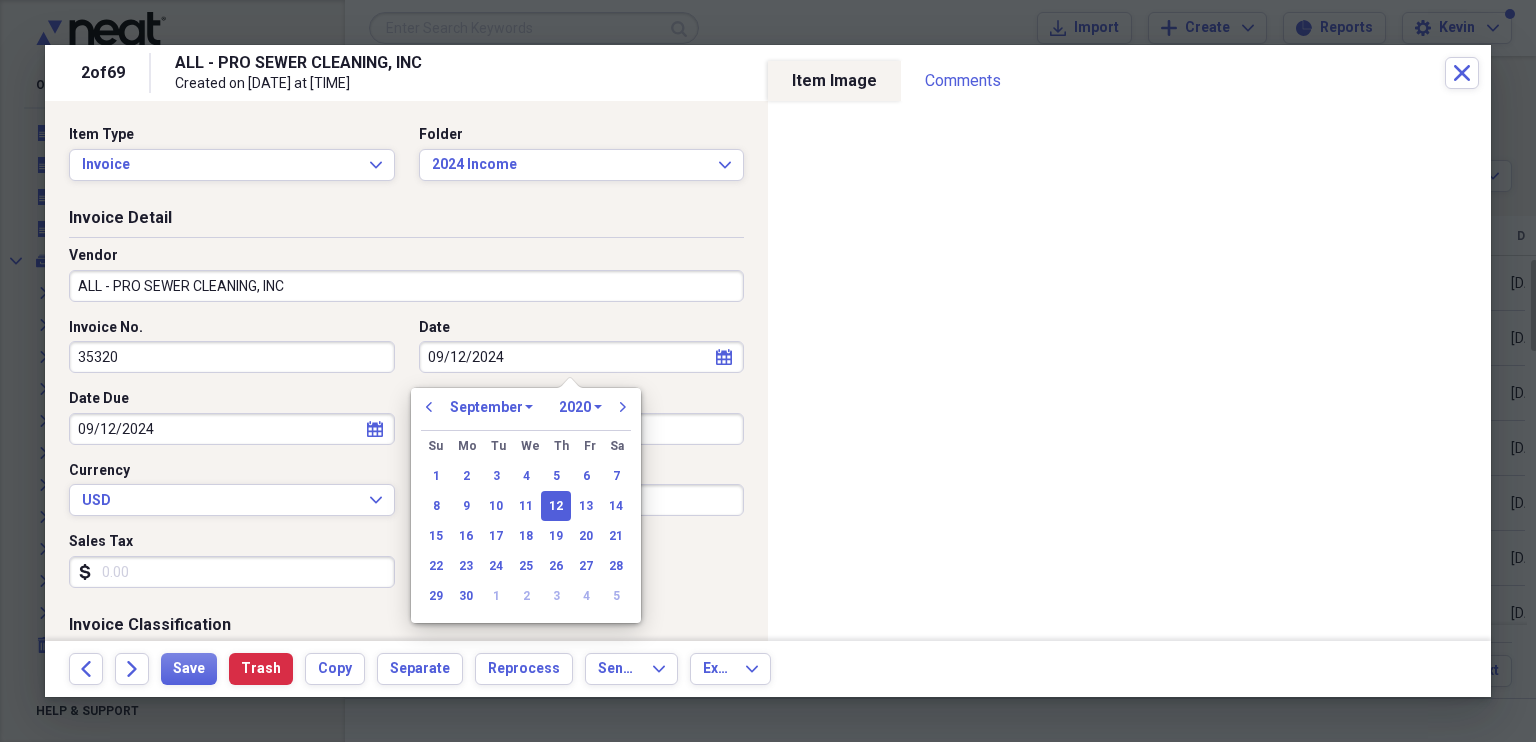 select on "2024" 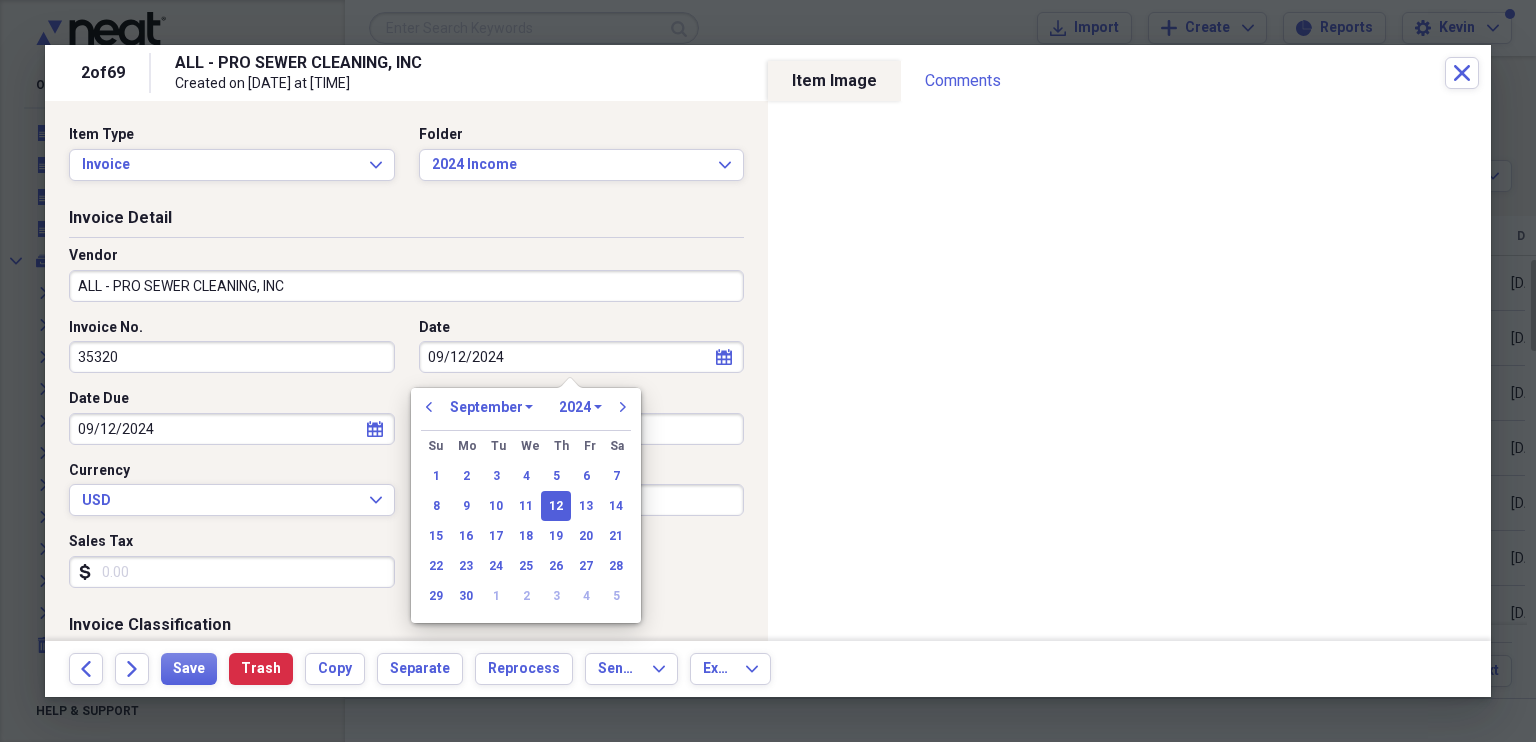 type on "09/12/2024" 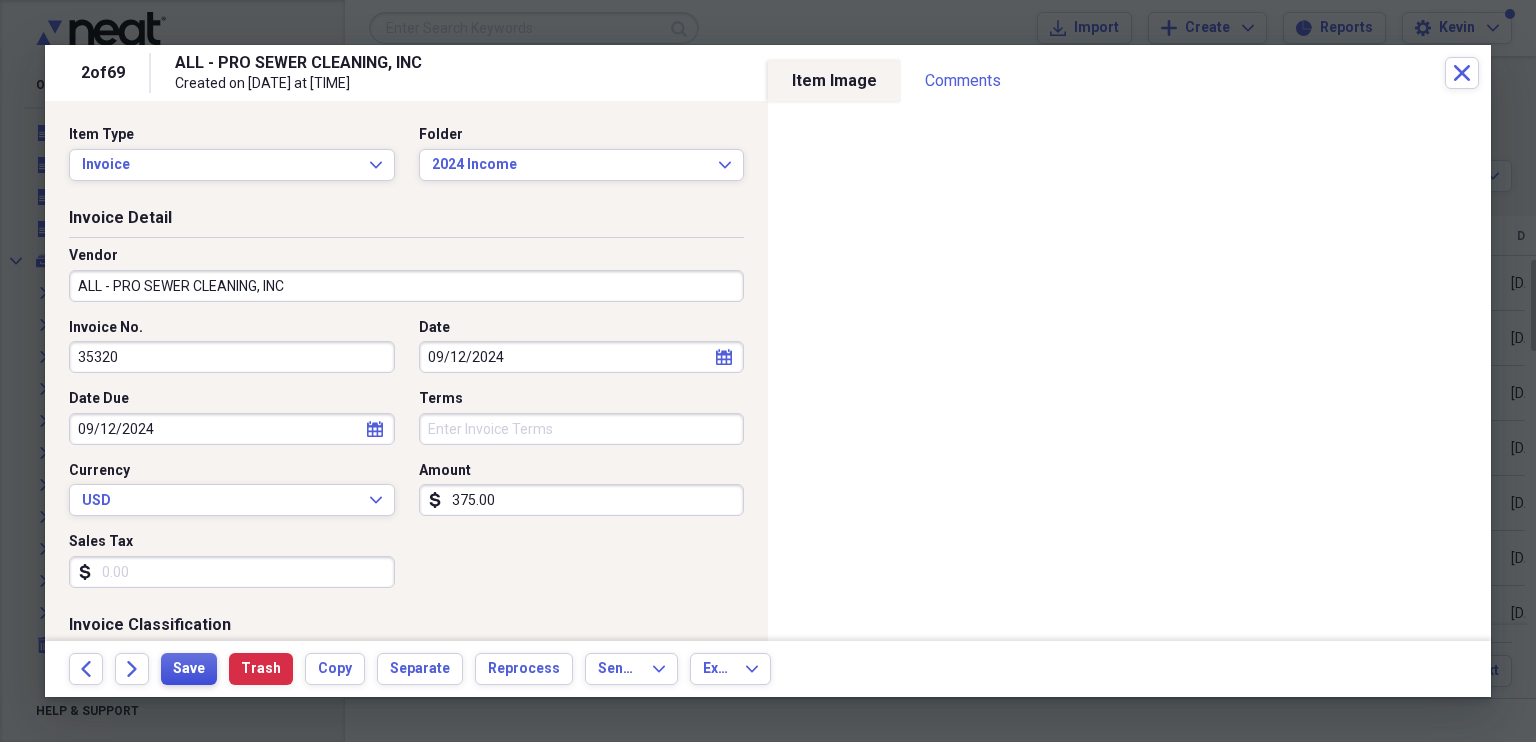 click on "Save" at bounding box center (189, 669) 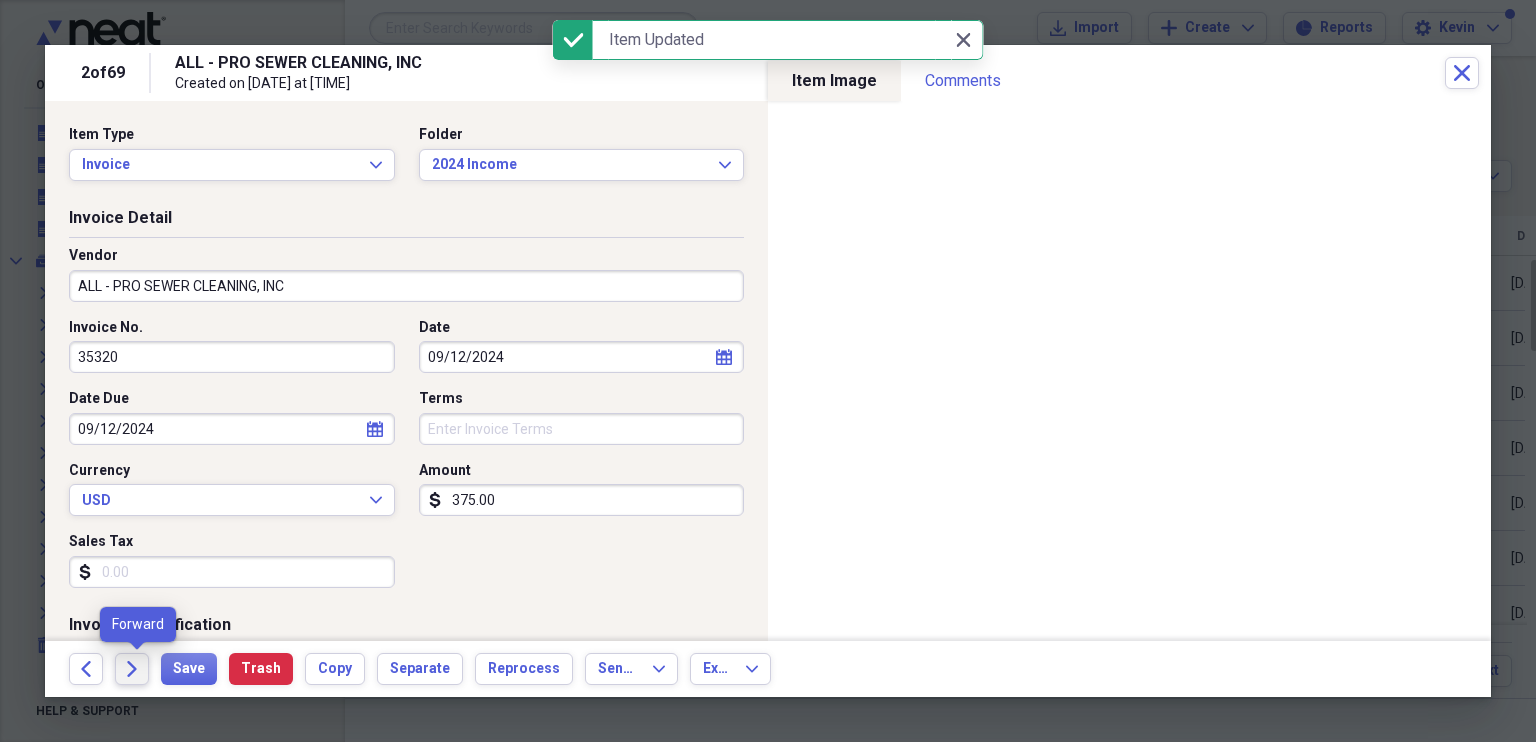 click on "Forward" at bounding box center (132, 669) 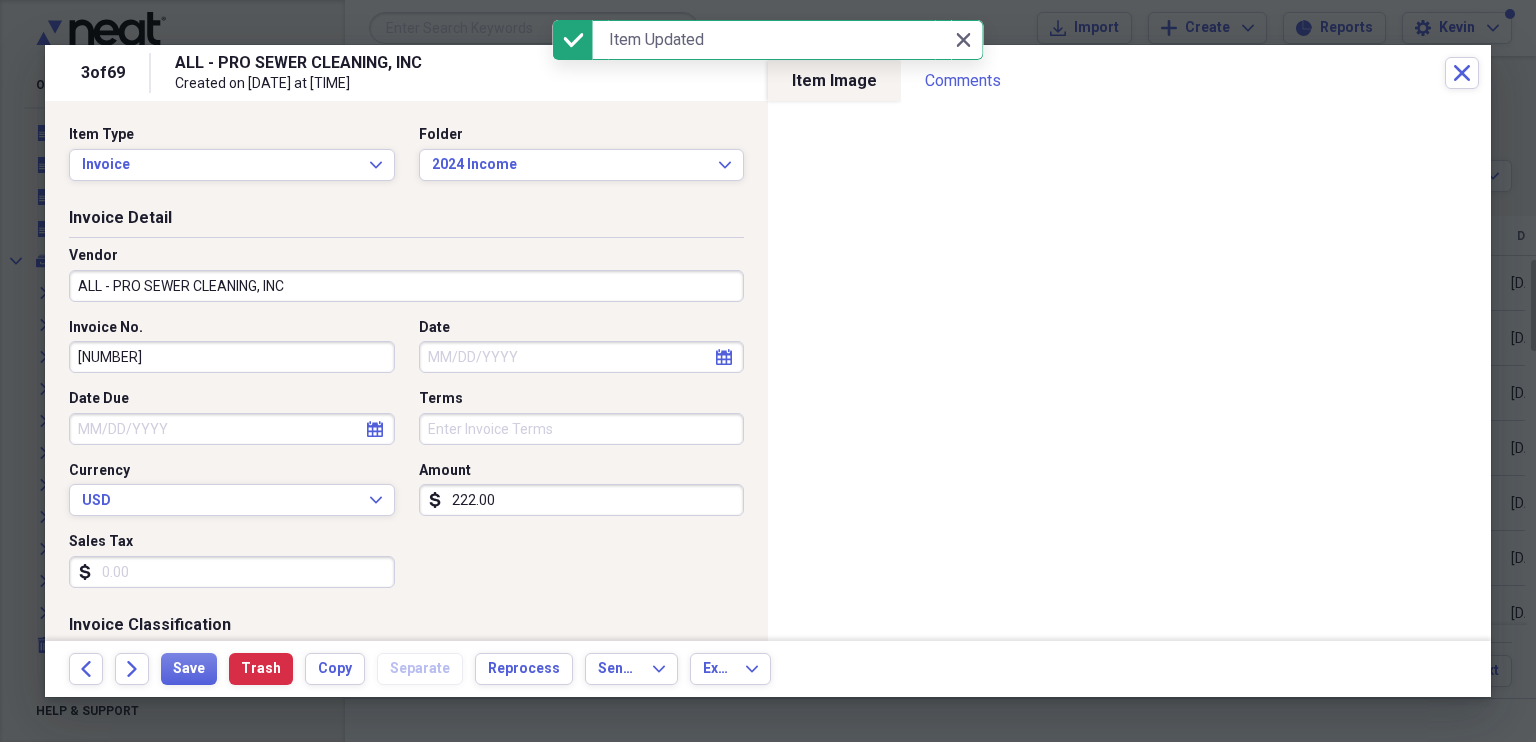 click on "Date" at bounding box center [582, 357] 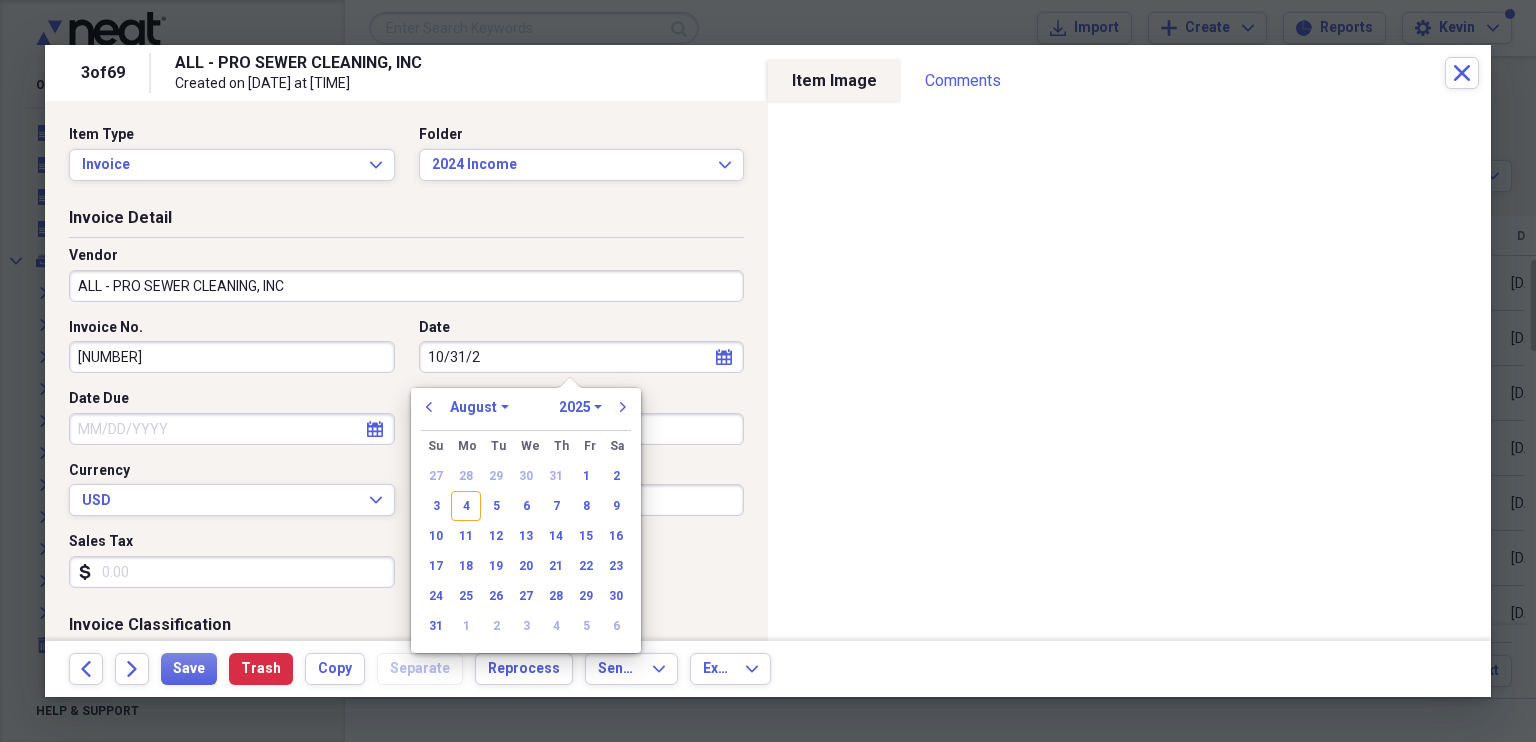 type on "[DATE]" 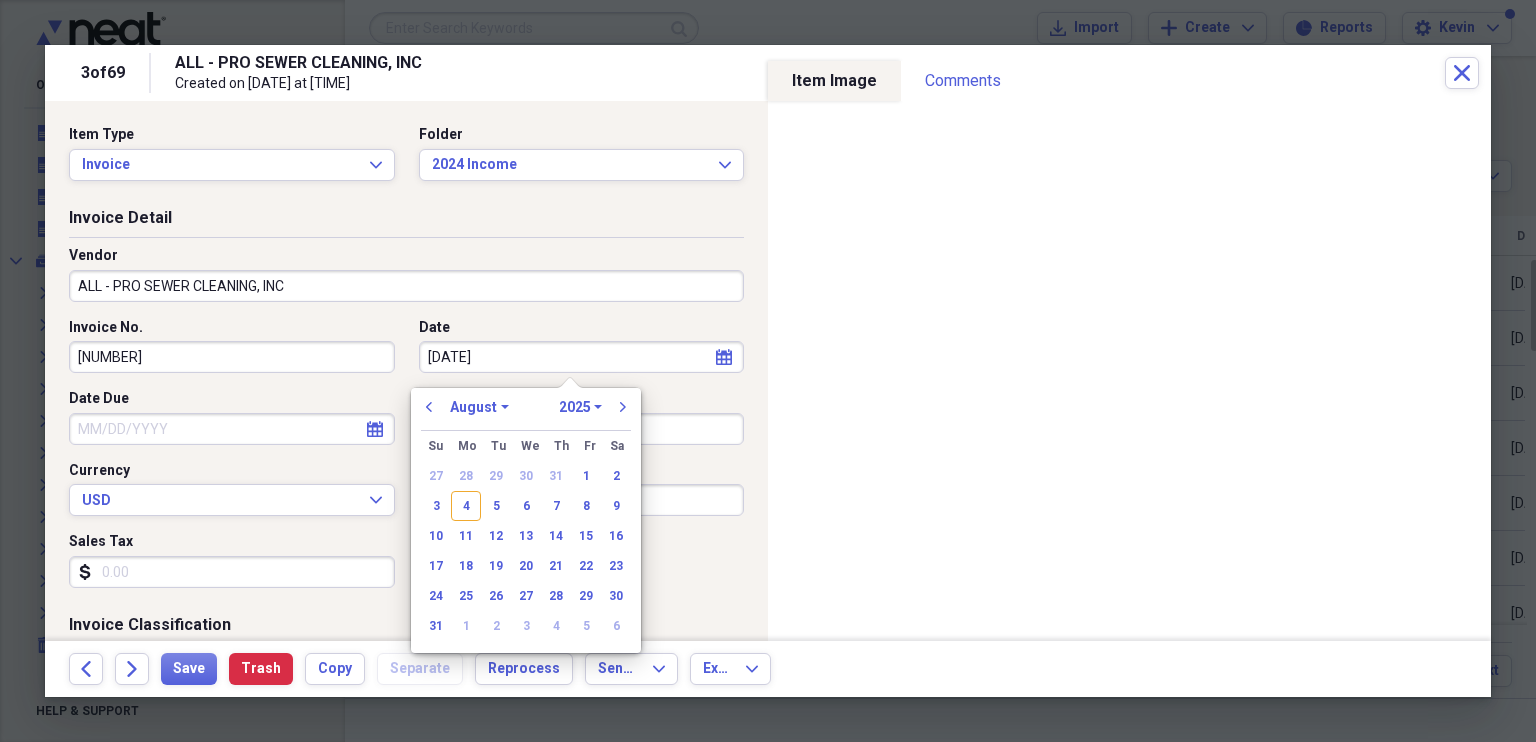 select on "9" 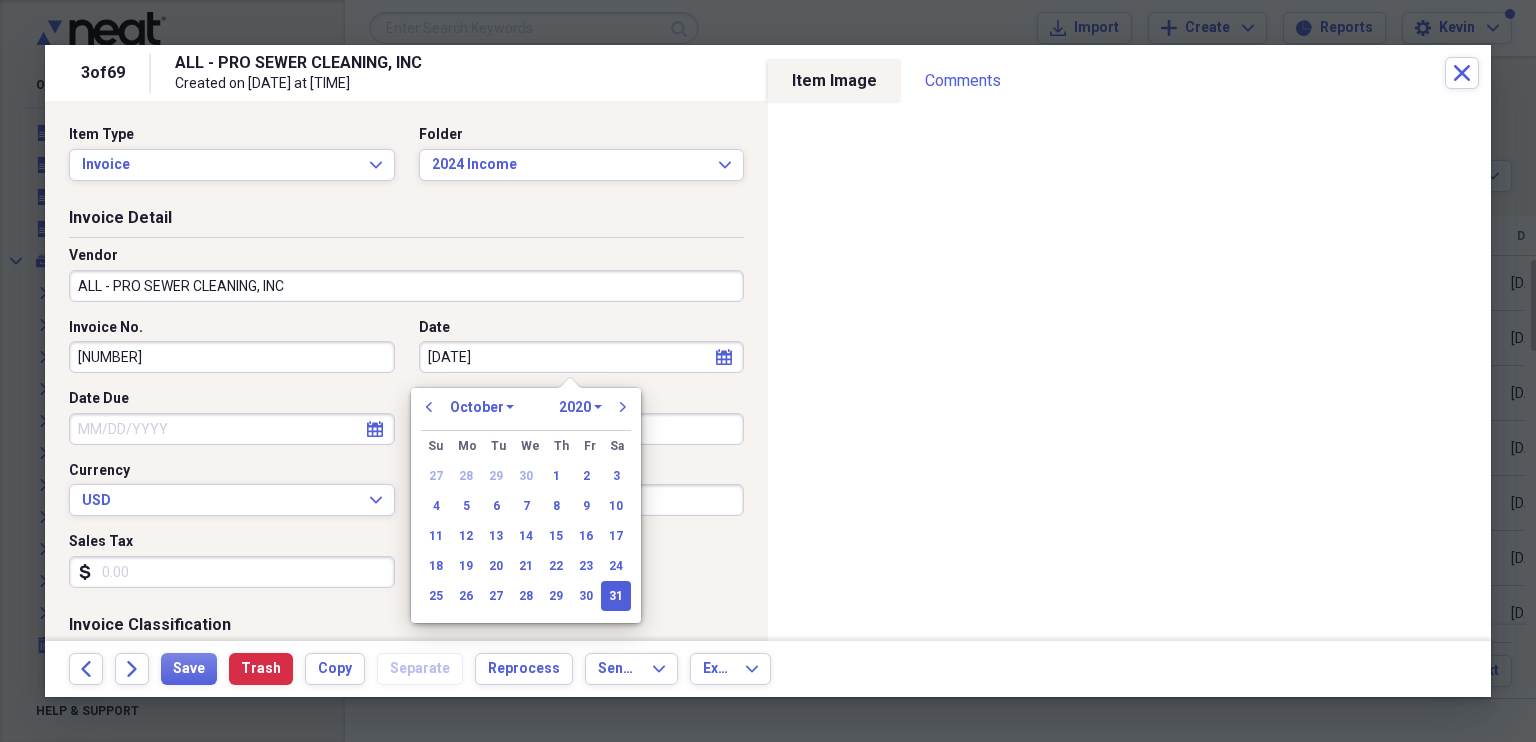 type on "10/31/2024" 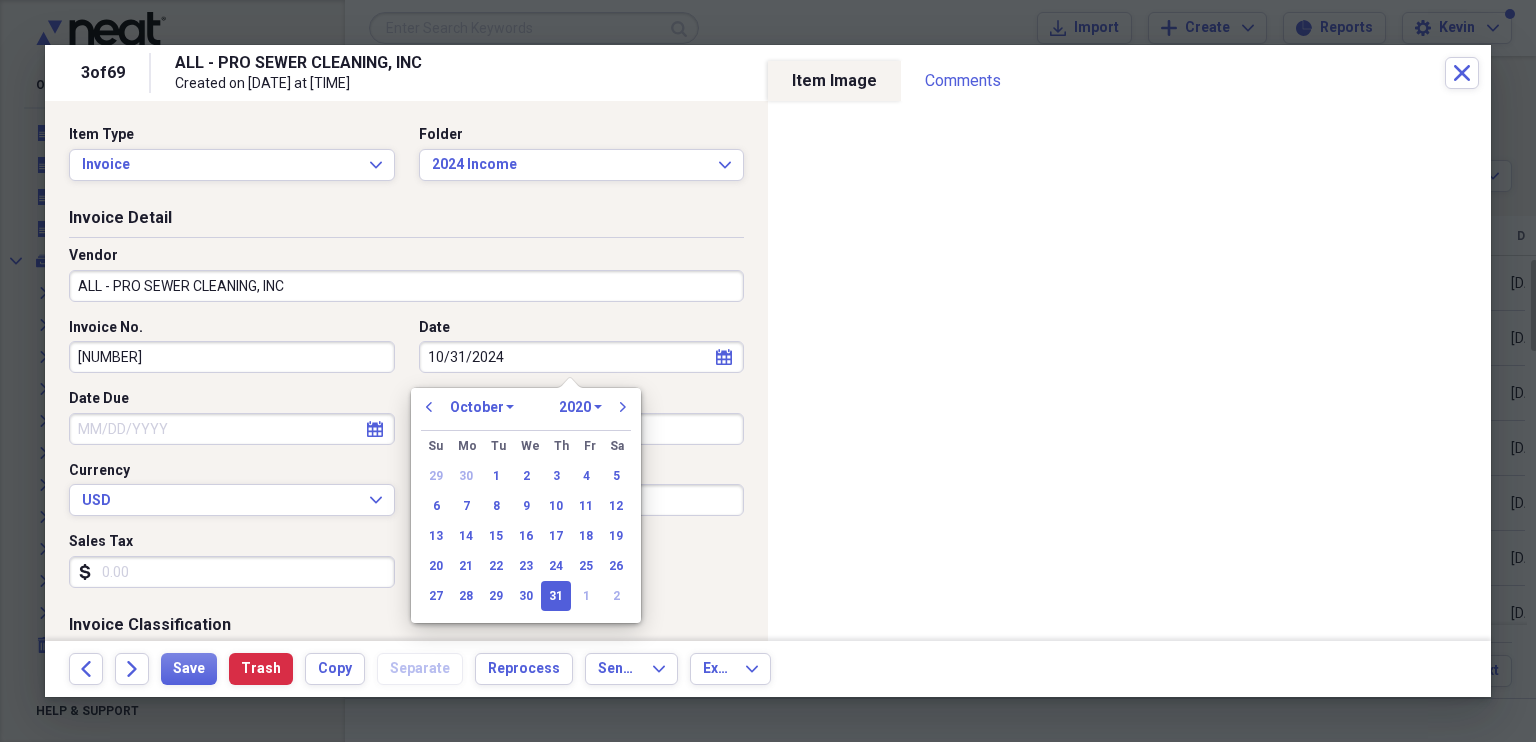 select on "2024" 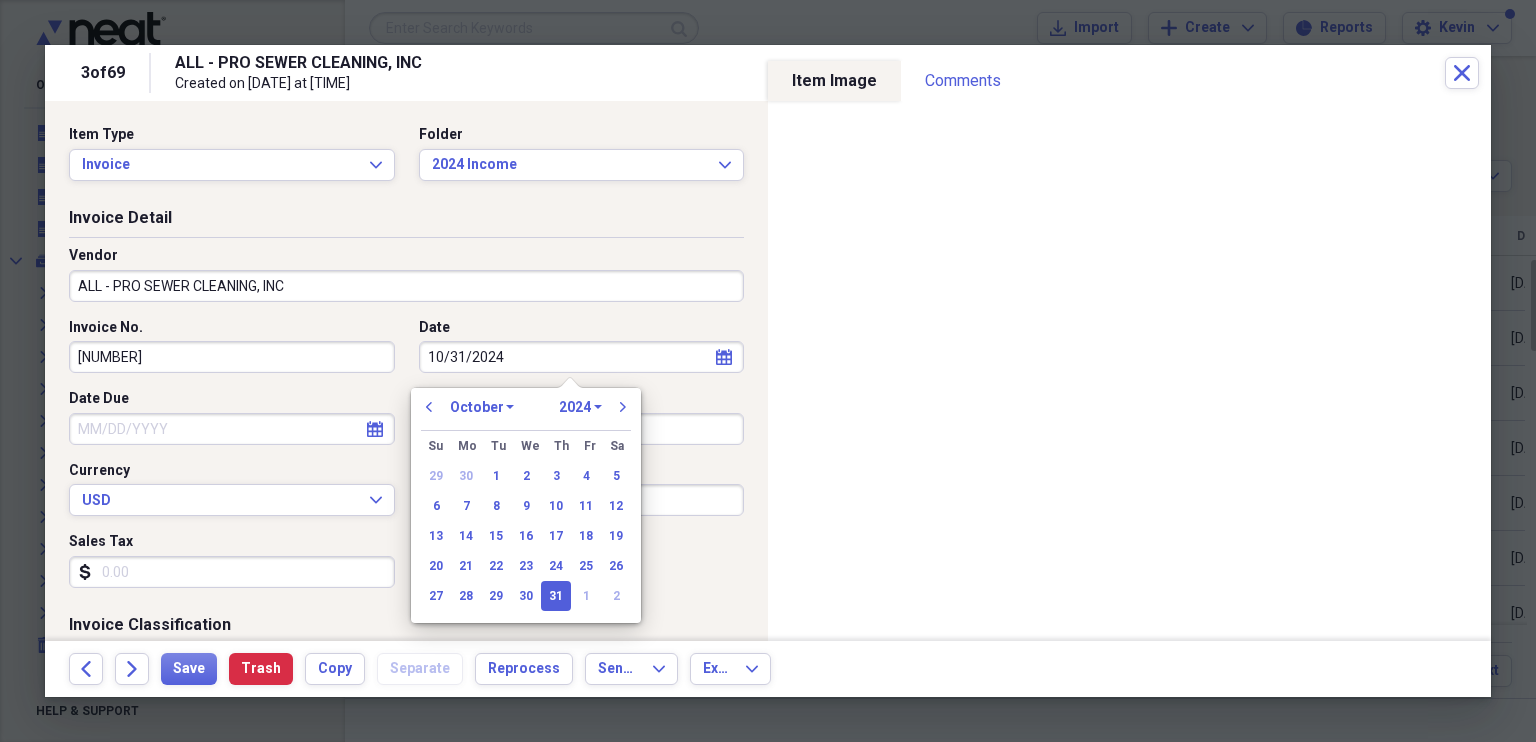 type on "10/31/2024" 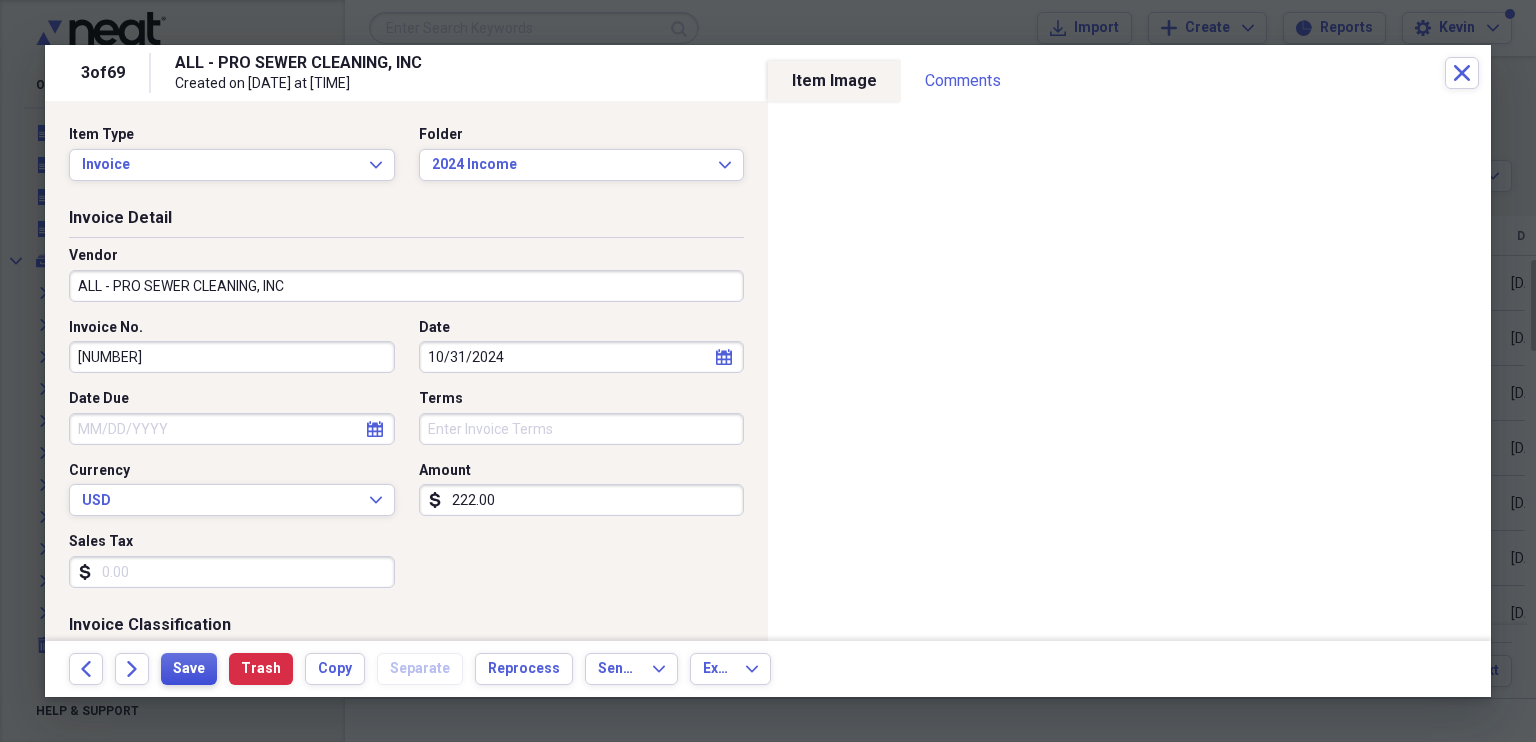 click on "Save" at bounding box center (189, 669) 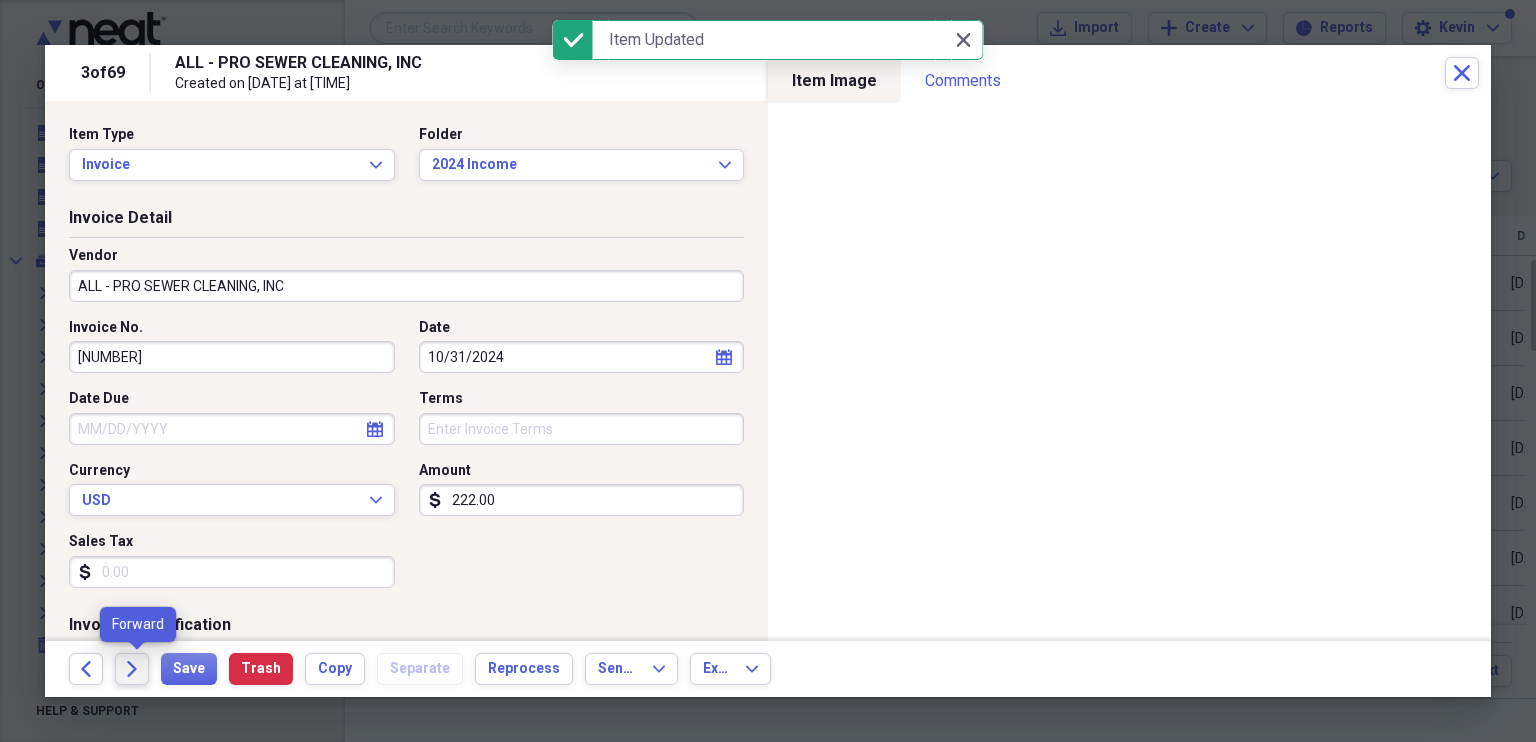 click on "Forward" 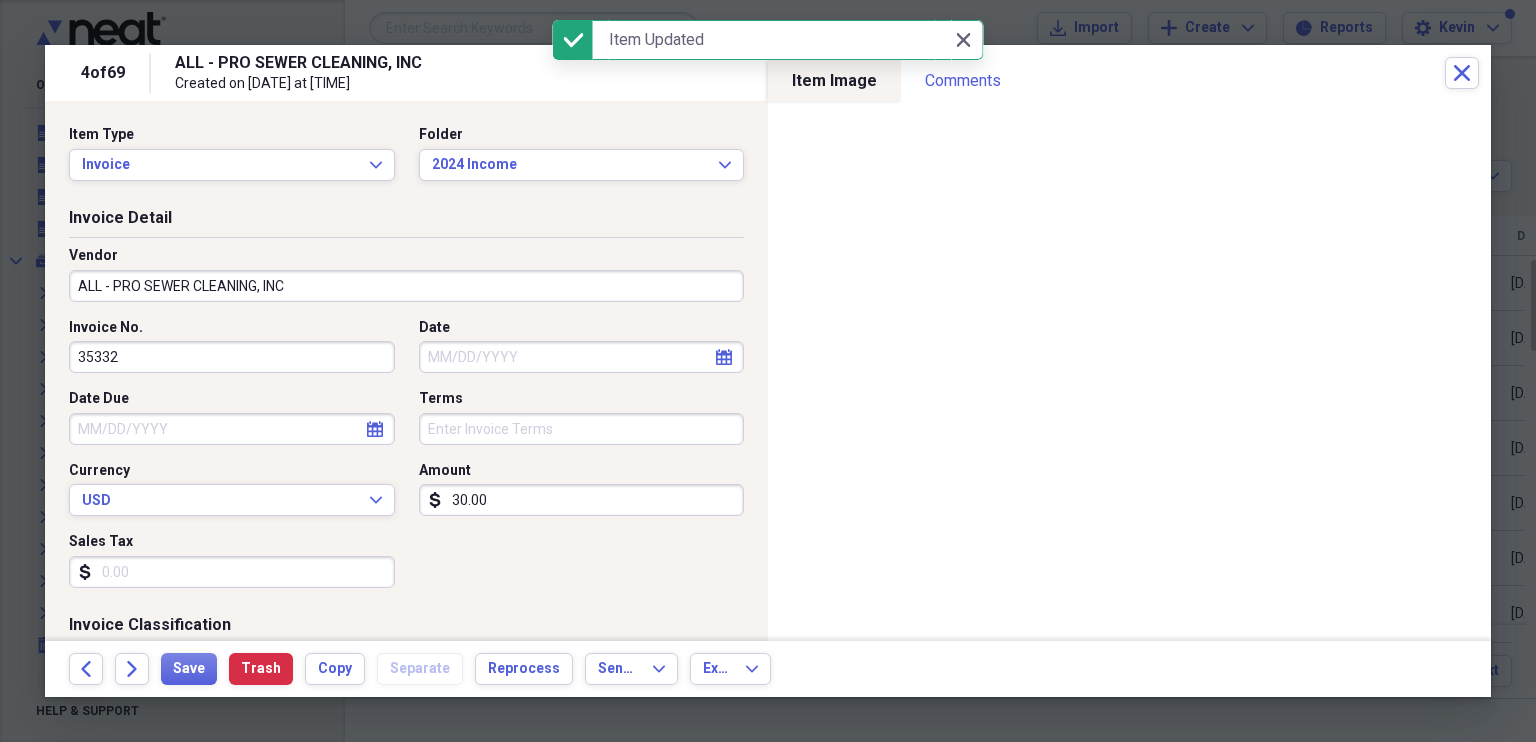 select on "7" 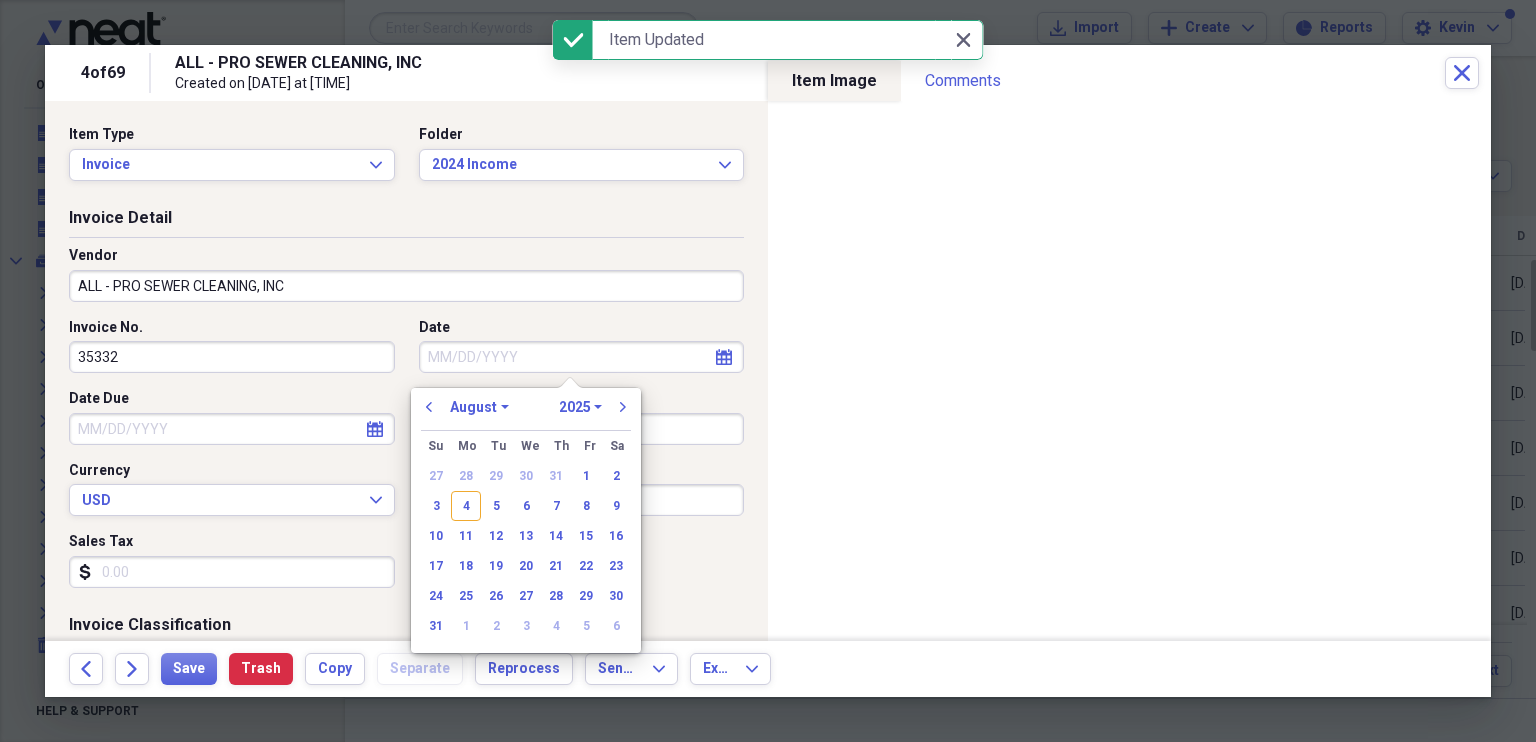 click on "Date" at bounding box center [582, 357] 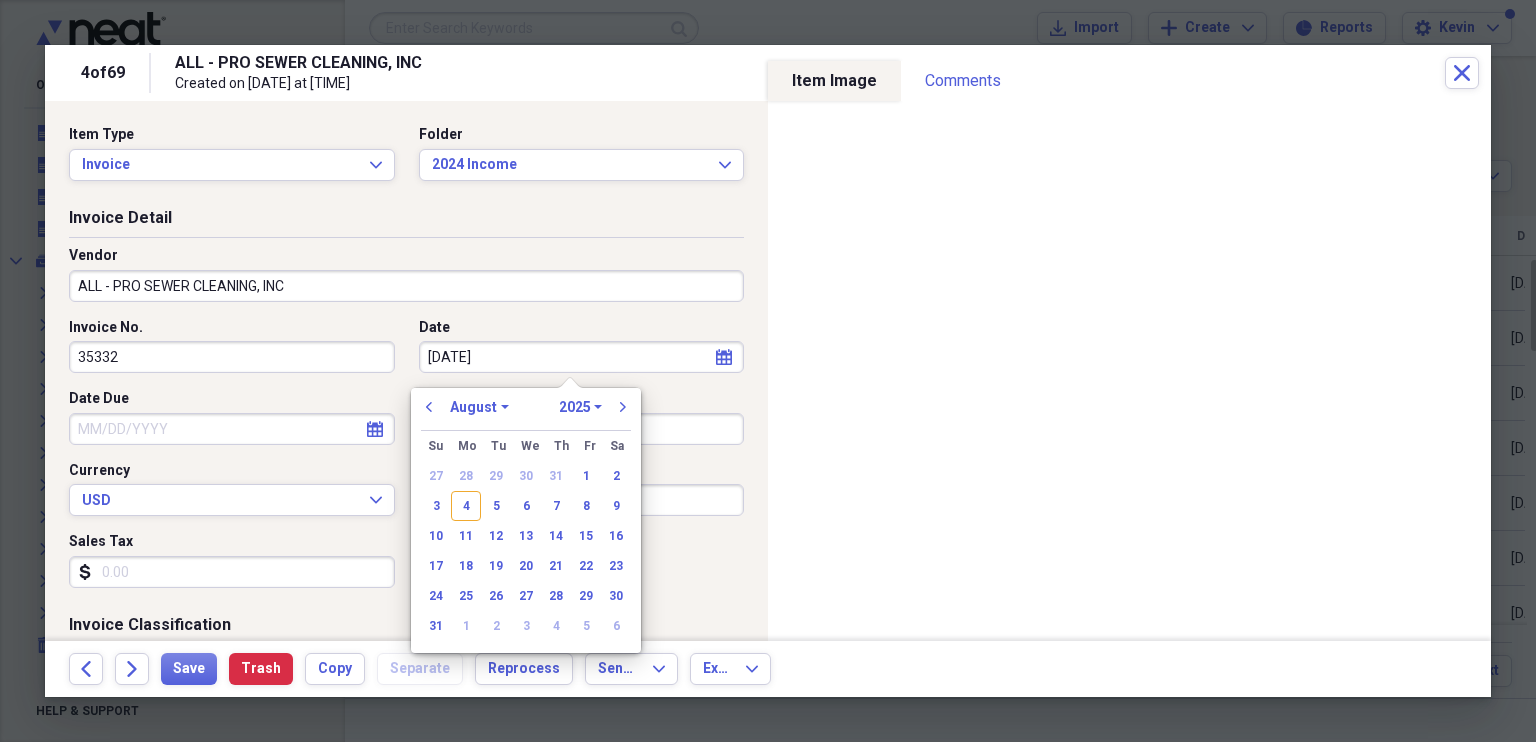 type on "[DATE]" 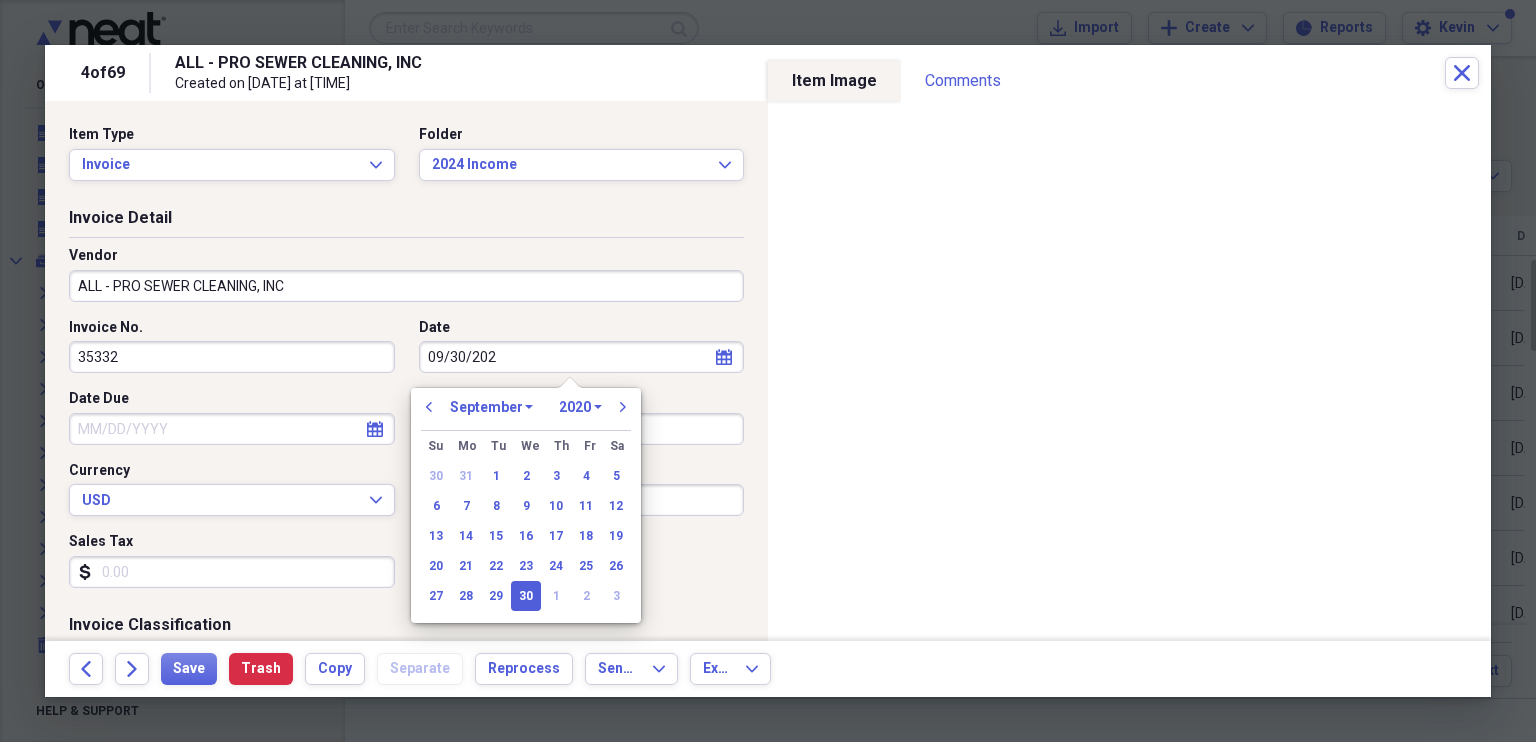 type on "09/30/2024" 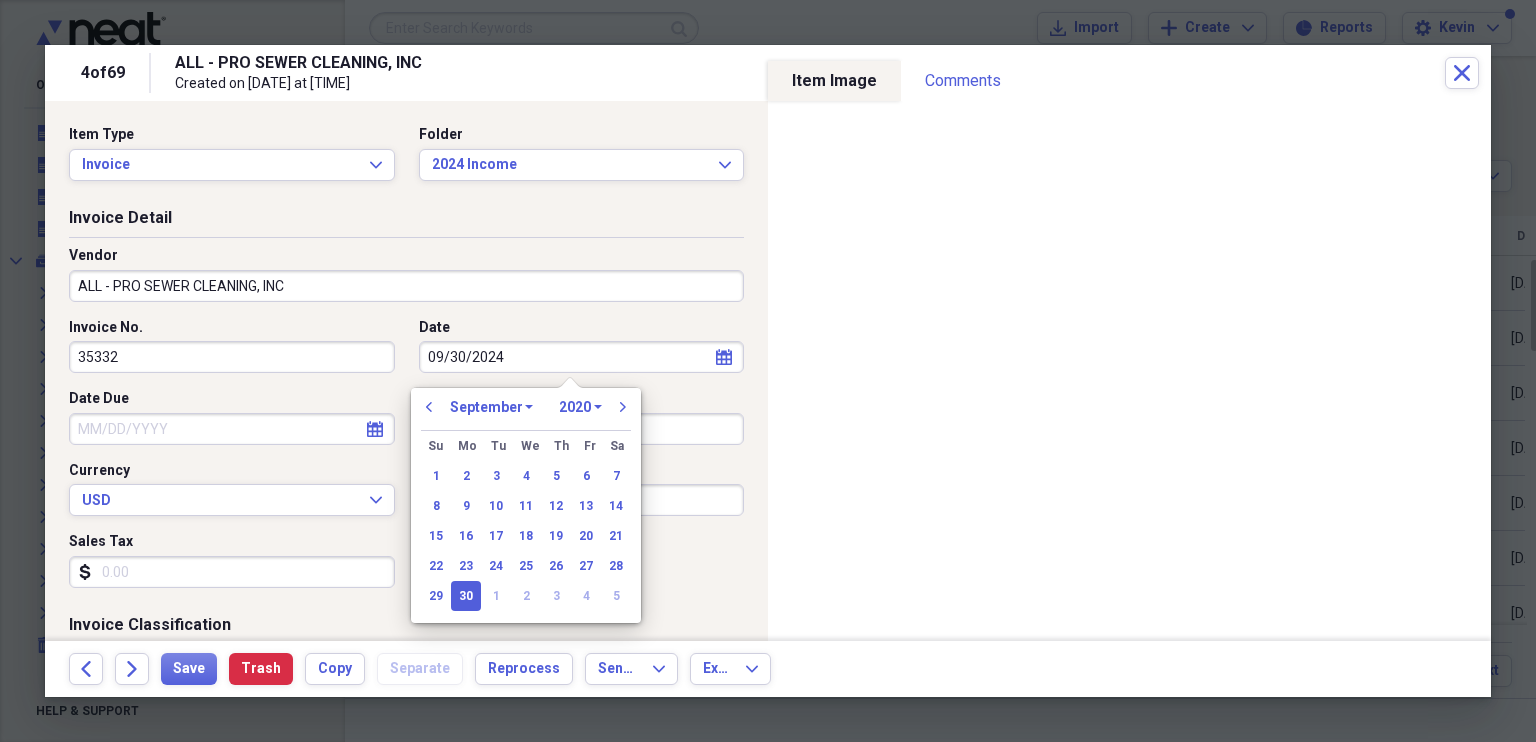 select on "2024" 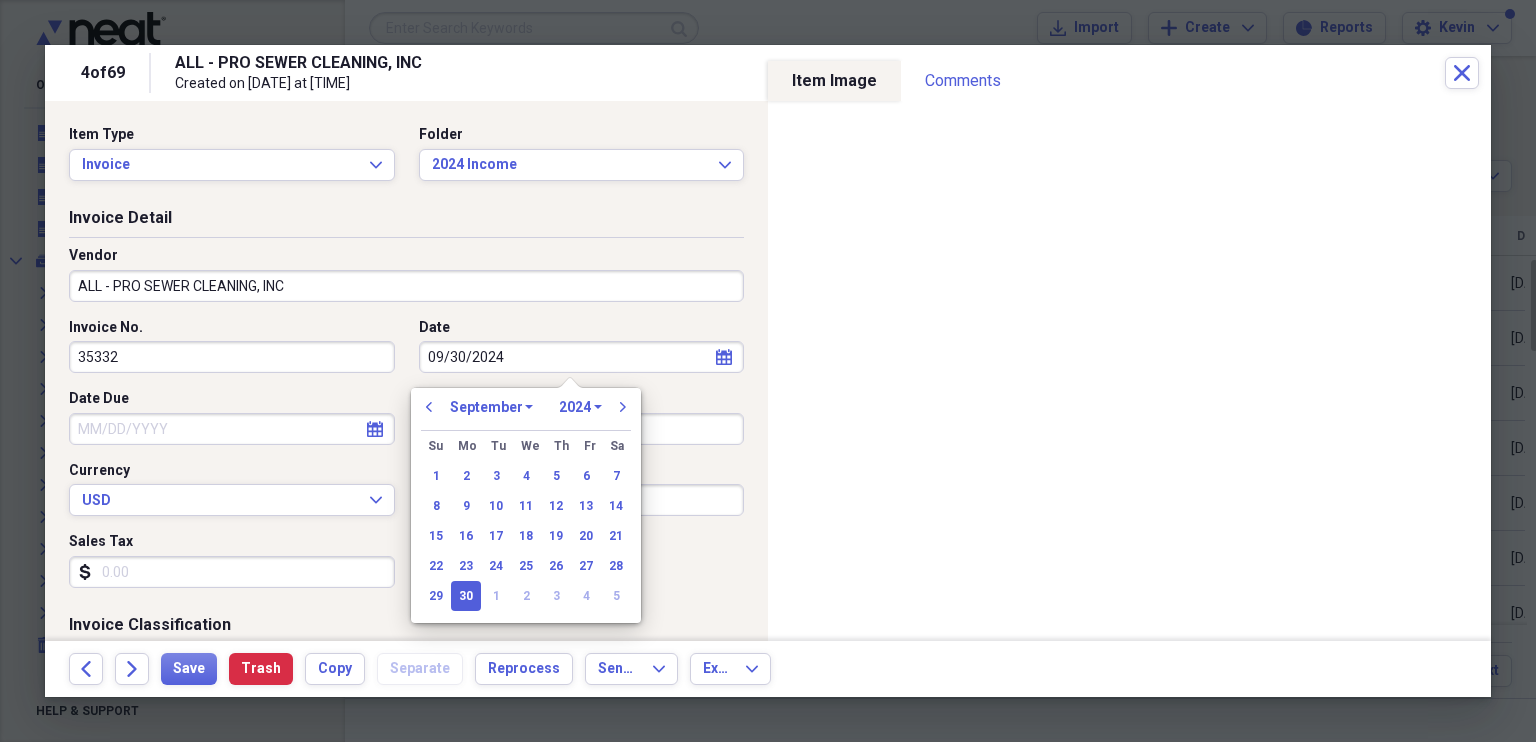 type on "09/30/2024" 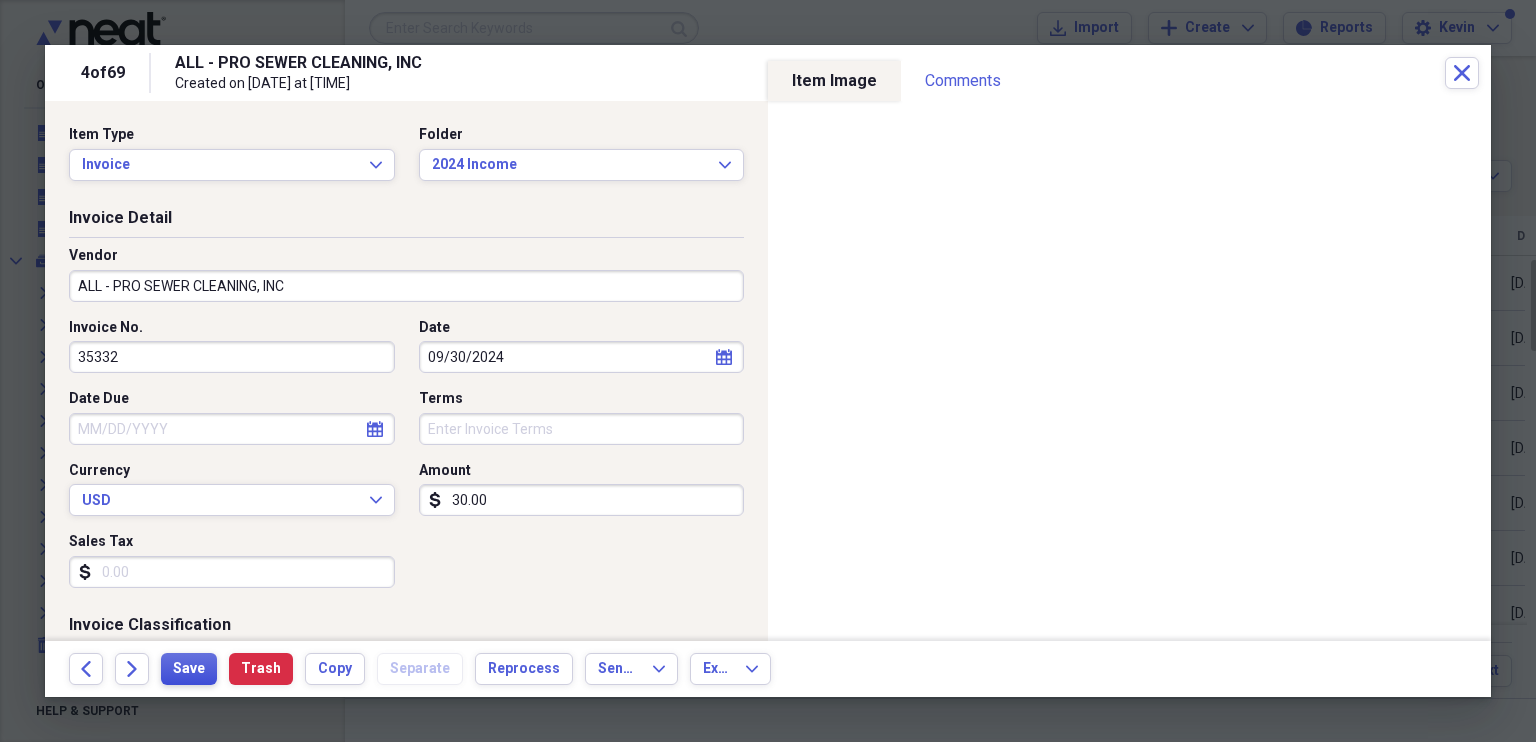 click on "Save" at bounding box center [189, 669] 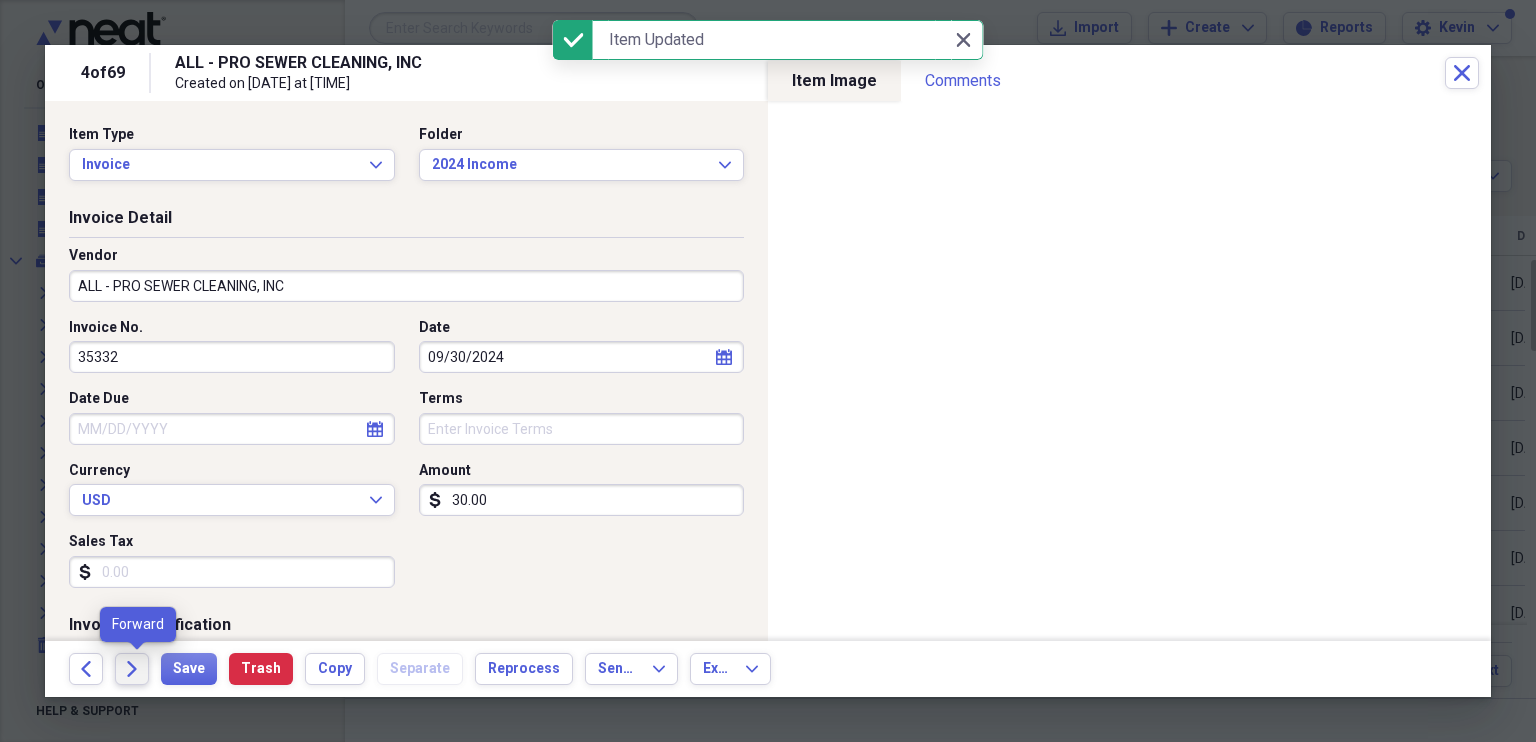 click on "Forward" 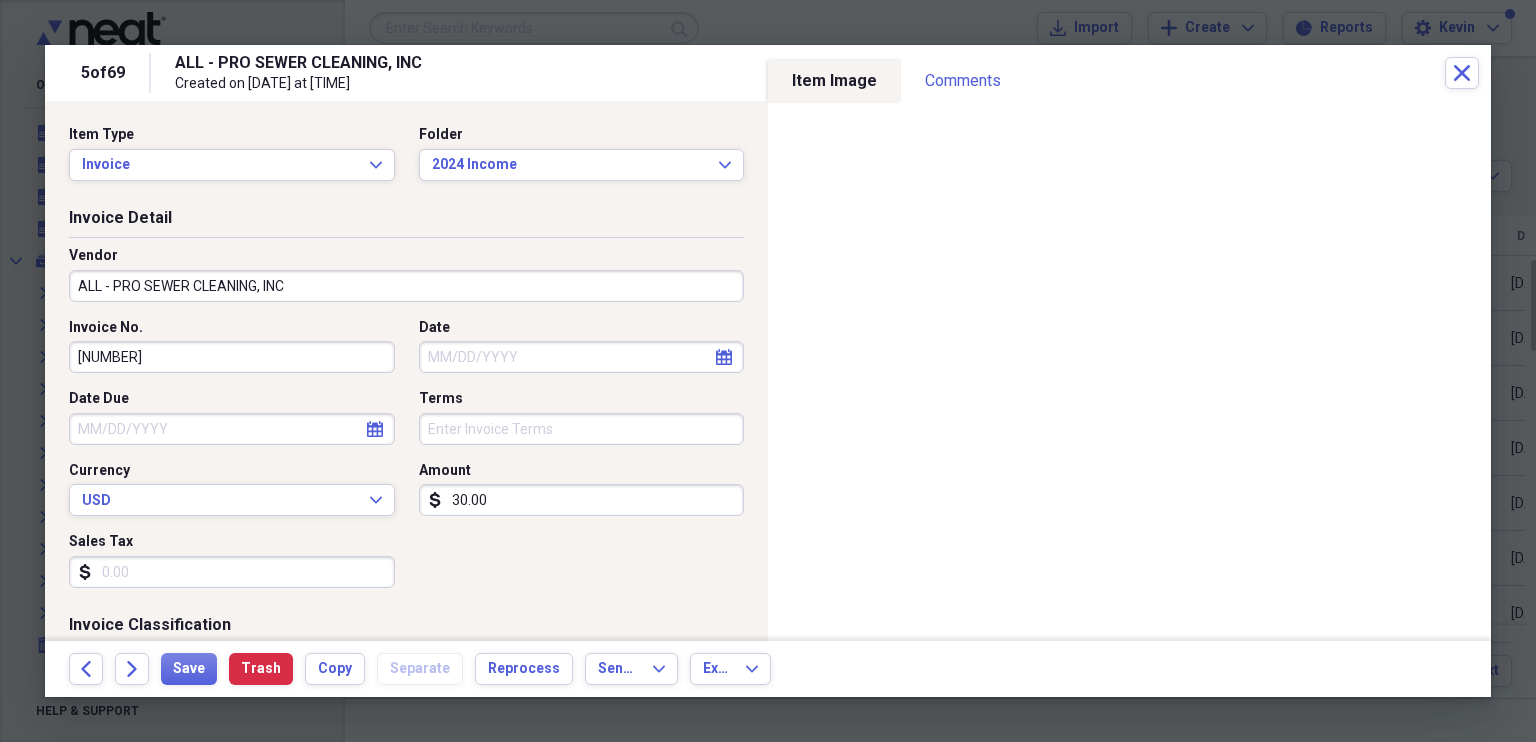 click on "Date" at bounding box center (582, 357) 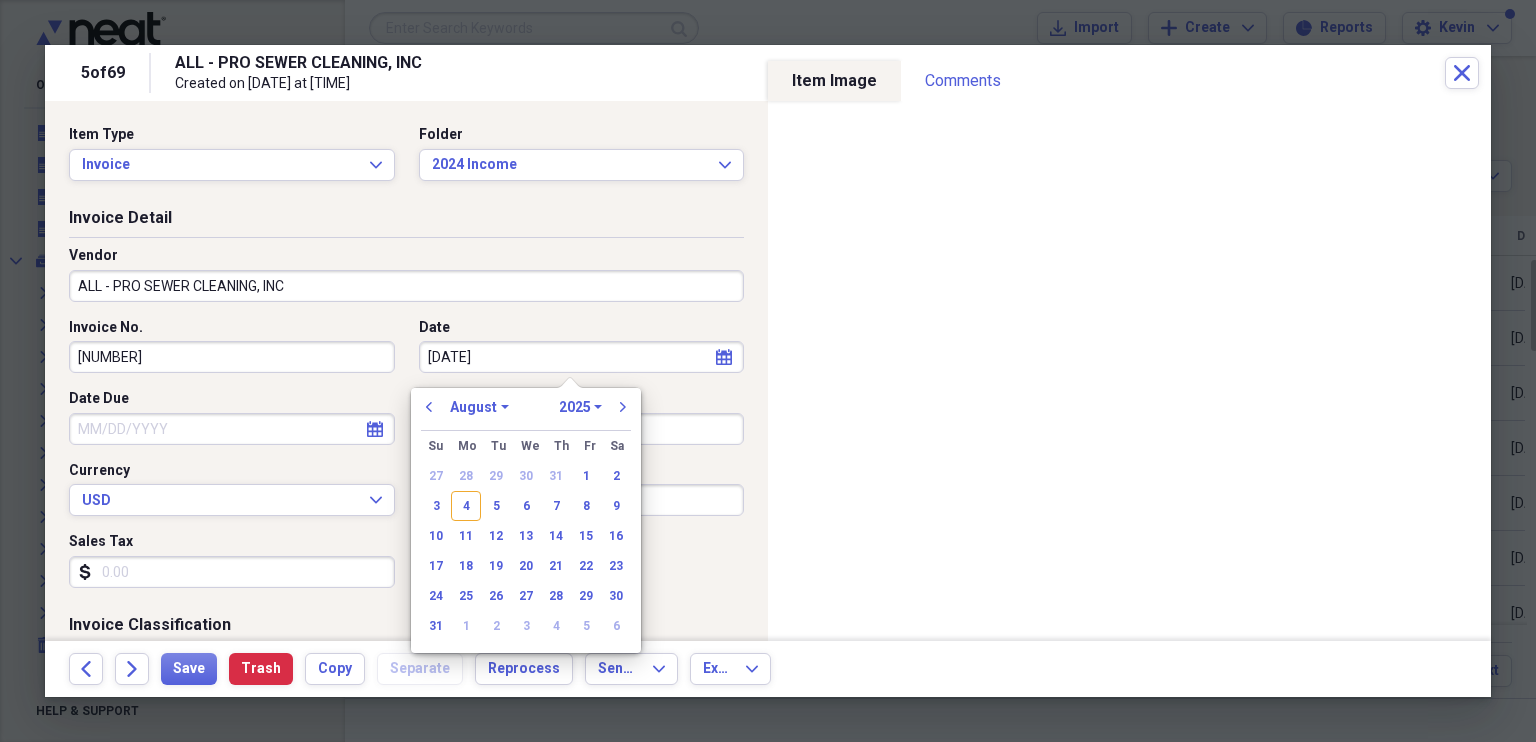 type on "[DATE]" 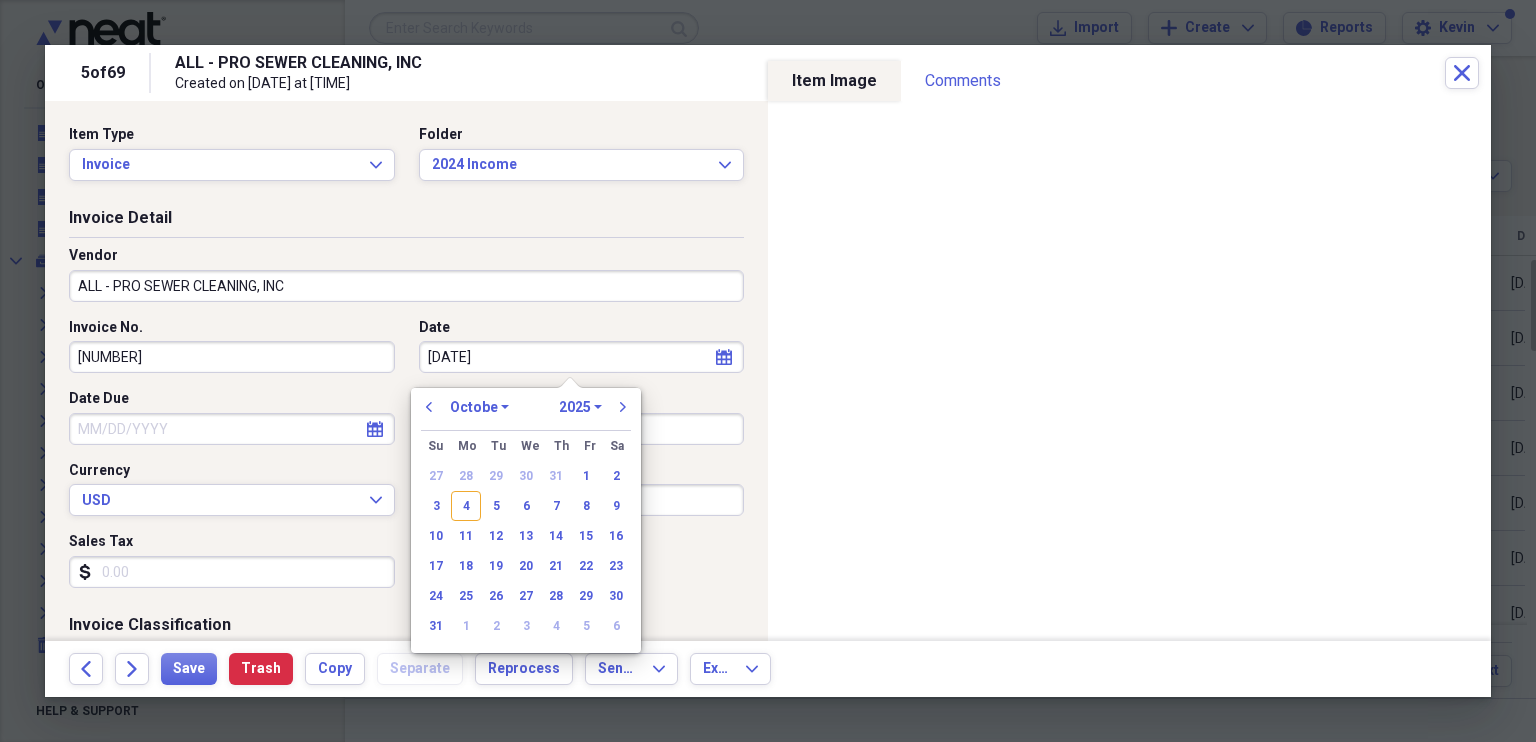 select on "2020" 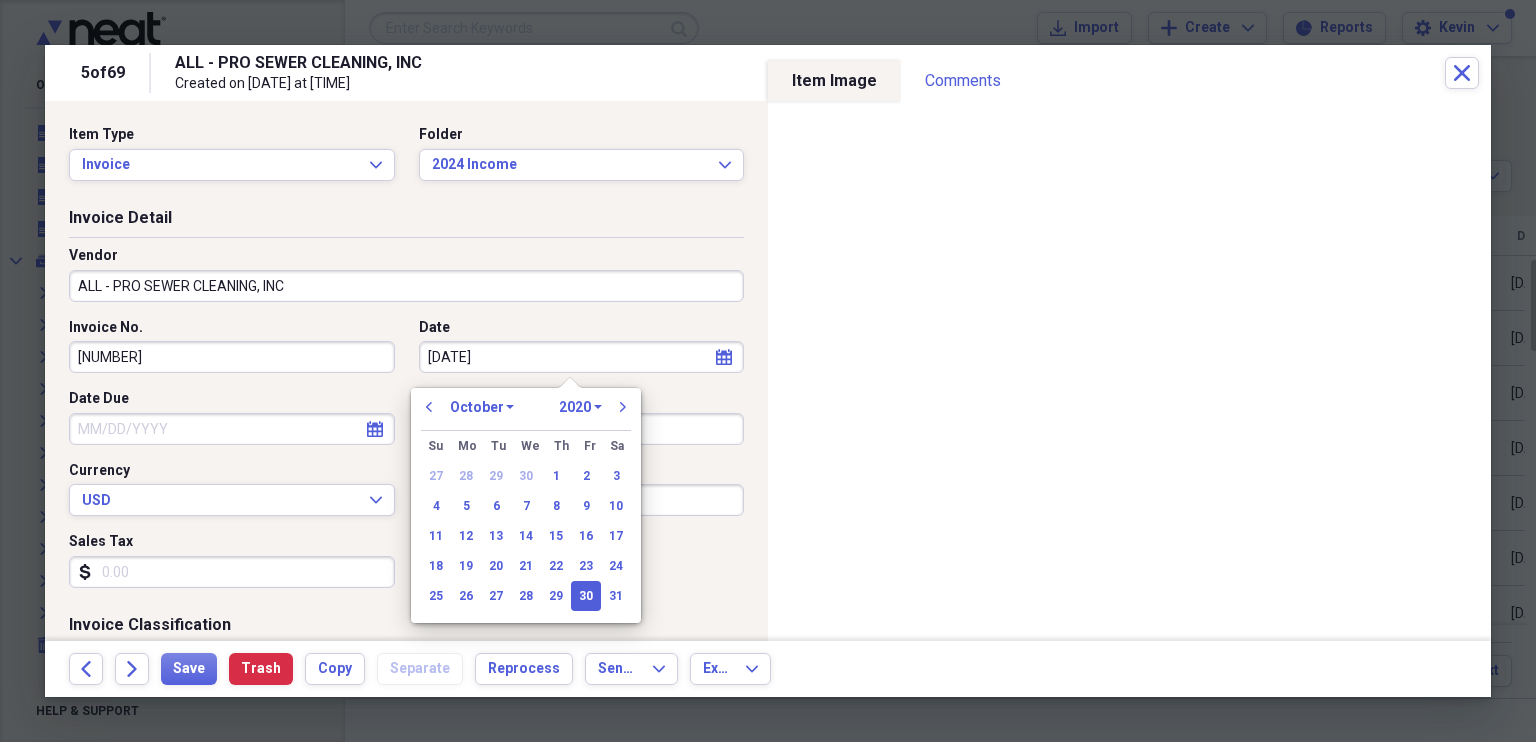 type on "10/30/2024" 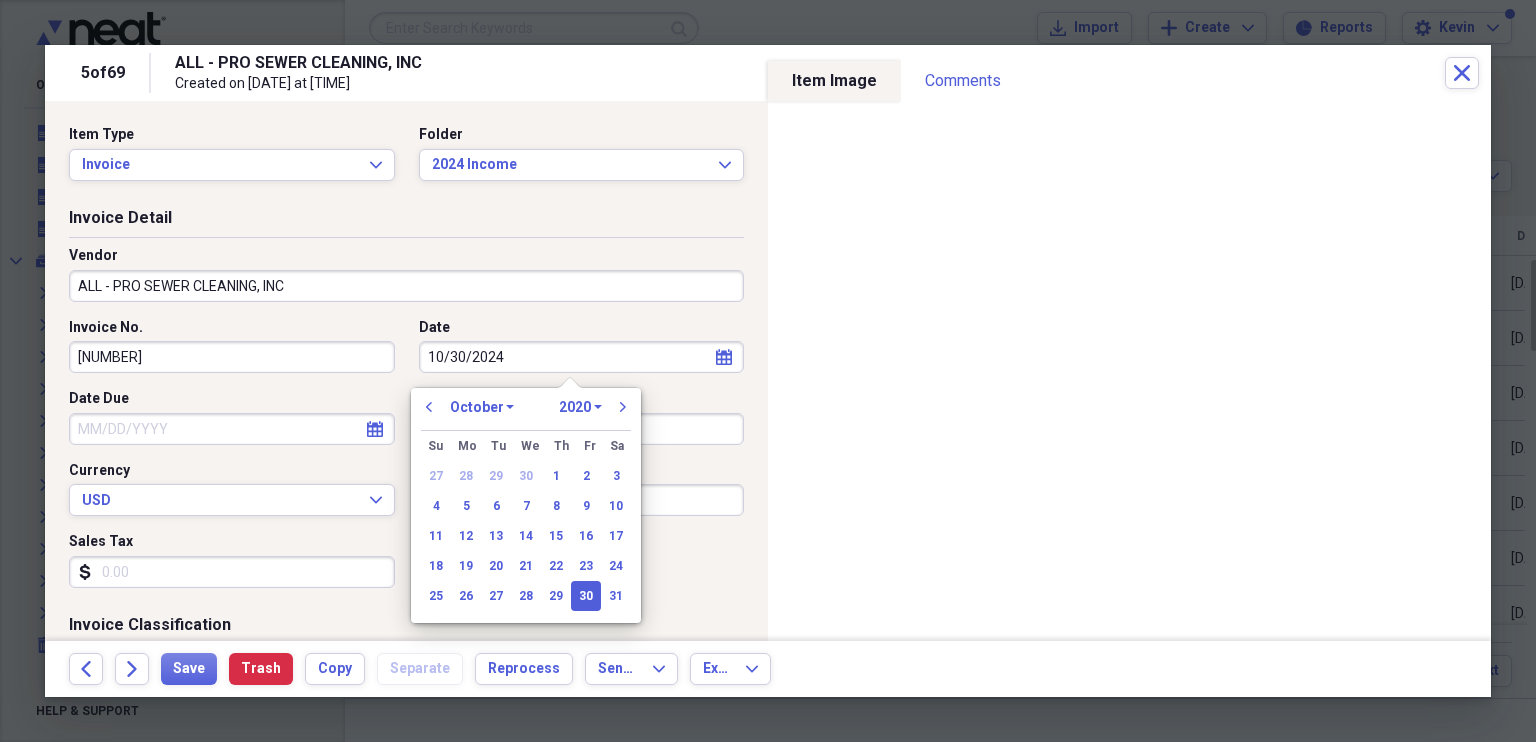 select on "2024" 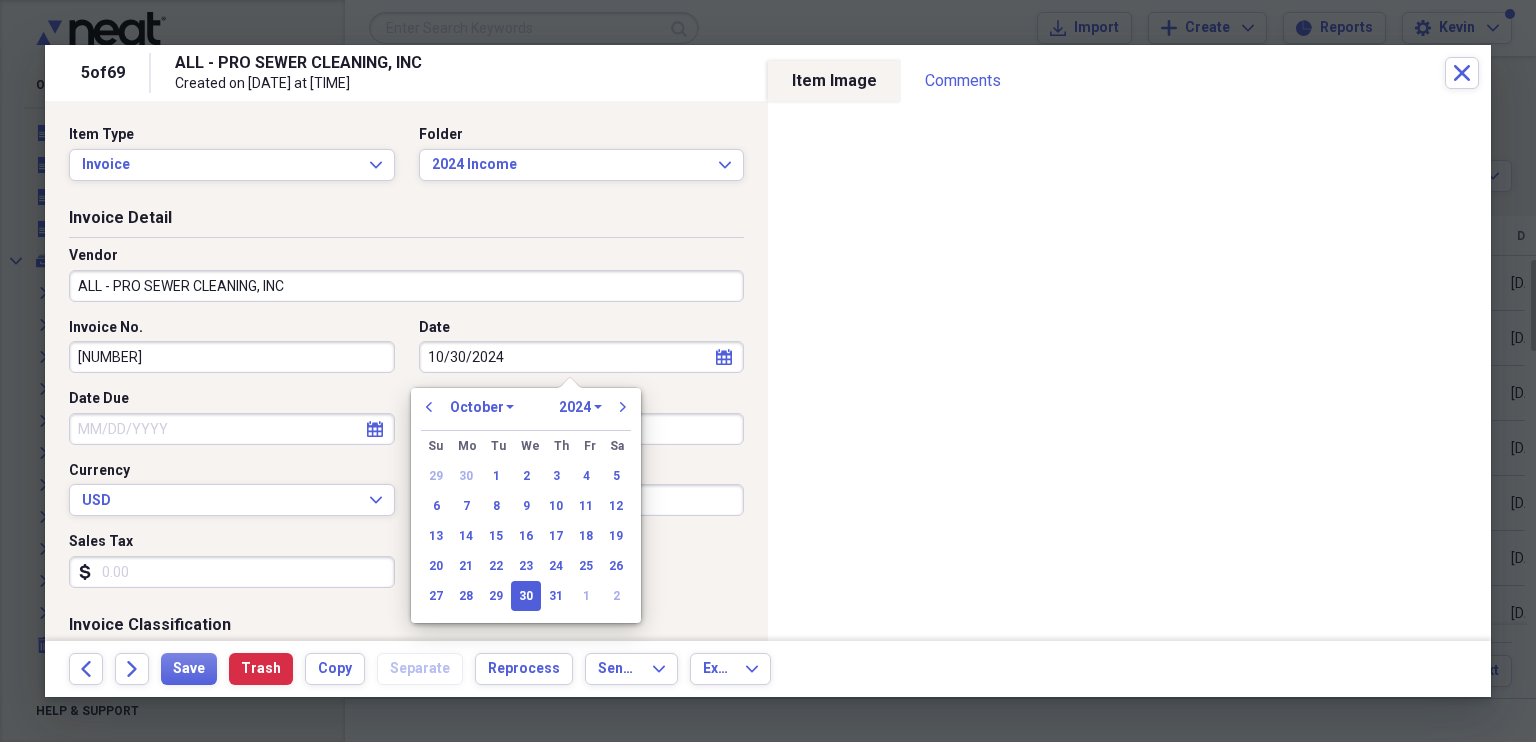 type on "10/30/2024" 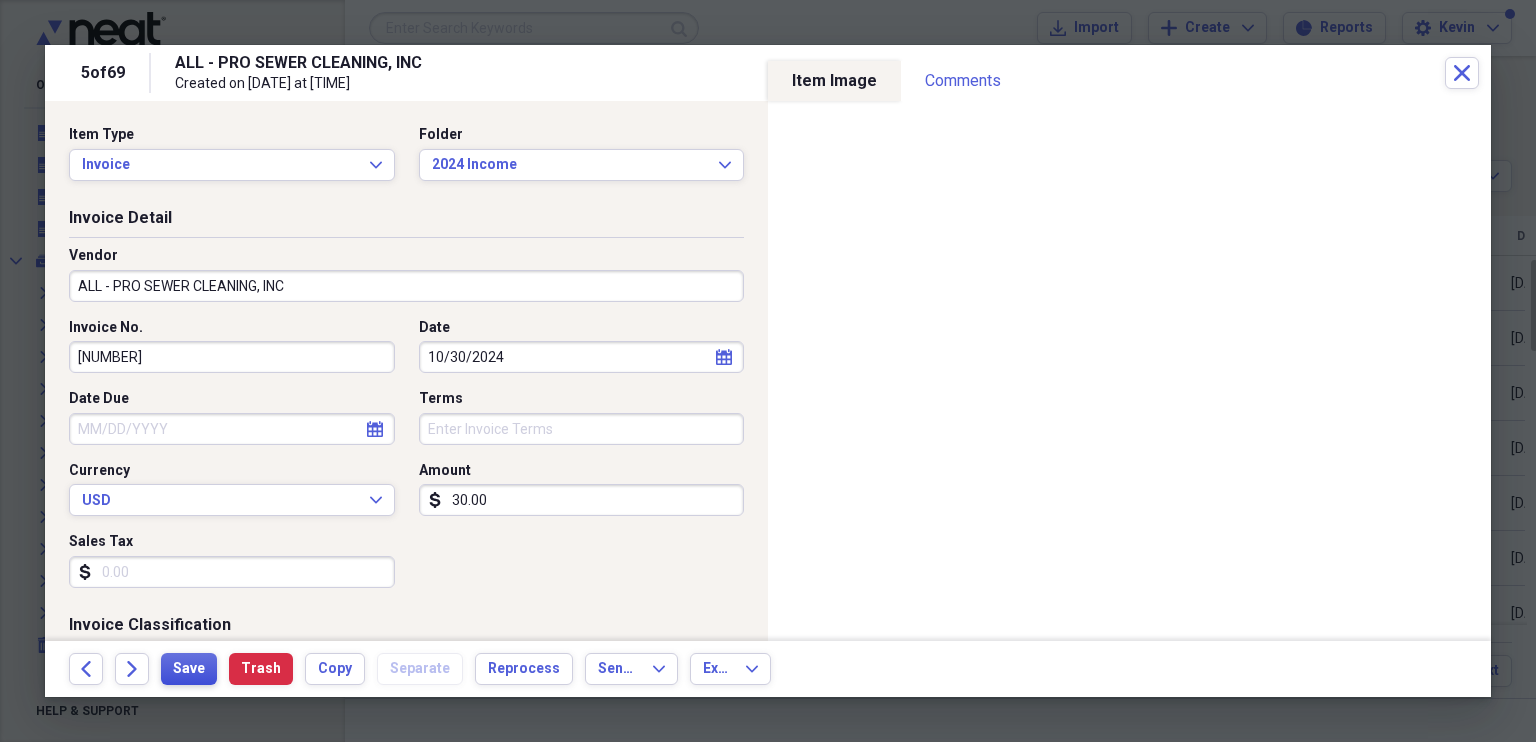 click on "Save" at bounding box center [189, 669] 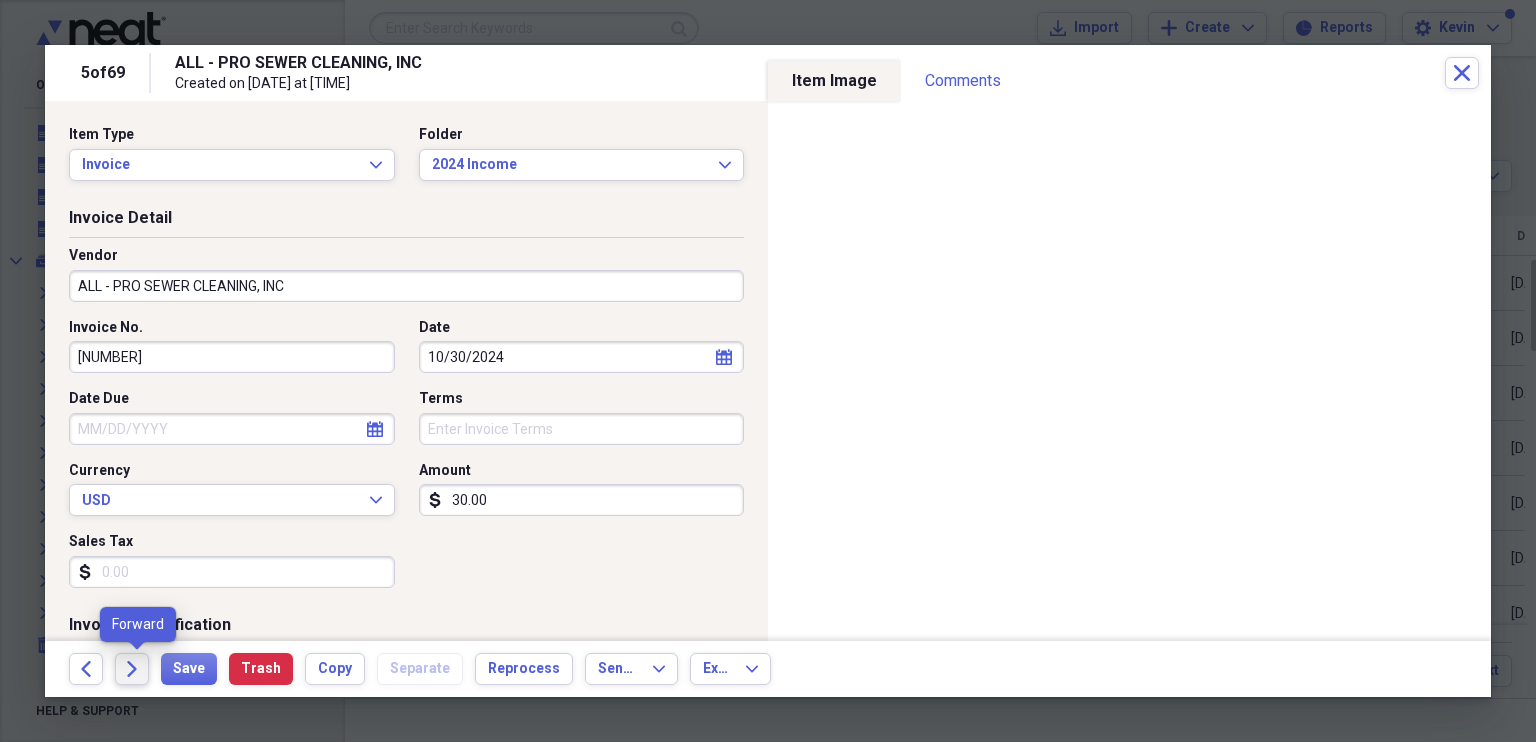 click on "Forward" at bounding box center (132, 669) 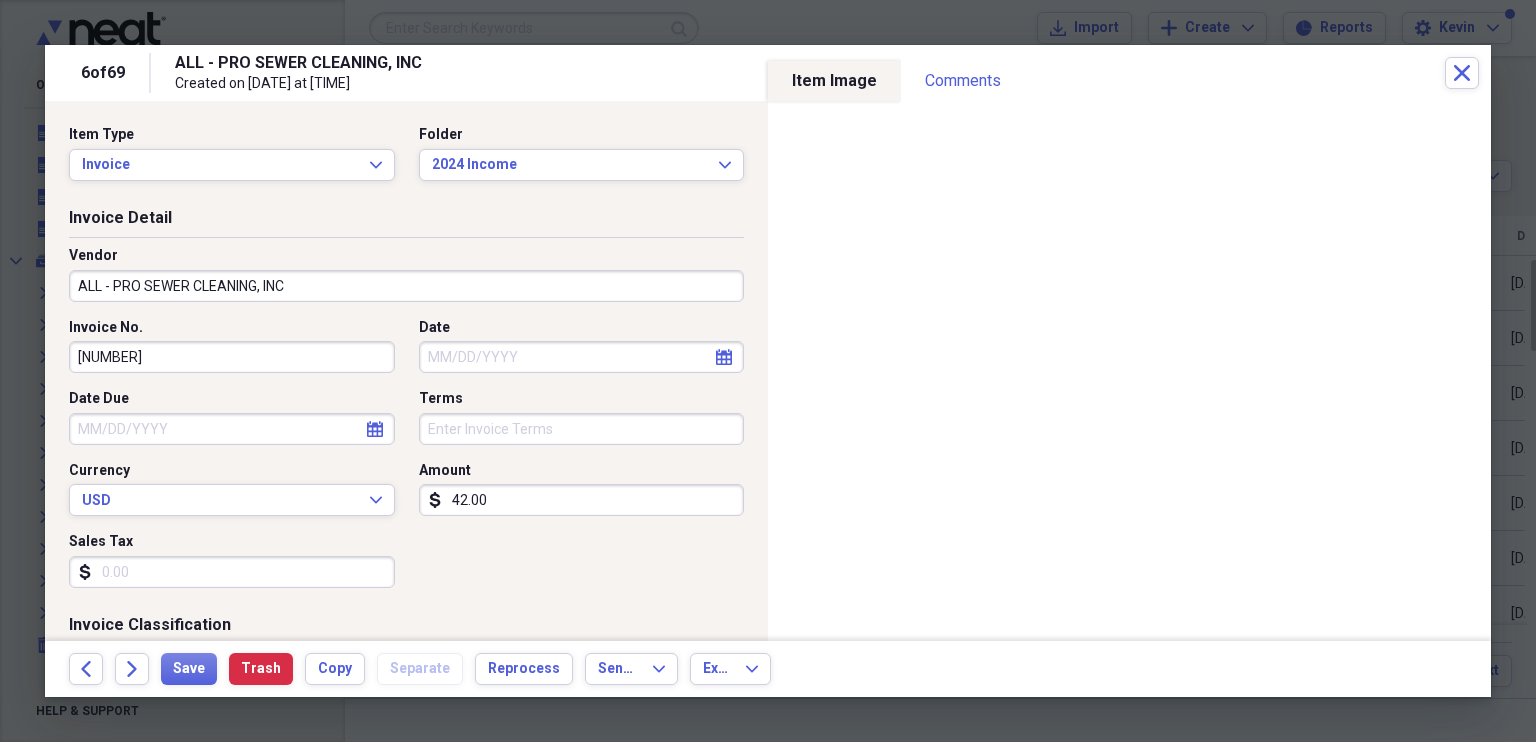 click on "Date" at bounding box center [582, 357] 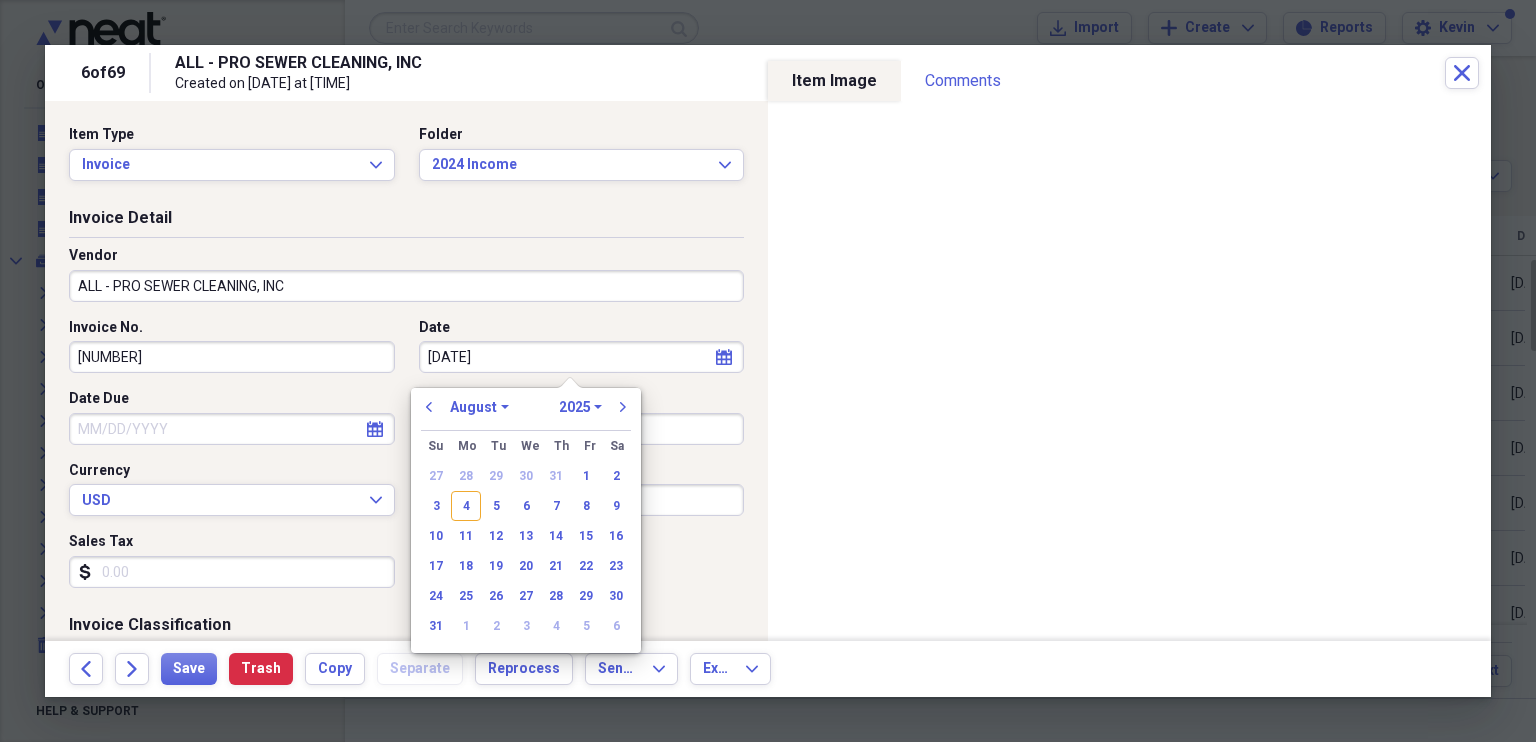 type on "[DATE]" 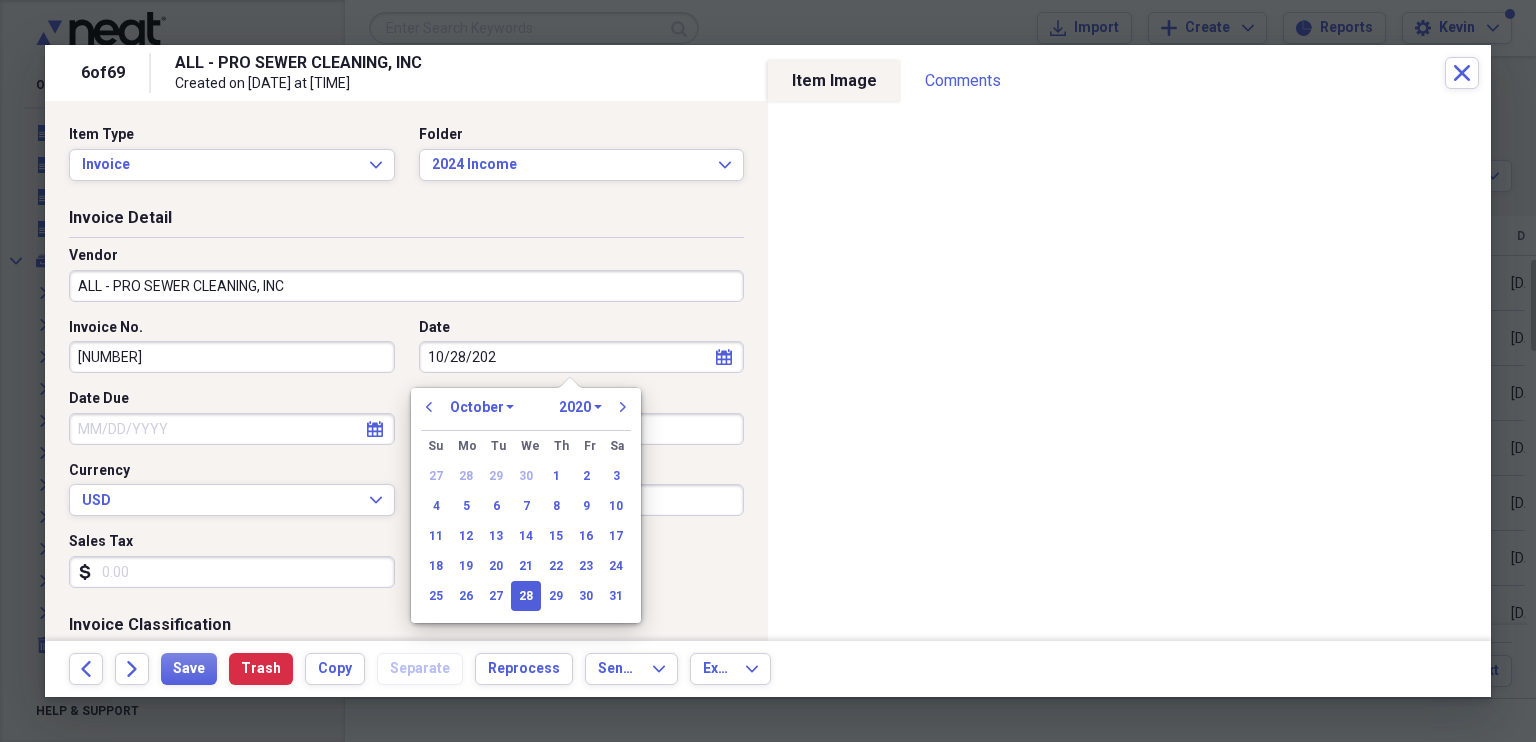 type on "10/28/2024" 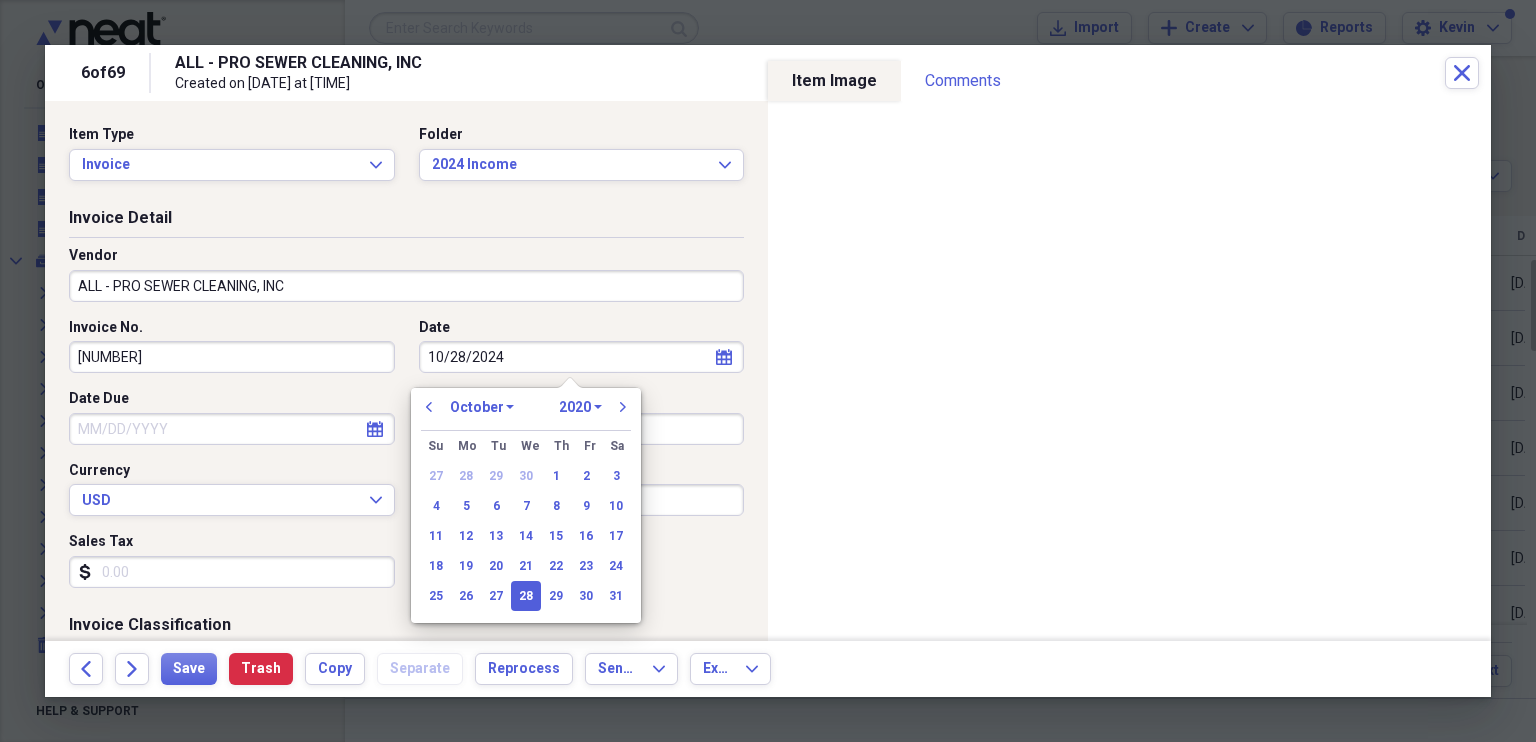 select on "2024" 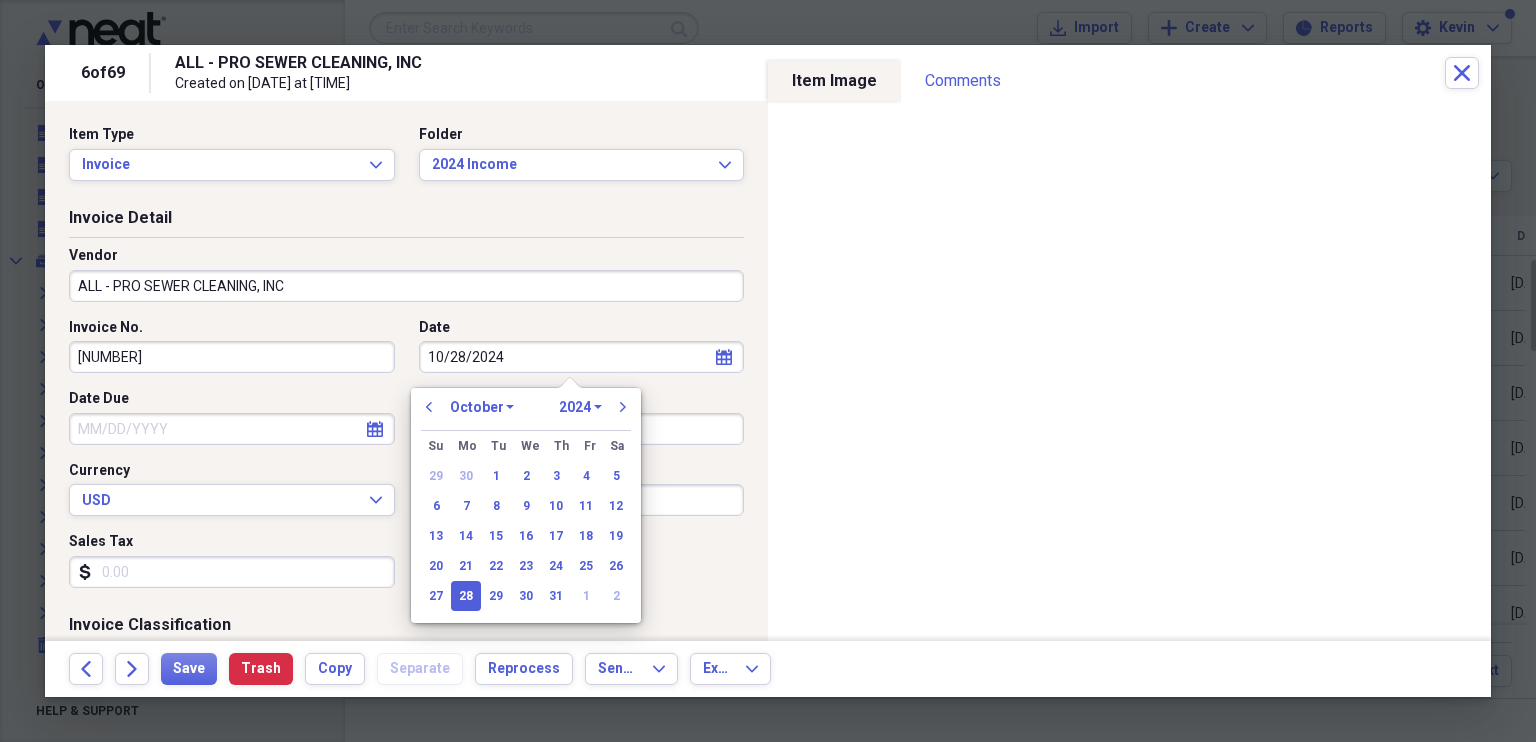 type on "10/28/2024" 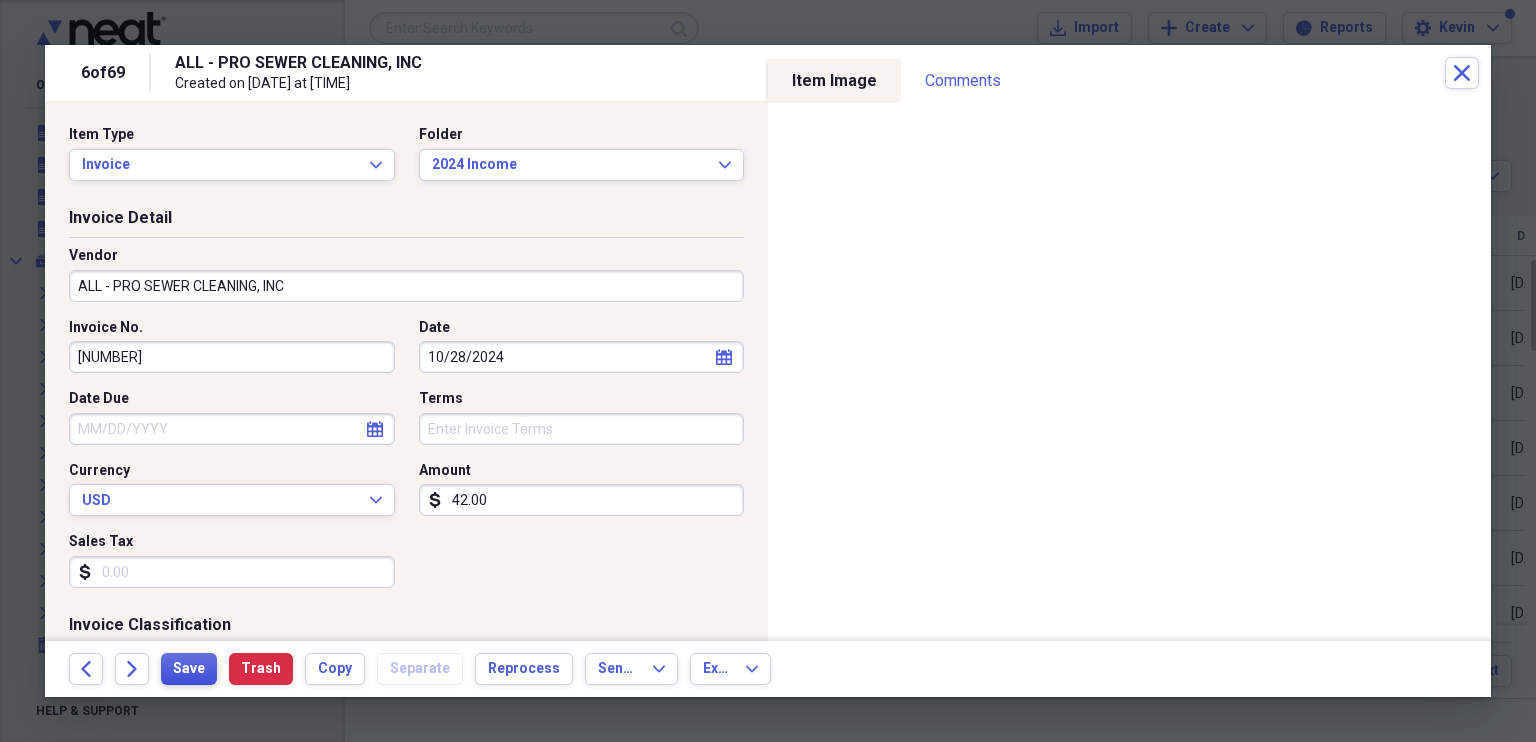 click on "Save" at bounding box center (189, 669) 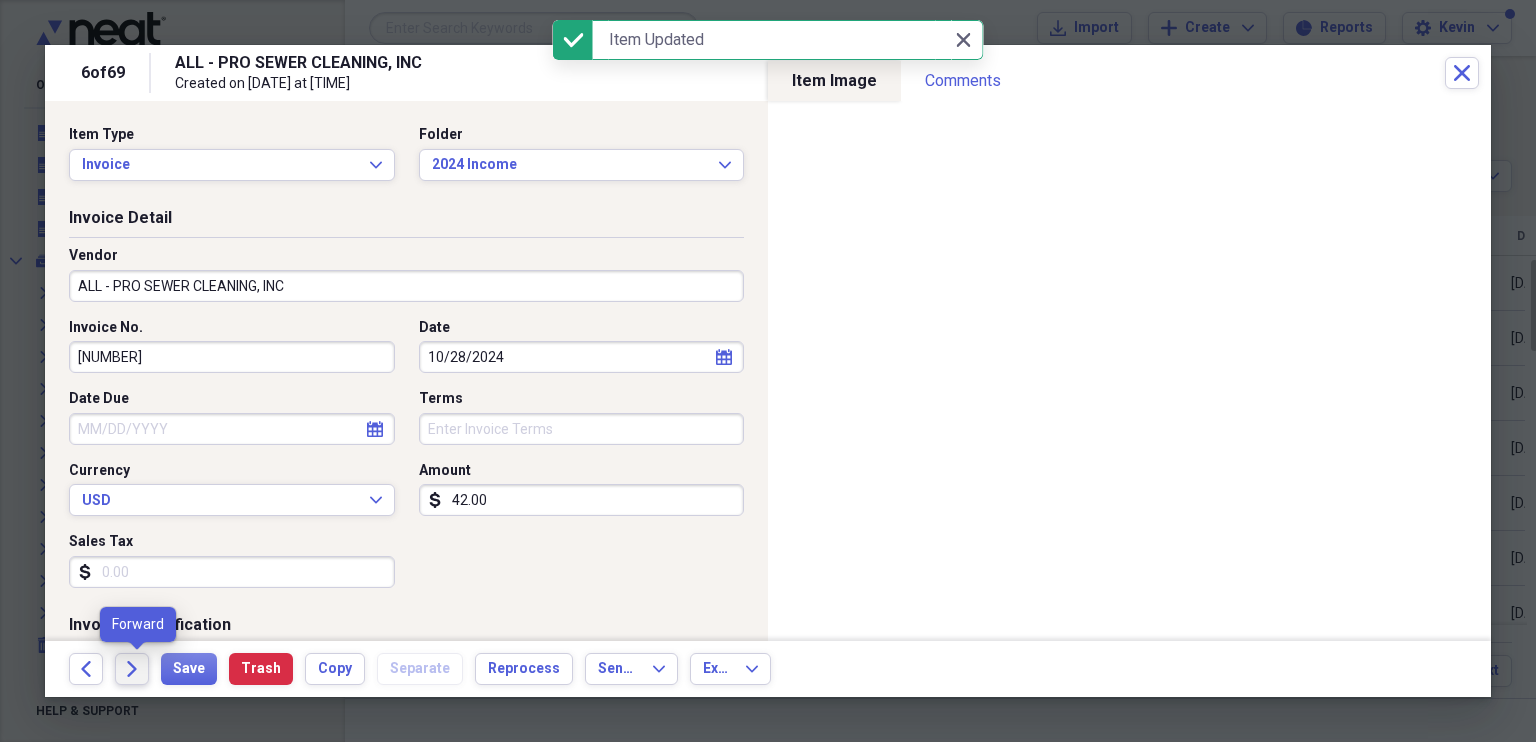 click on "Forward" 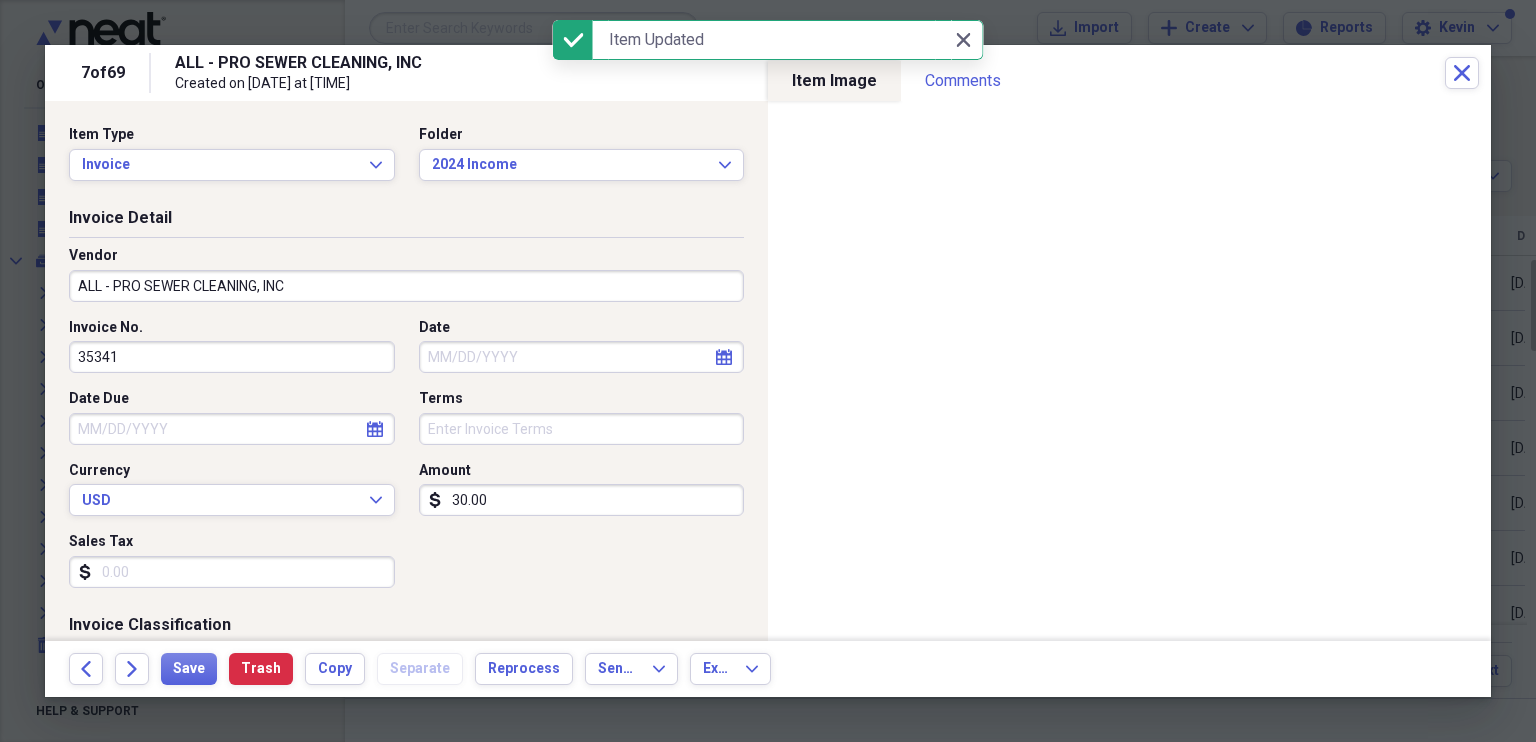 select on "7" 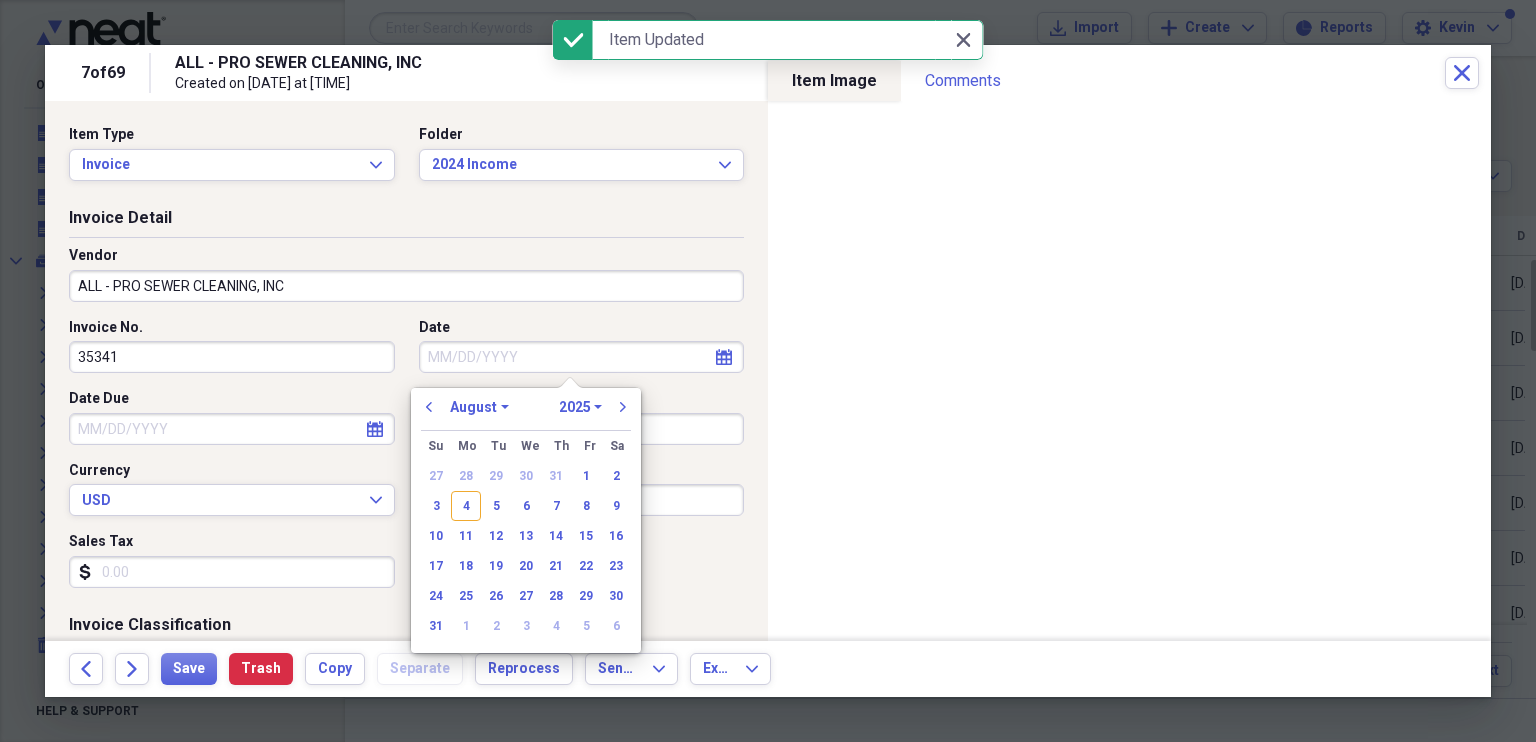 click on "Date" at bounding box center [582, 357] 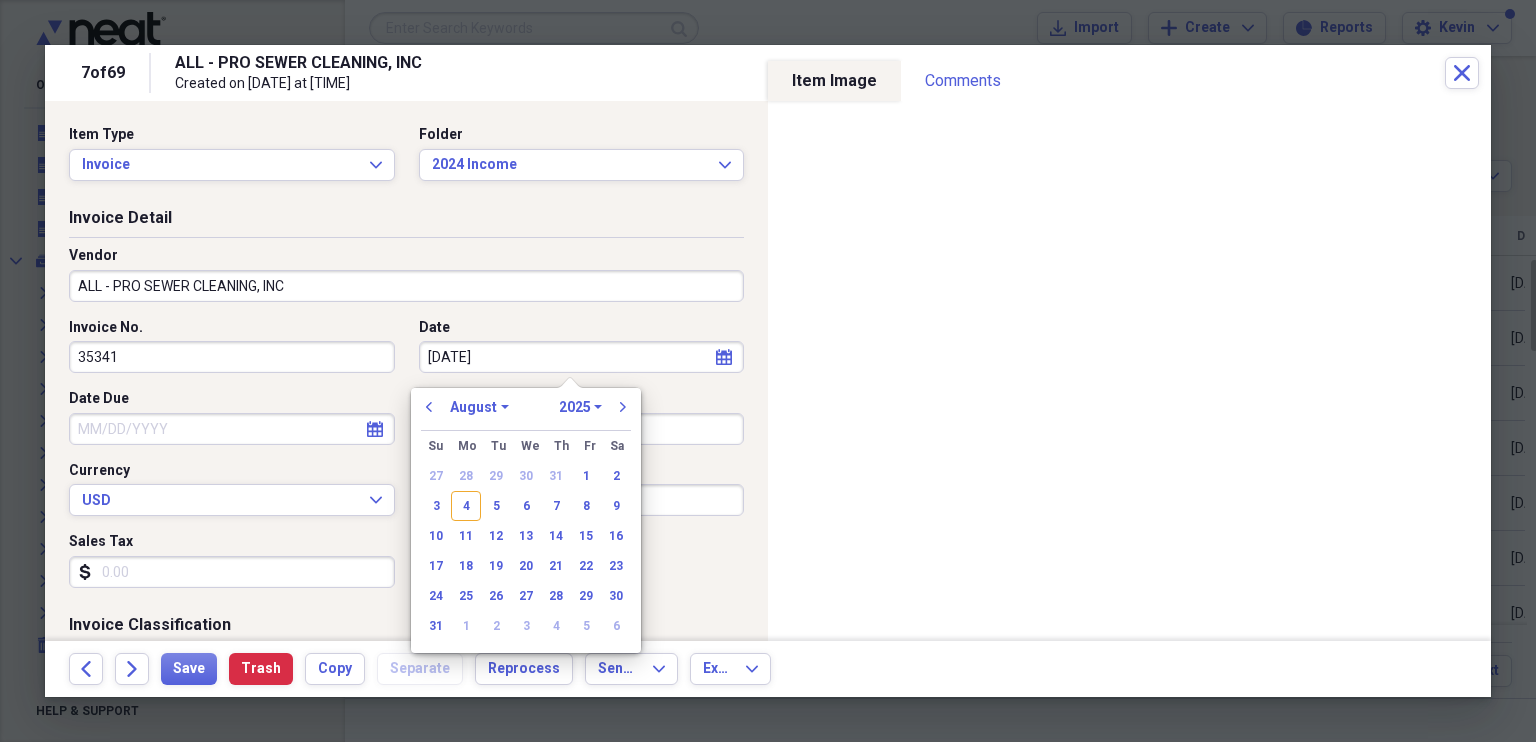 type on "[DATE]" 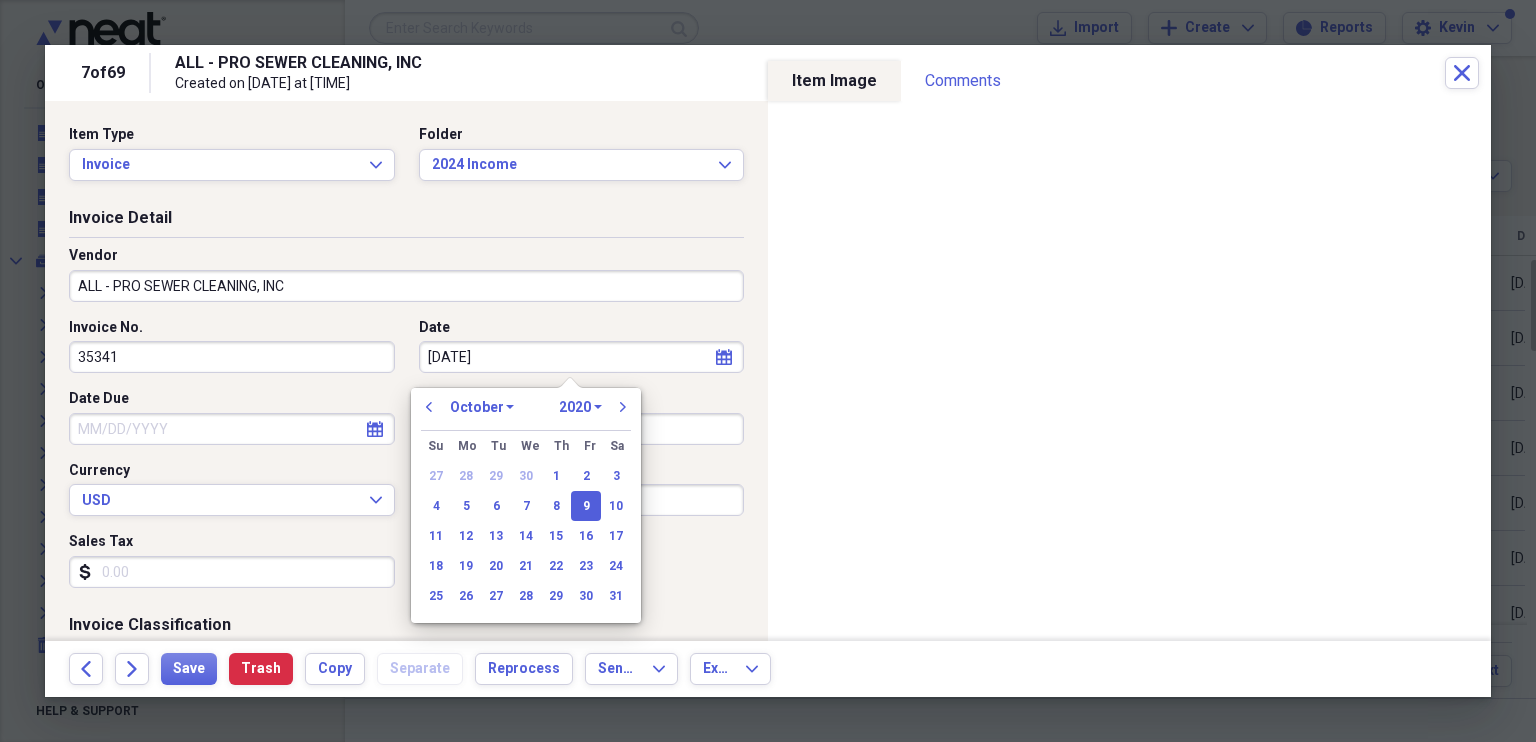 type on "10/09/2024" 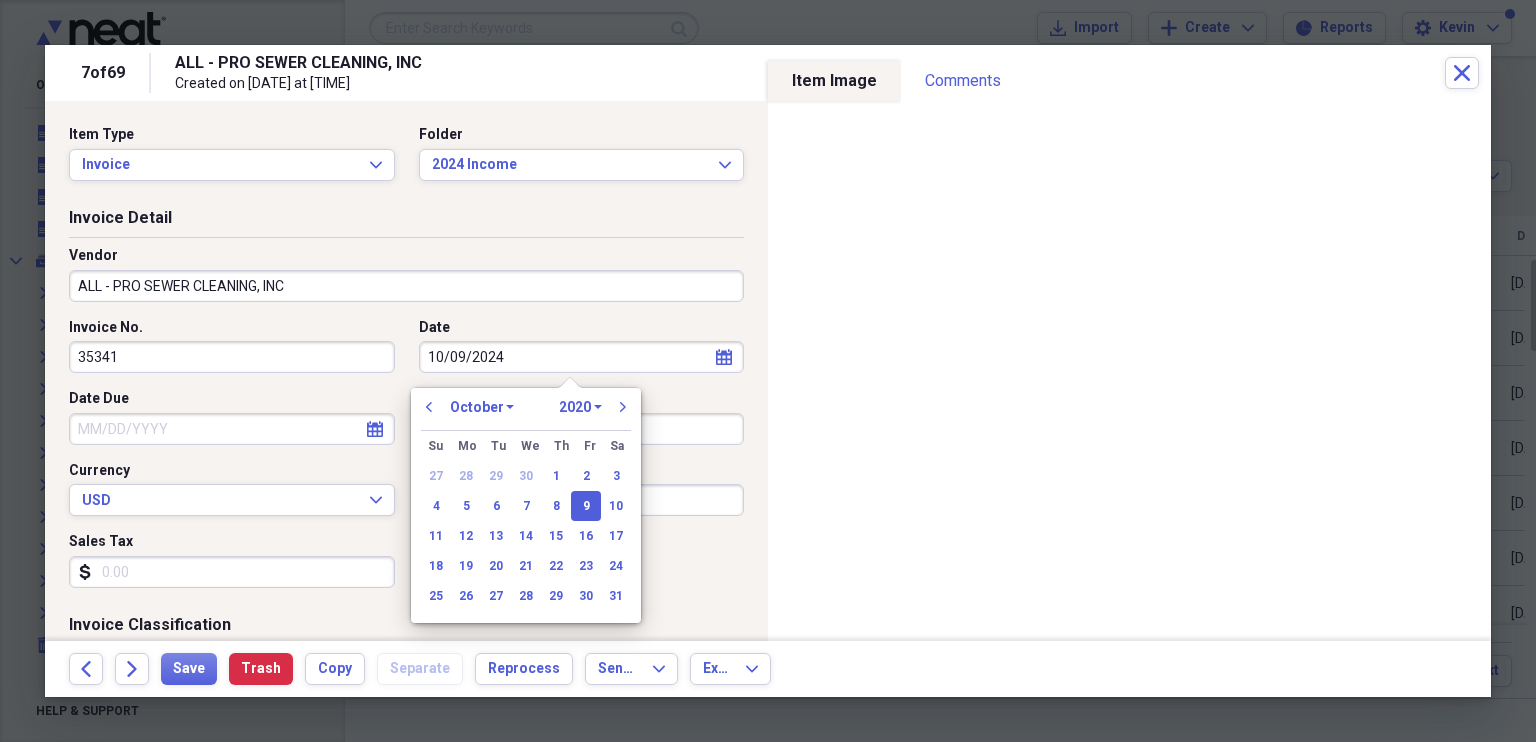 select on "2024" 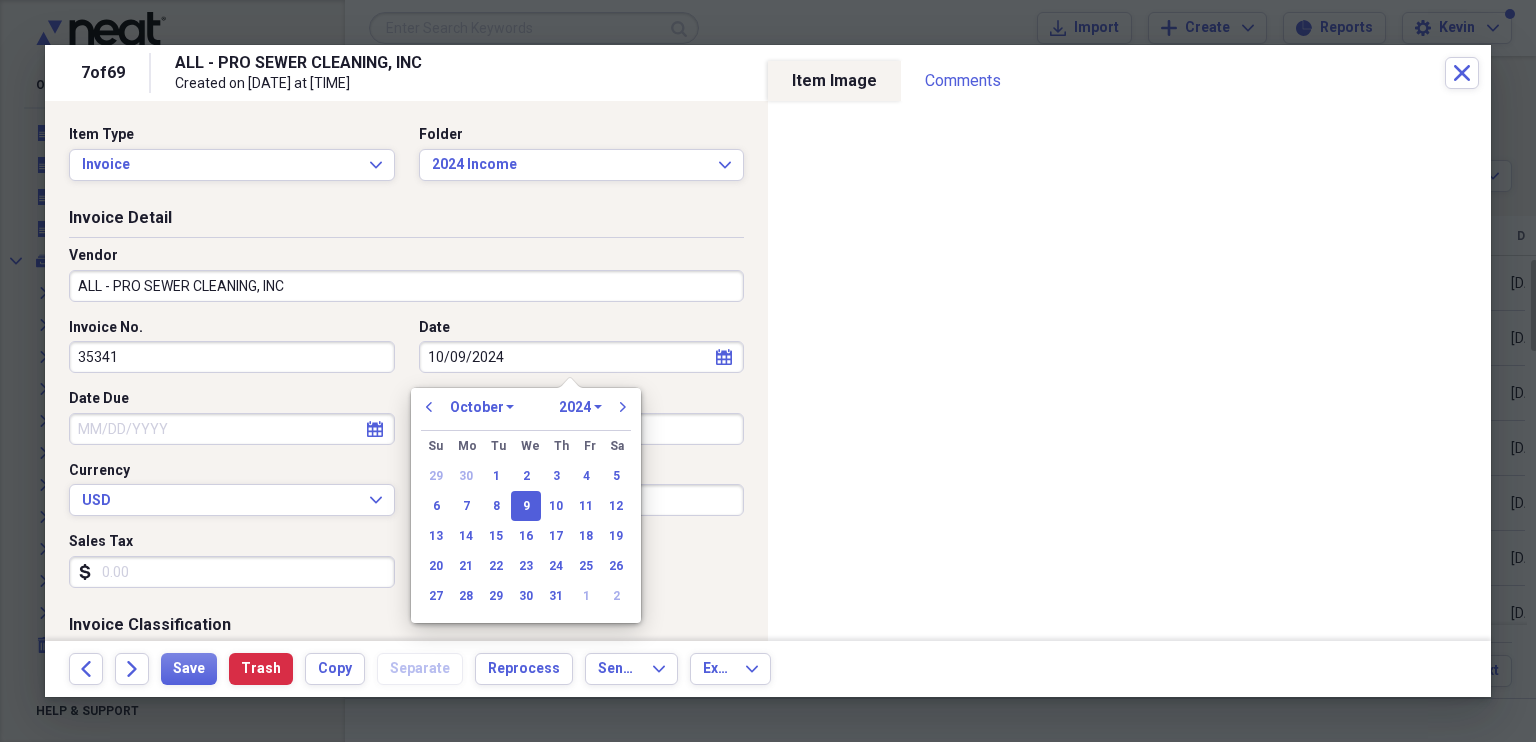 type on "10/09/2024" 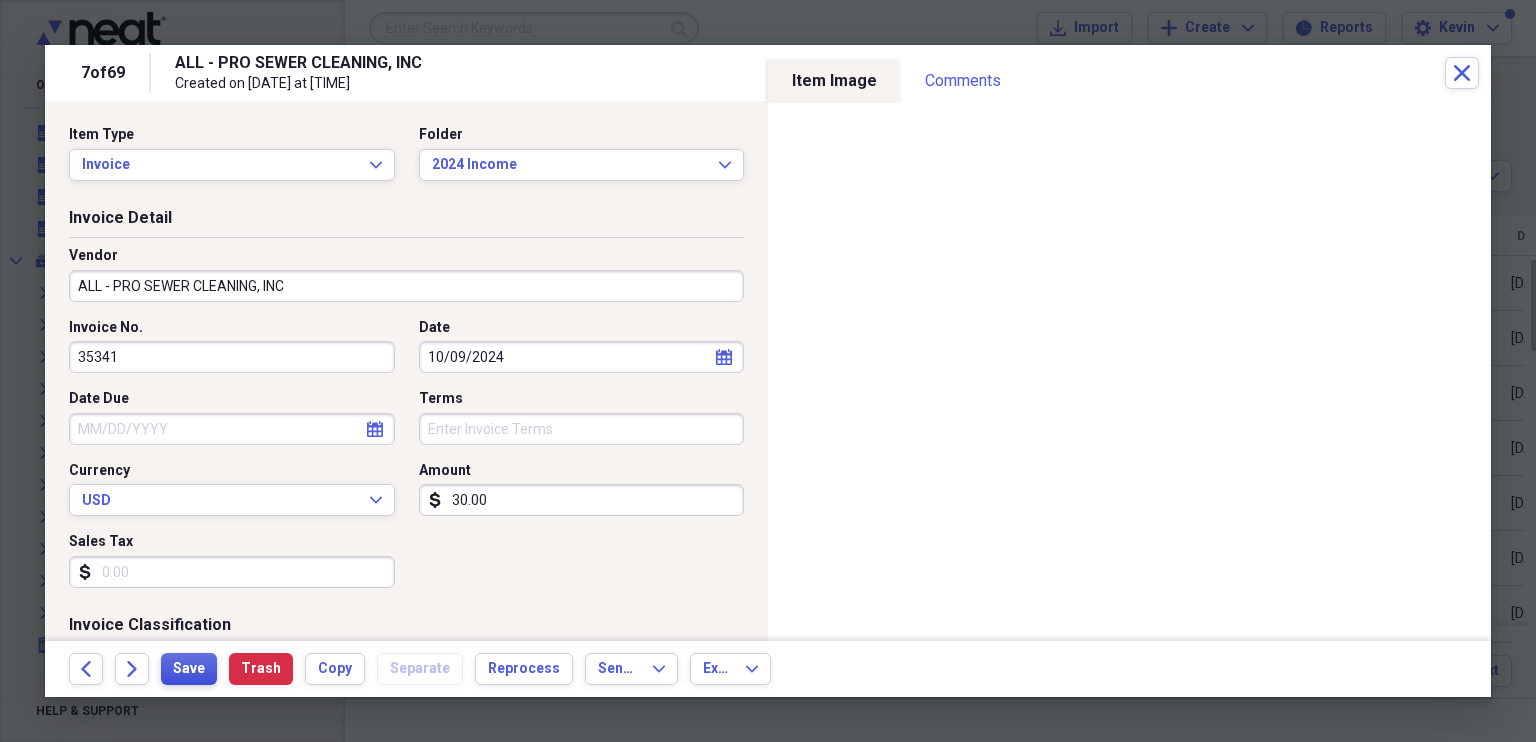 click on "Save" at bounding box center (189, 669) 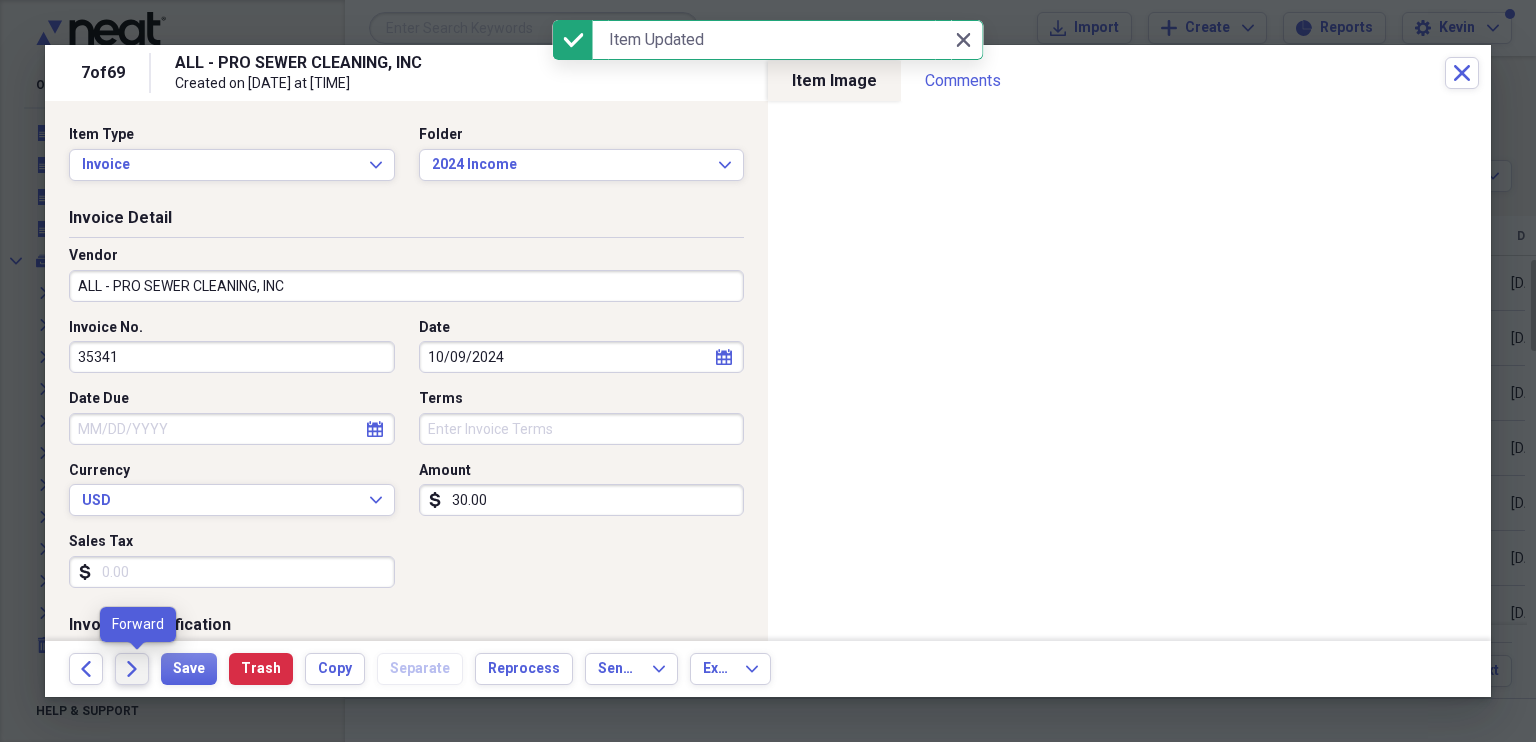 click on "Forward" at bounding box center (132, 669) 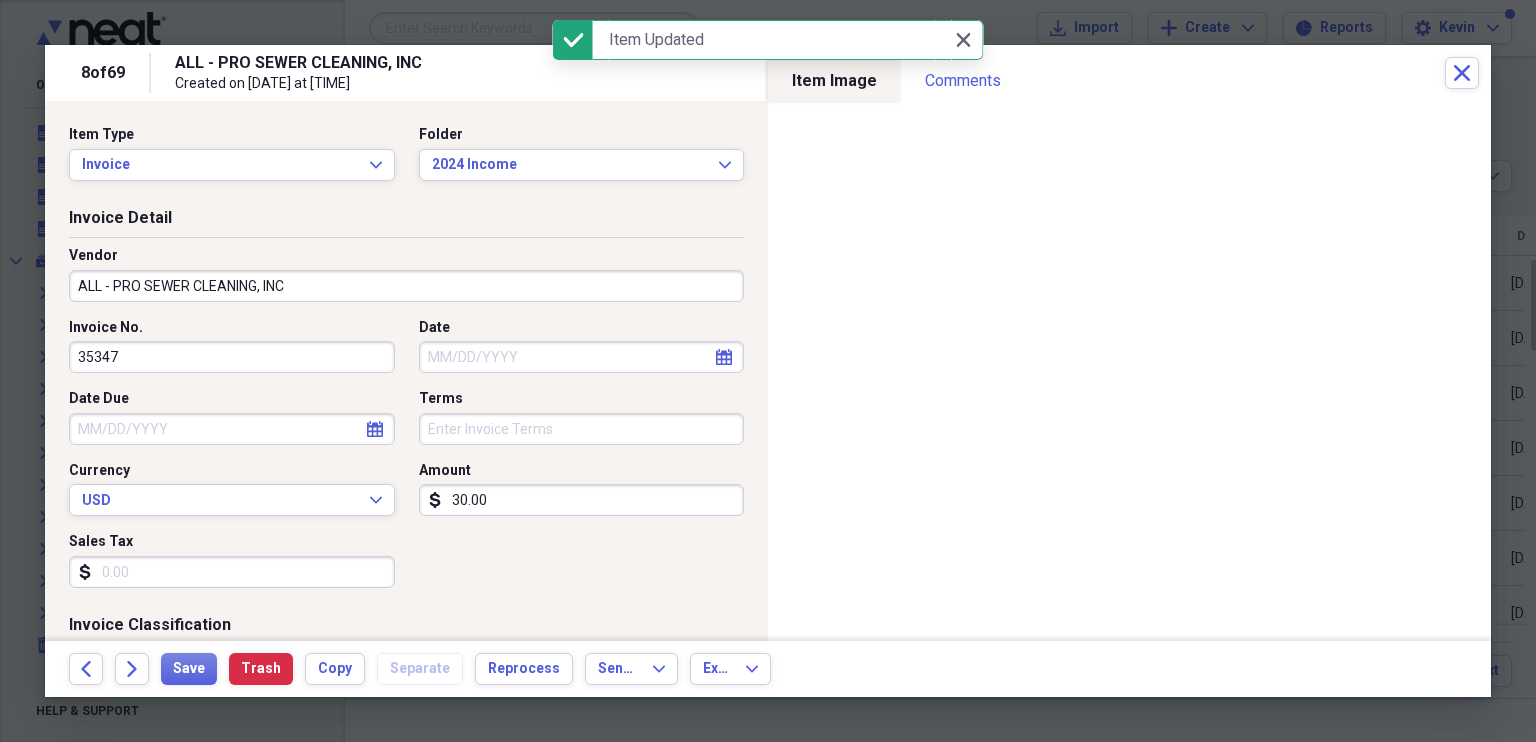 click on "Date" at bounding box center [582, 357] 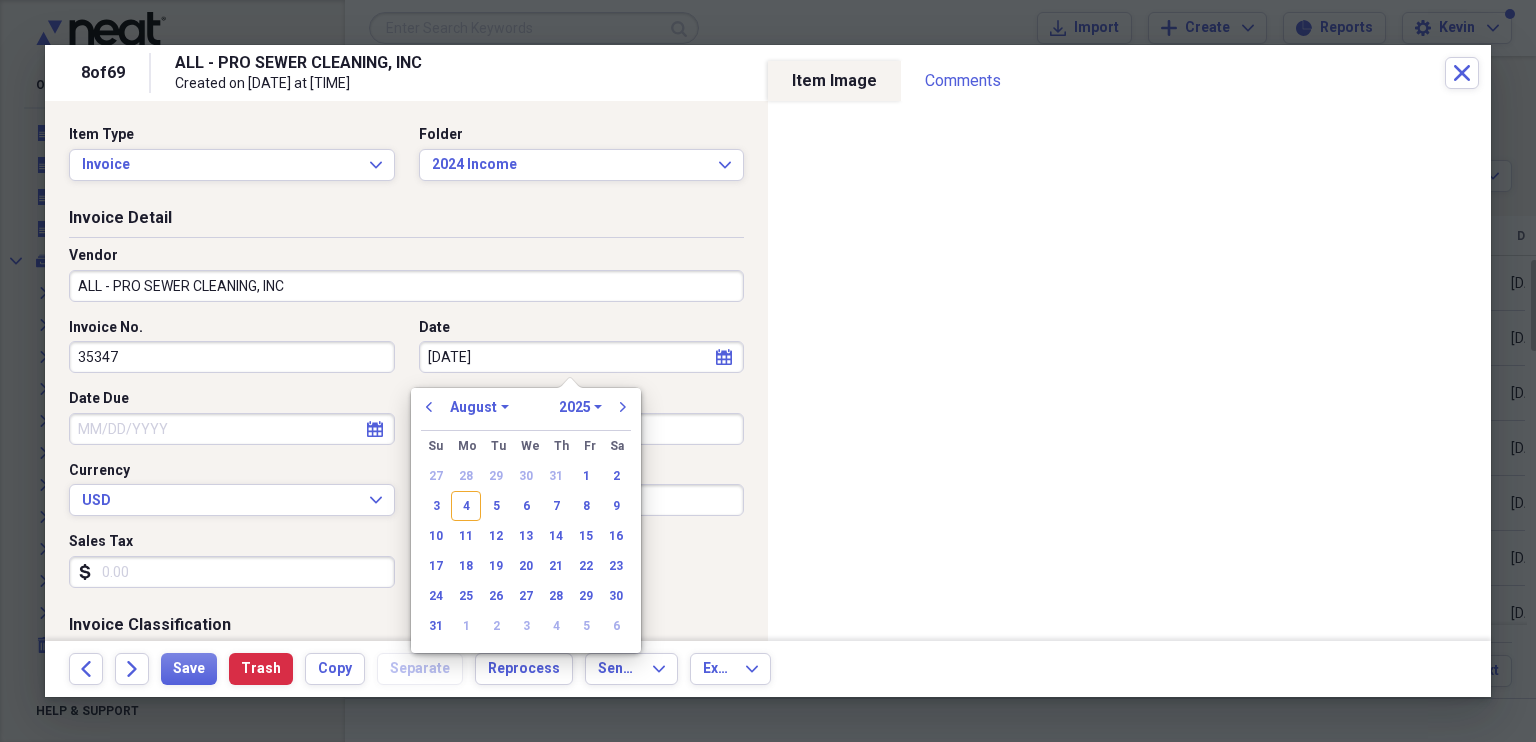 type on "[DATE]" 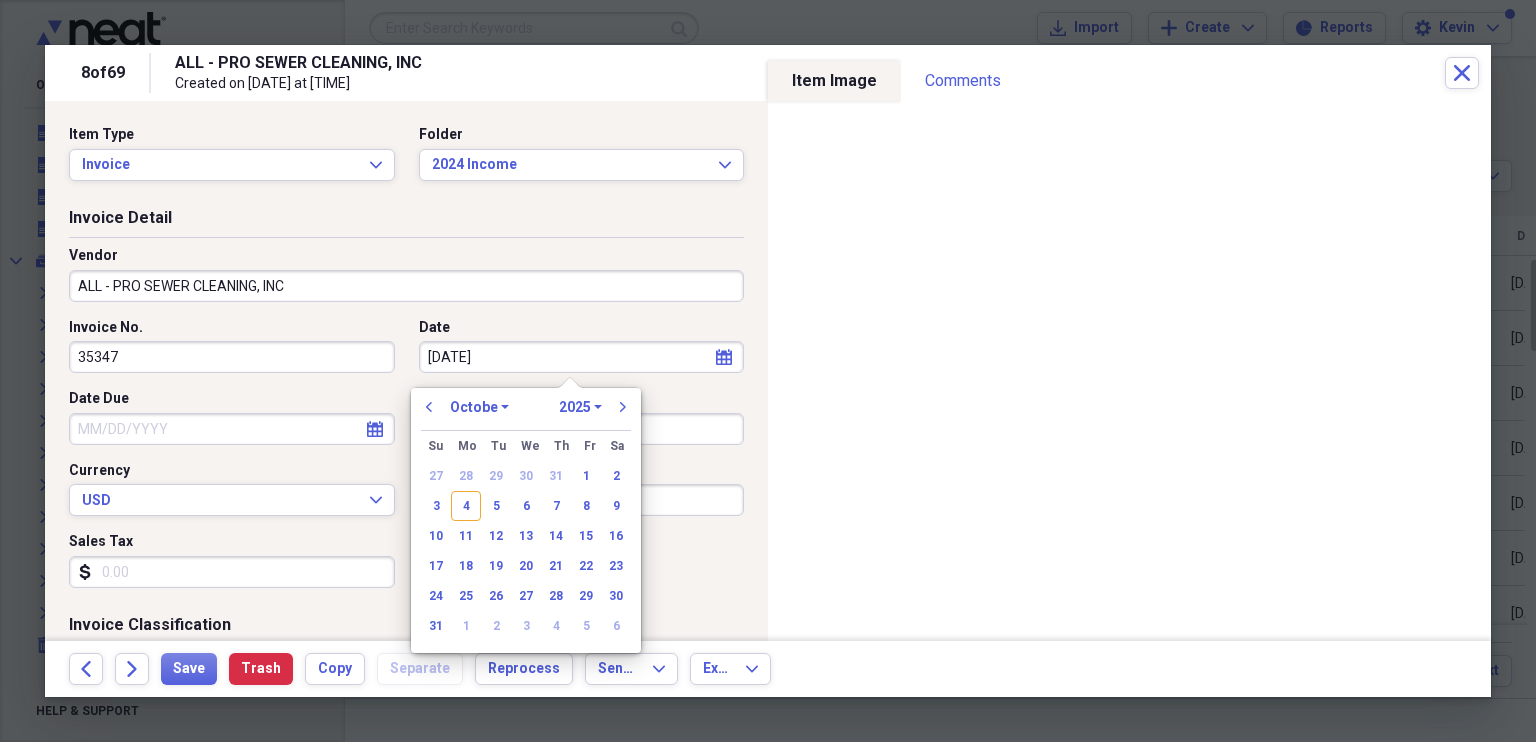 select on "2020" 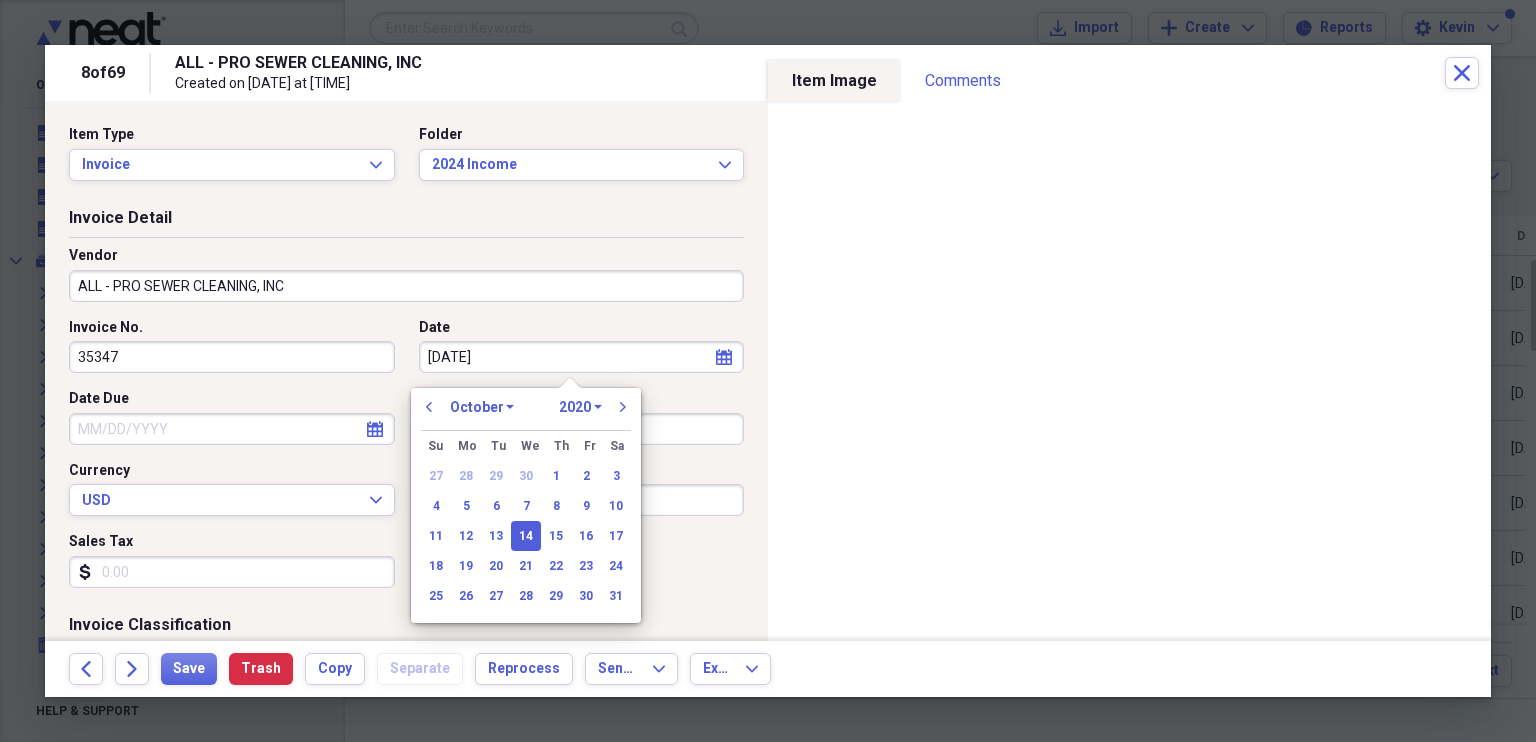 type on "10/14/2024" 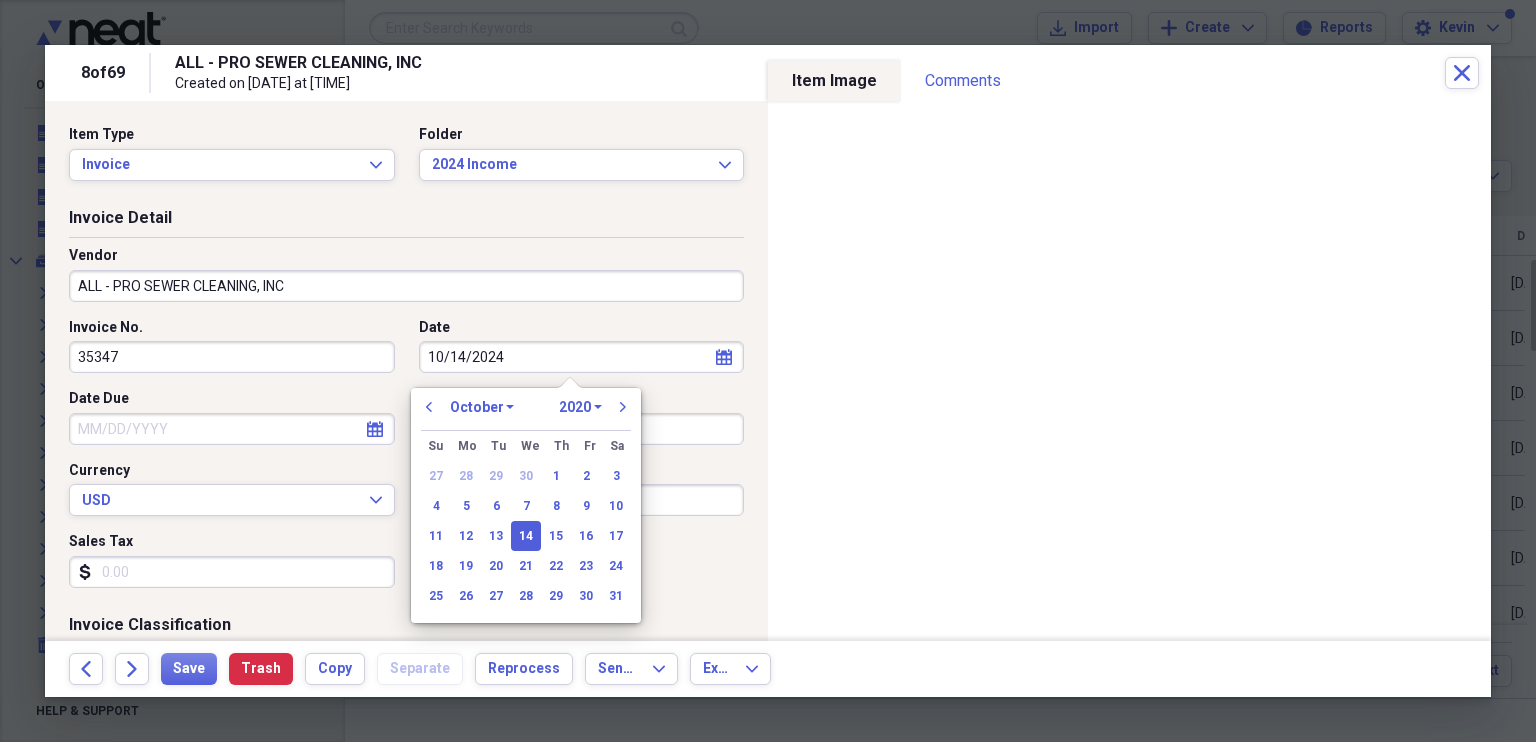 select on "2024" 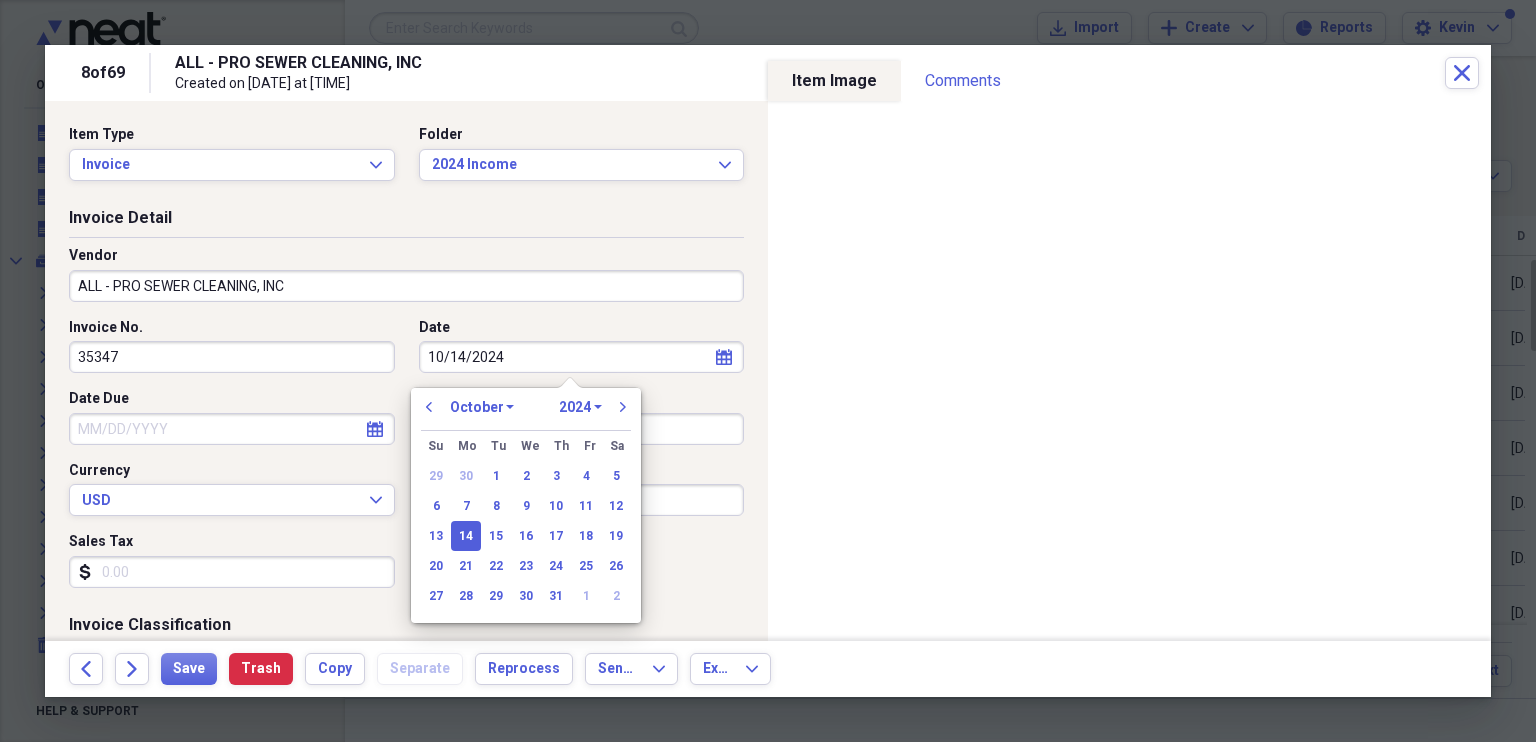 type on "10/14/2024" 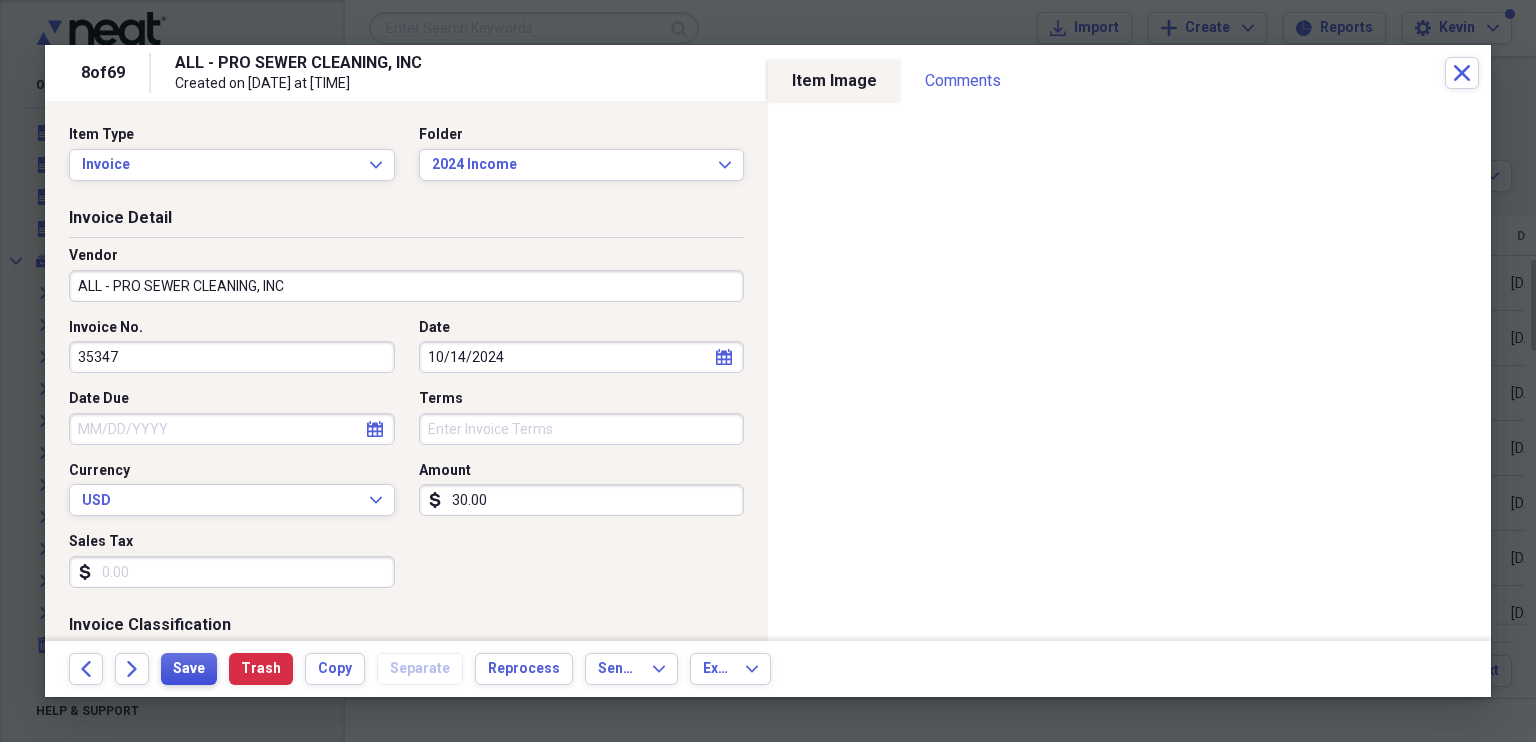 click on "Save" at bounding box center [189, 669] 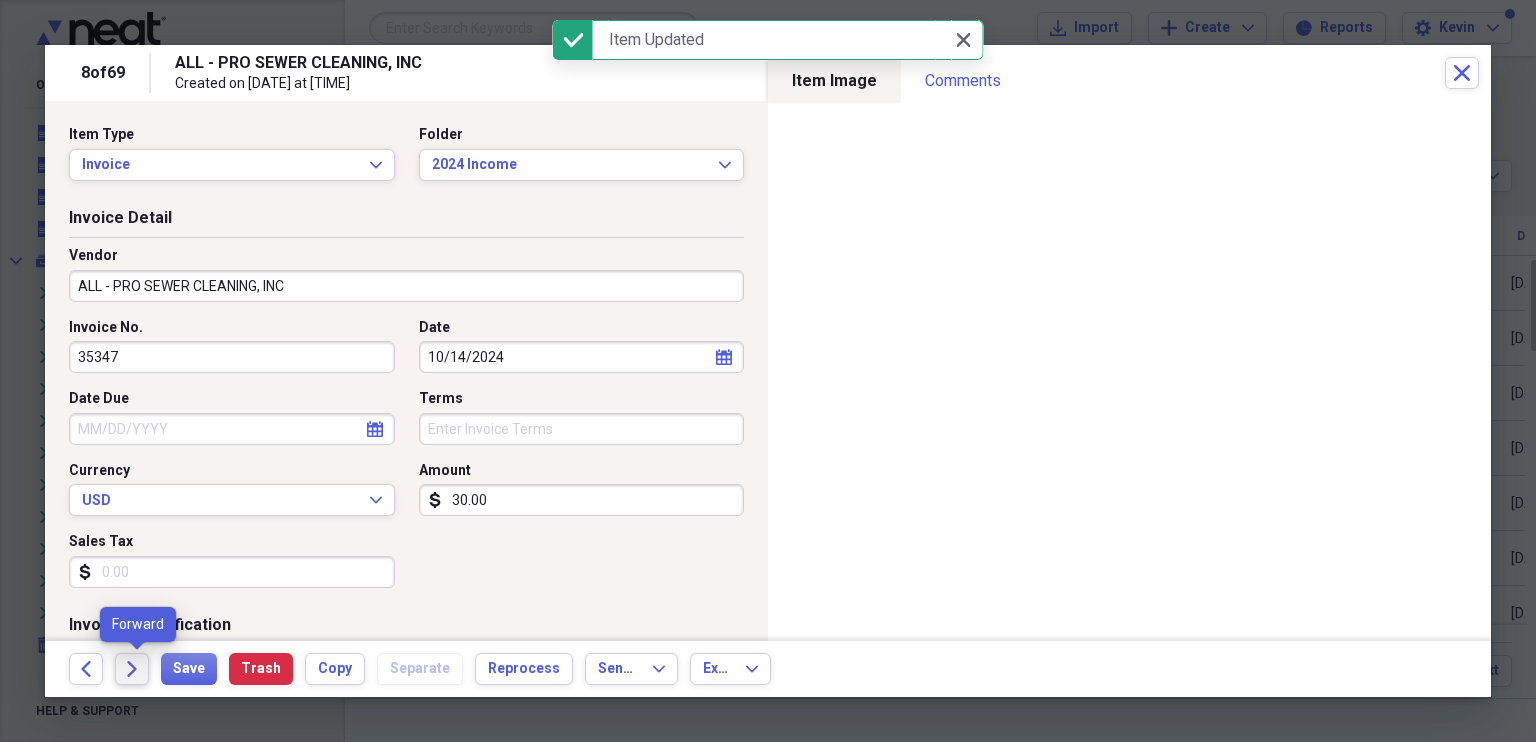 click on "Forward" at bounding box center [132, 669] 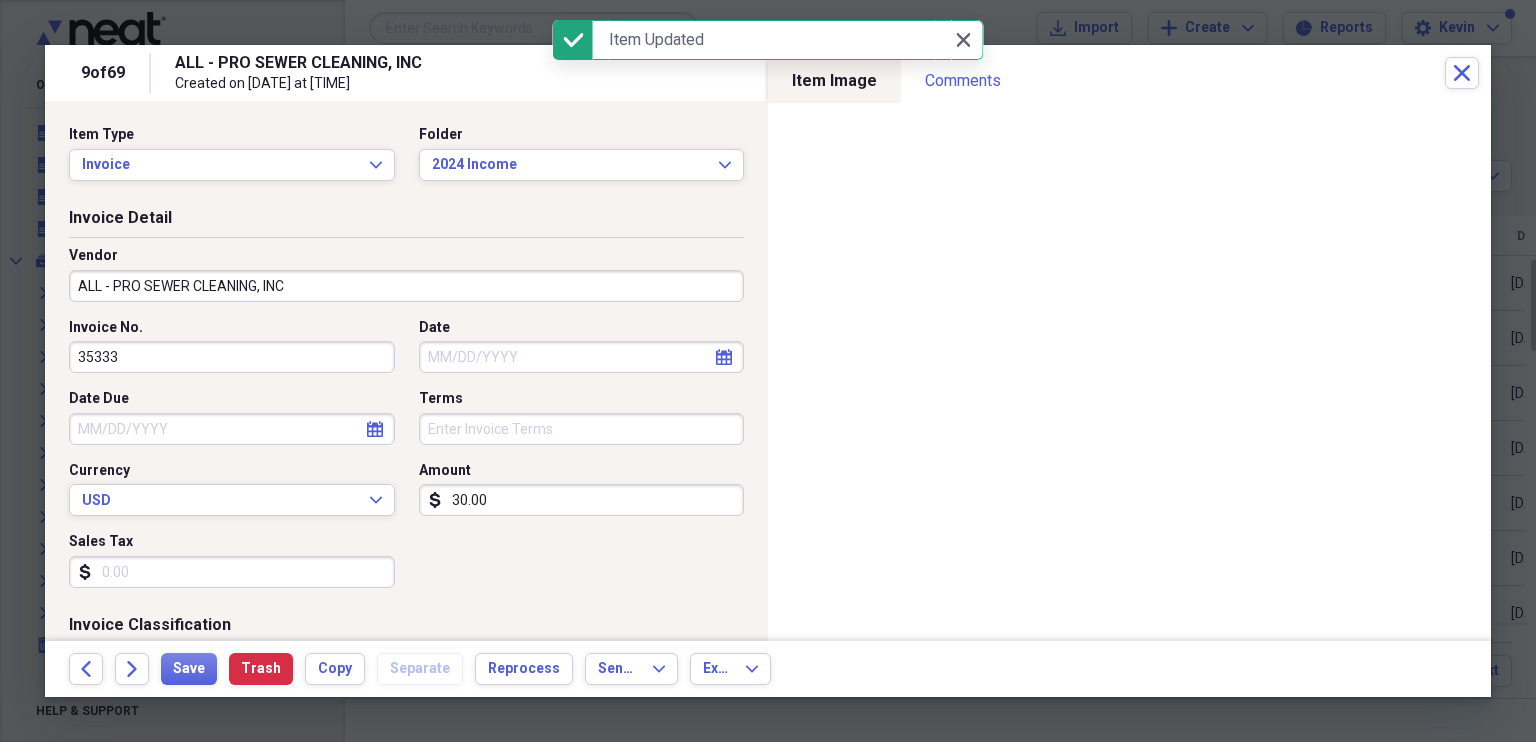 select on "7" 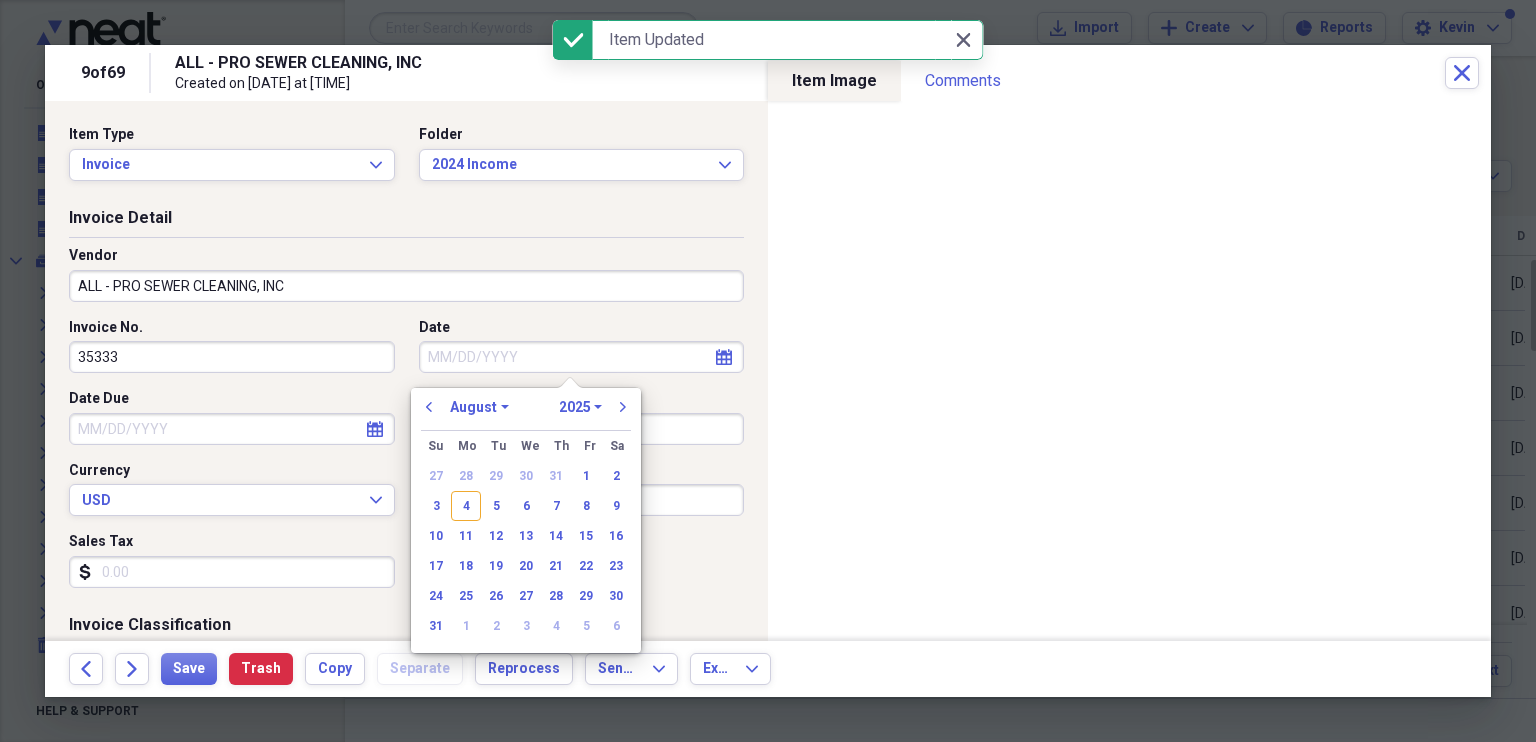 click on "Date" at bounding box center [582, 357] 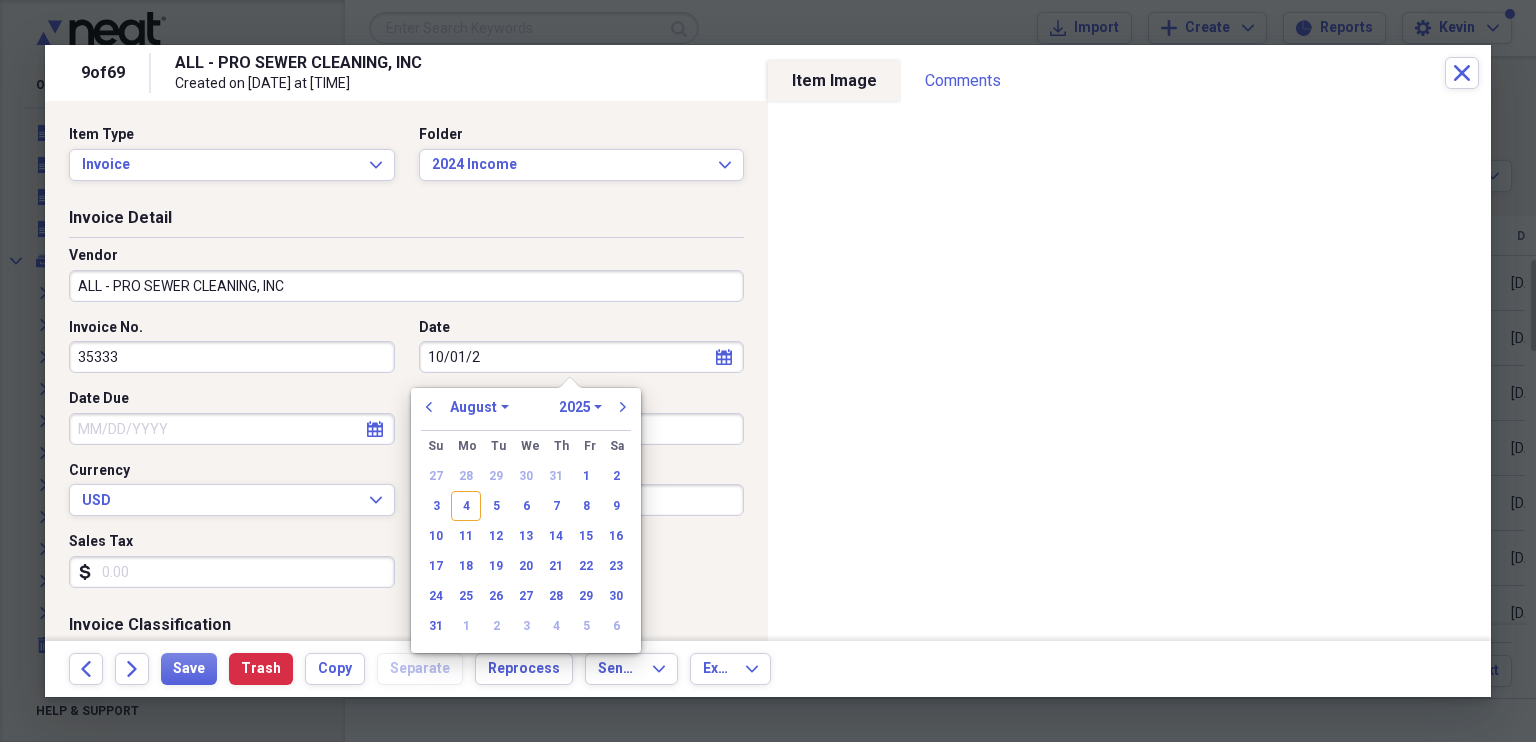 type on "10/01/20" 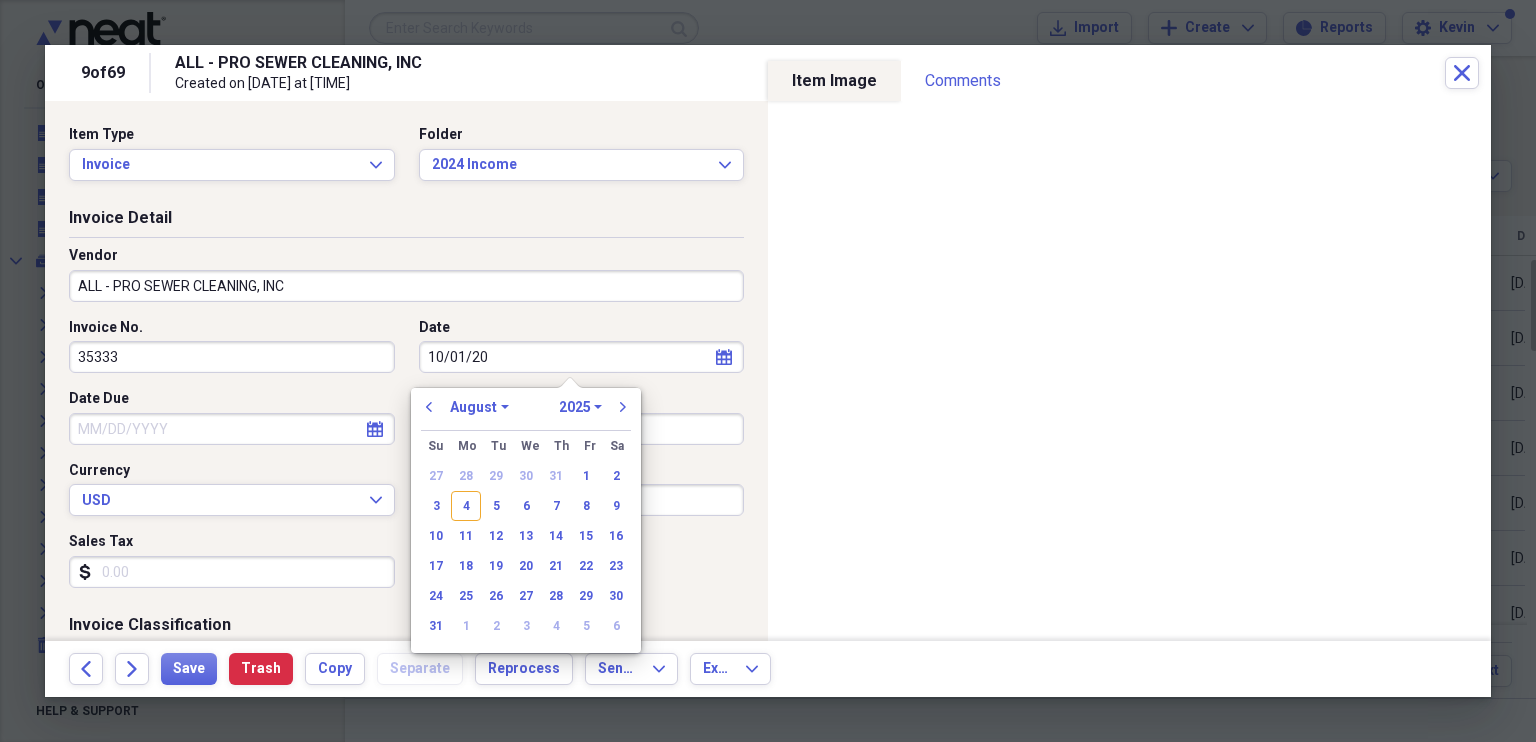 select on "9" 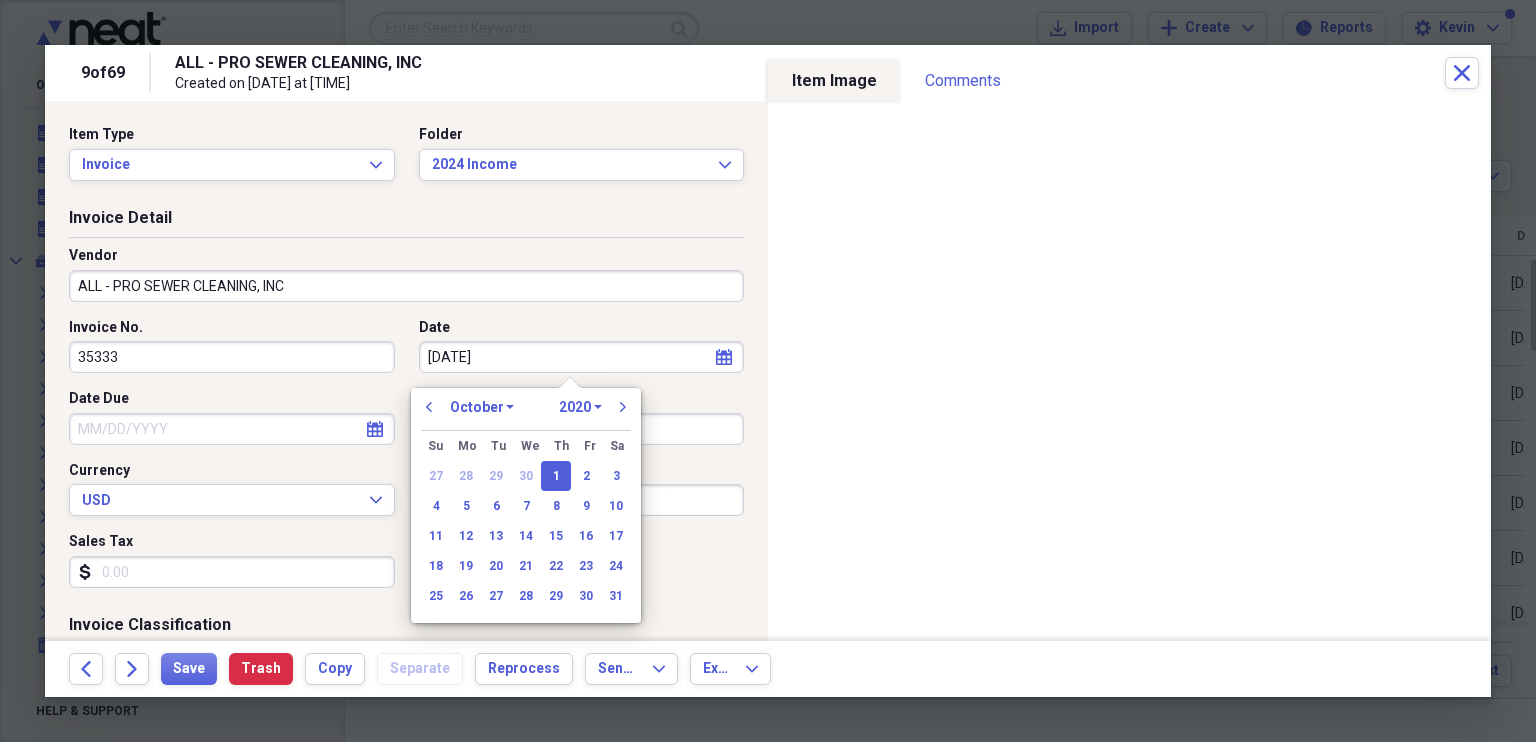 type on "10/01/2024" 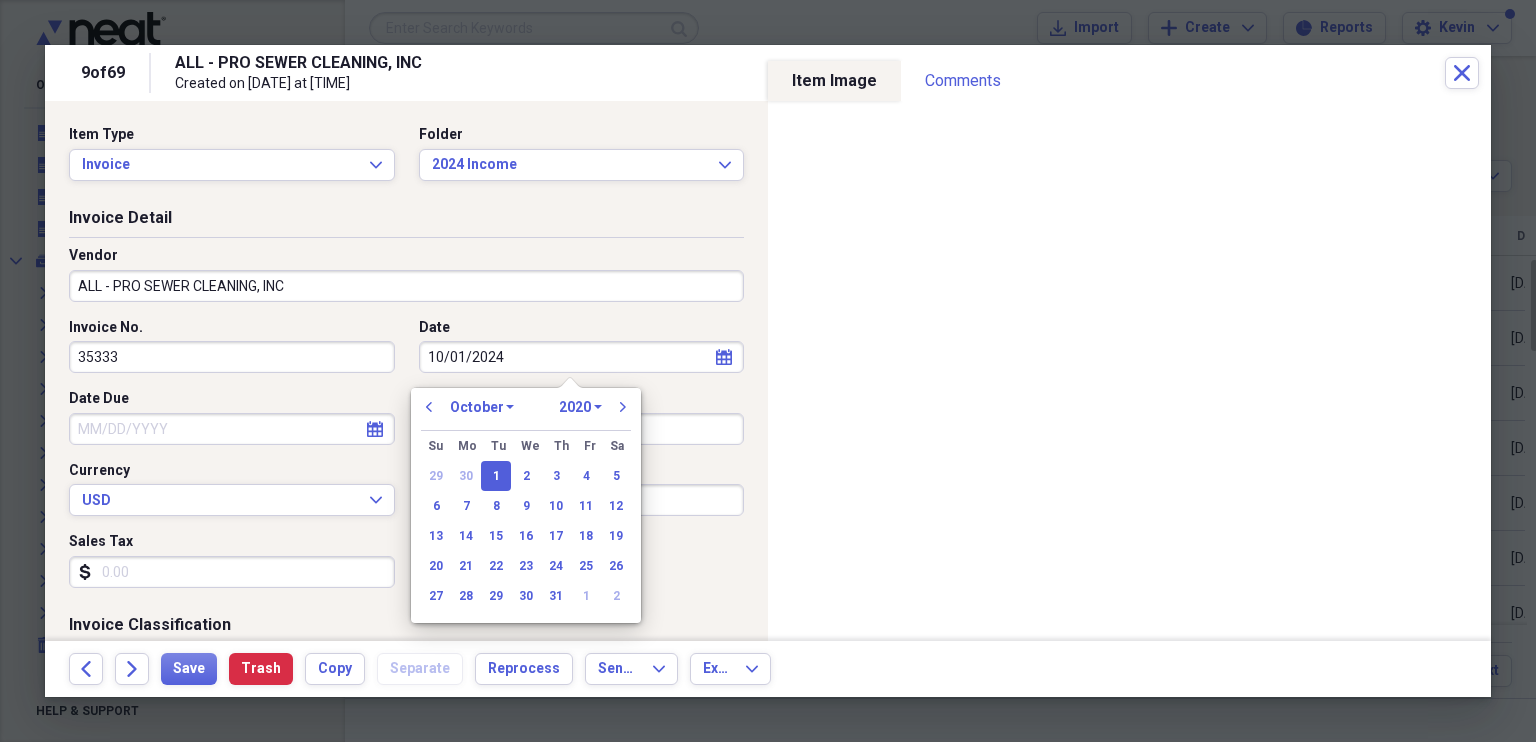select on "2024" 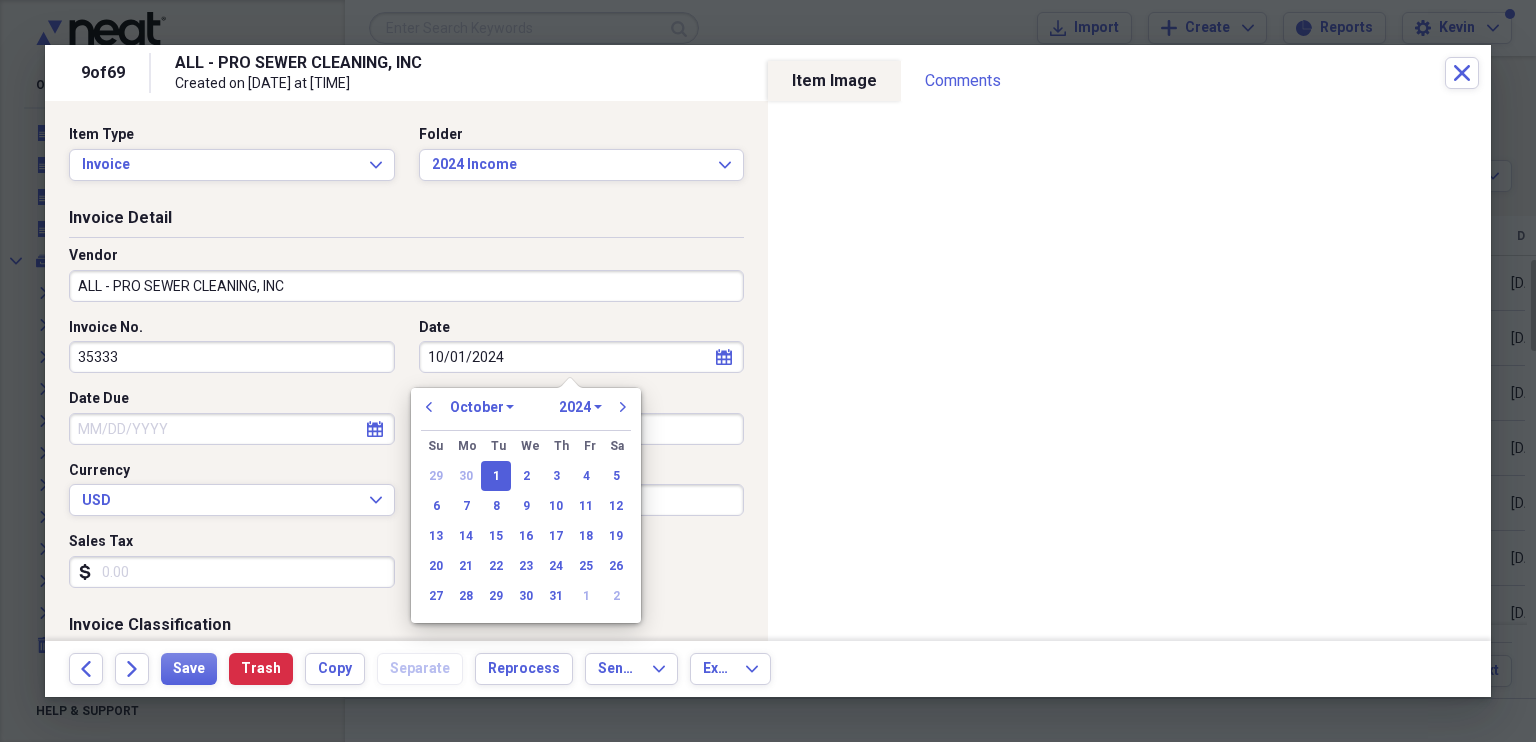 type on "10/01/2024" 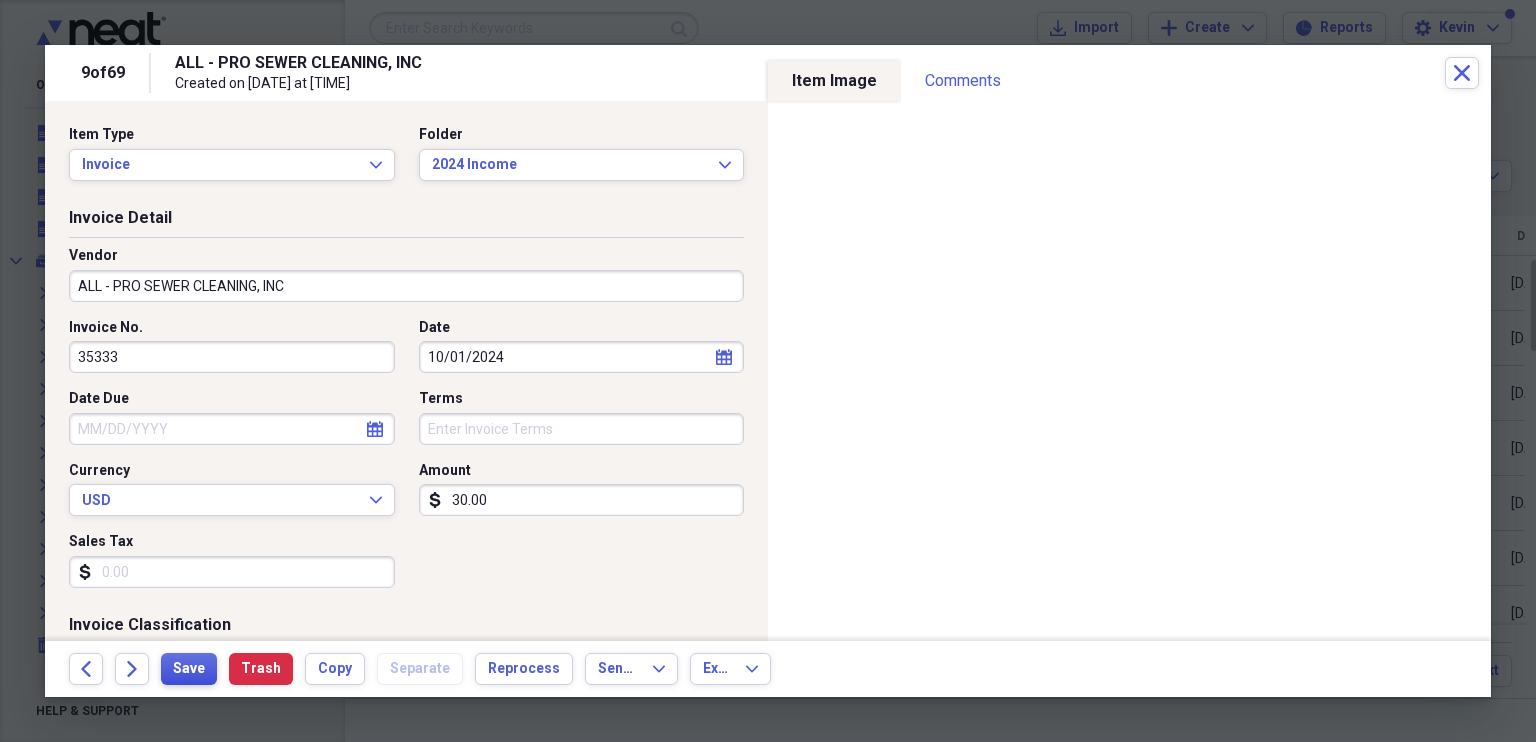 click on "Save" at bounding box center (189, 669) 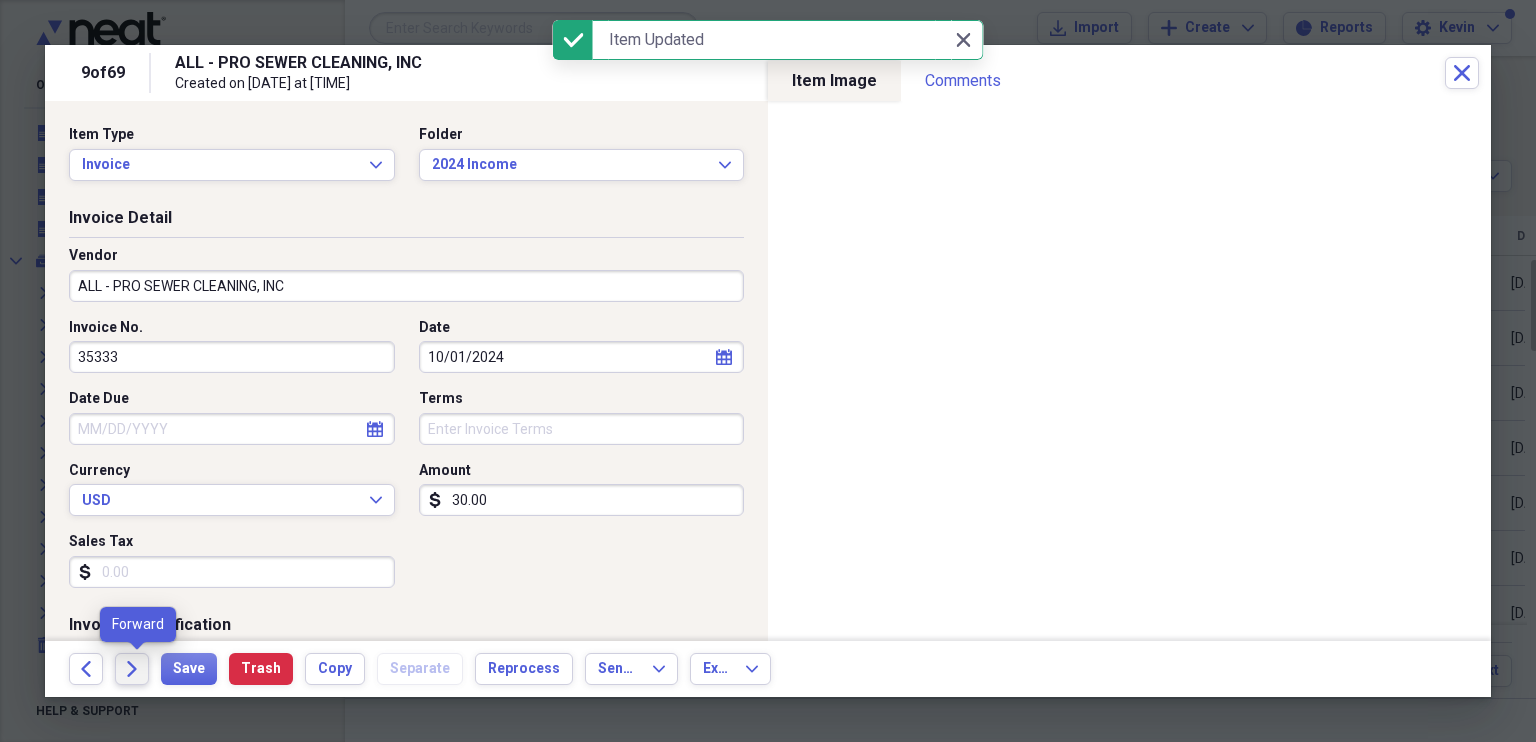 click on "Forward" 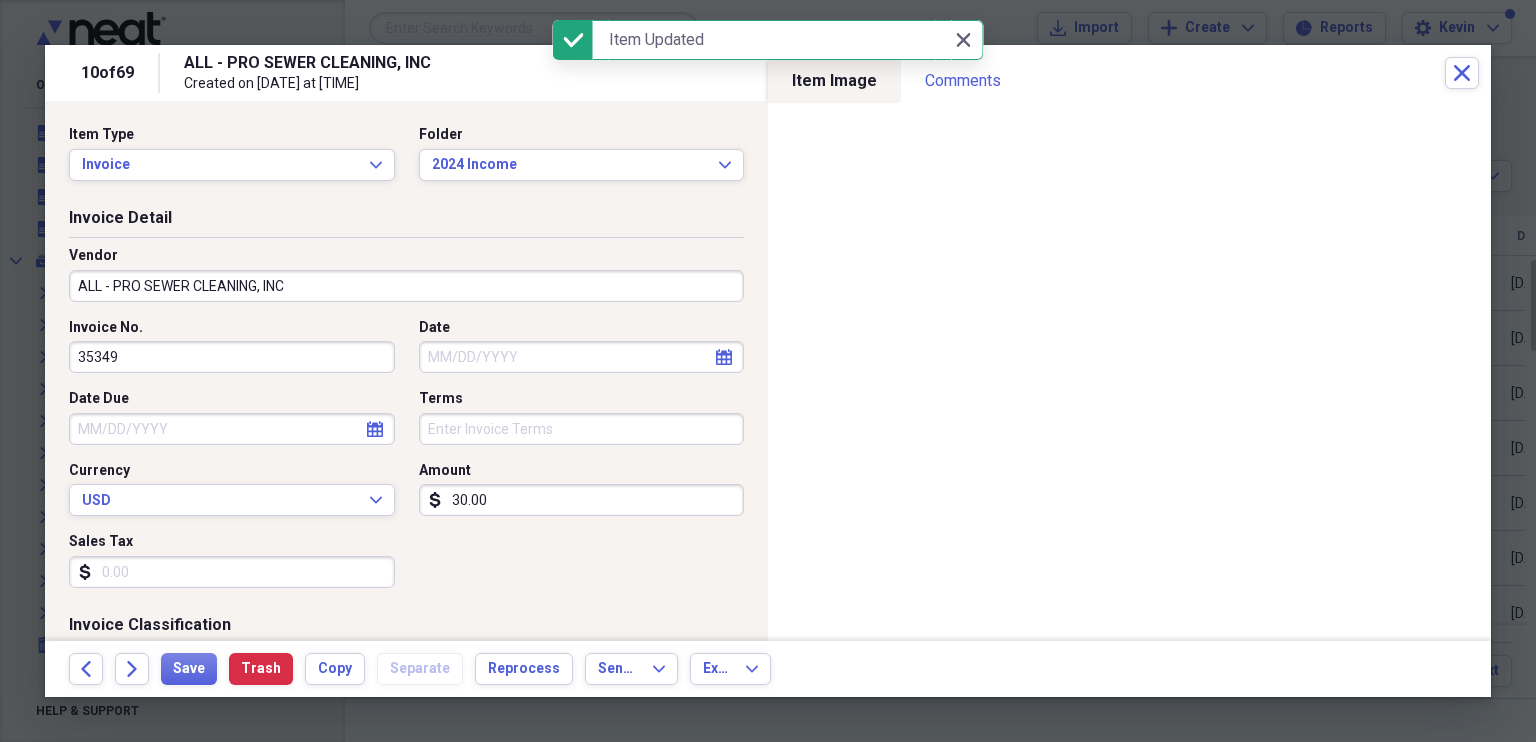 click on "Date" at bounding box center (582, 357) 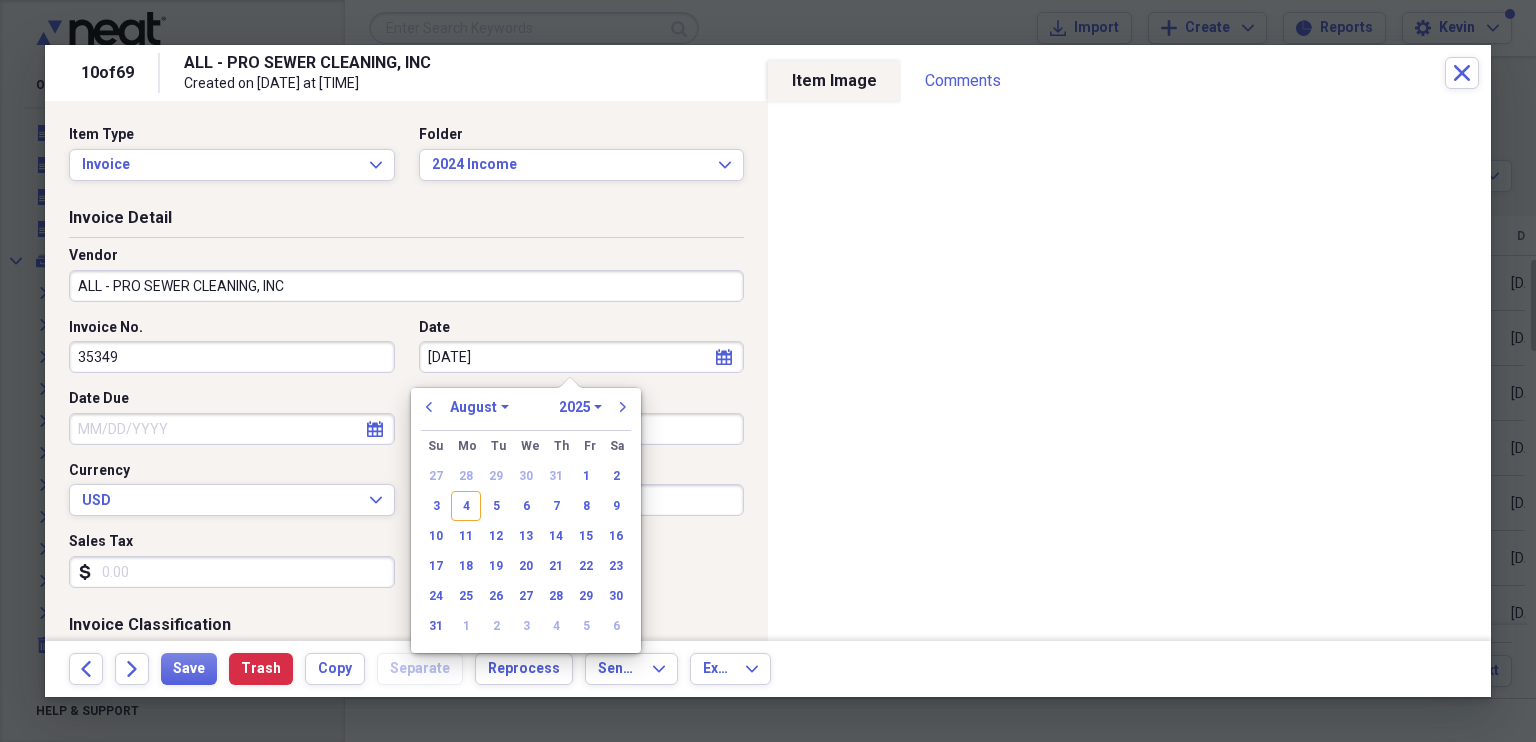 type on "10/15/20" 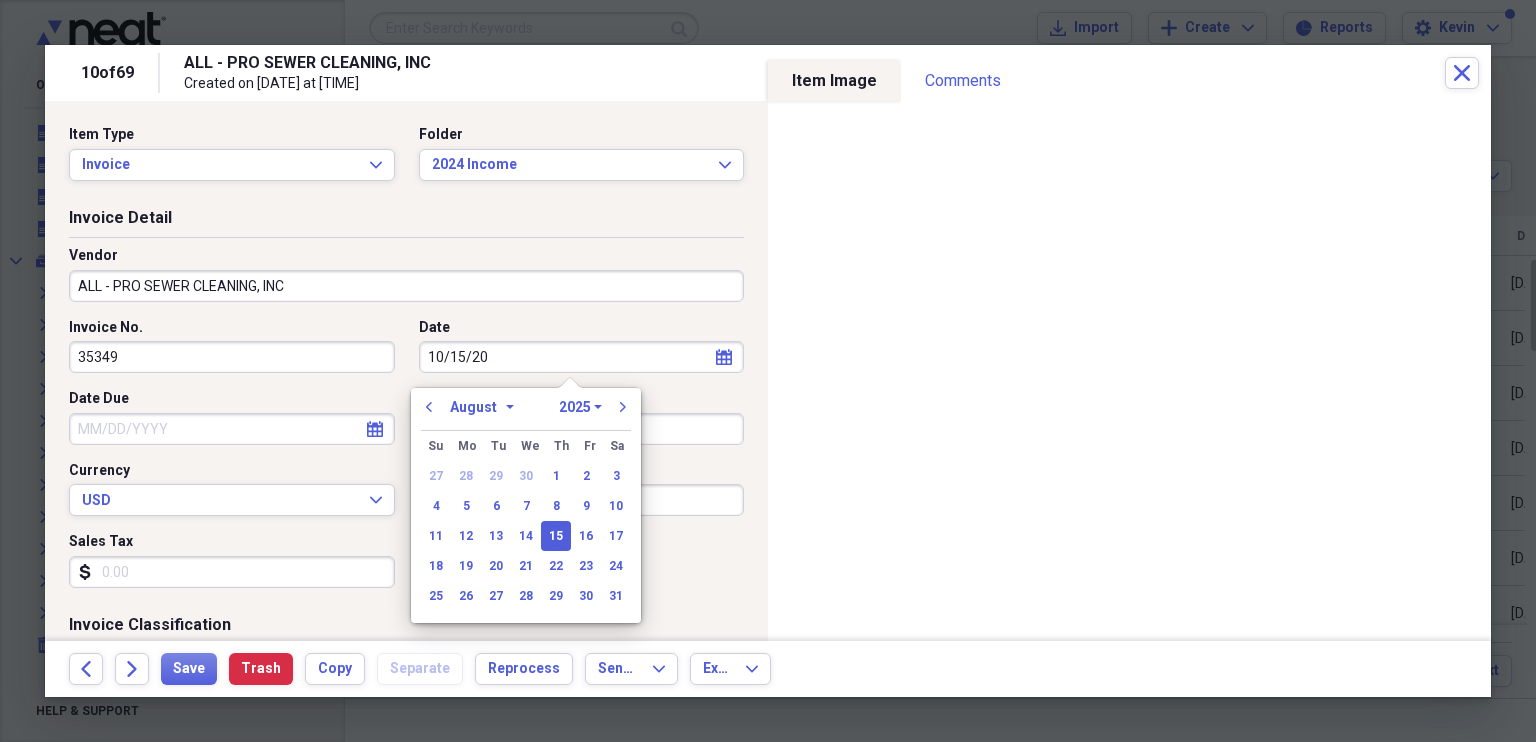 select on "9" 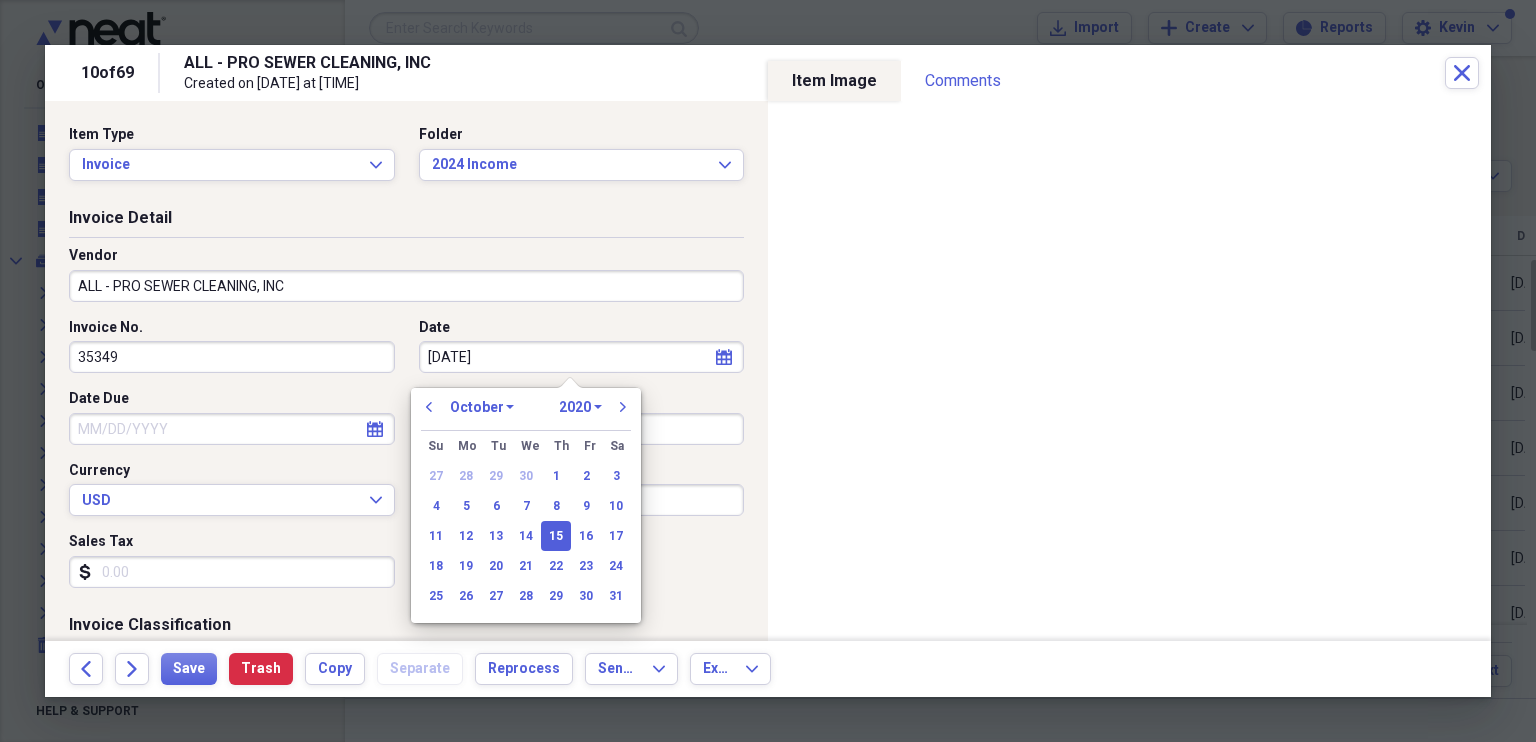 type on "10/15/2024" 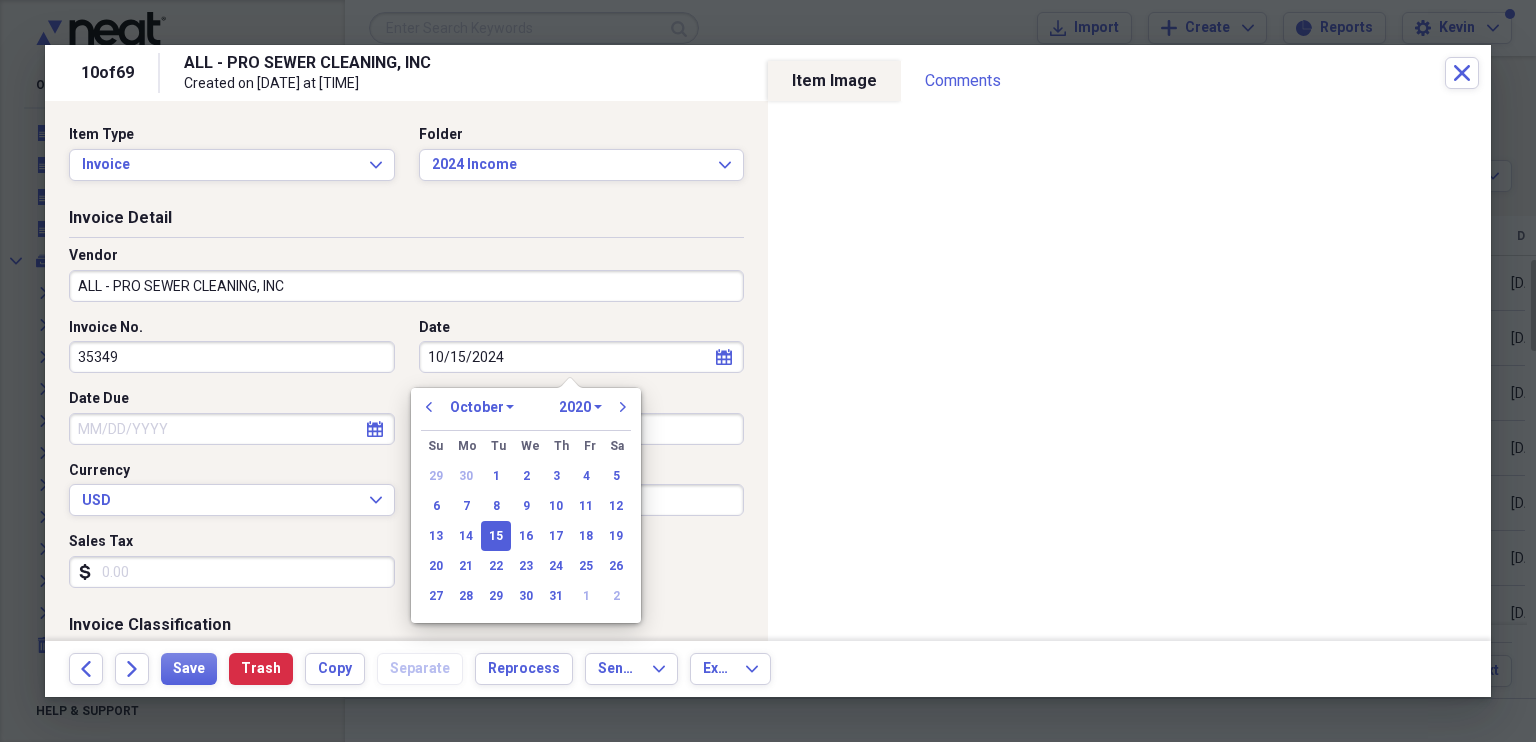 select on "2024" 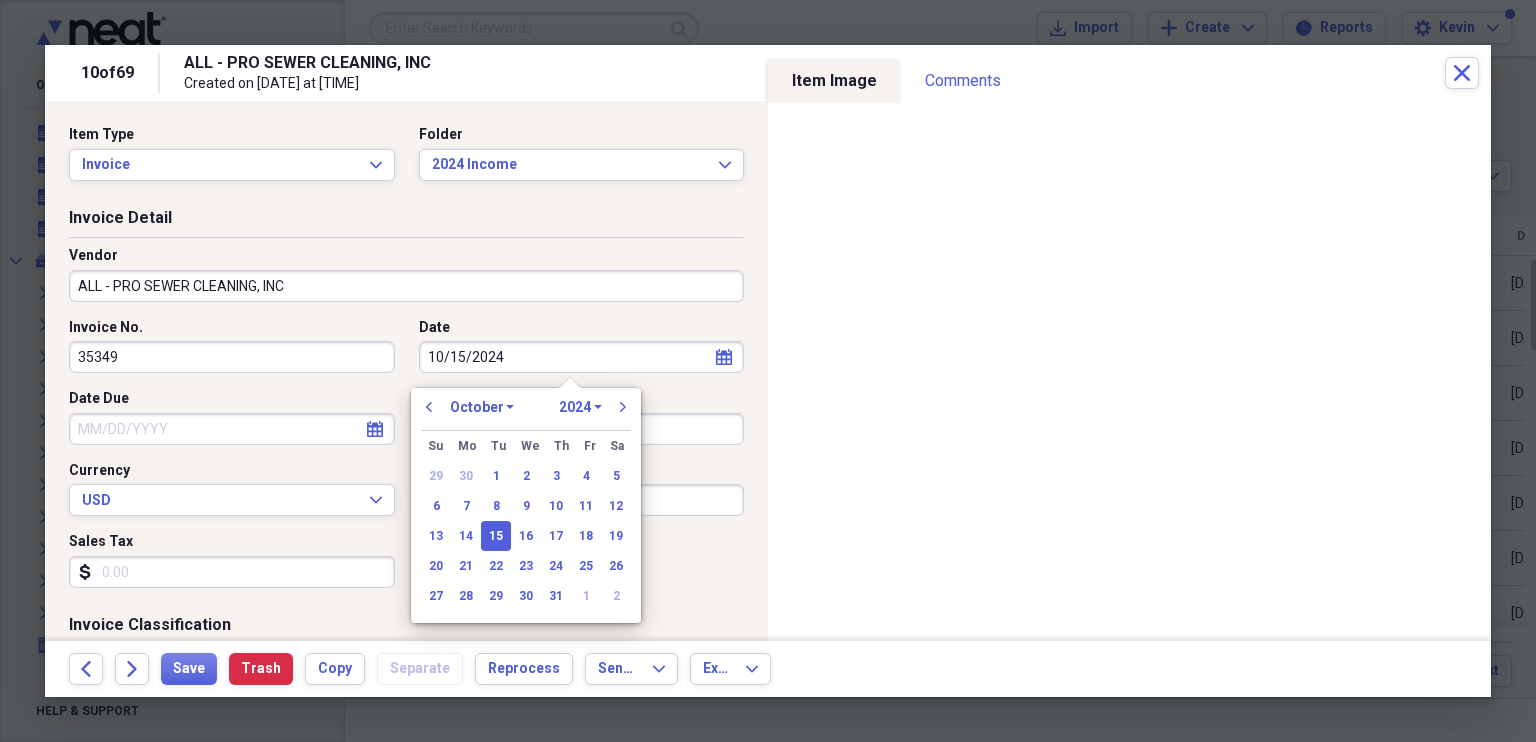 type on "10/15/2024" 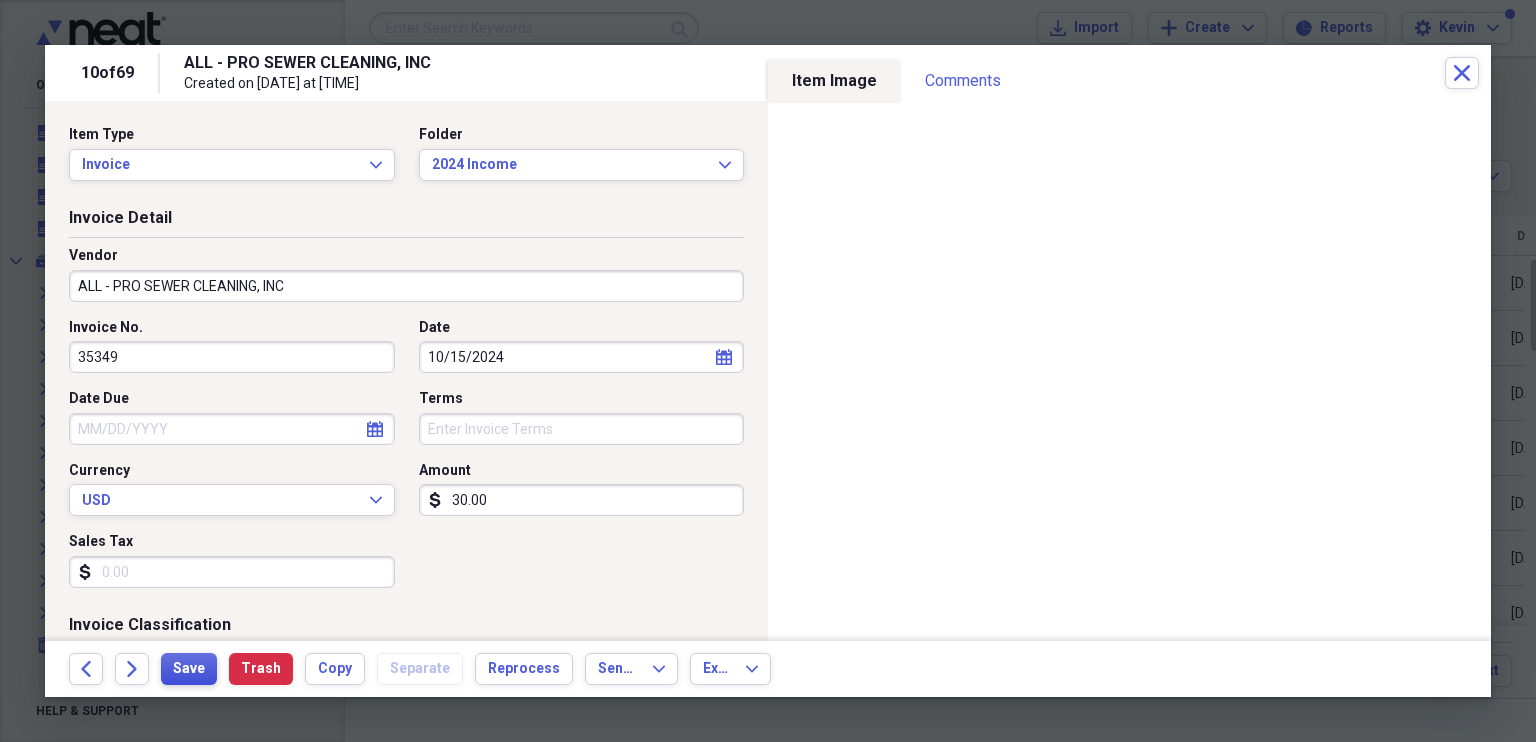 click on "Save" at bounding box center [189, 669] 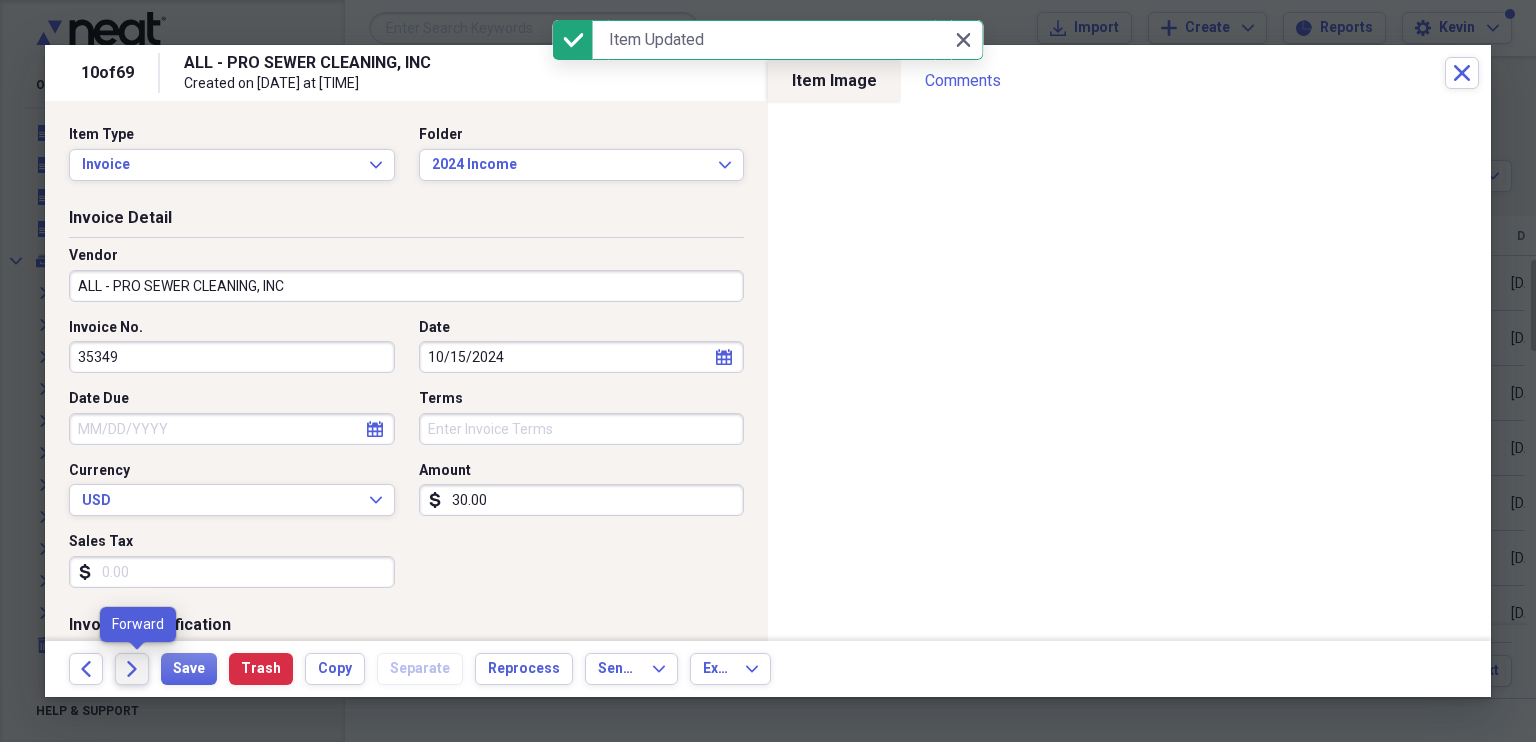 click on "Forward" 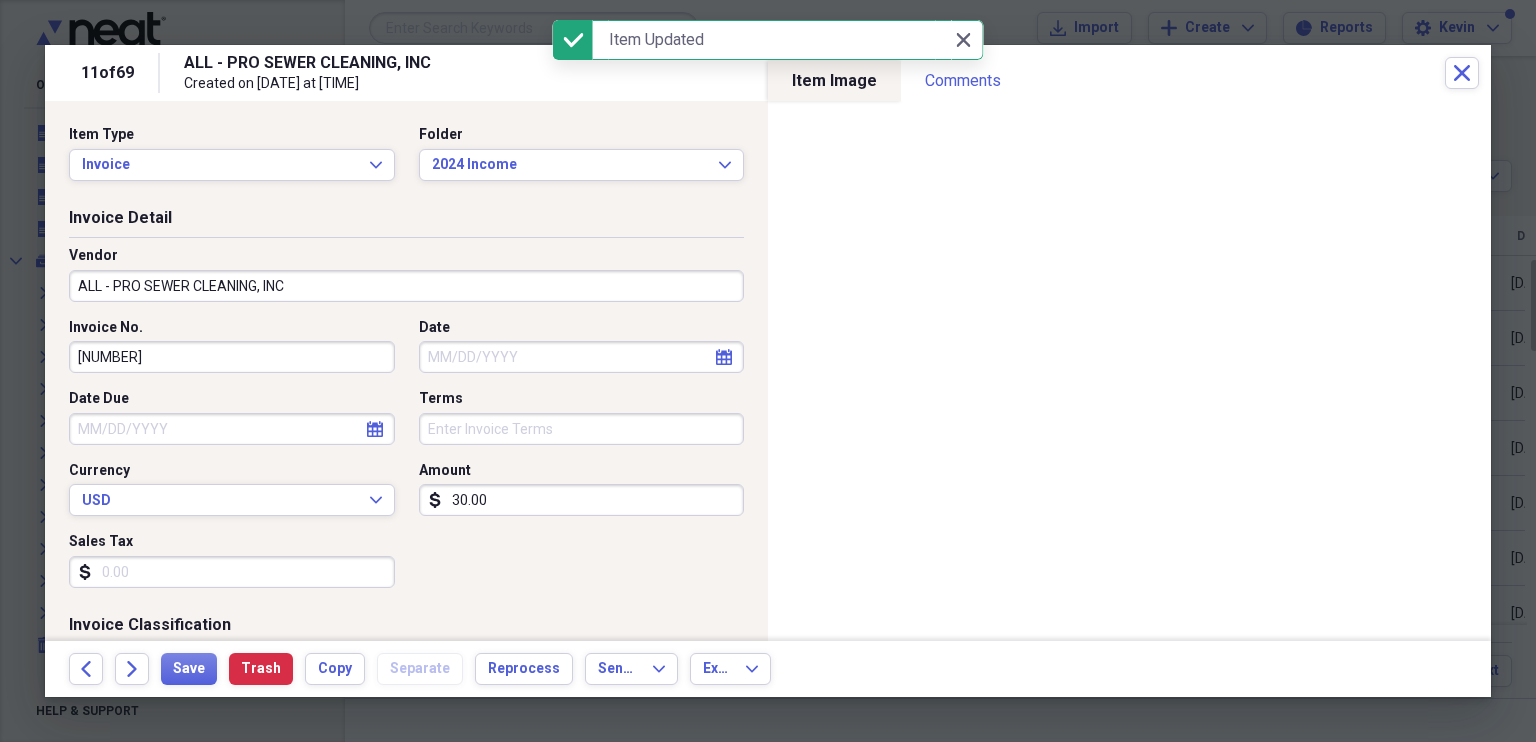 click on "Date" at bounding box center [582, 357] 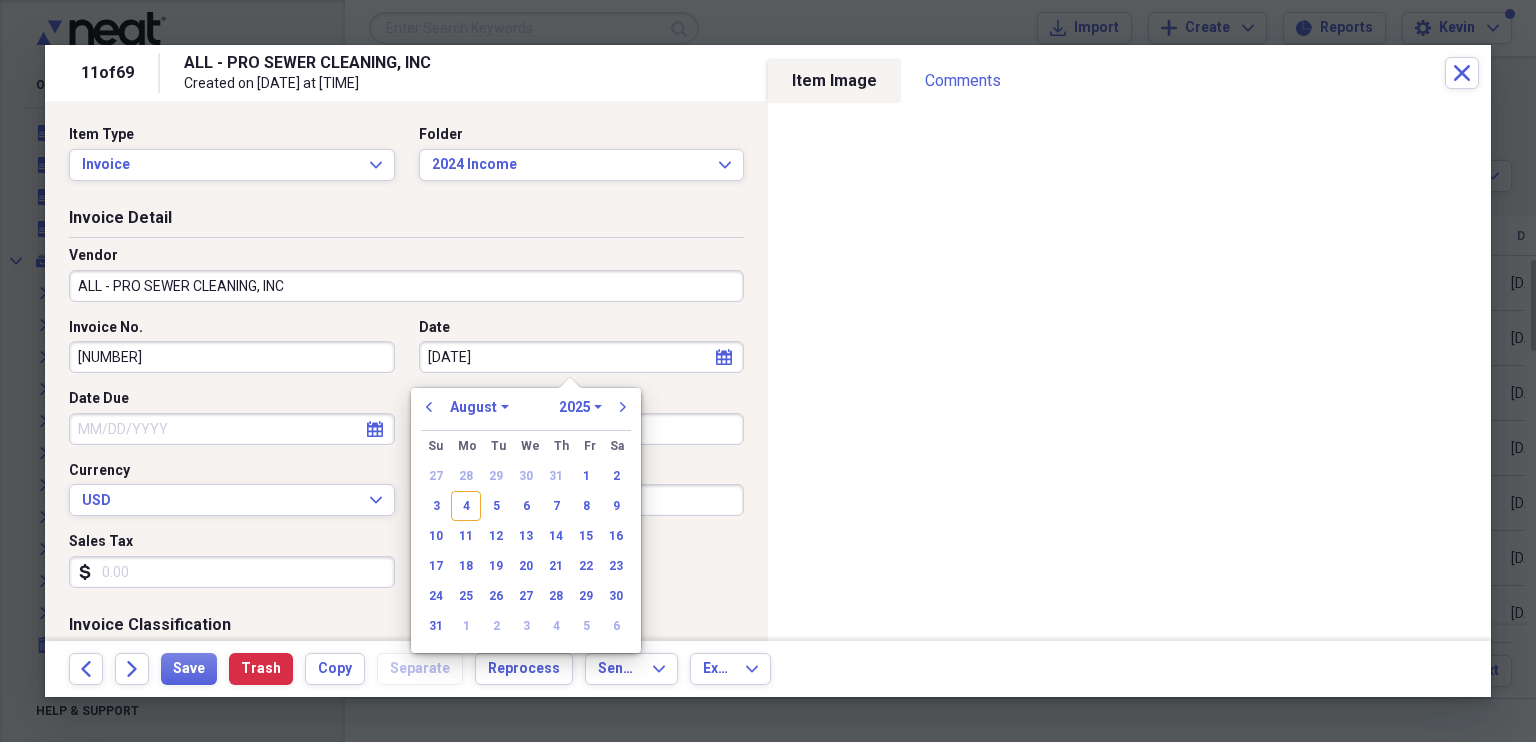 type on "[DATE]" 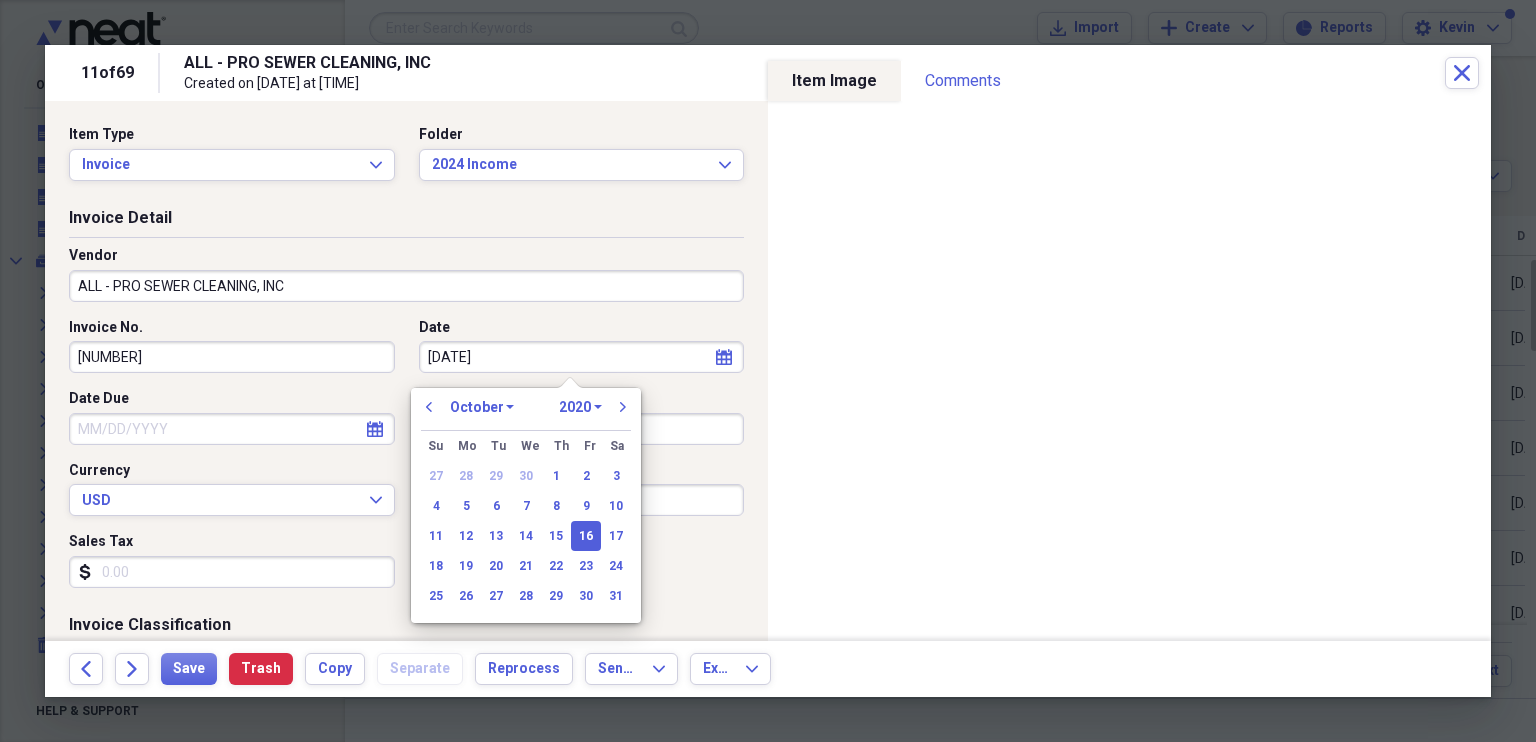 type on "10/16/2024" 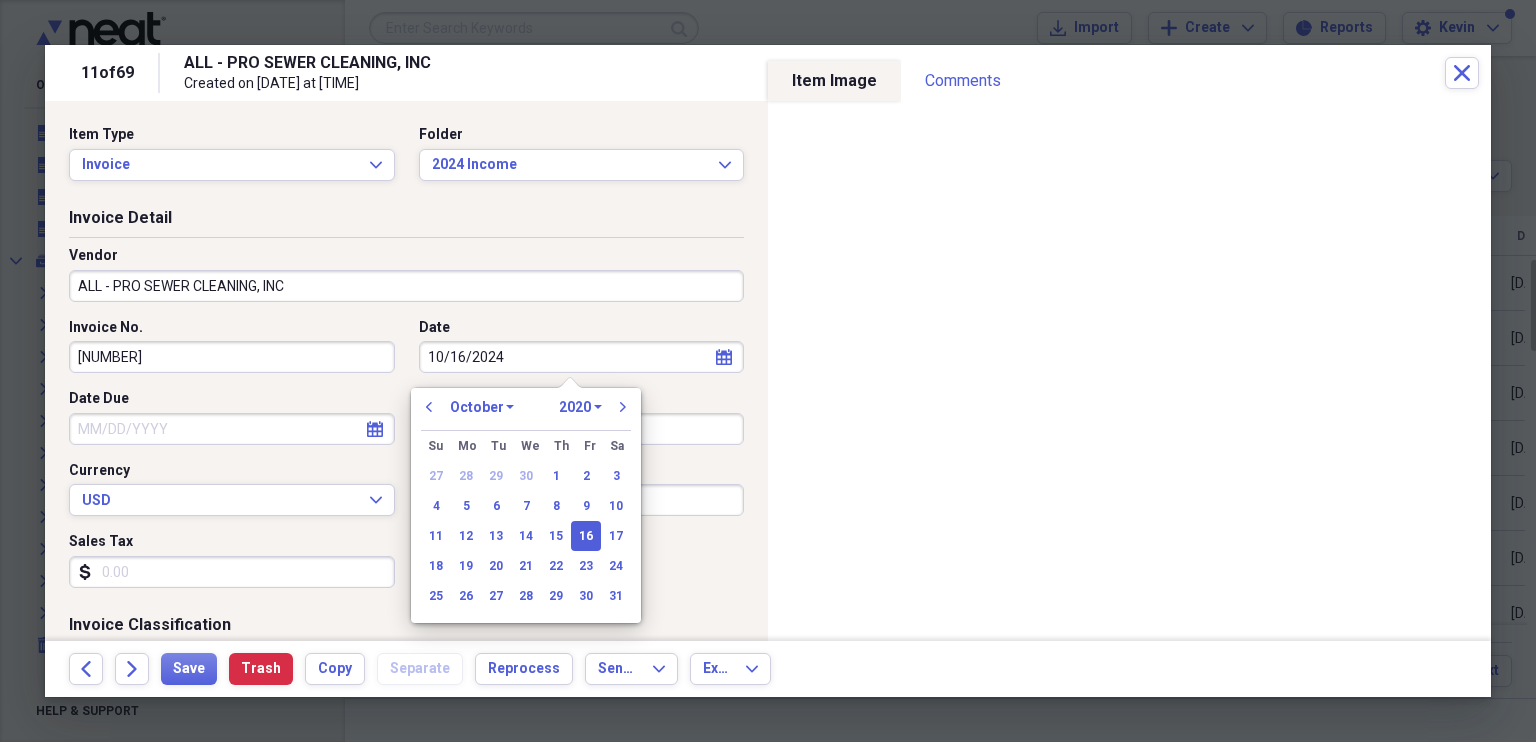 select on "2024" 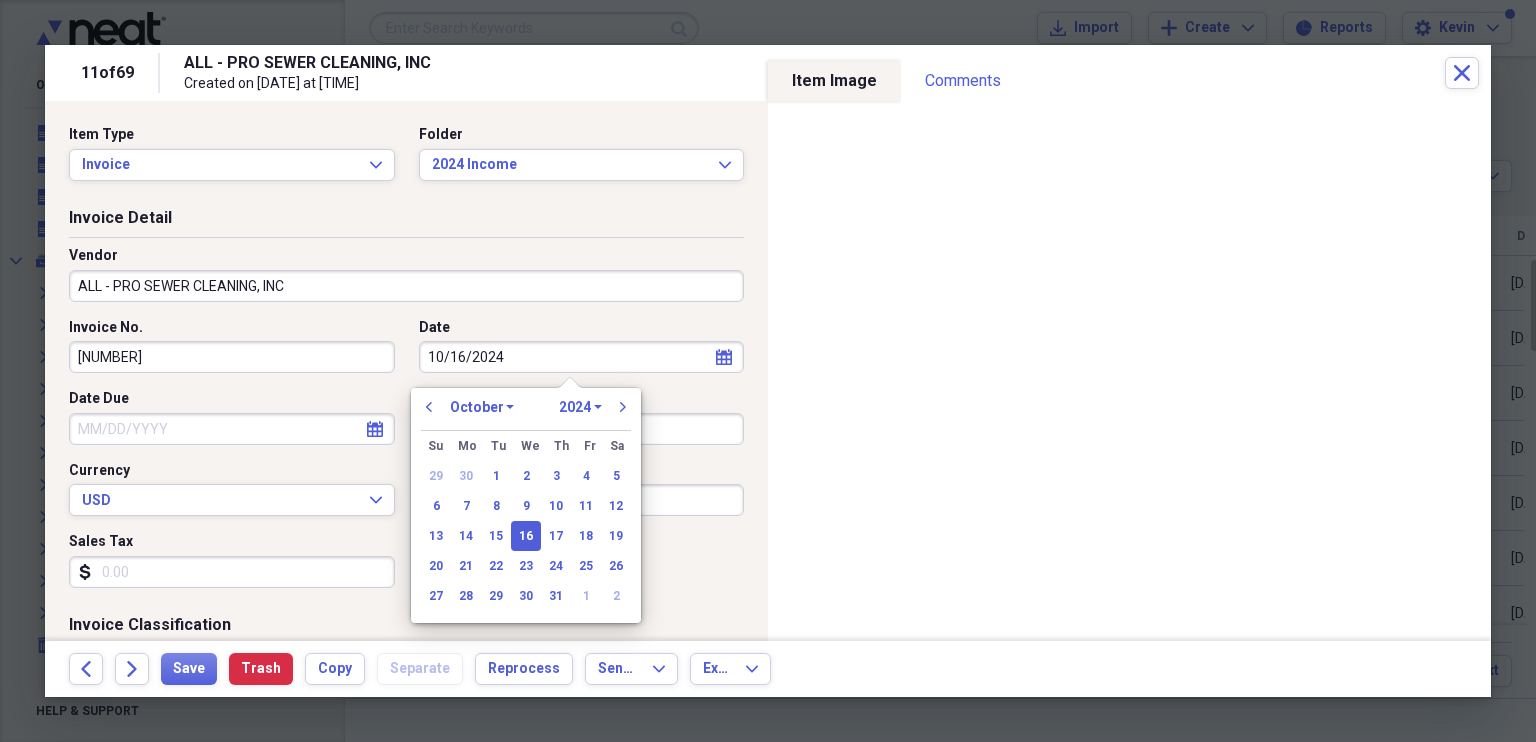 type on "10/16/2024" 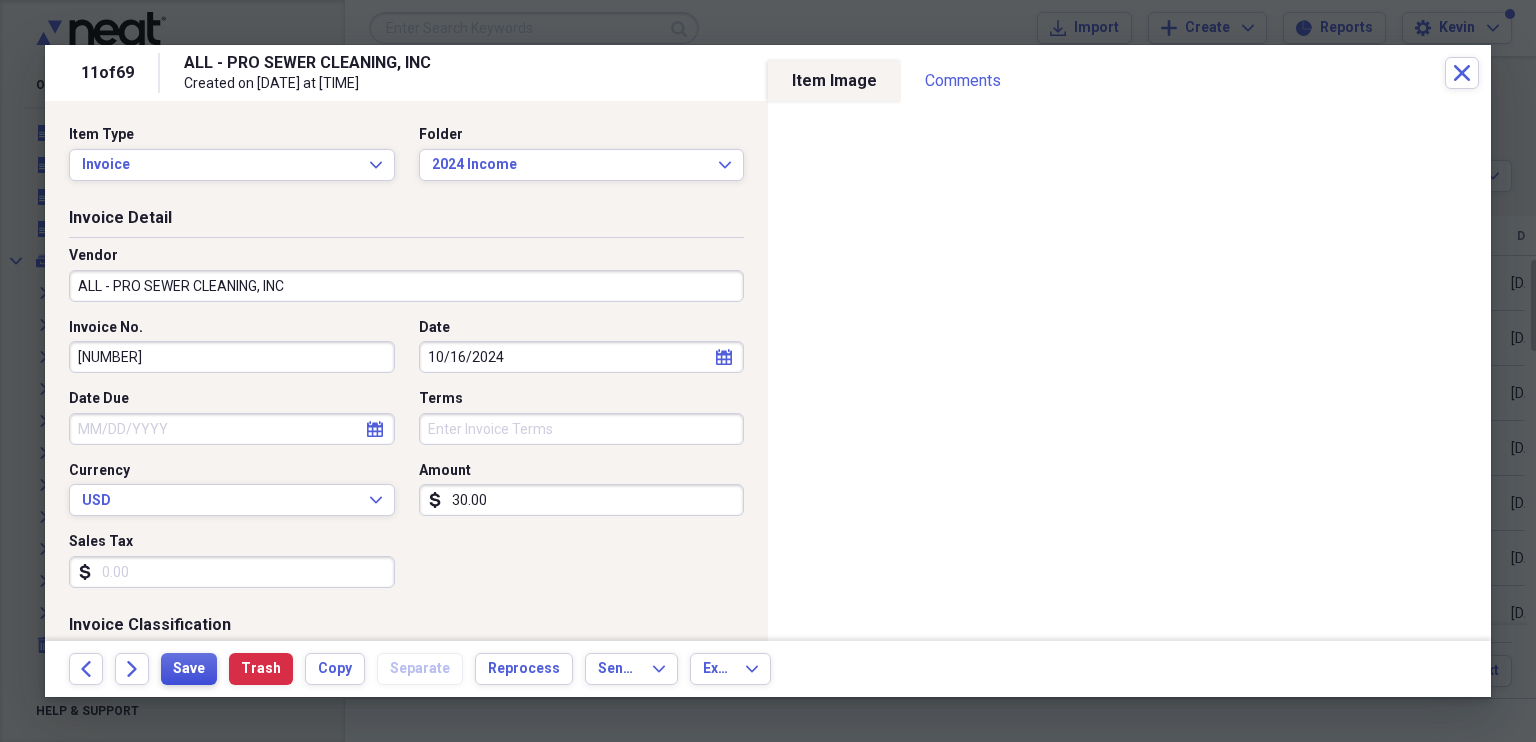 click on "Save" at bounding box center (189, 669) 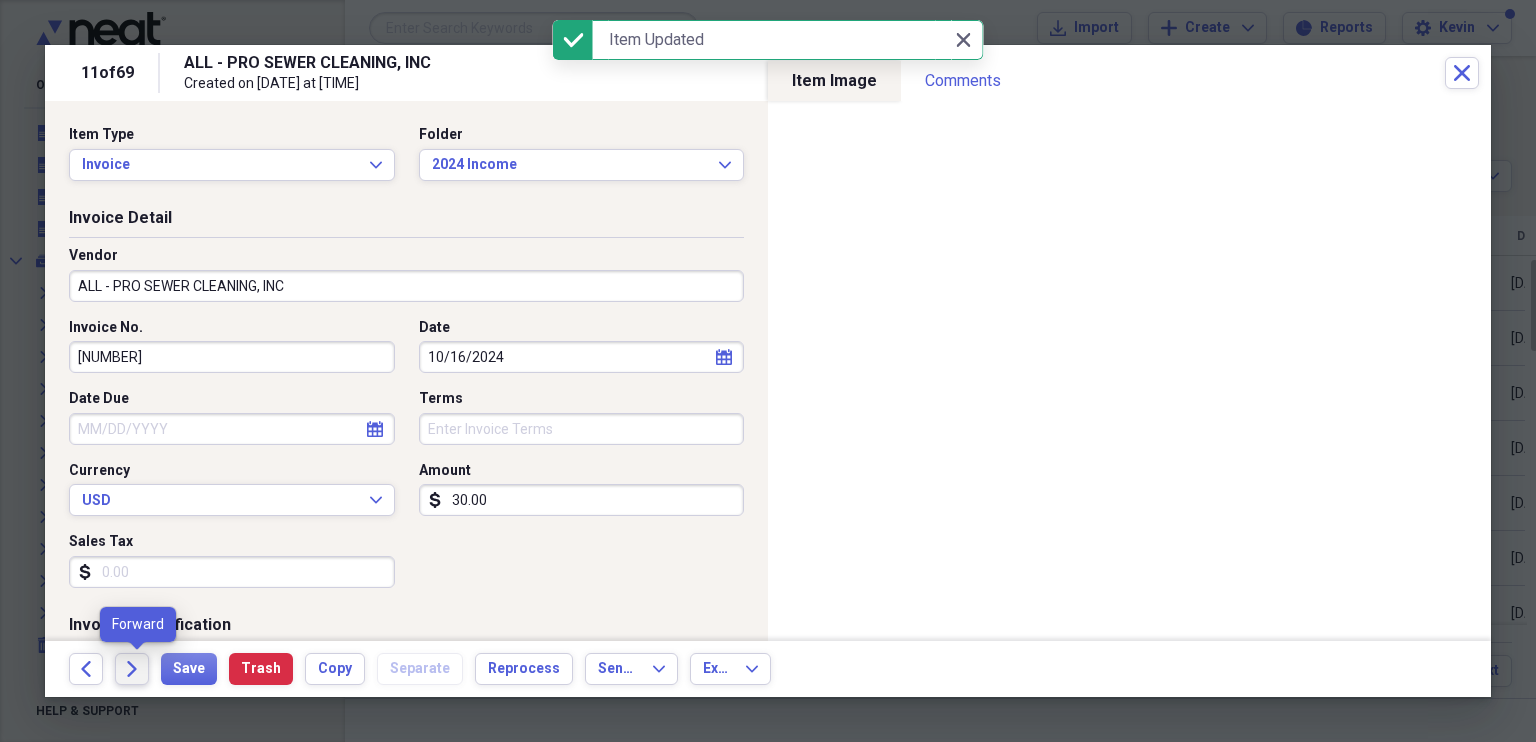 click on "Forward" at bounding box center (132, 669) 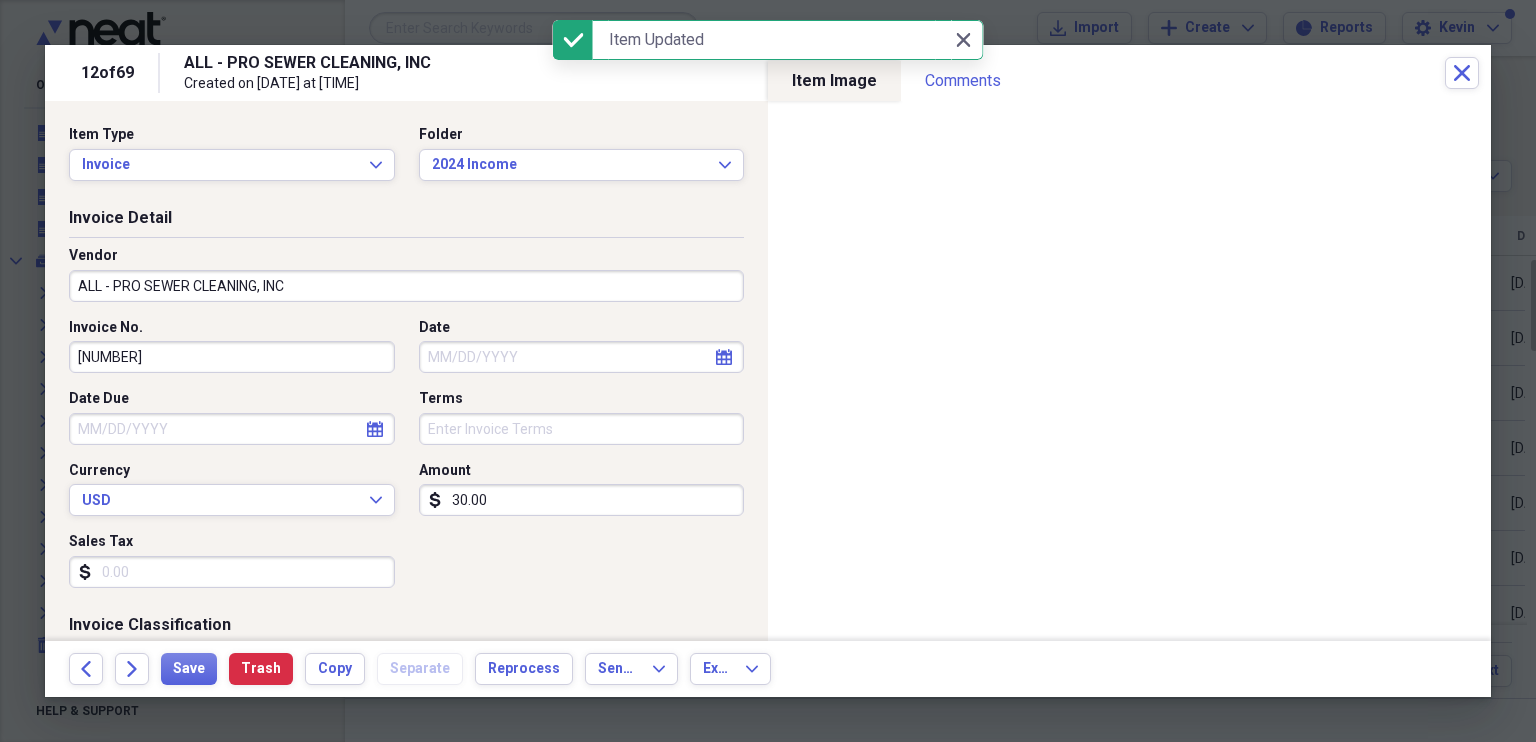 select on "7" 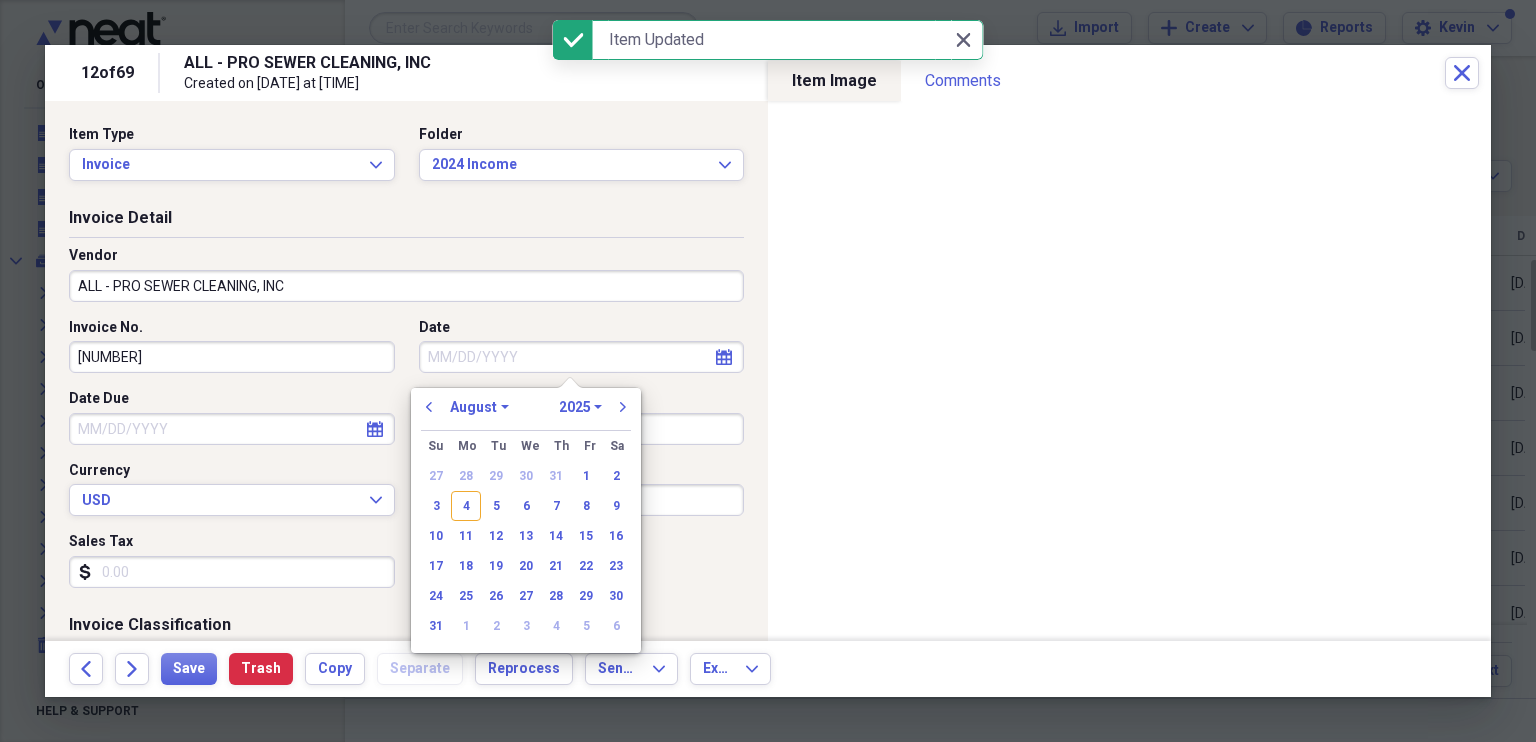 click on "Date" at bounding box center (582, 357) 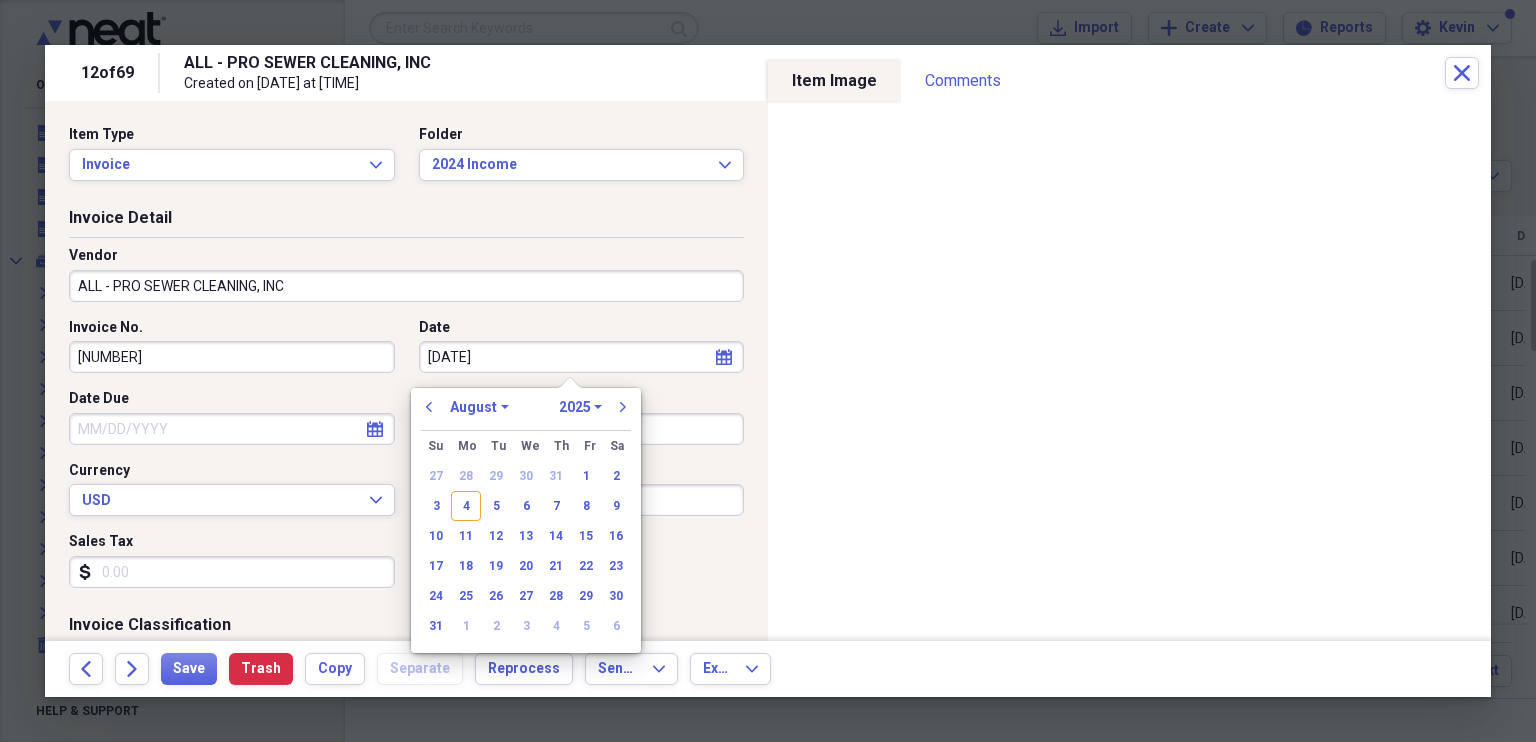 type on "[DATE]" 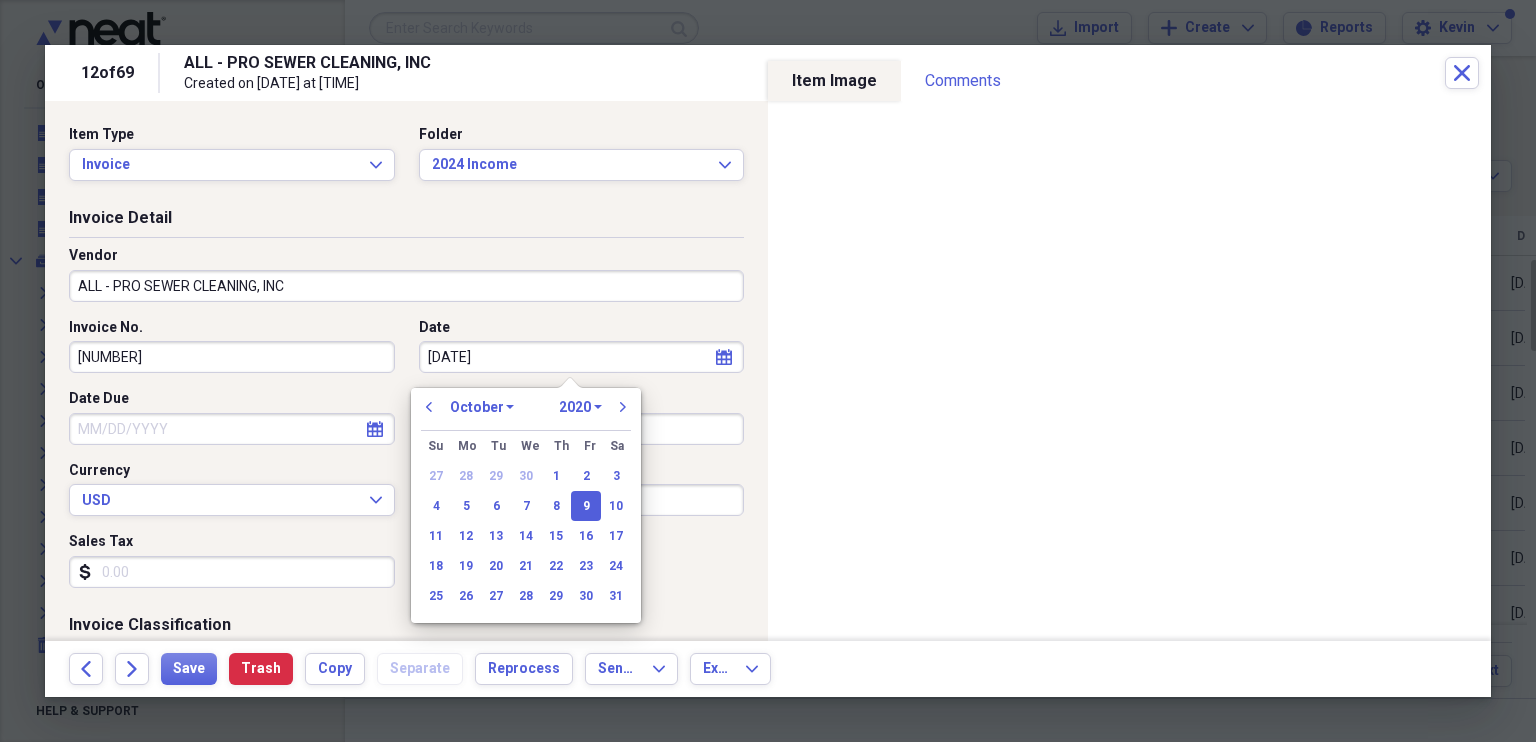 type on "10/09/2024" 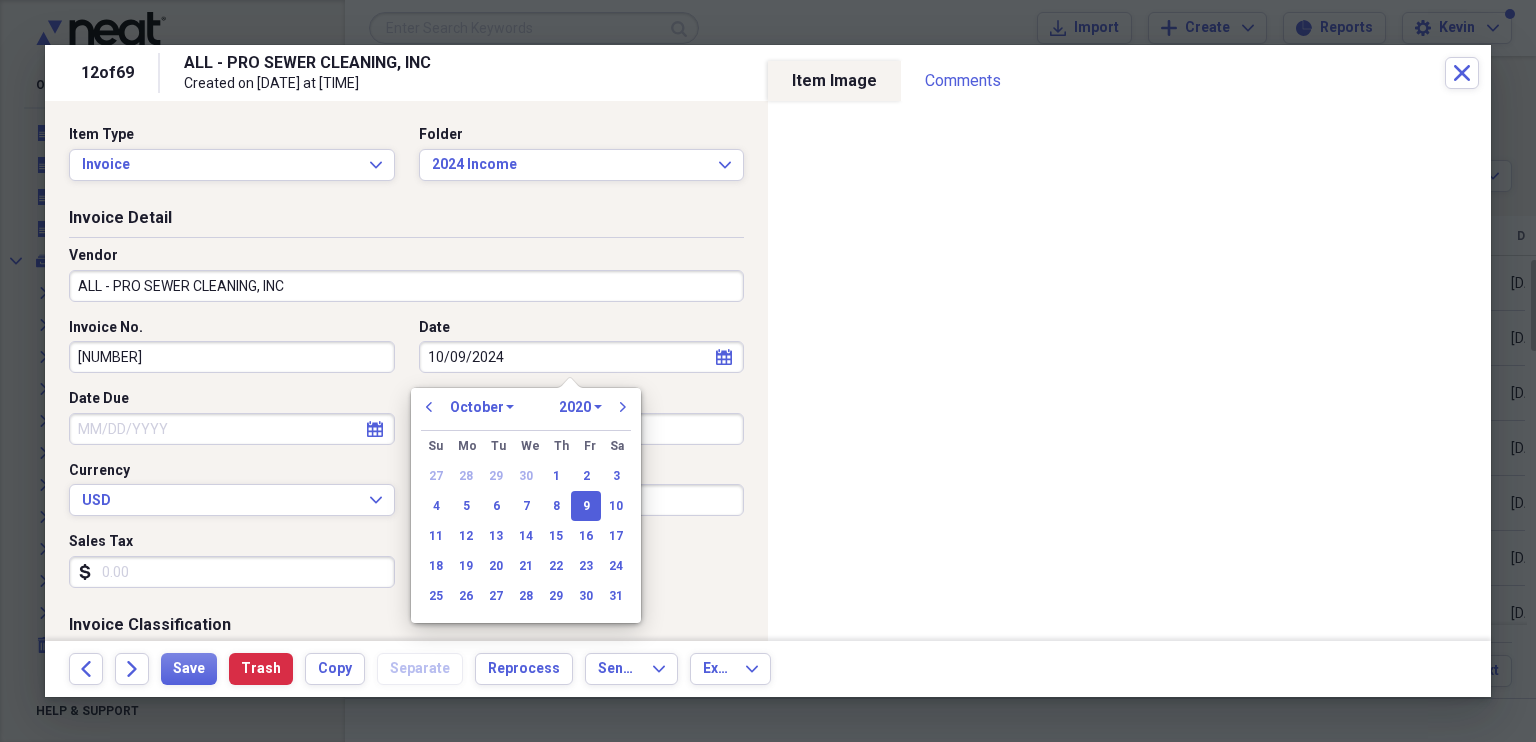 select on "2024" 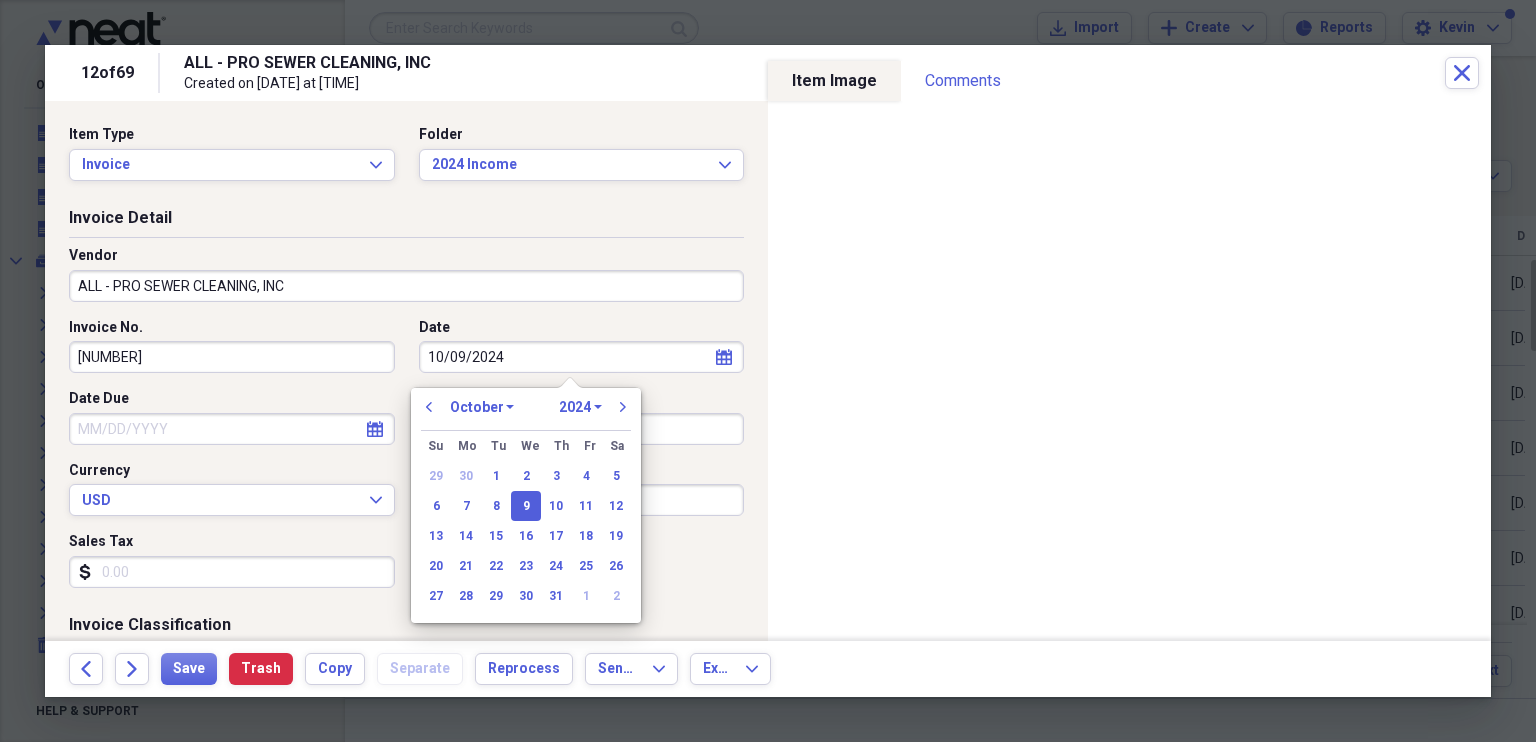 type on "10/09/2024" 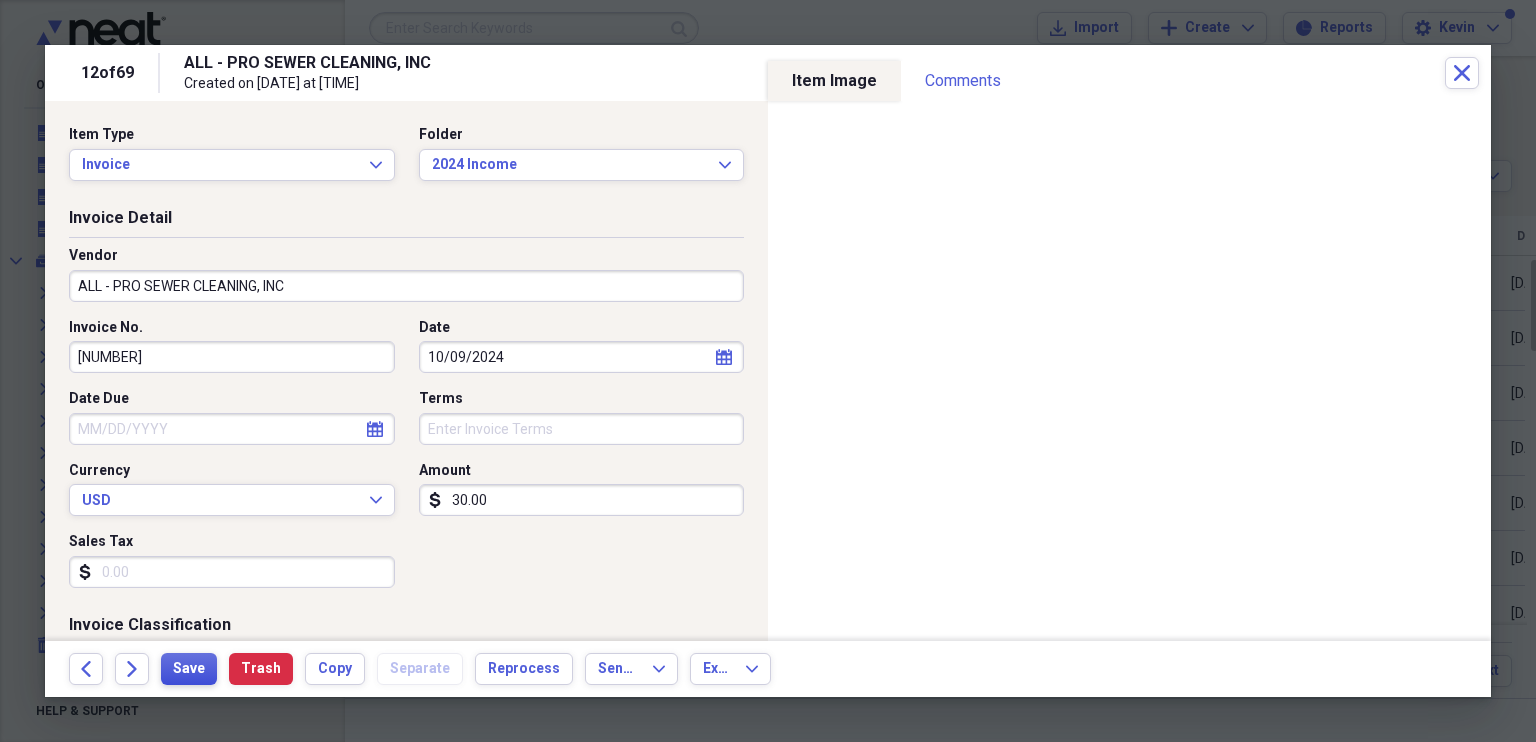 click on "Save" at bounding box center [189, 669] 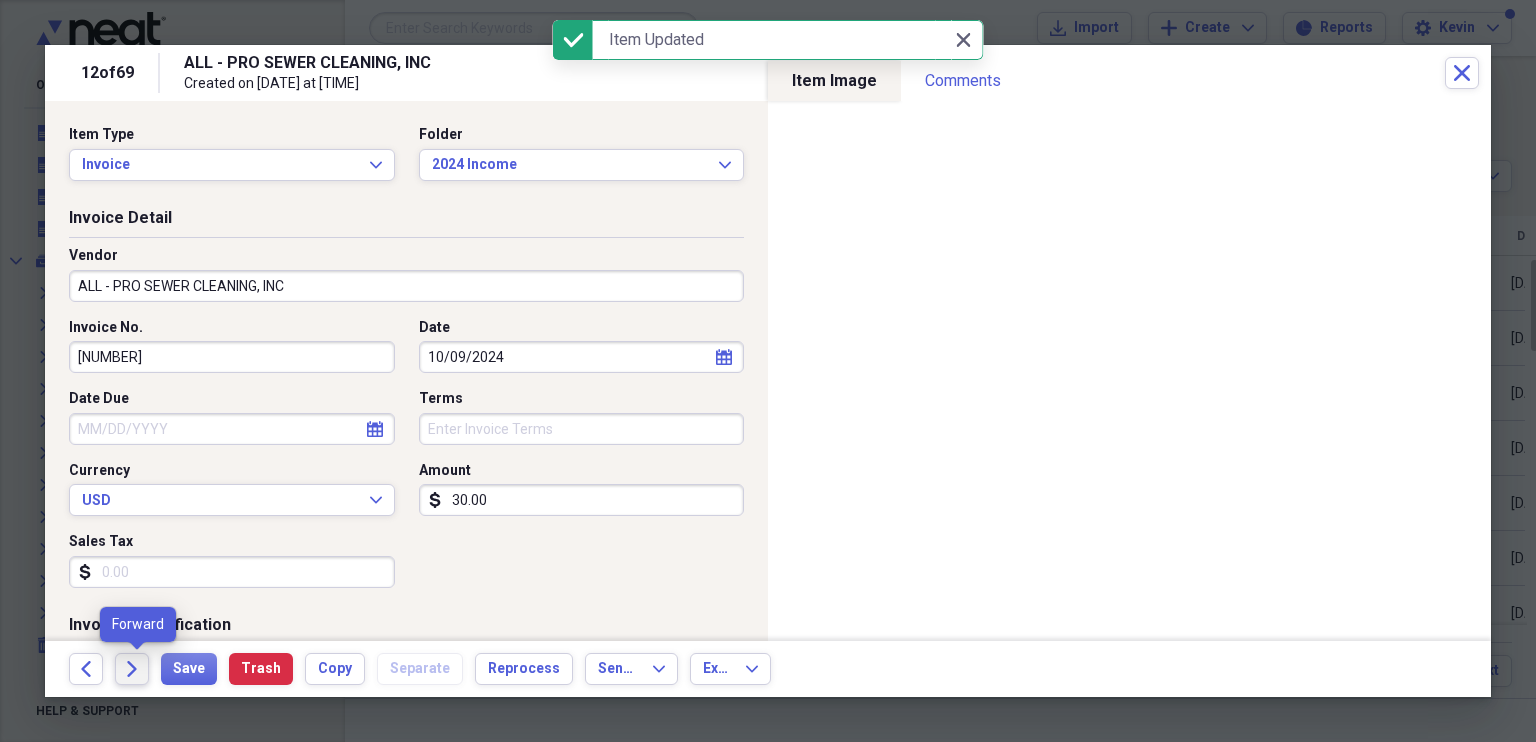 click on "Forward" 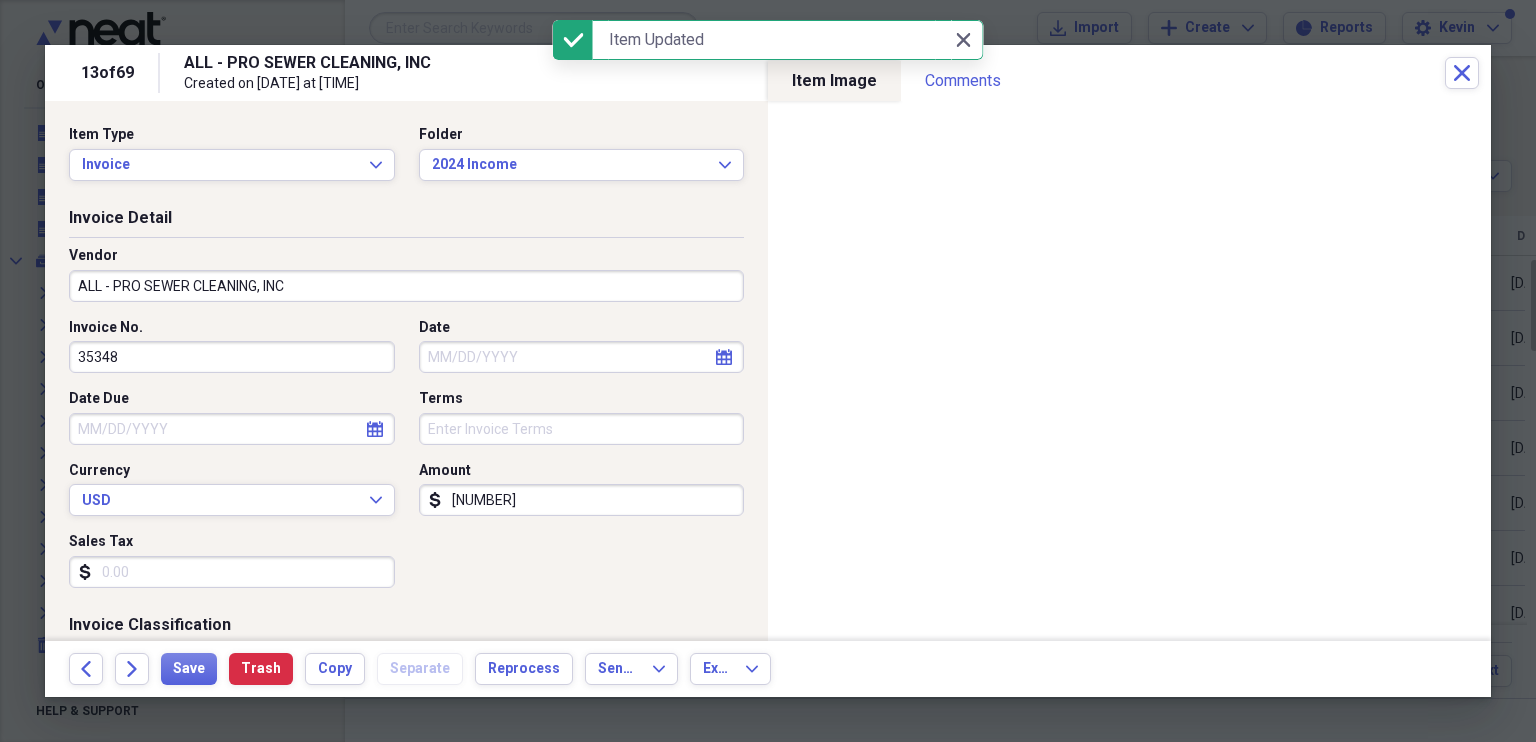 click on "Date" at bounding box center (582, 357) 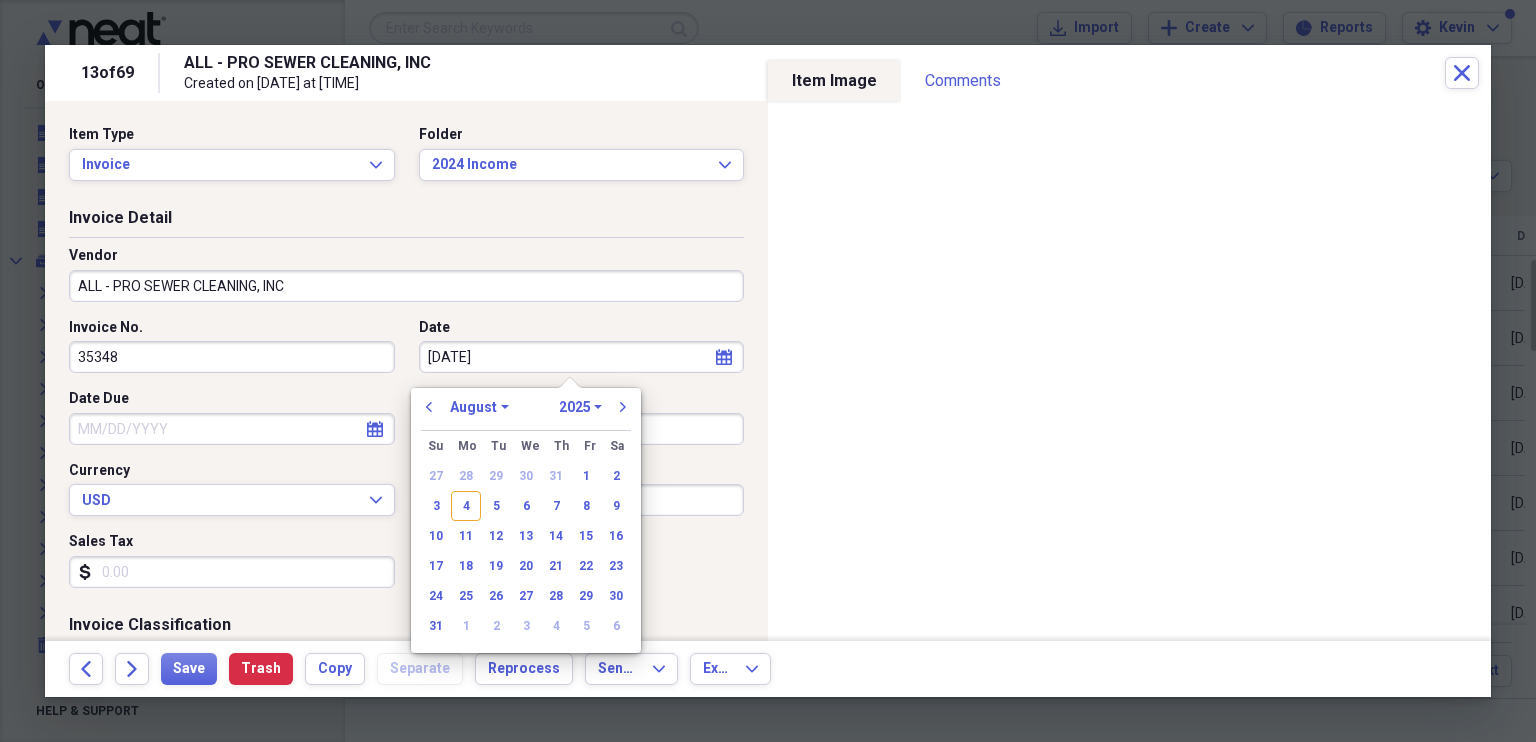 type on "[DATE]" 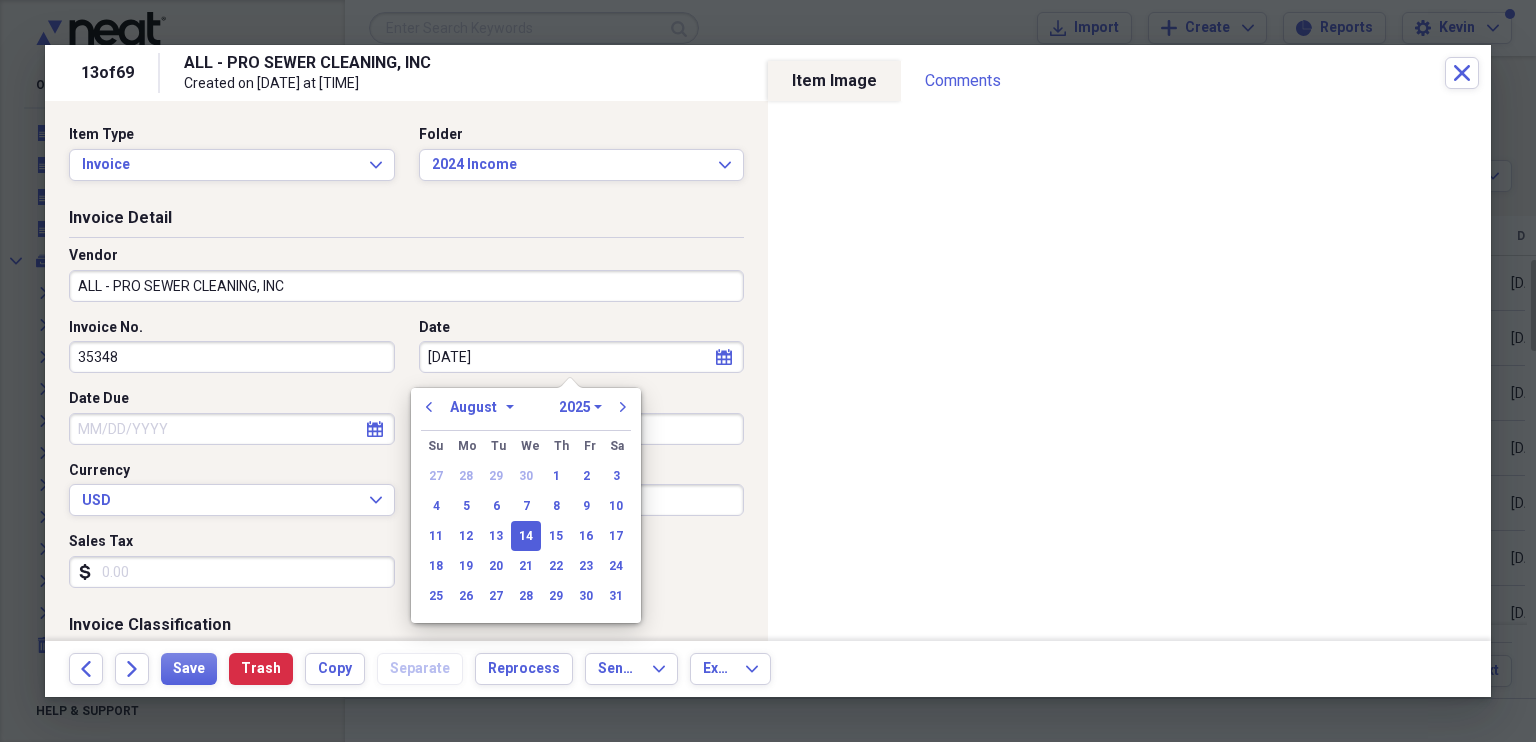 select on "9" 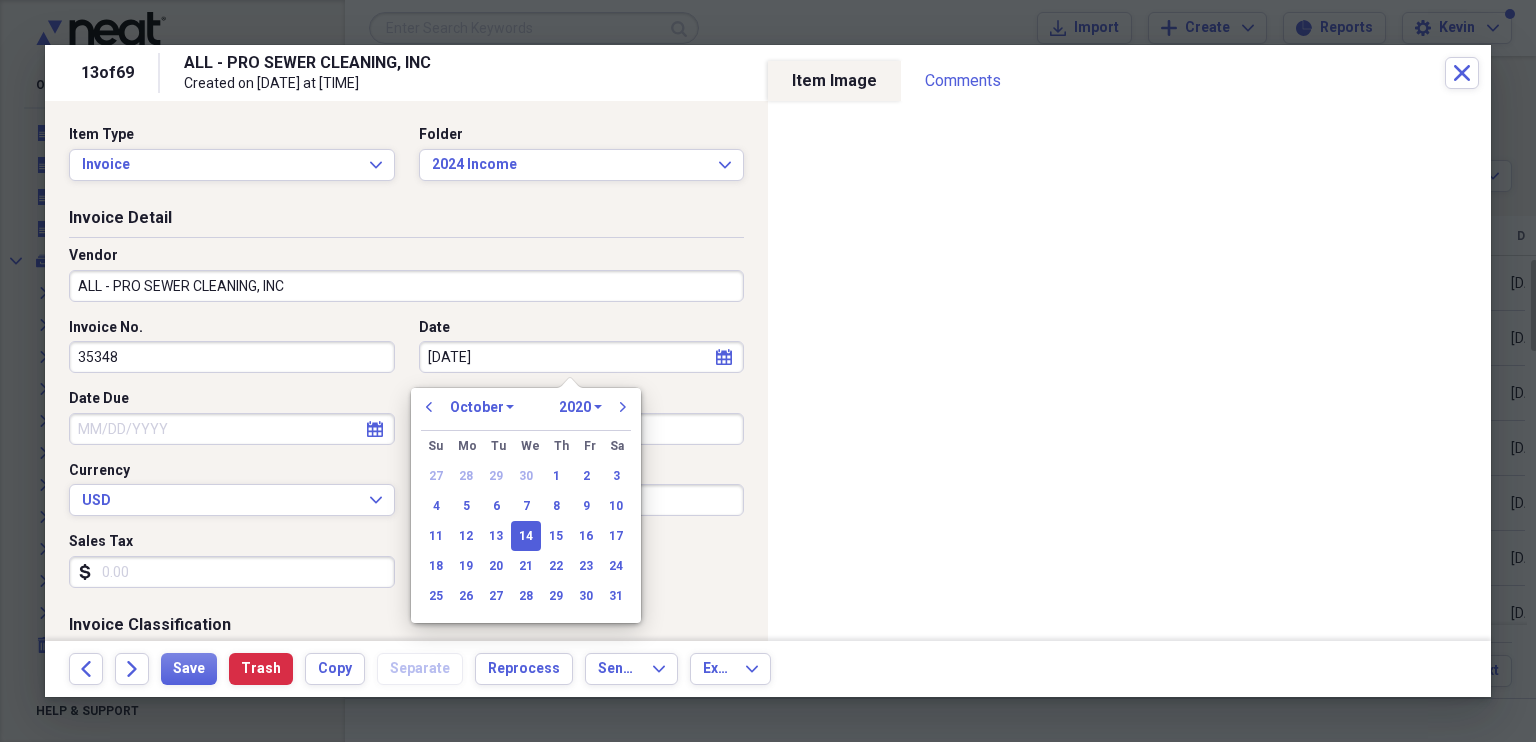 type on "10/14/2024" 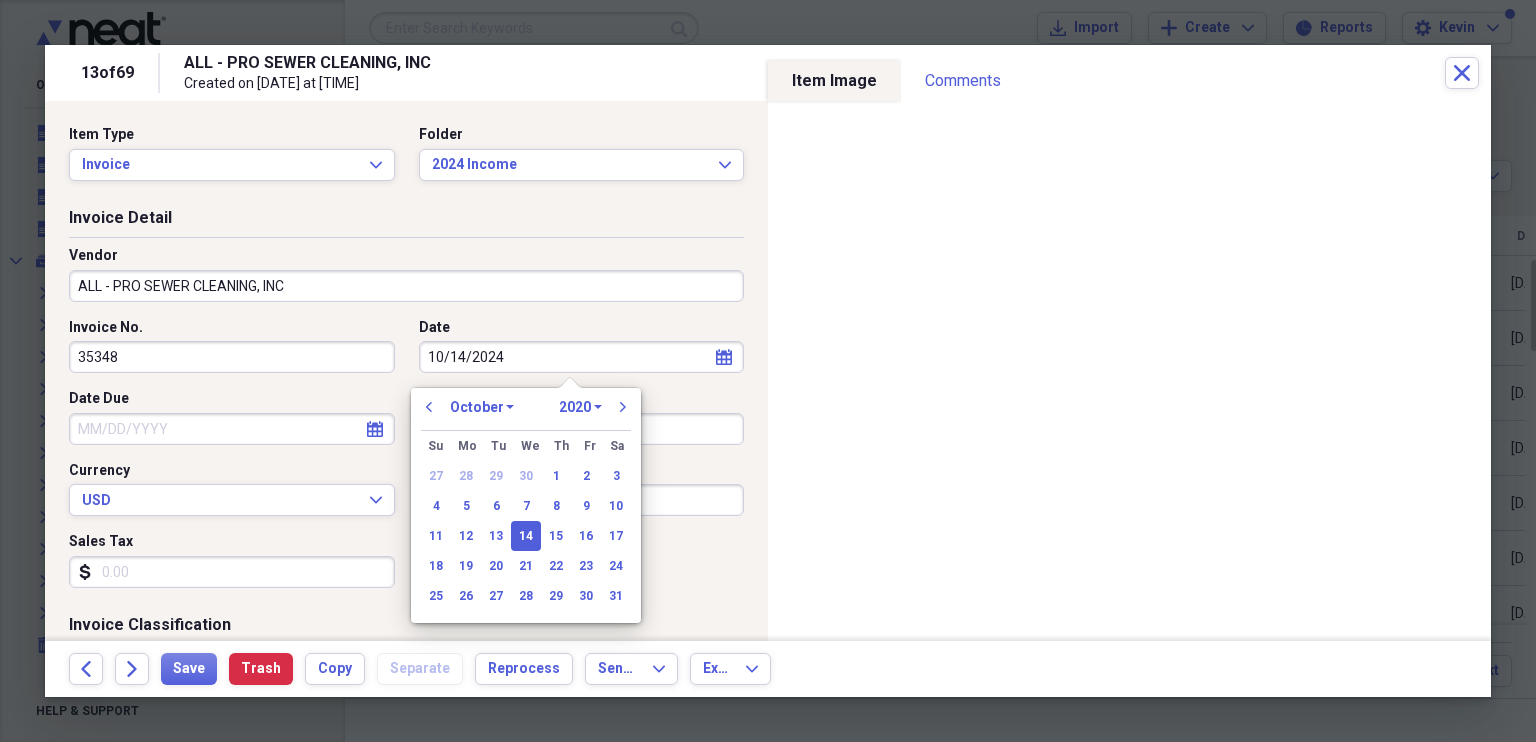 select on "2024" 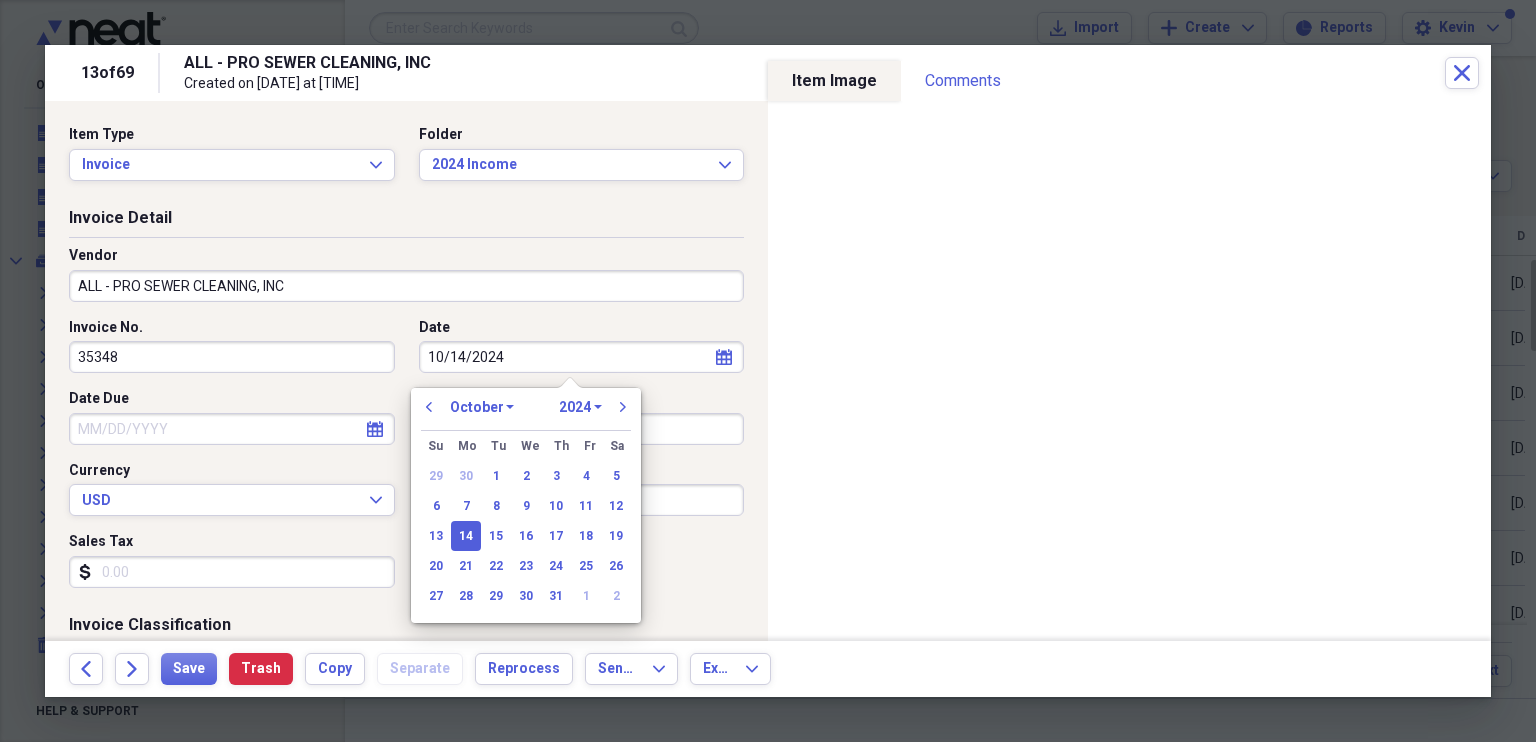 type on "10/14/2024" 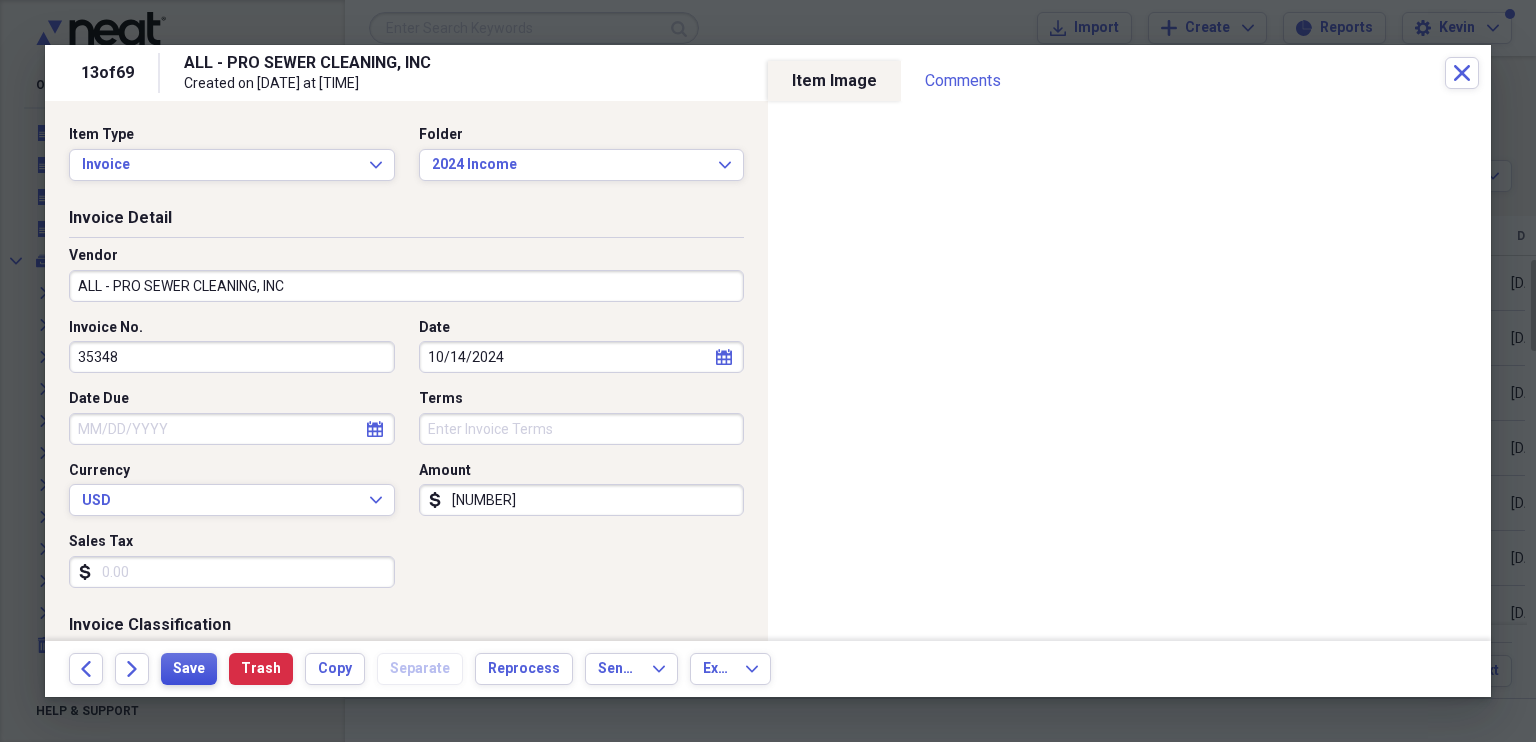 click on "Save" at bounding box center (189, 669) 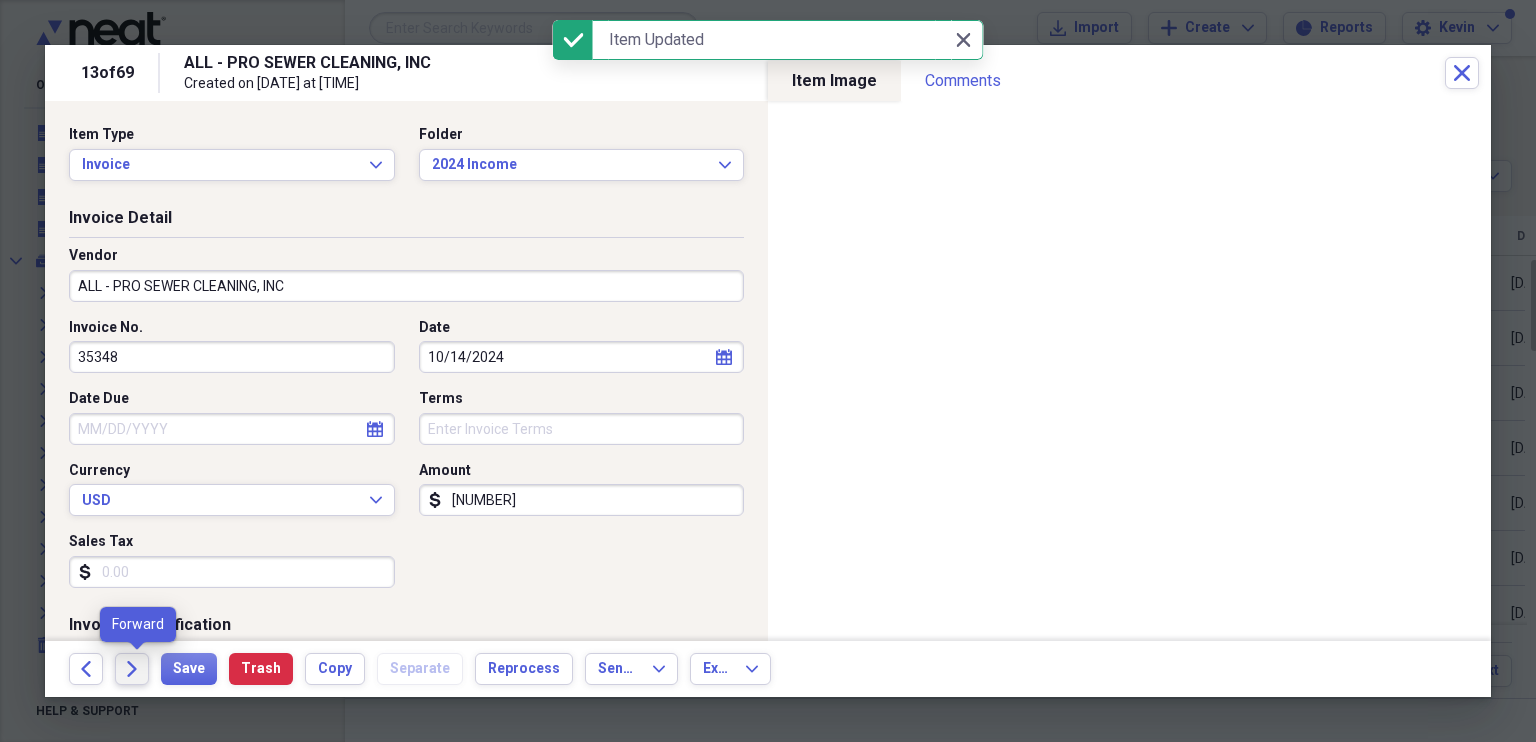 click on "Forward" 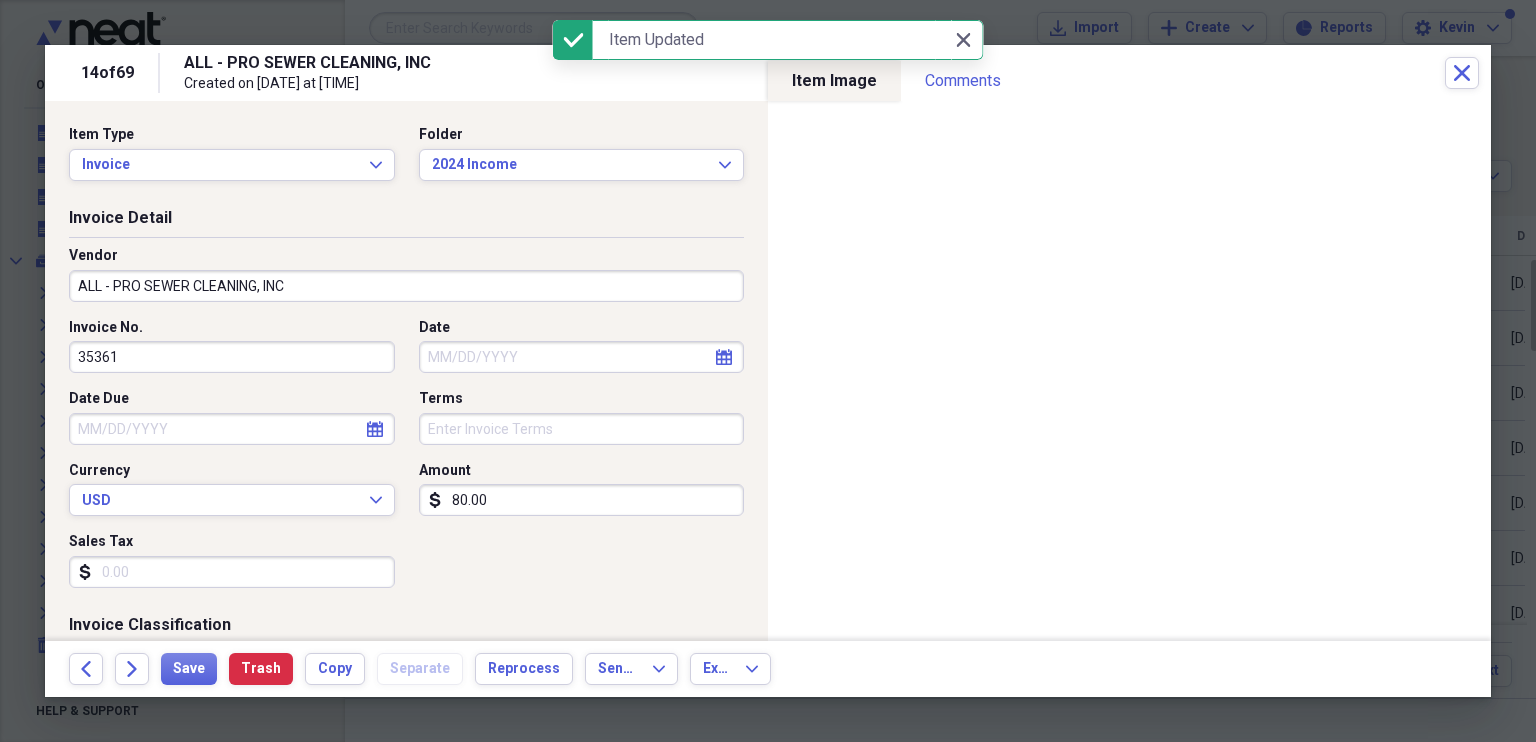 click on "Date" at bounding box center (582, 357) 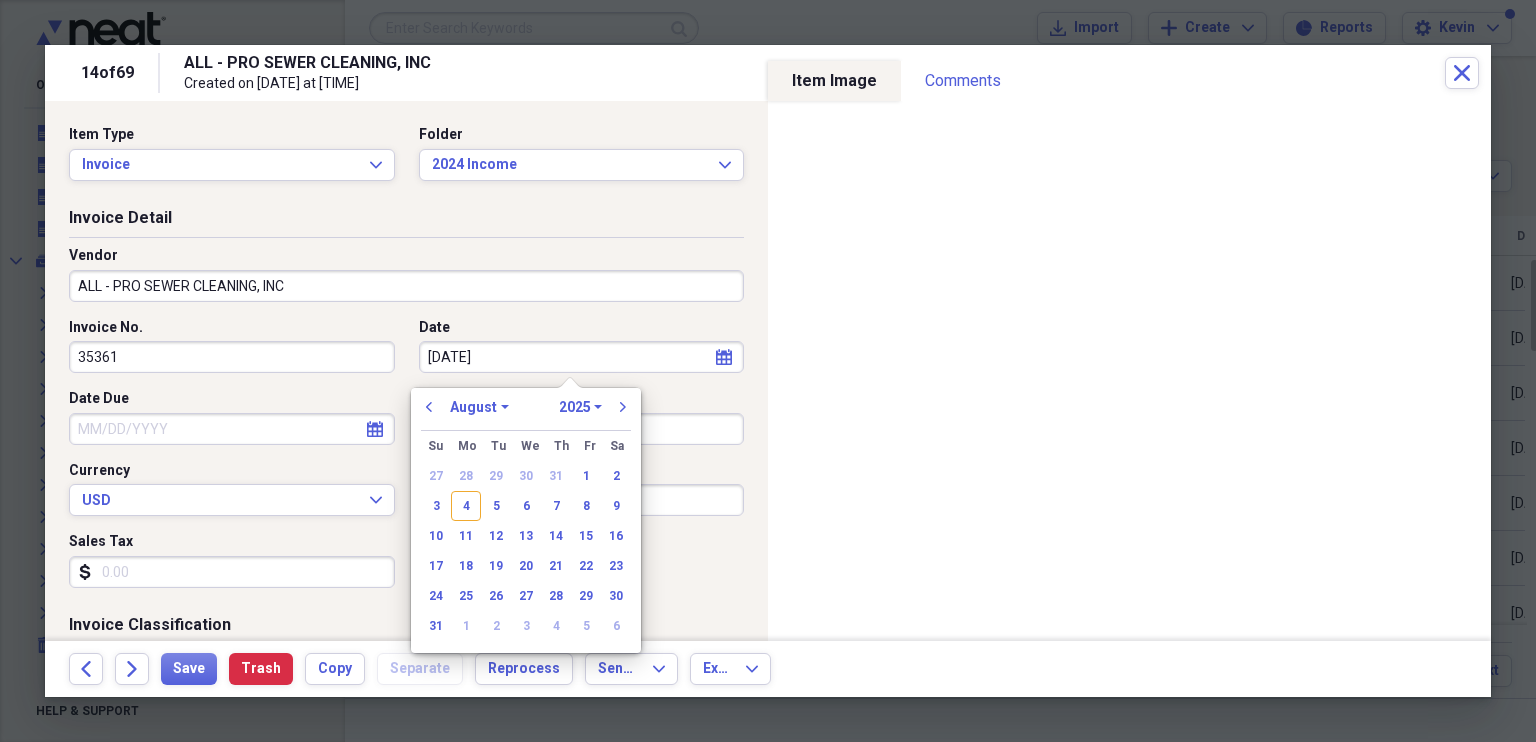 type on "[DATE]" 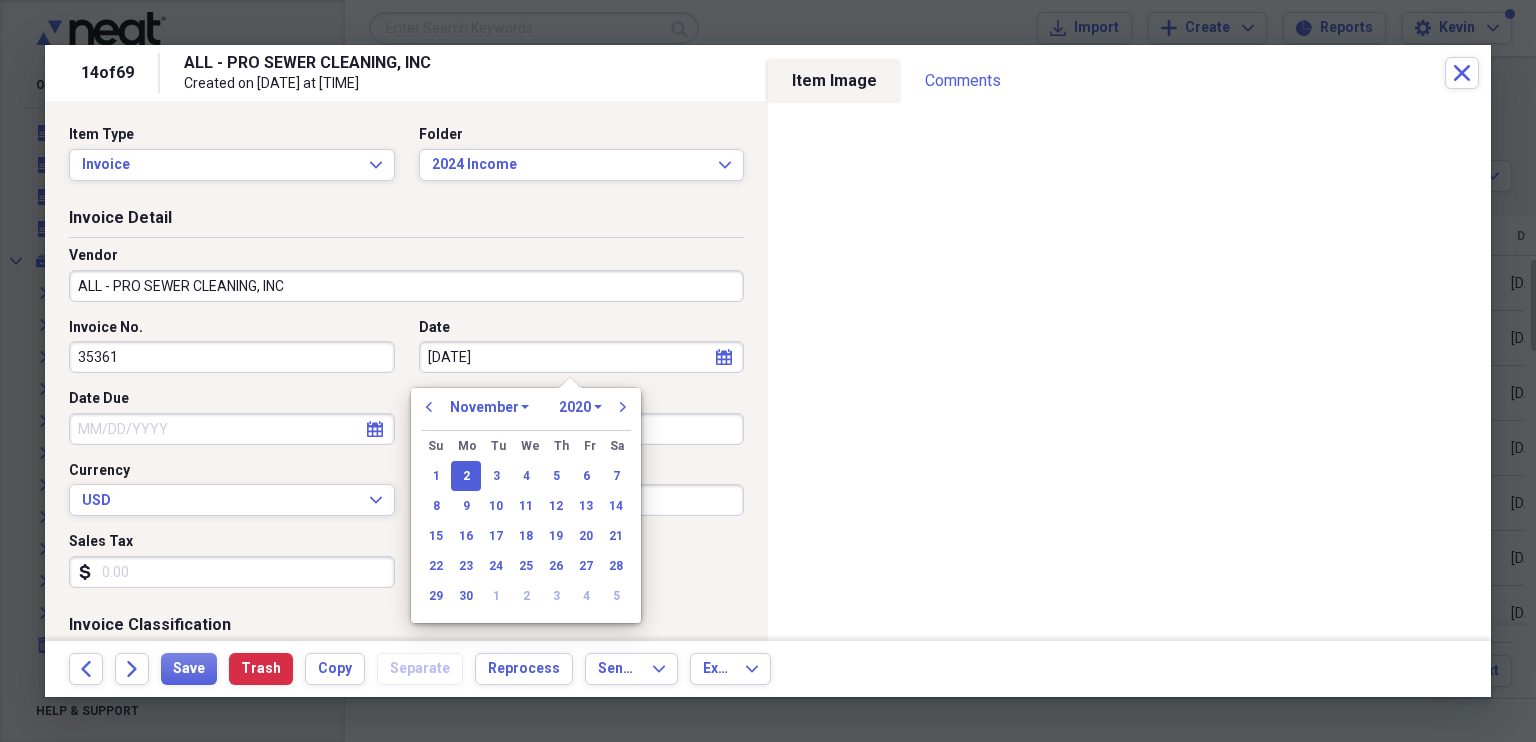 type on "11/02/2024" 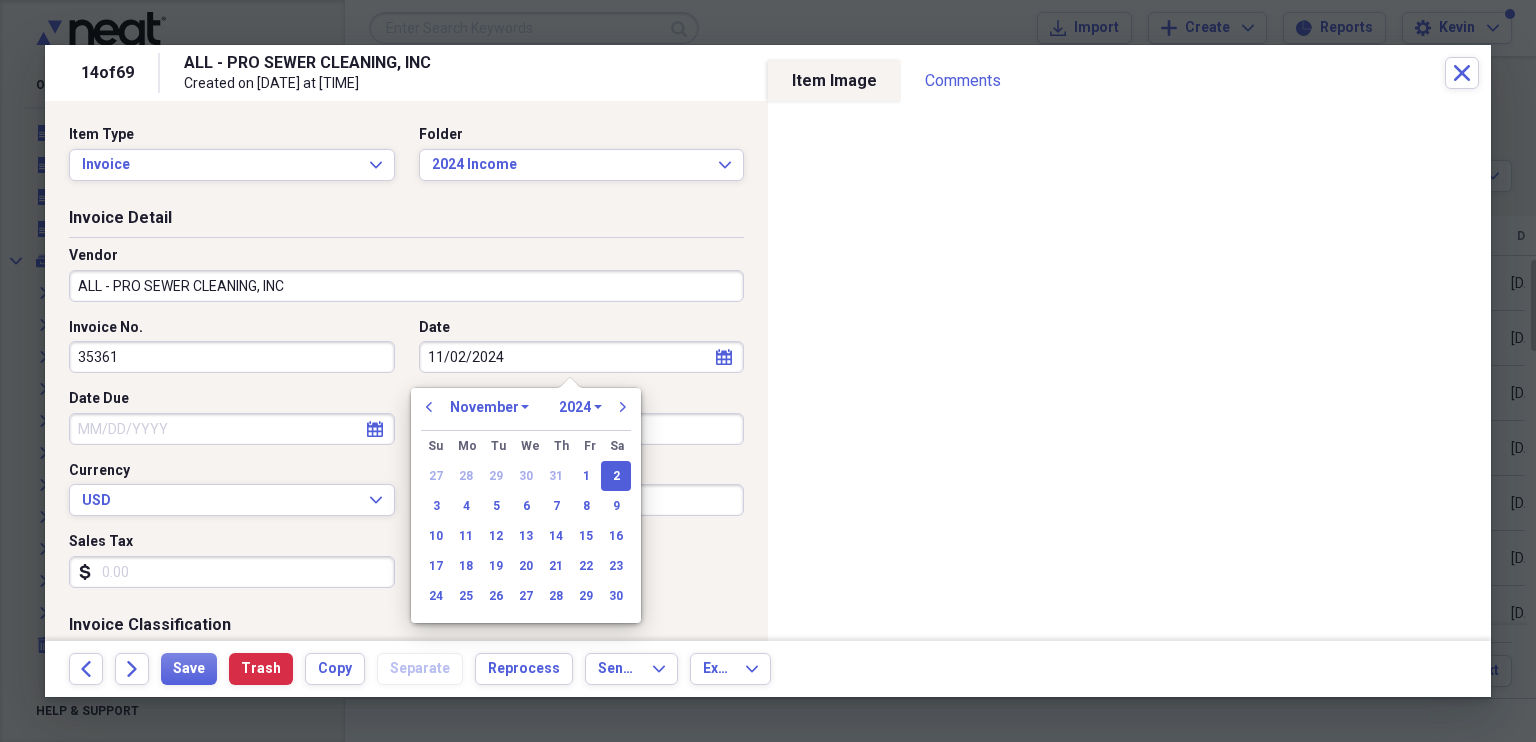 type on "11/02/2024" 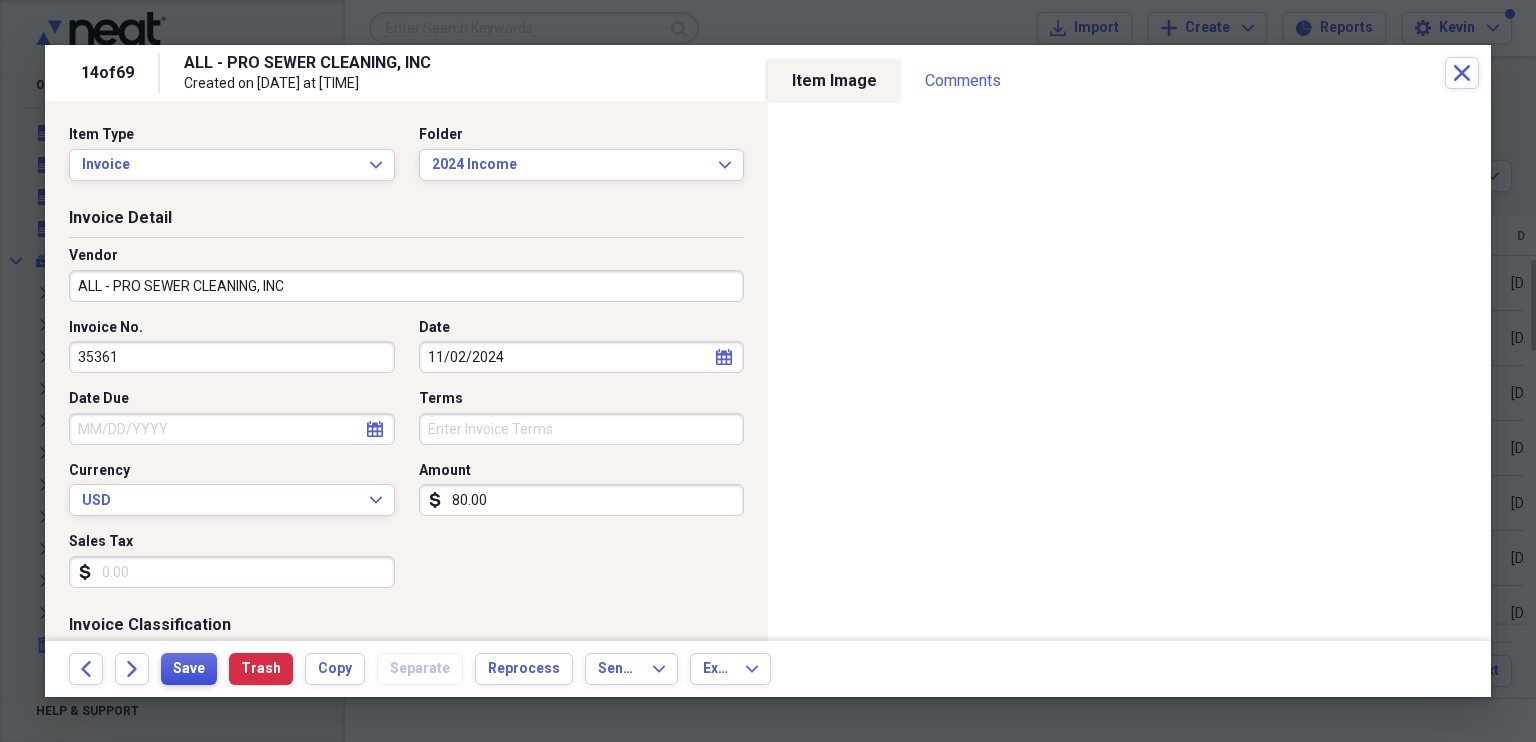 click on "Save" at bounding box center [189, 669] 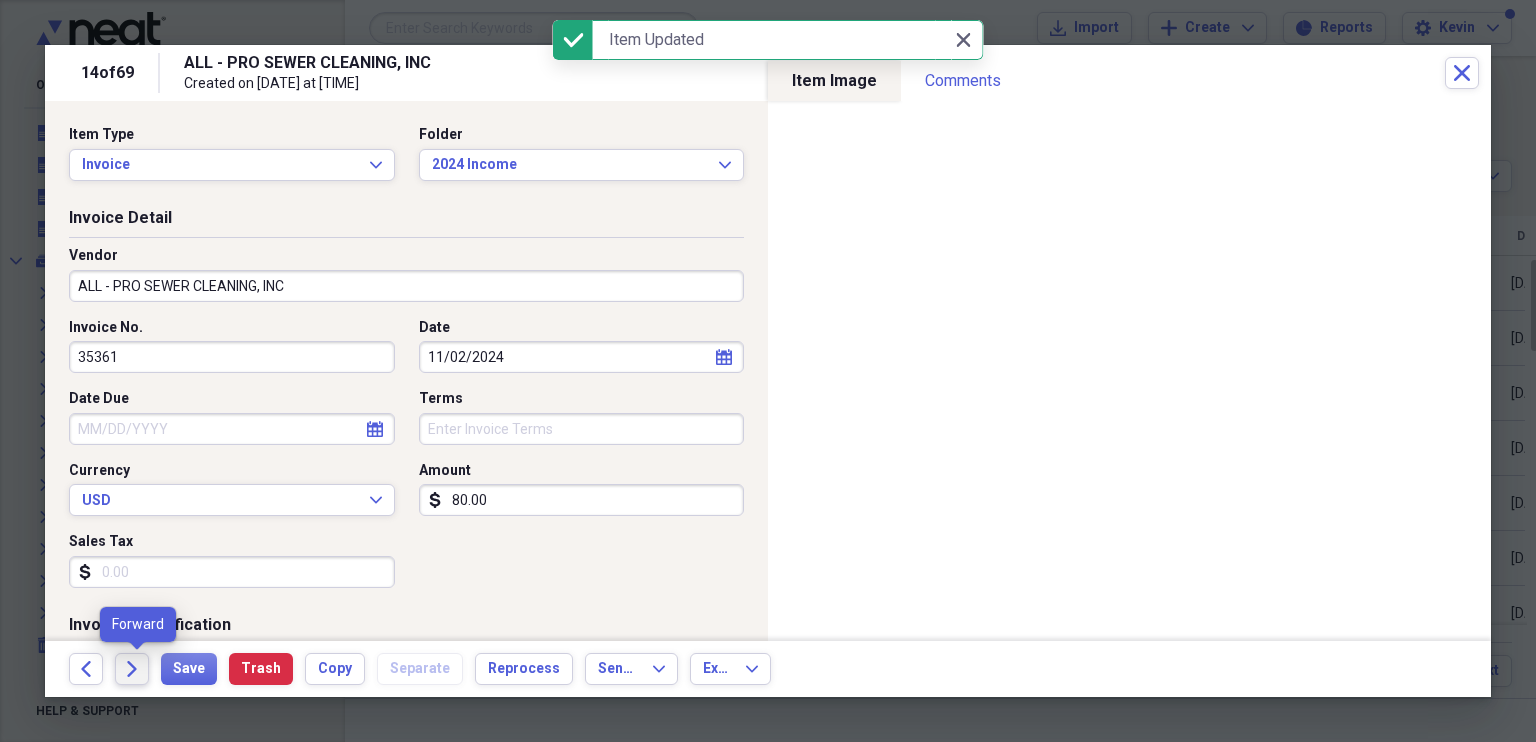 click on "Forward" 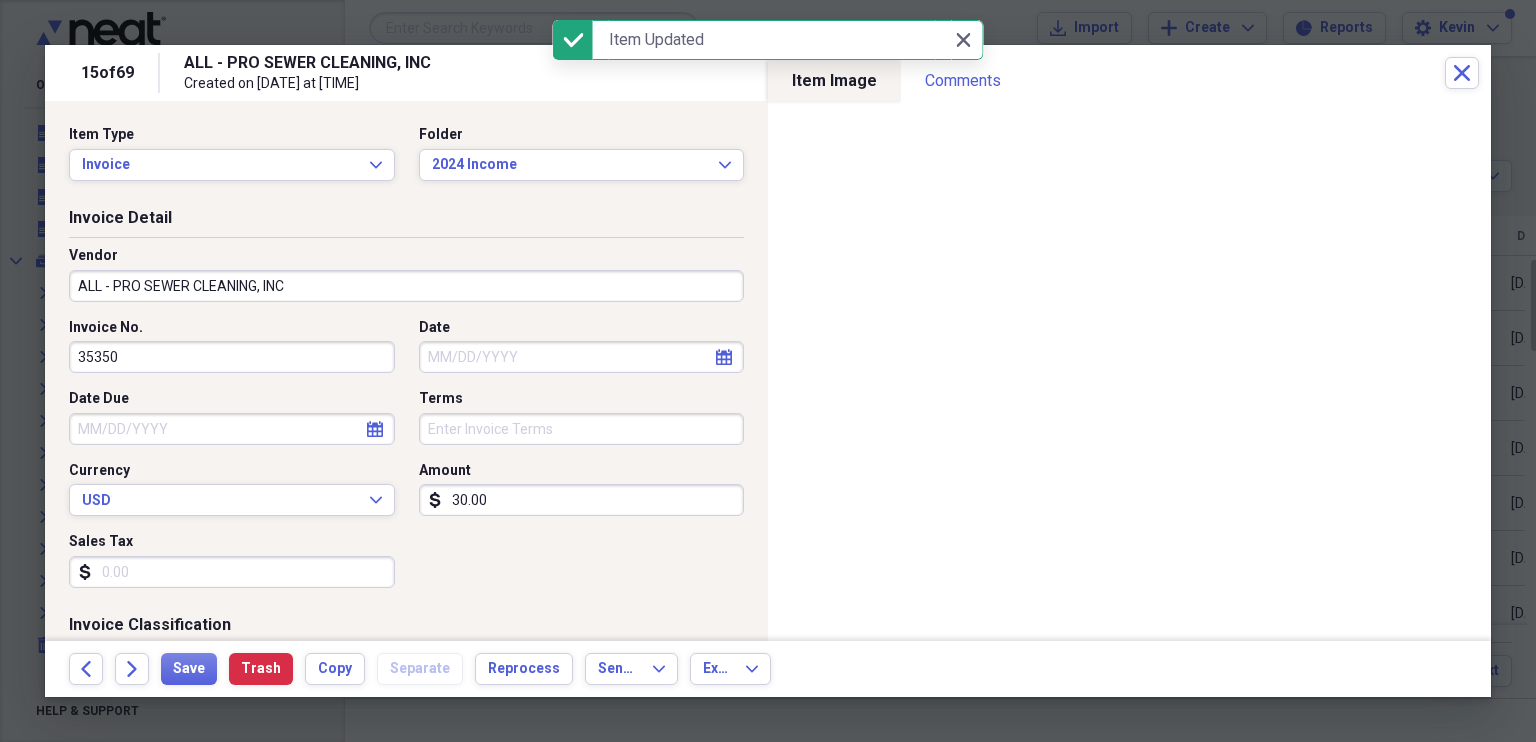 select on "7" 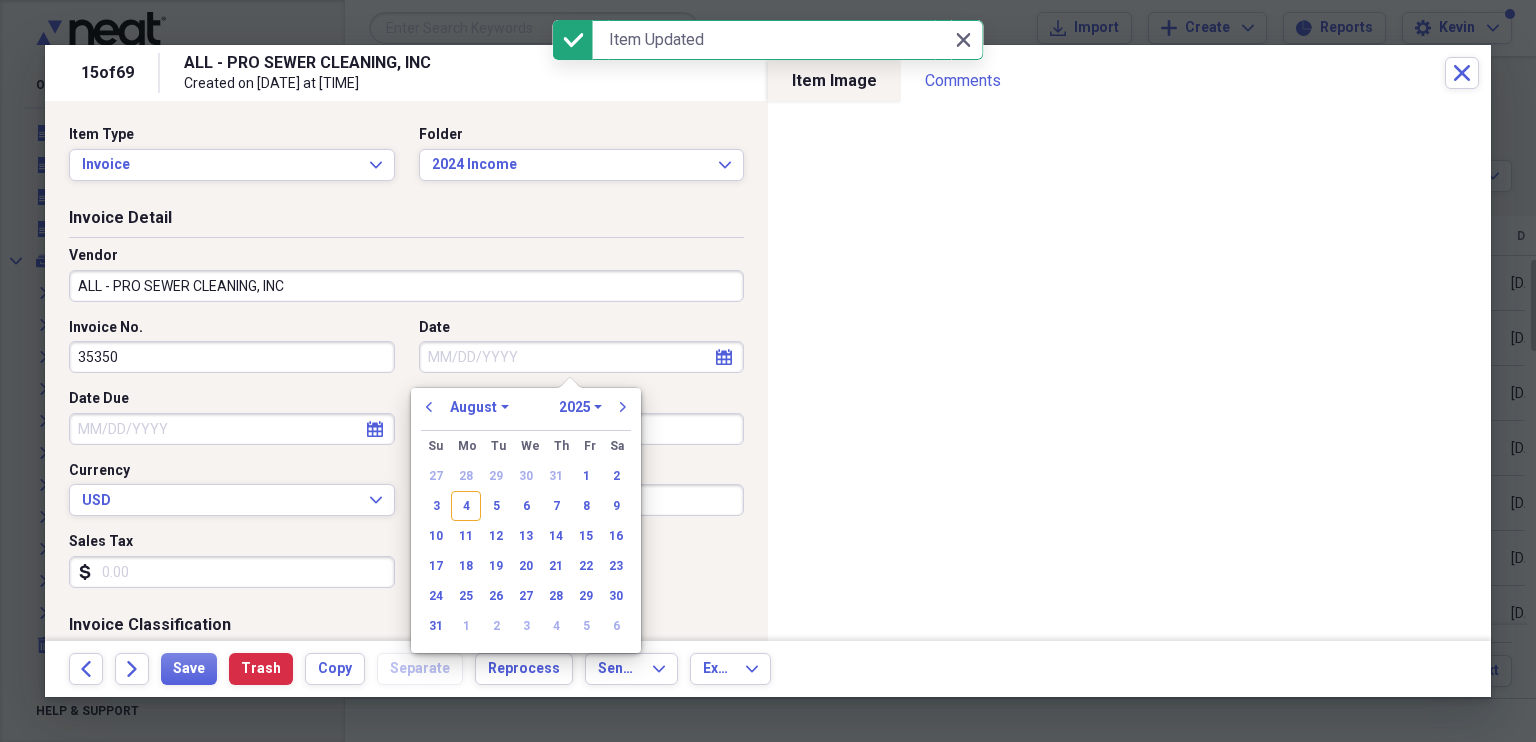 click on "Date" at bounding box center (582, 357) 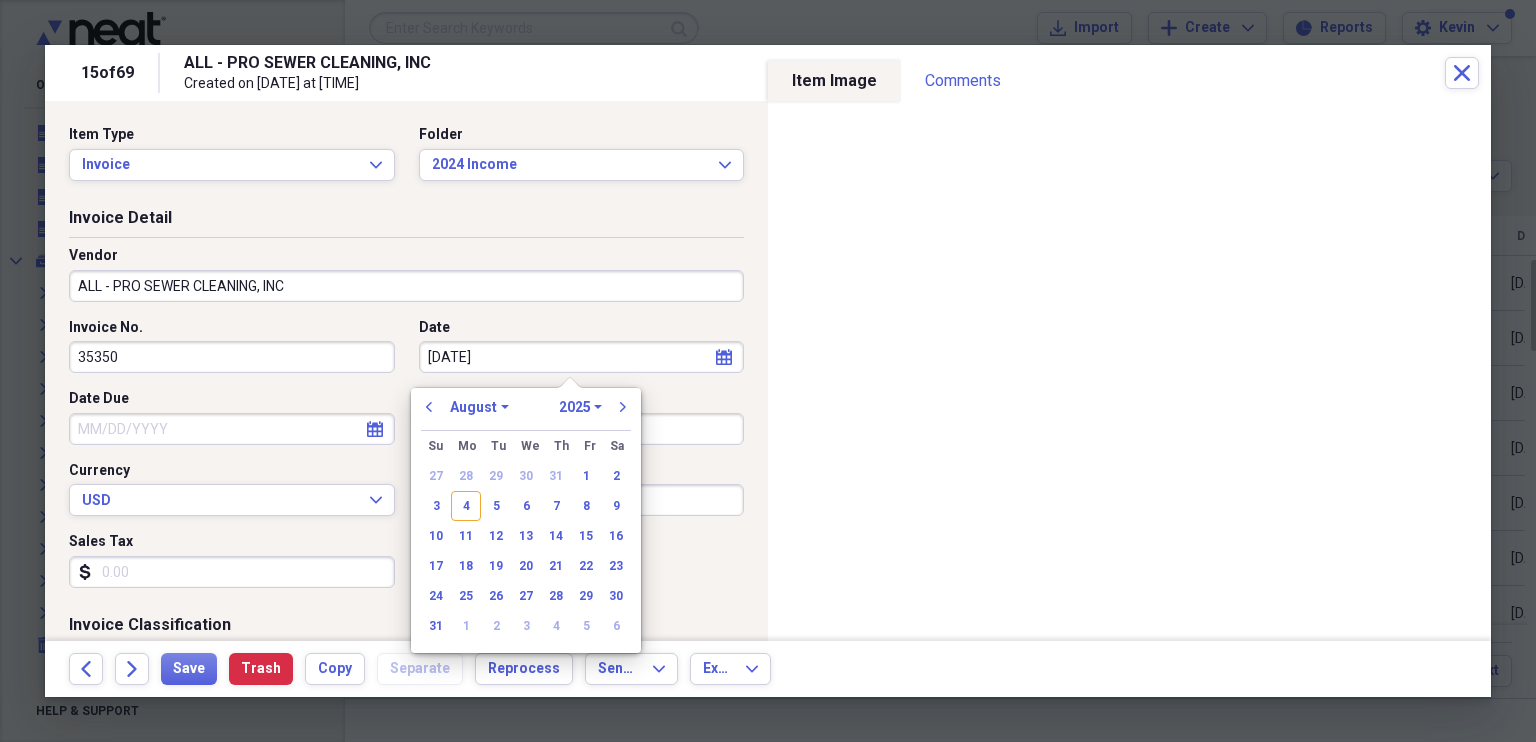 type on "[DATE]" 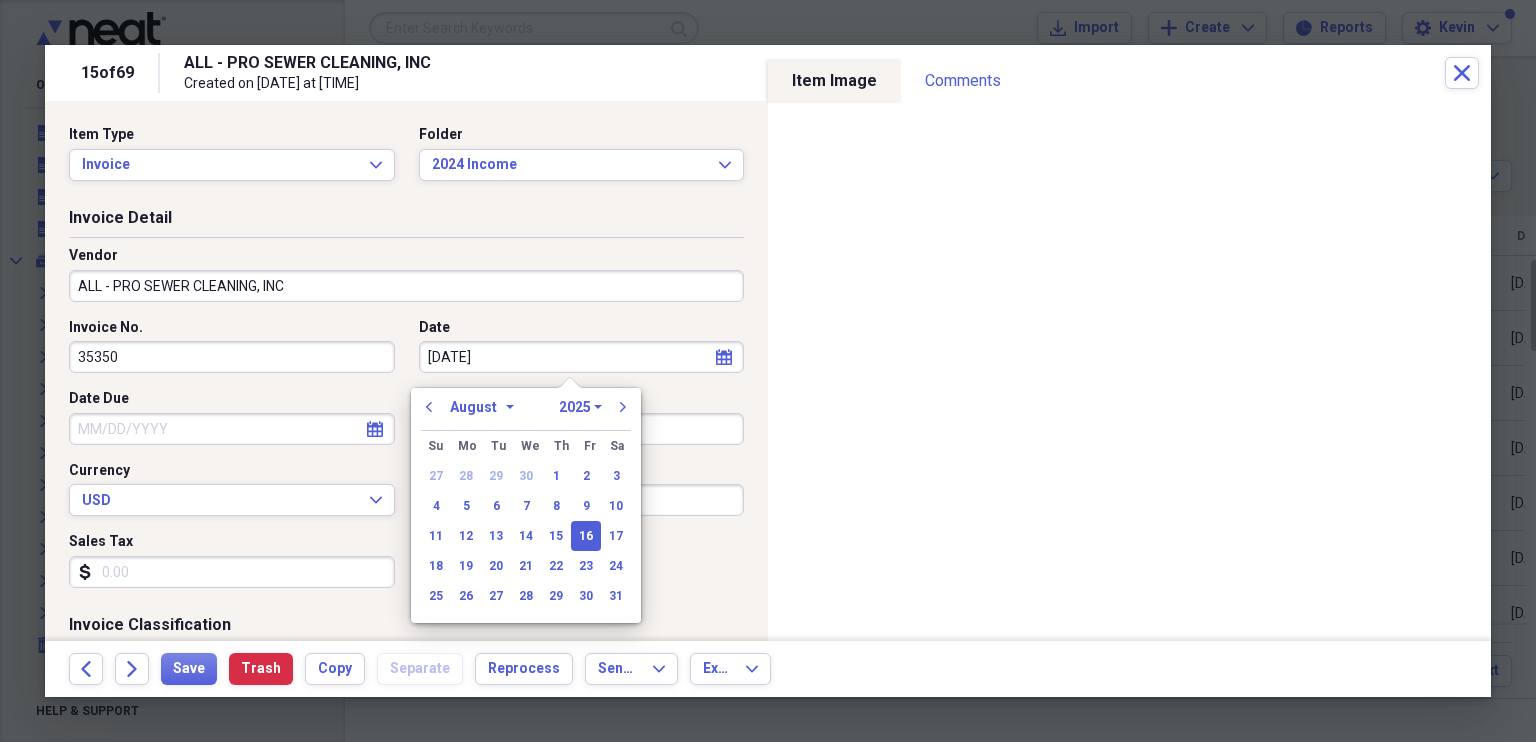 select on "9" 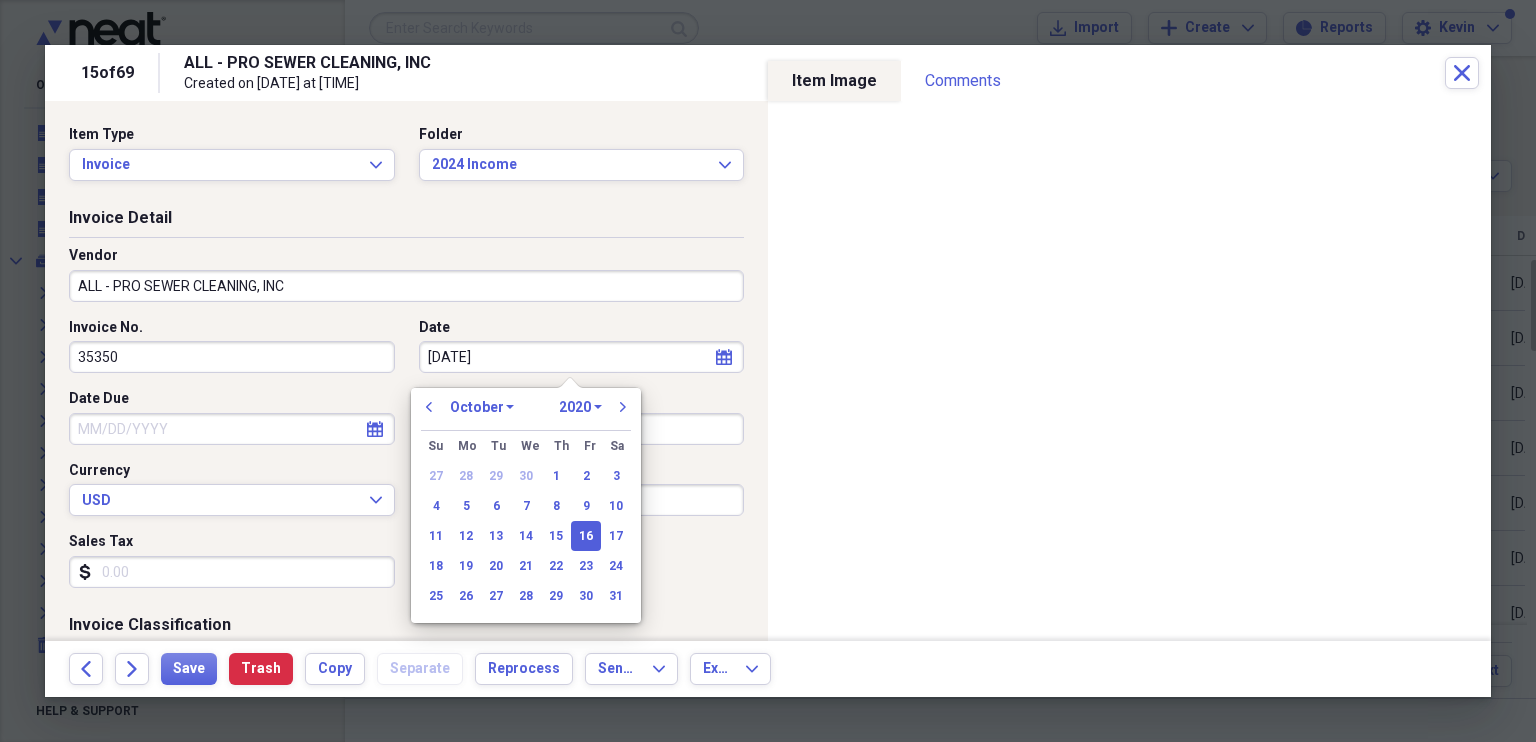 type on "10/16/2024" 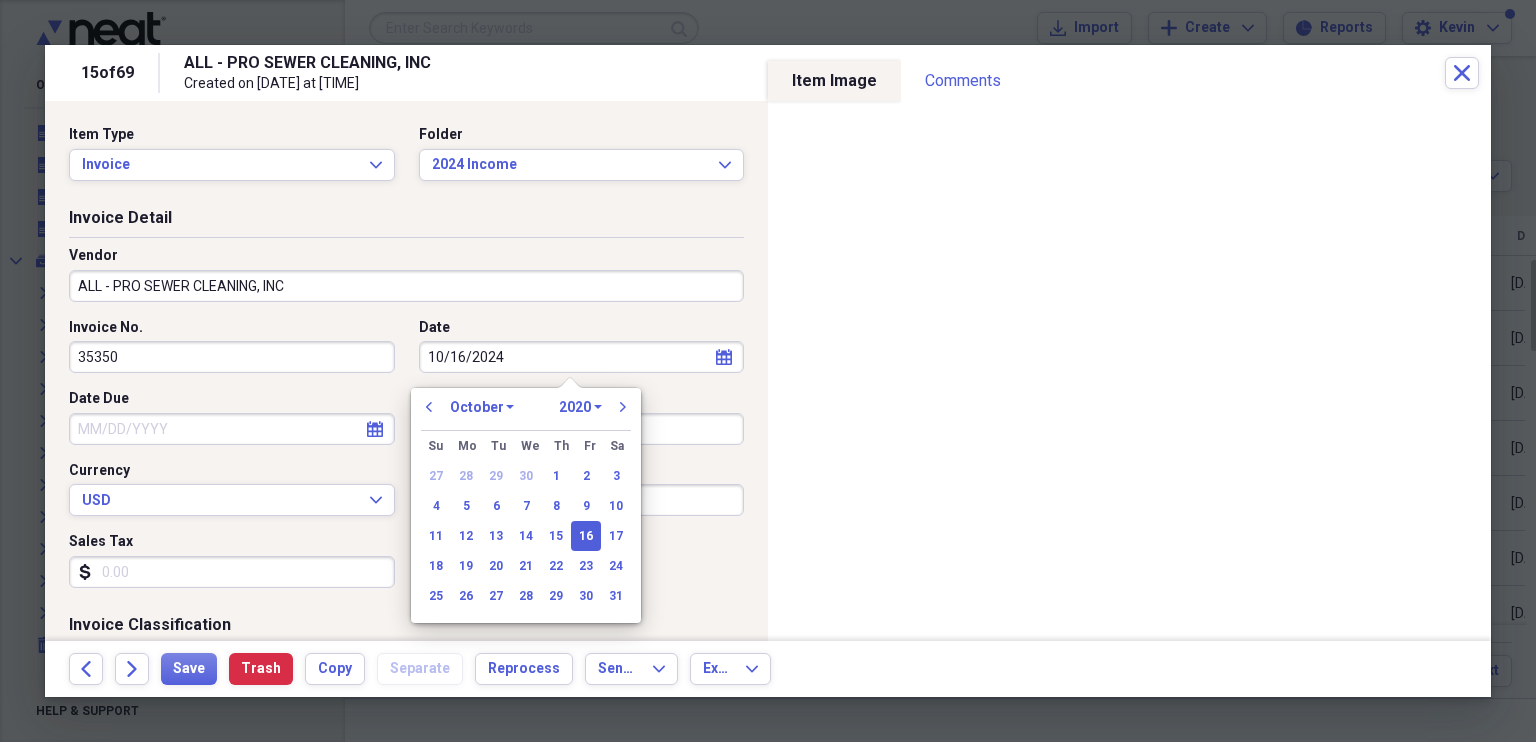 select on "2024" 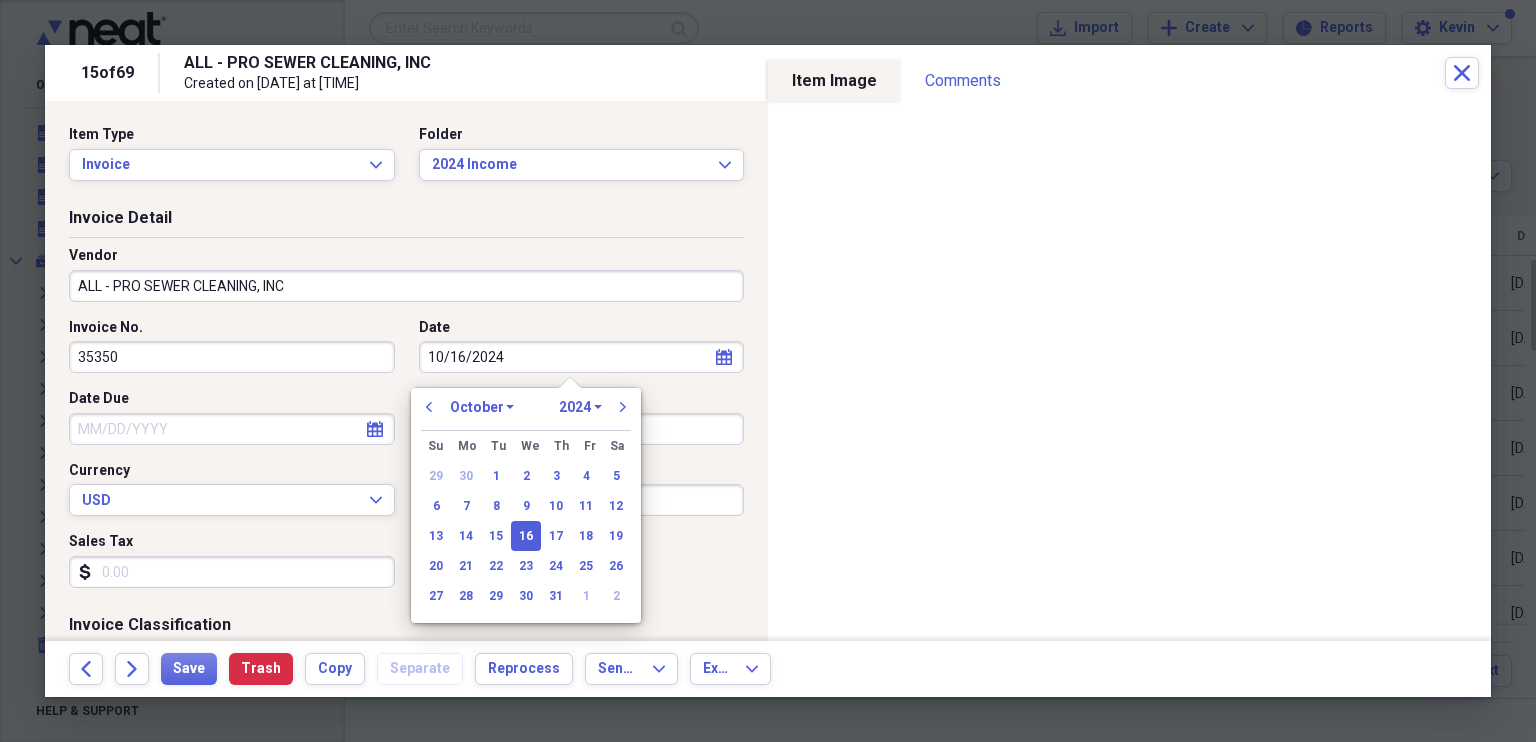 type on "10/16/2024" 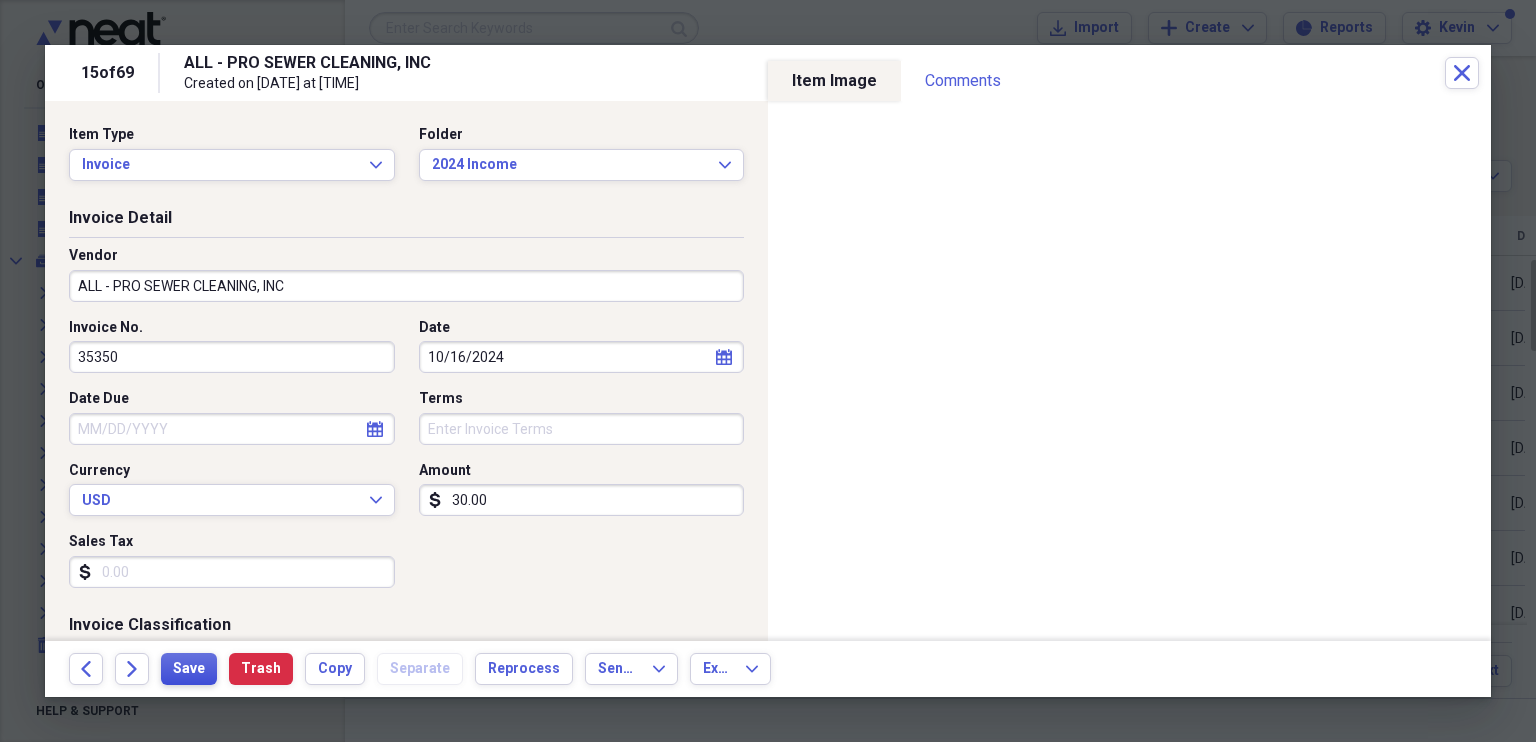 click on "Save" at bounding box center [189, 669] 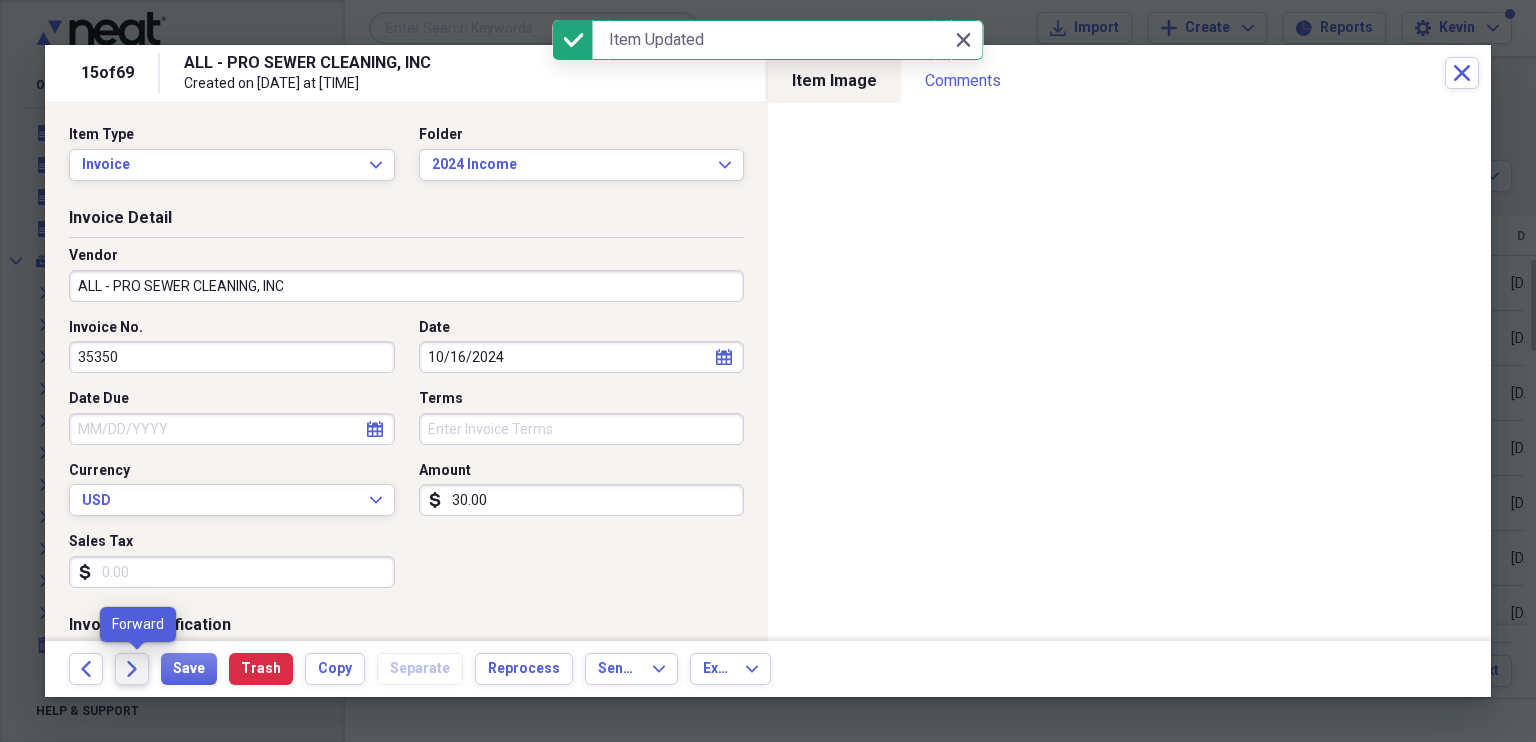 click on "Forward" at bounding box center (132, 669) 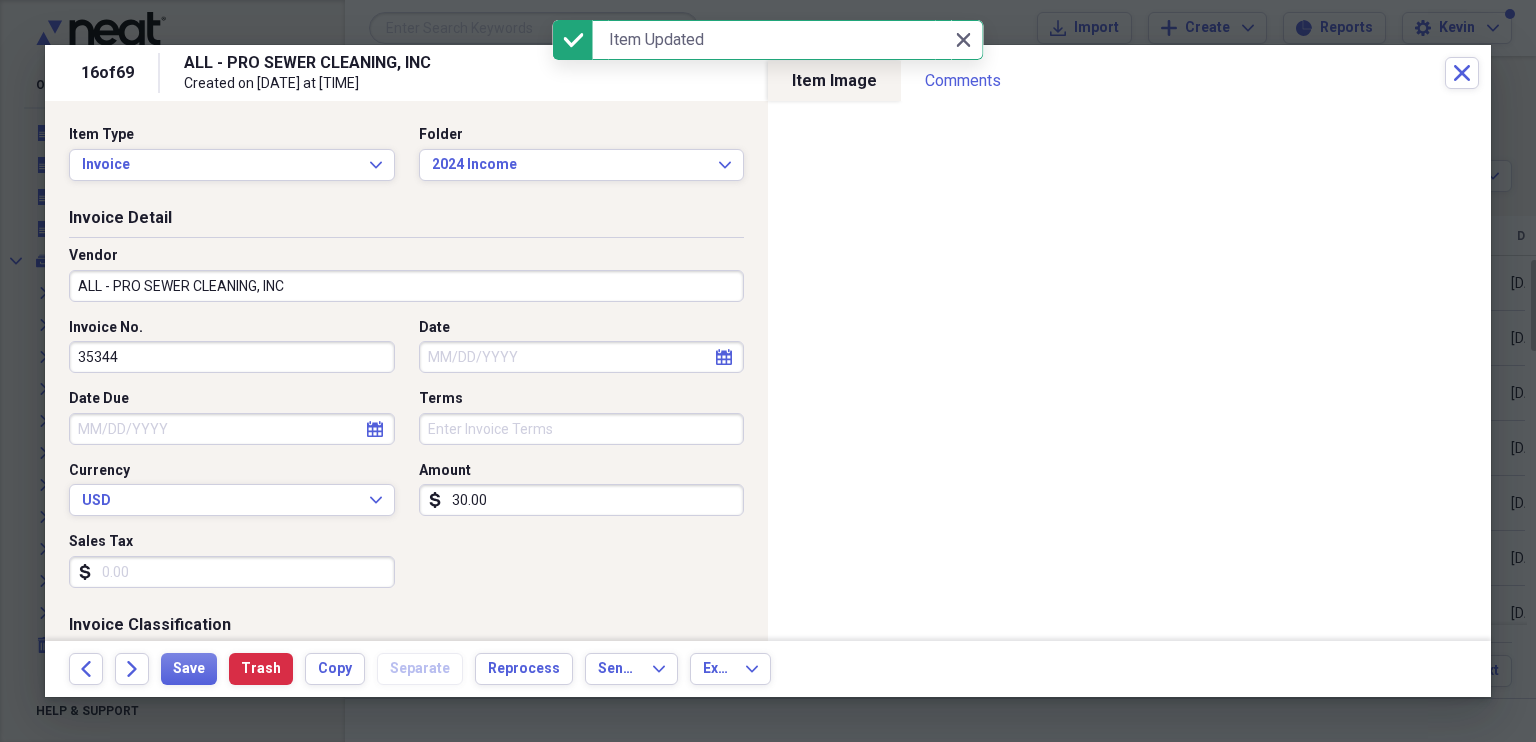click on "Date" at bounding box center [582, 357] 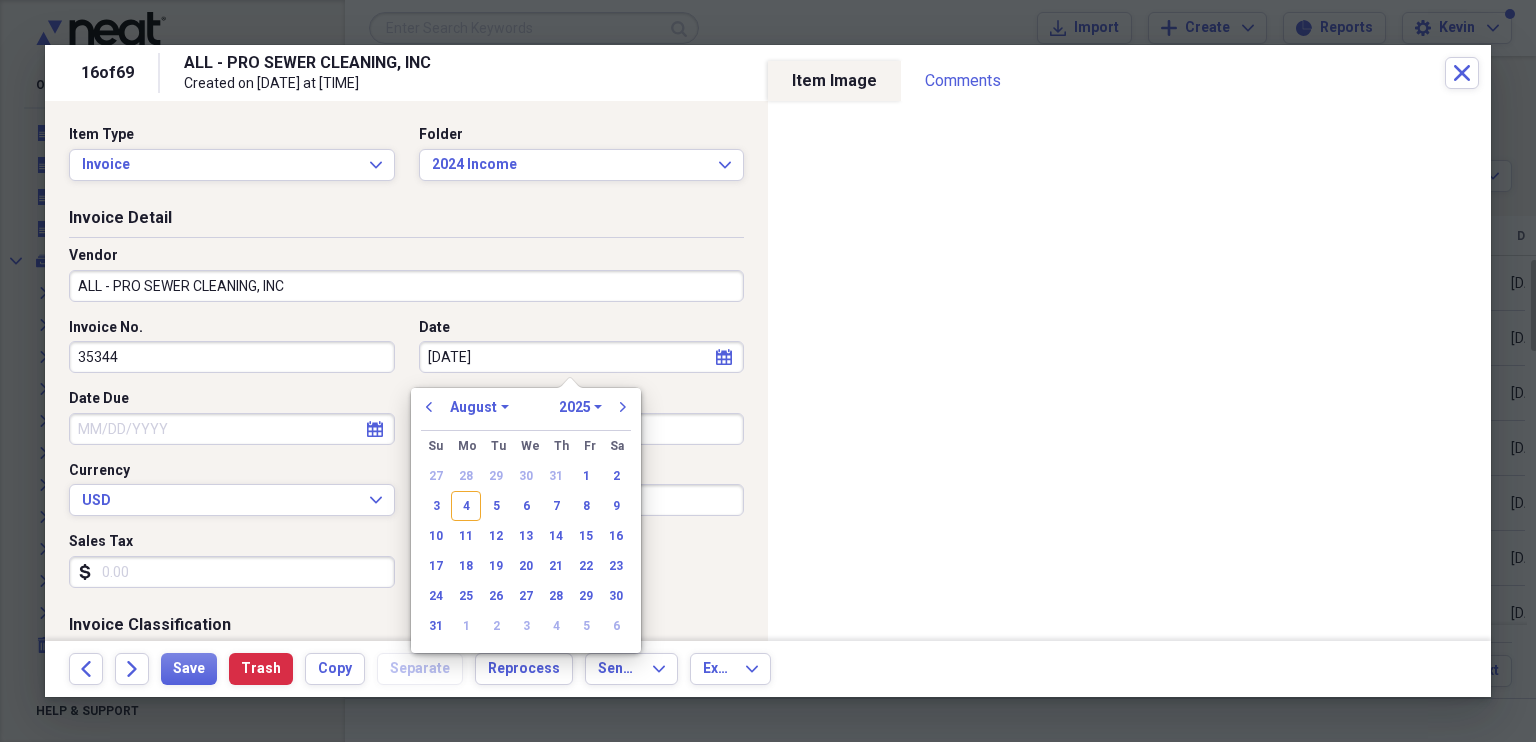 type on "[DATE]" 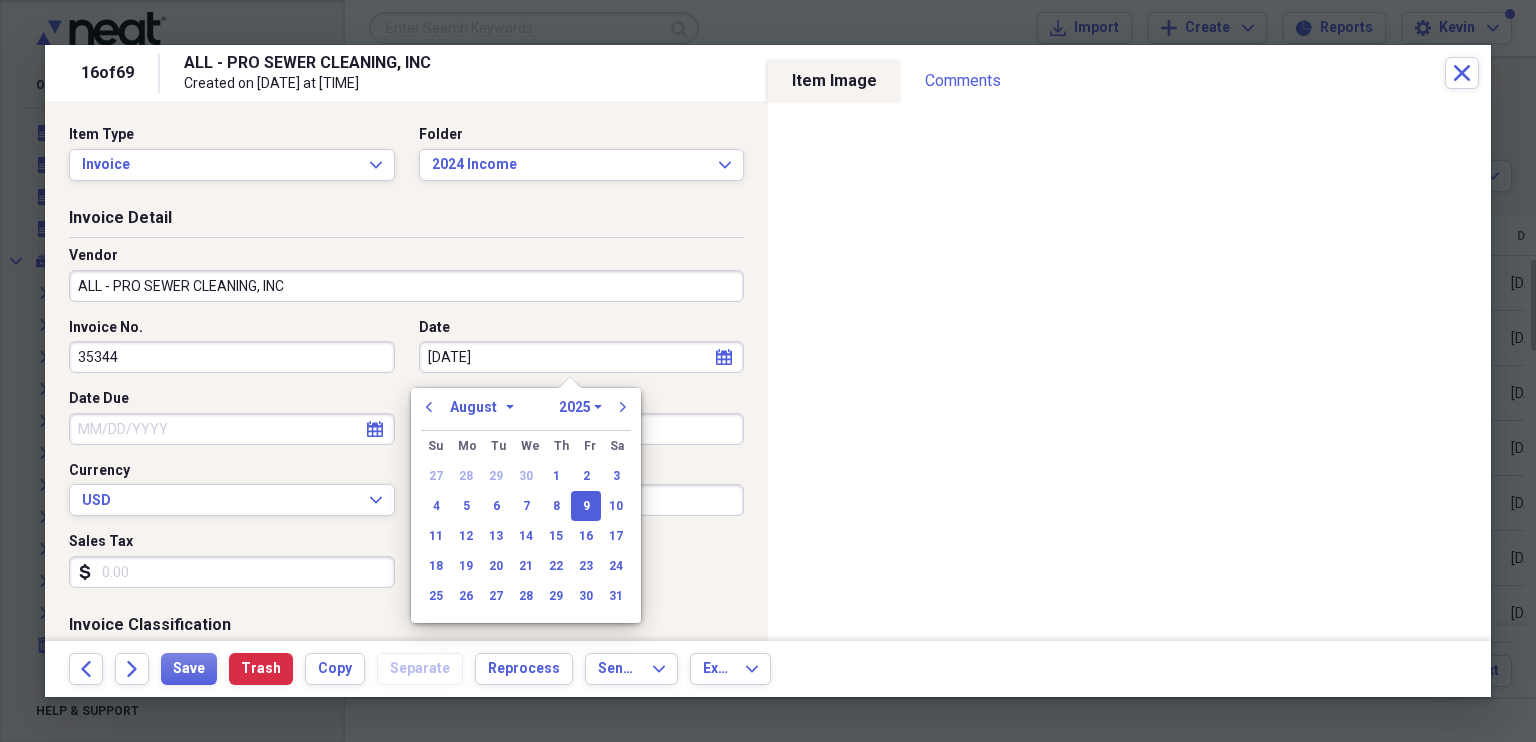 select on "9" 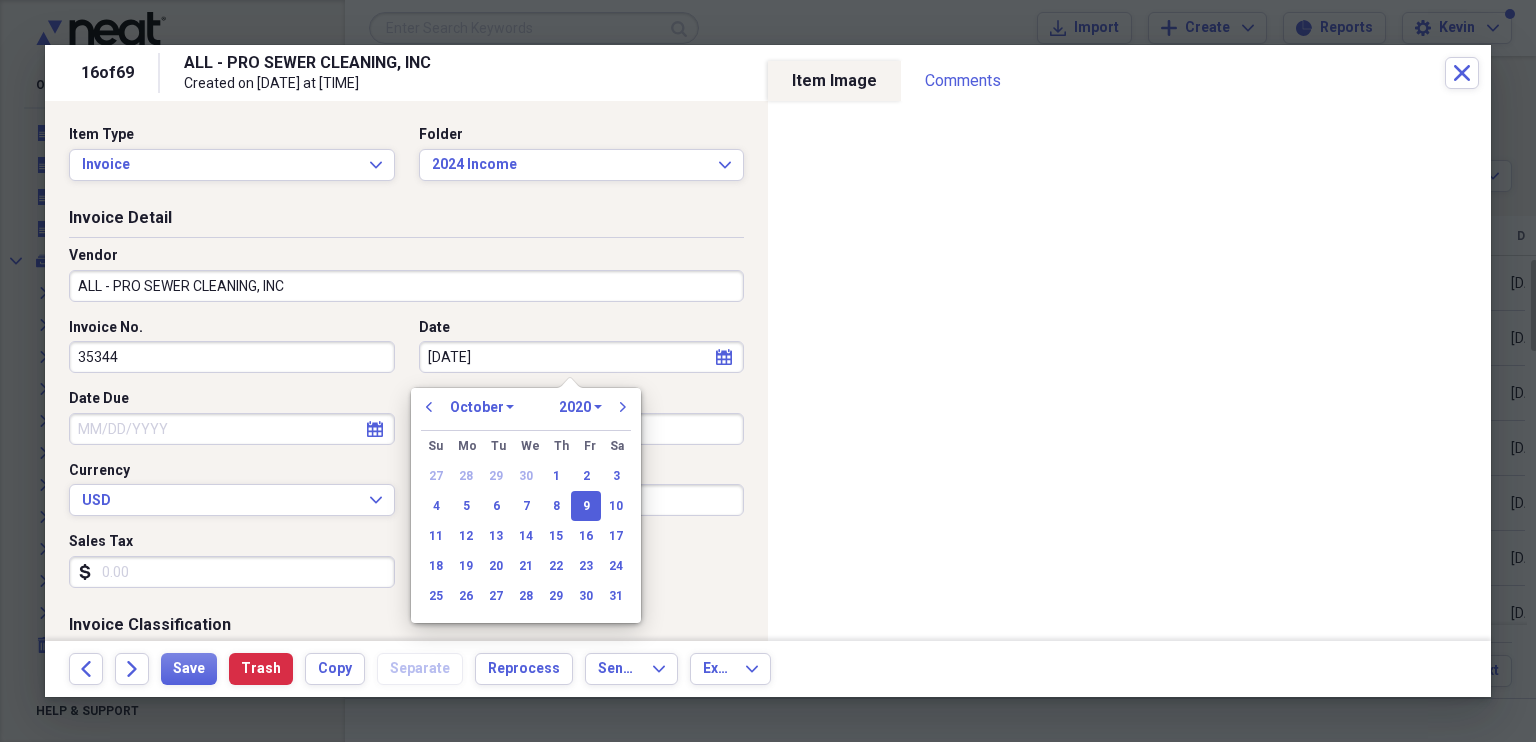 type on "10/09/2024" 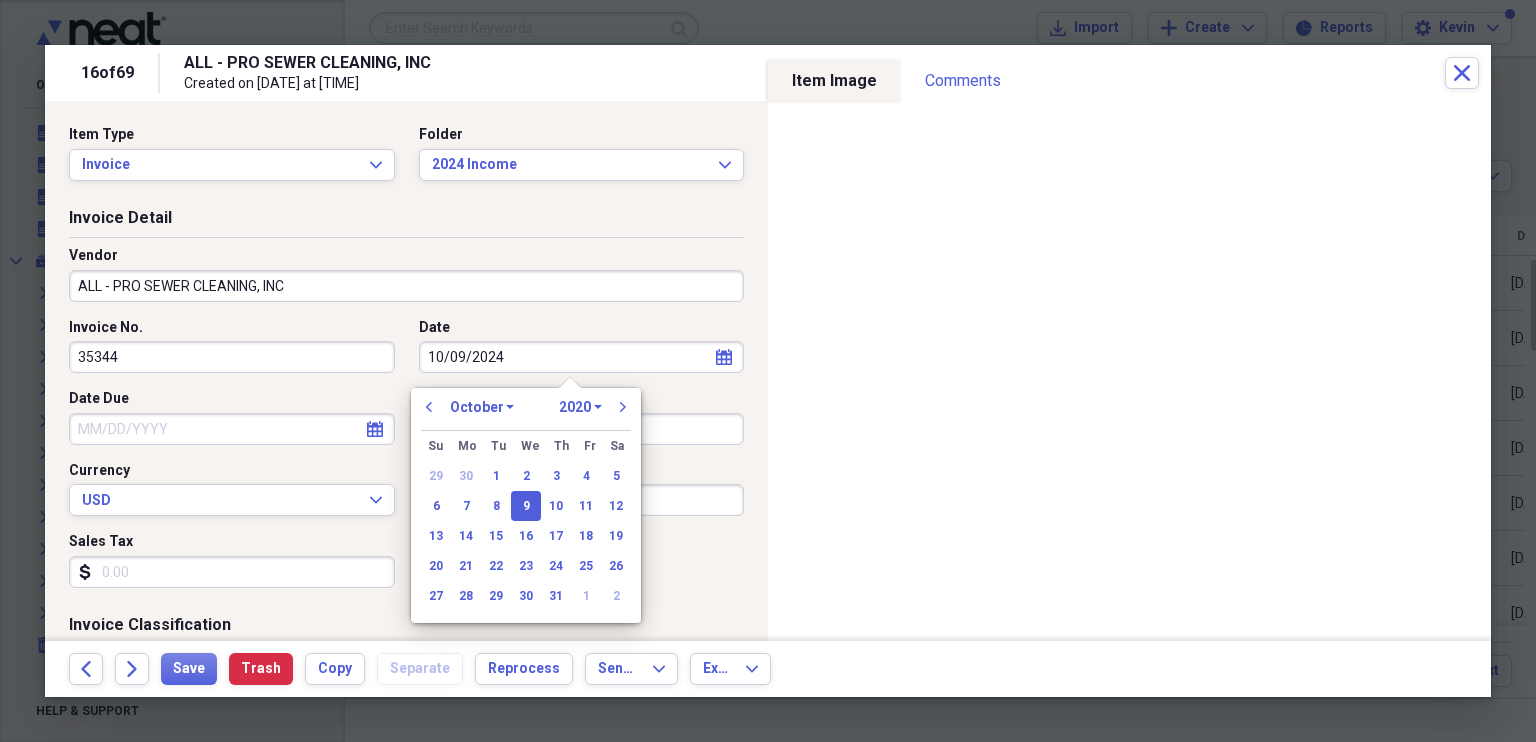 select on "2024" 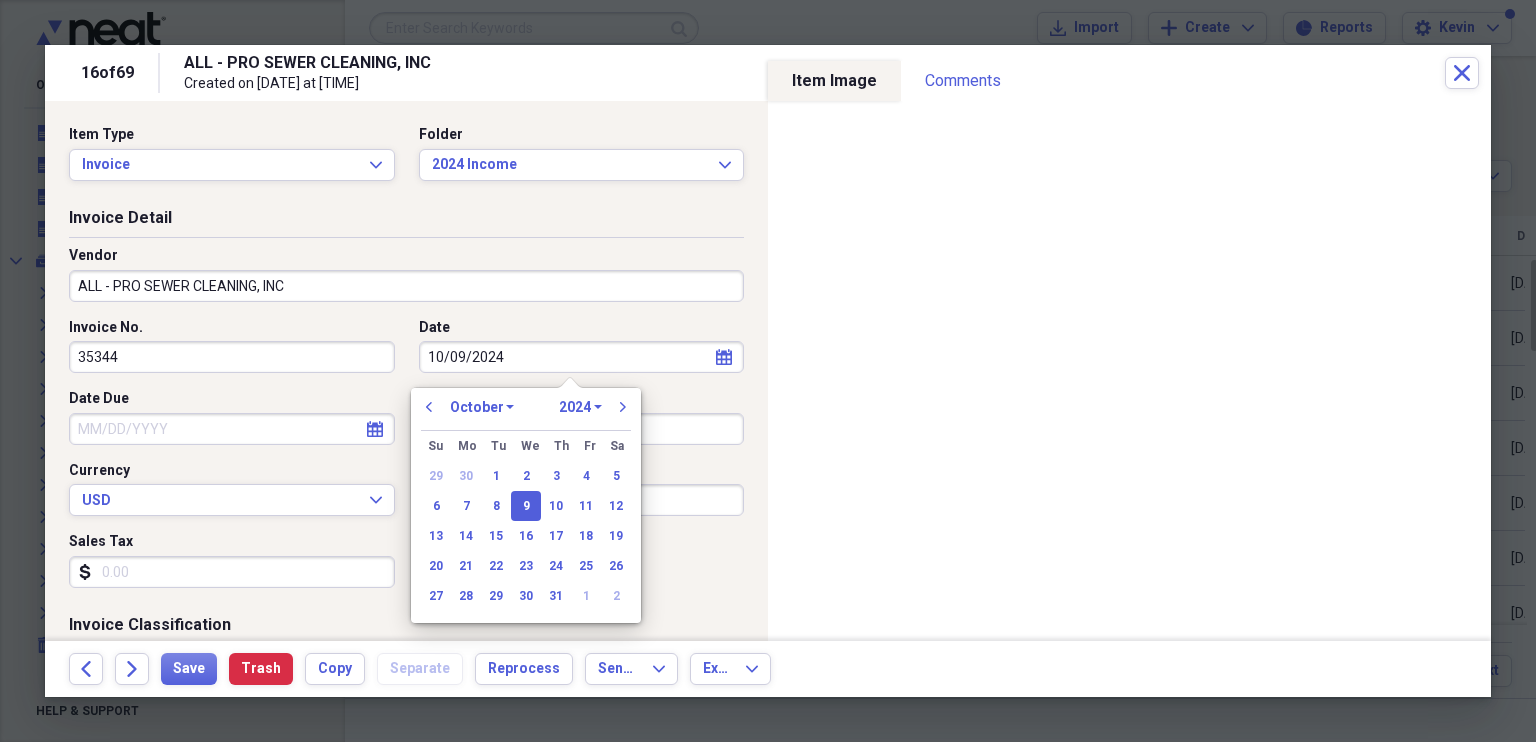 type on "10/09/2024" 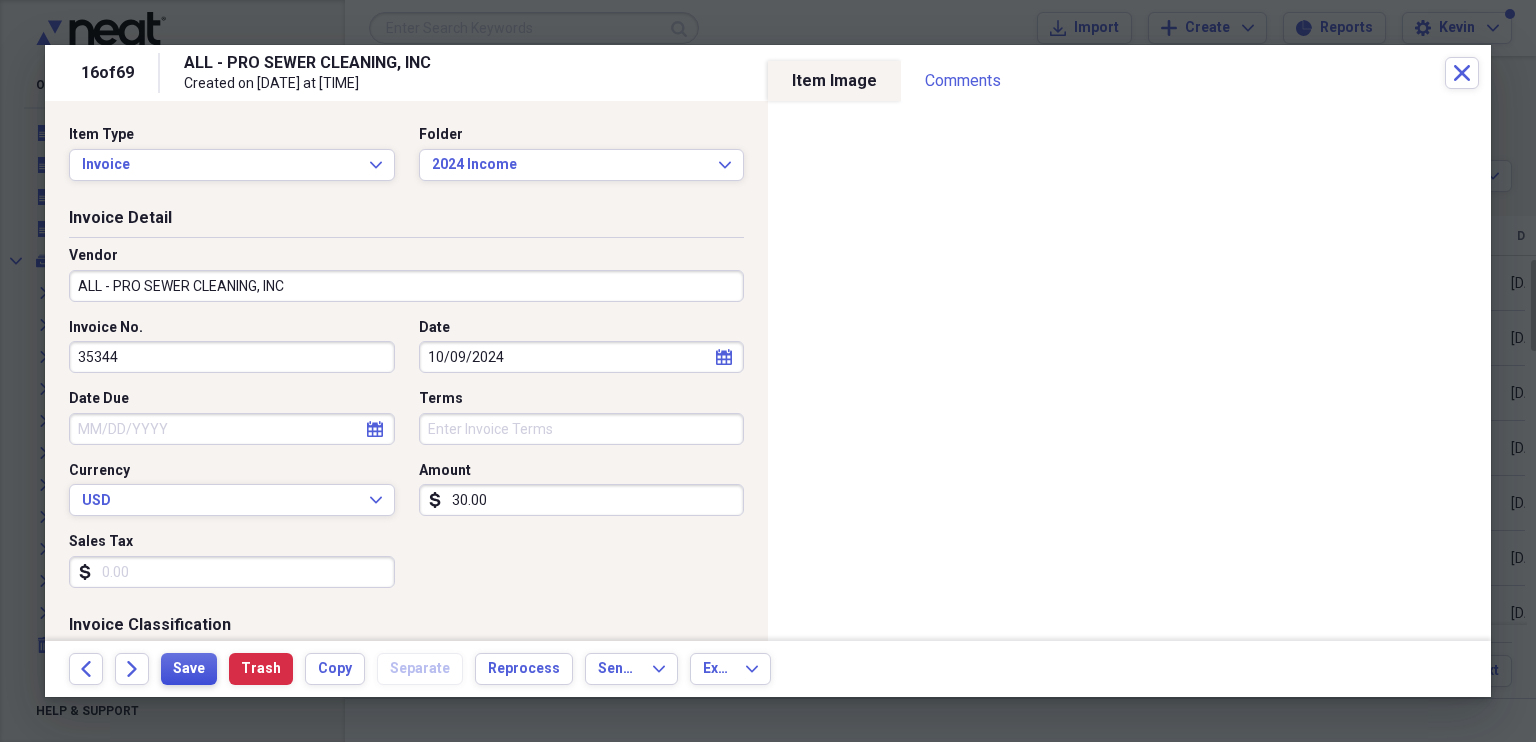click on "Save" at bounding box center (189, 669) 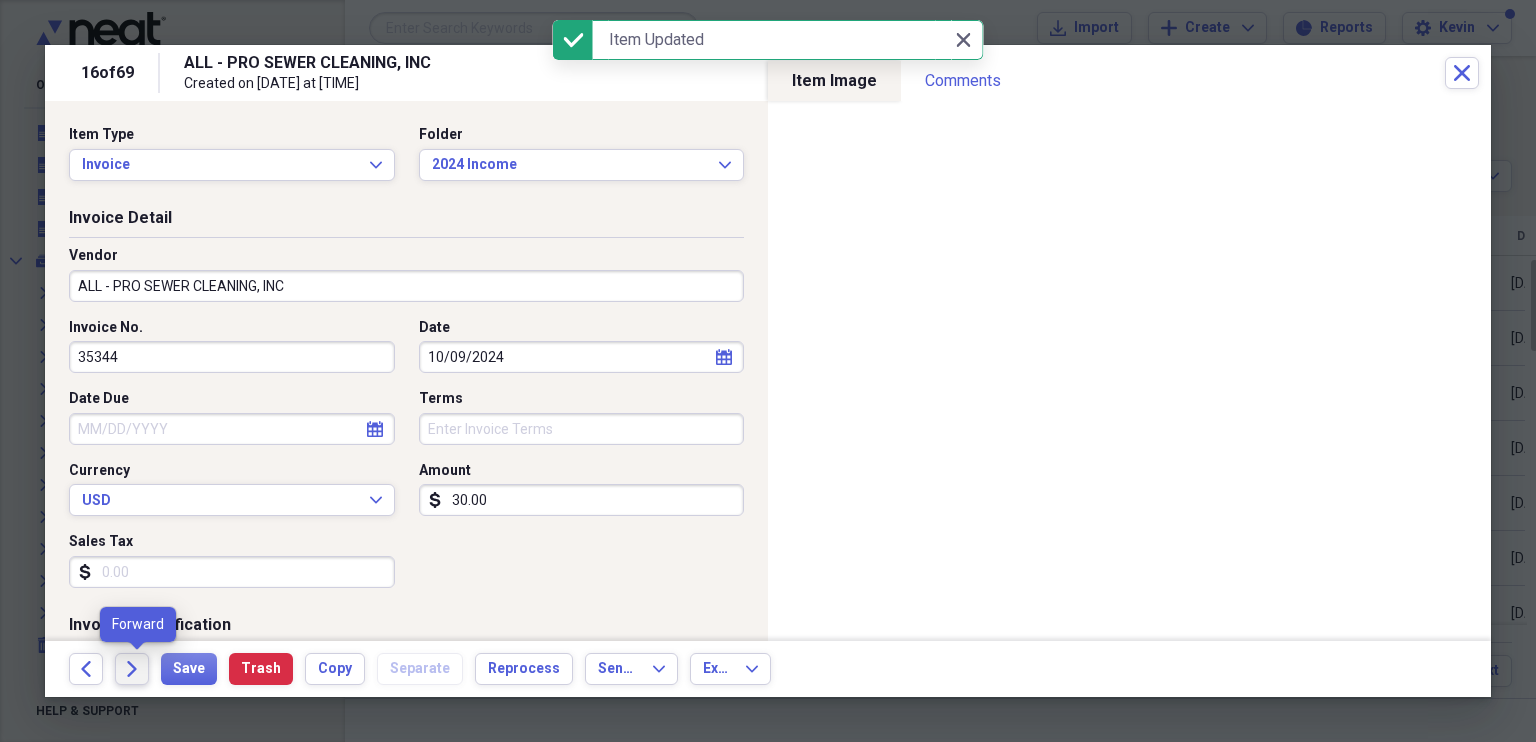click on "Forward" 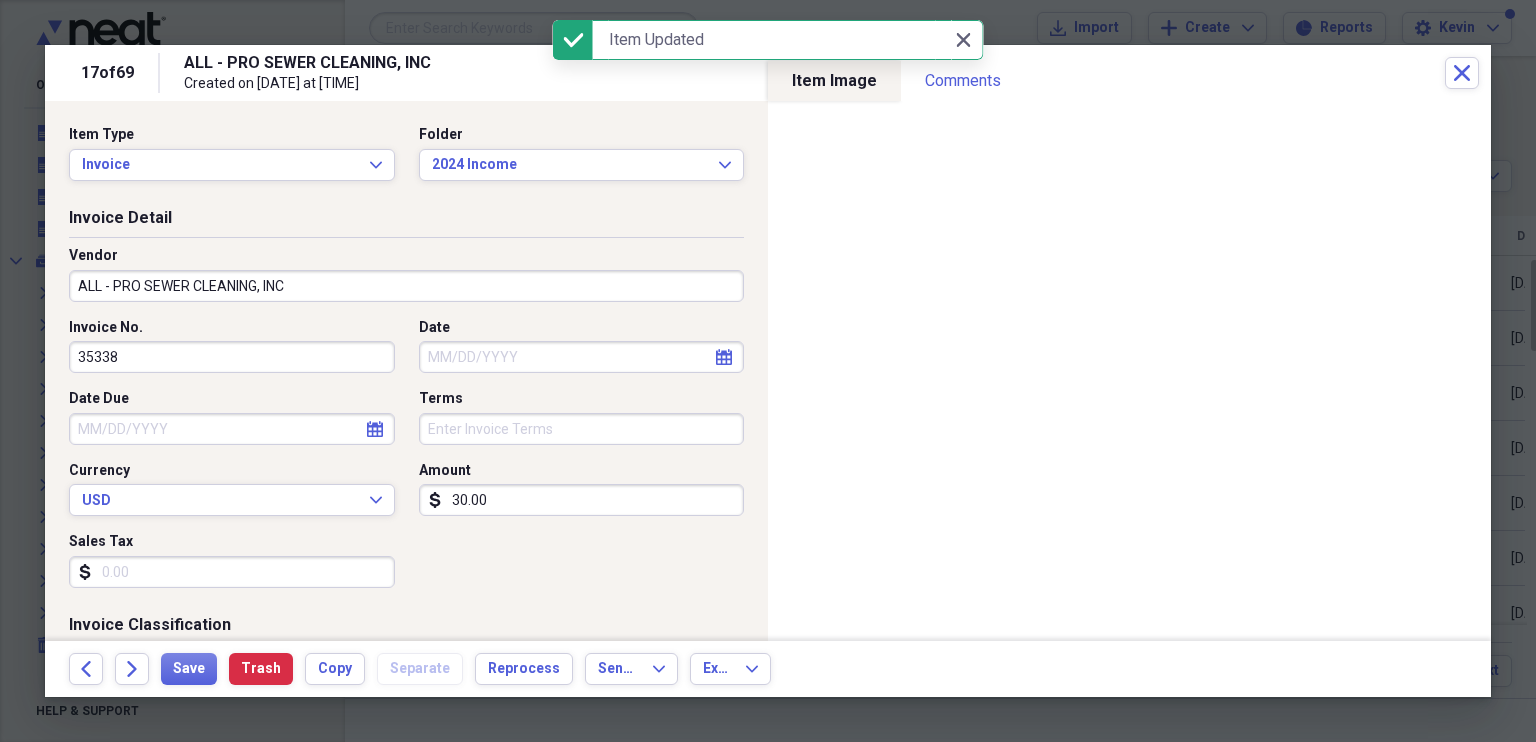 select on "7" 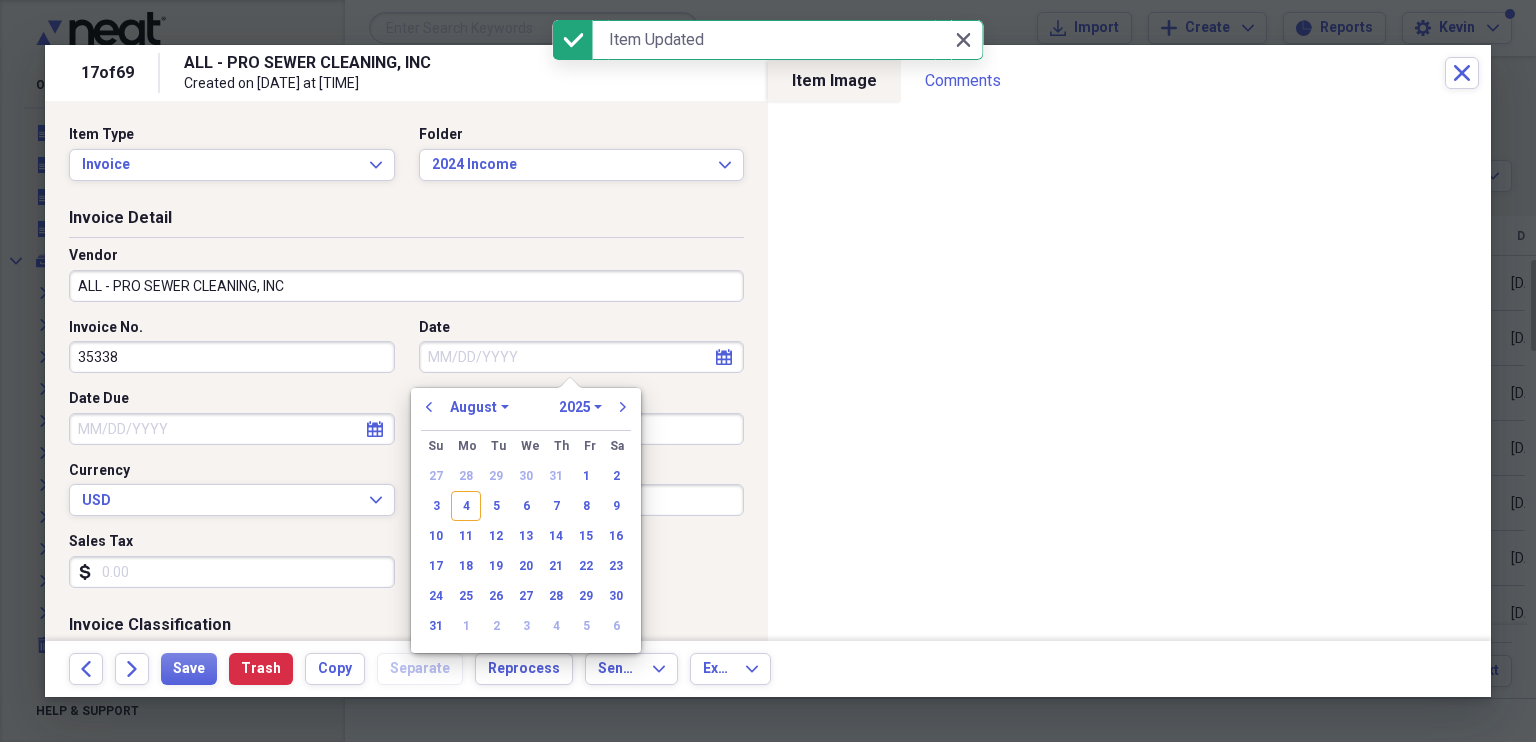 click on "Date" at bounding box center (582, 357) 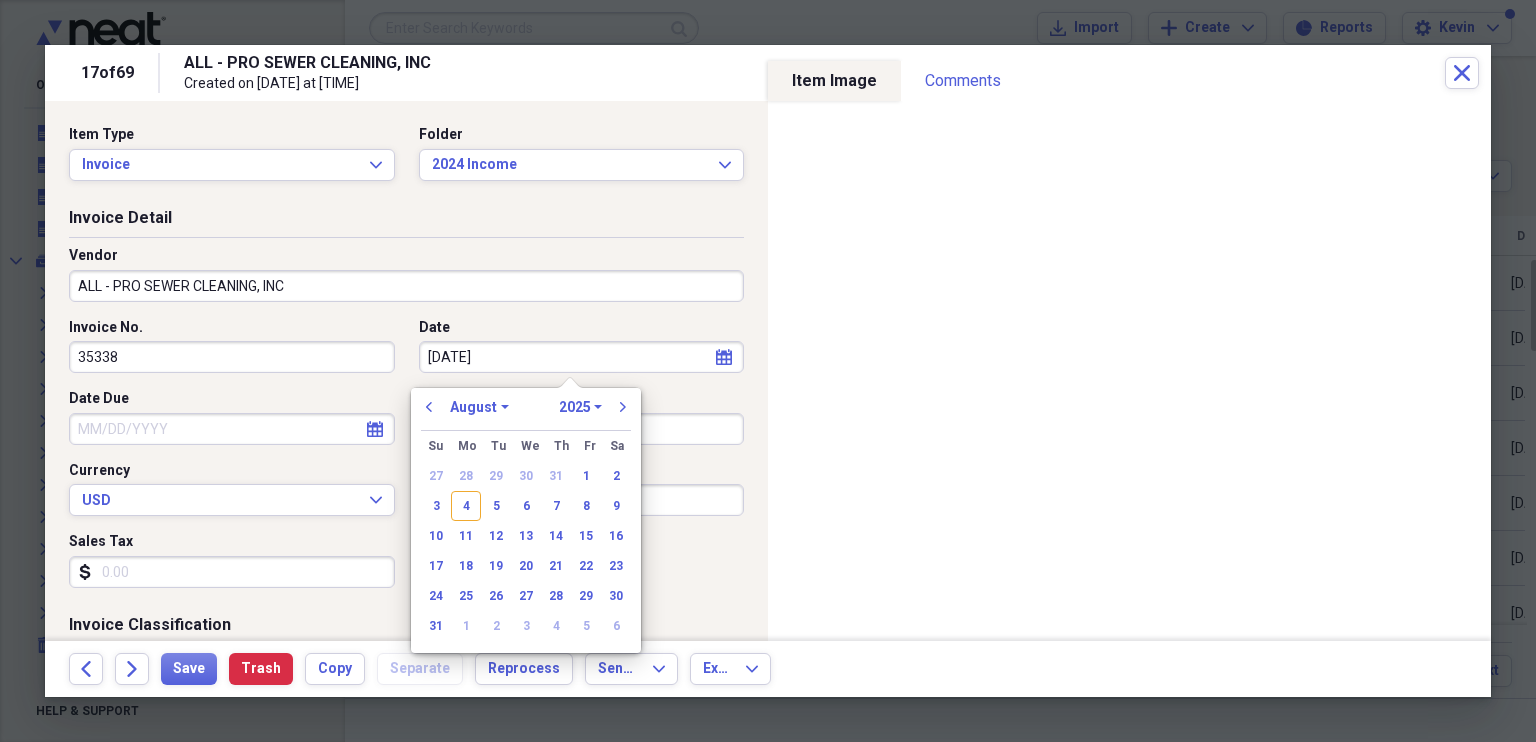 type on "[DATE]" 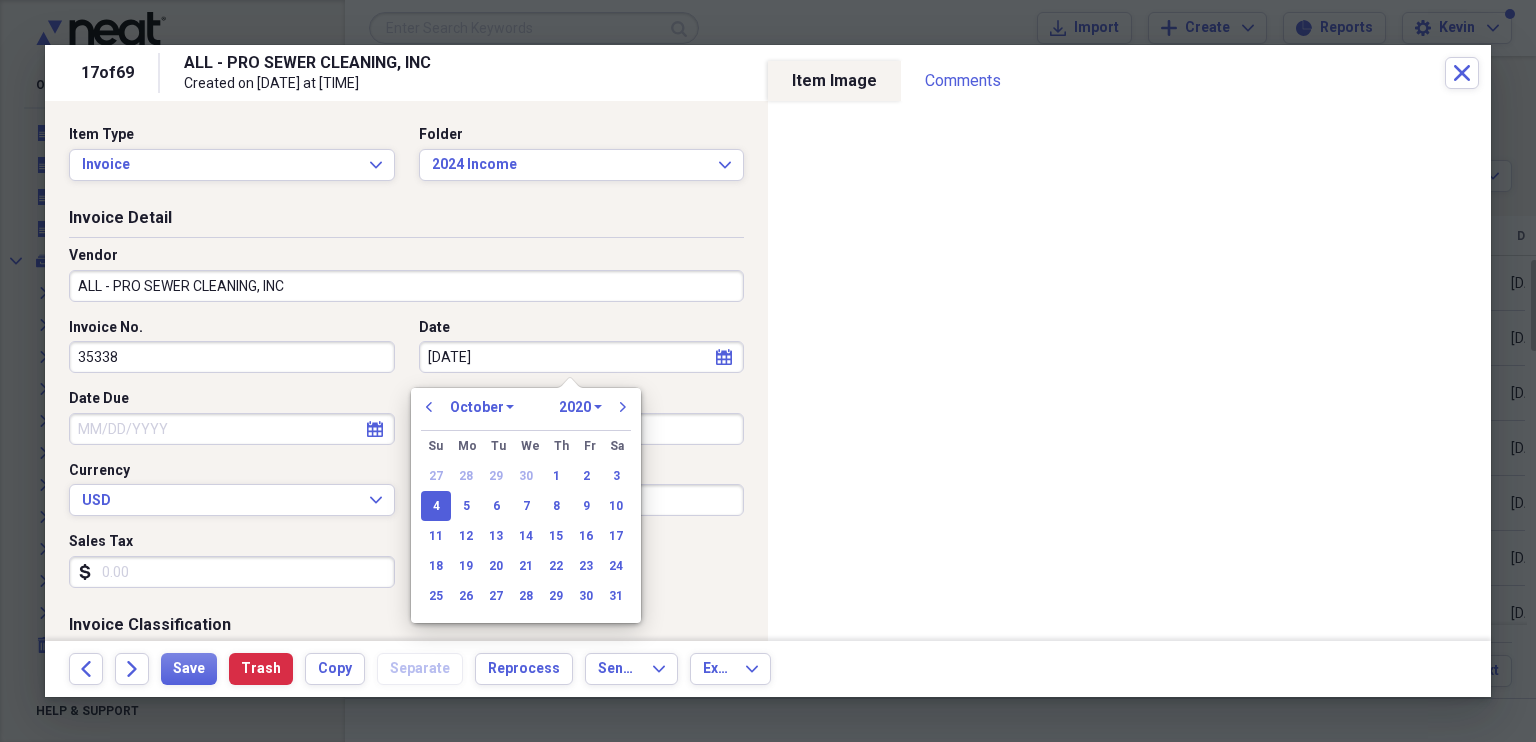 type on "10/04/2024" 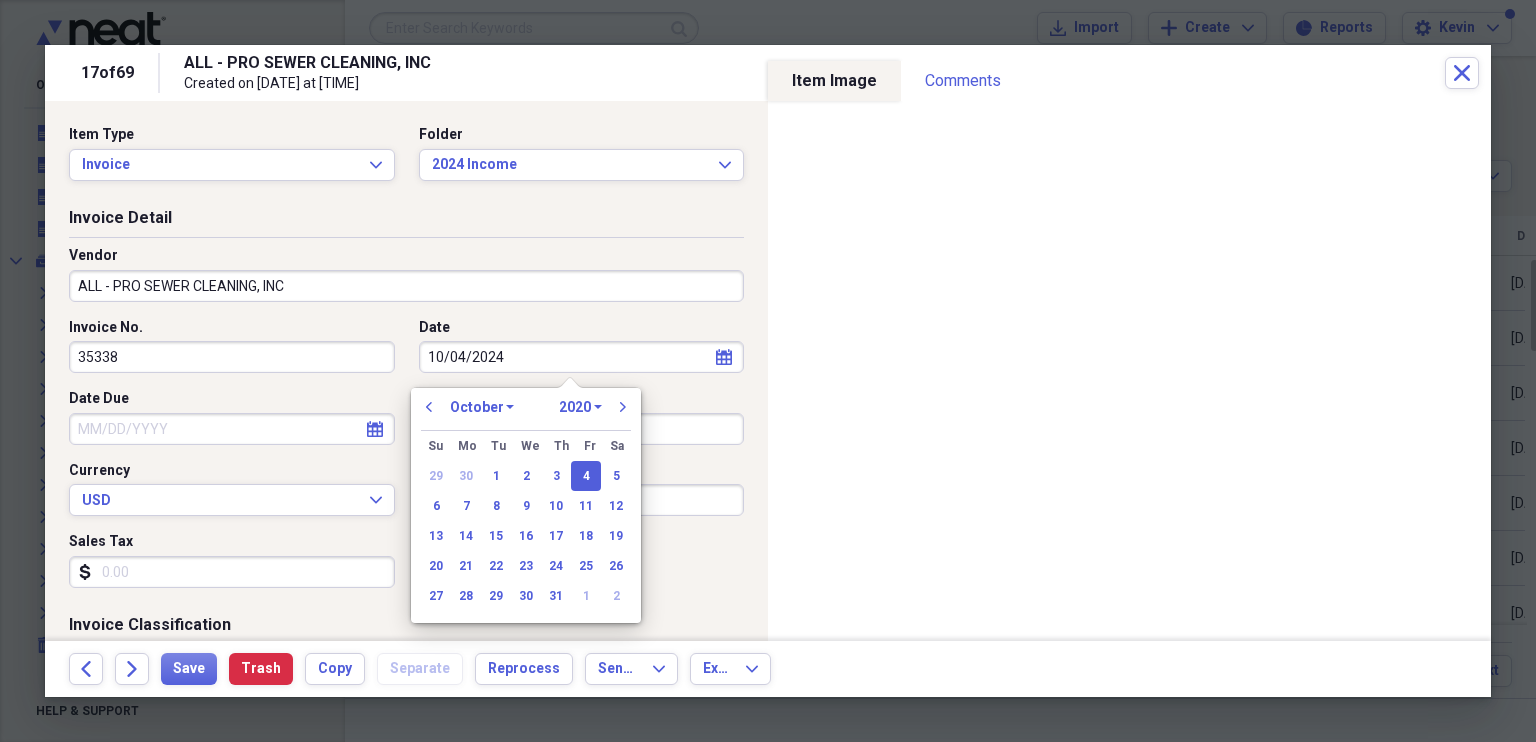 select on "2024" 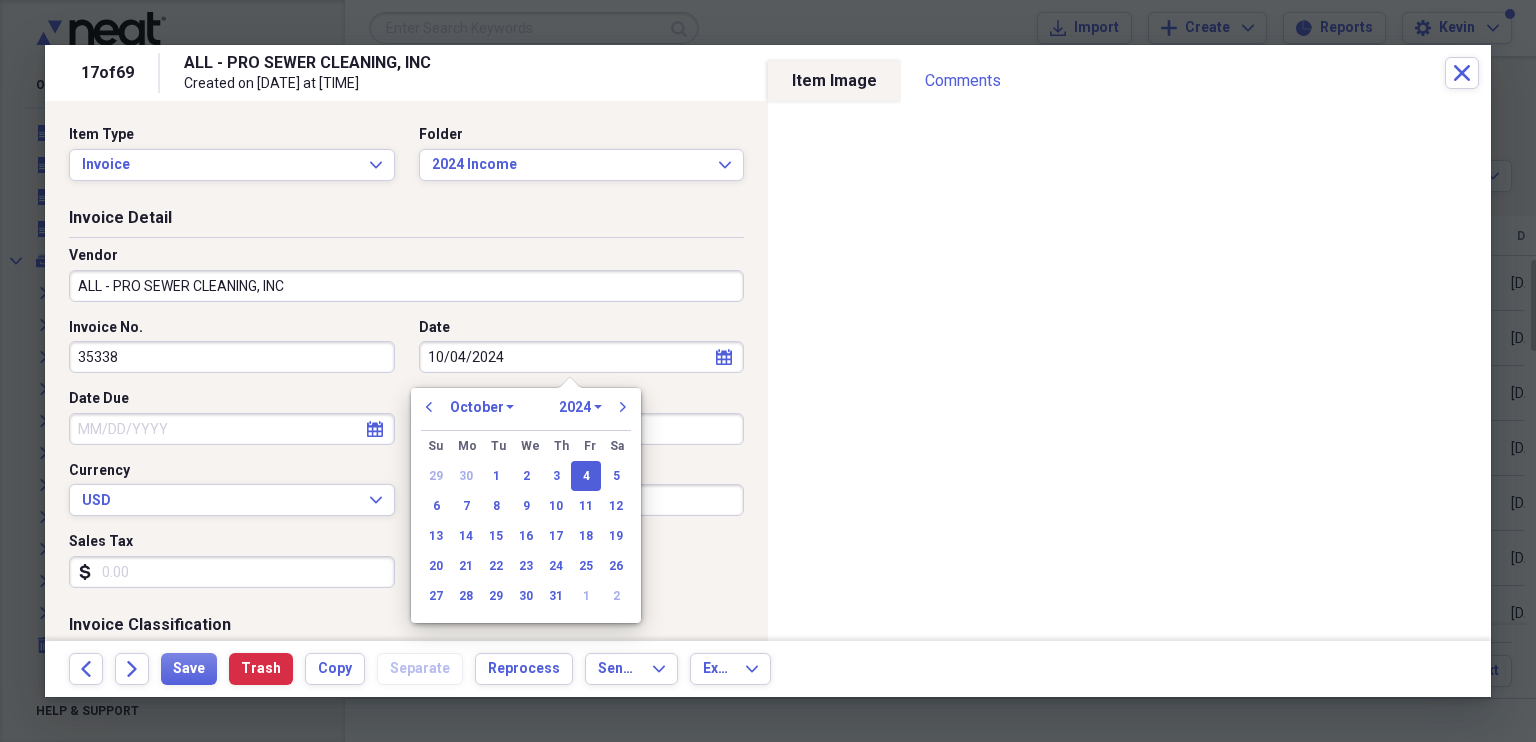 type on "10/04/2024" 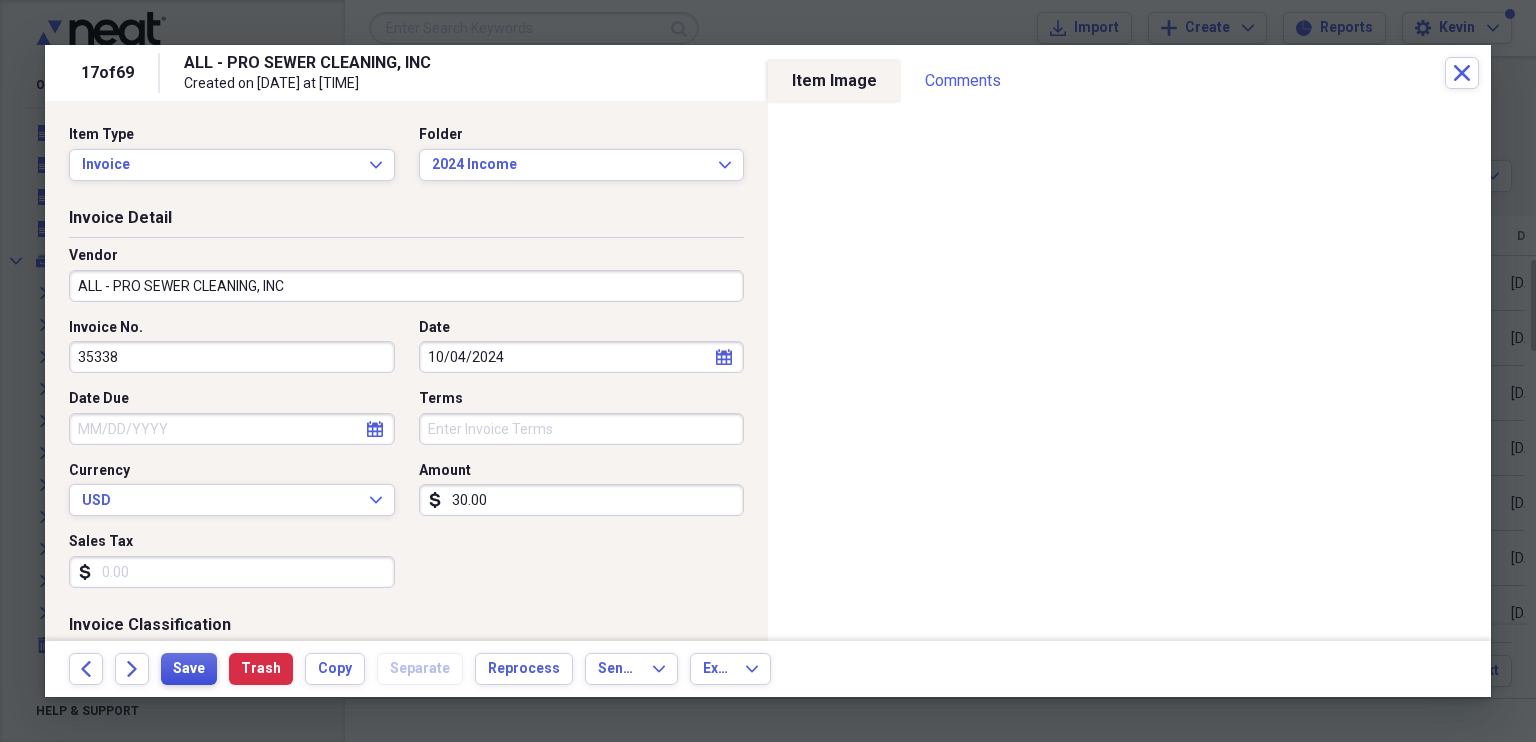 click on "Save" at bounding box center (189, 669) 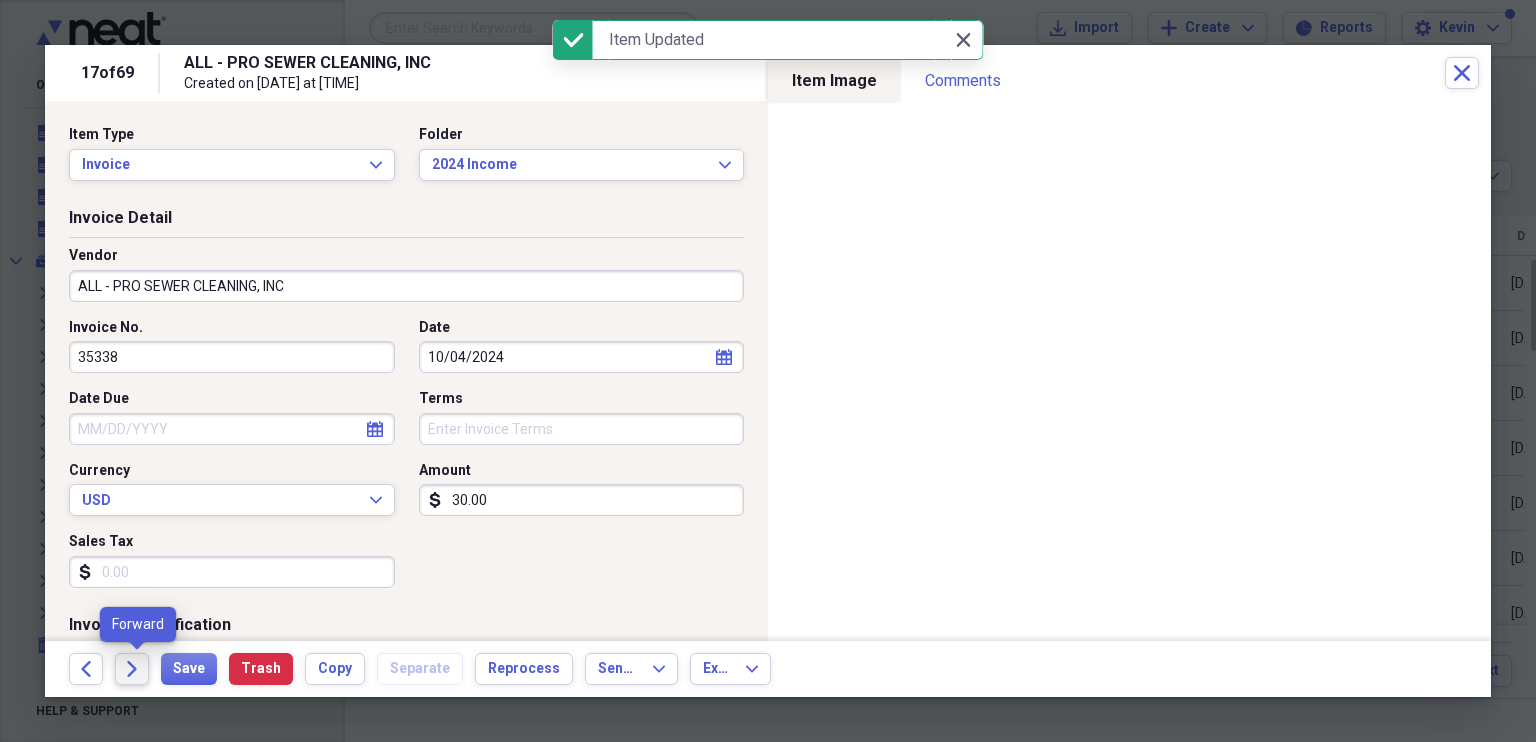 click on "Forward" 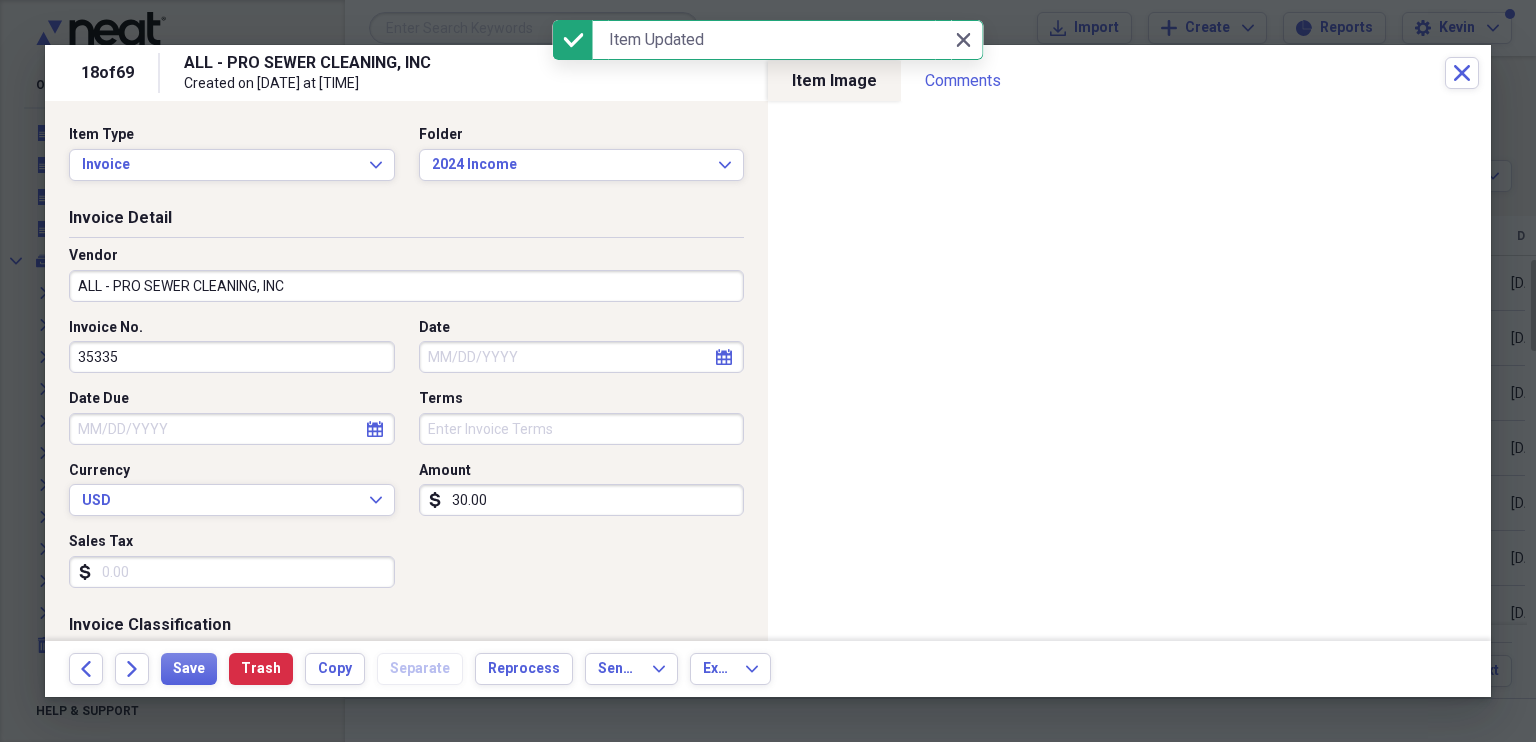 select on "7" 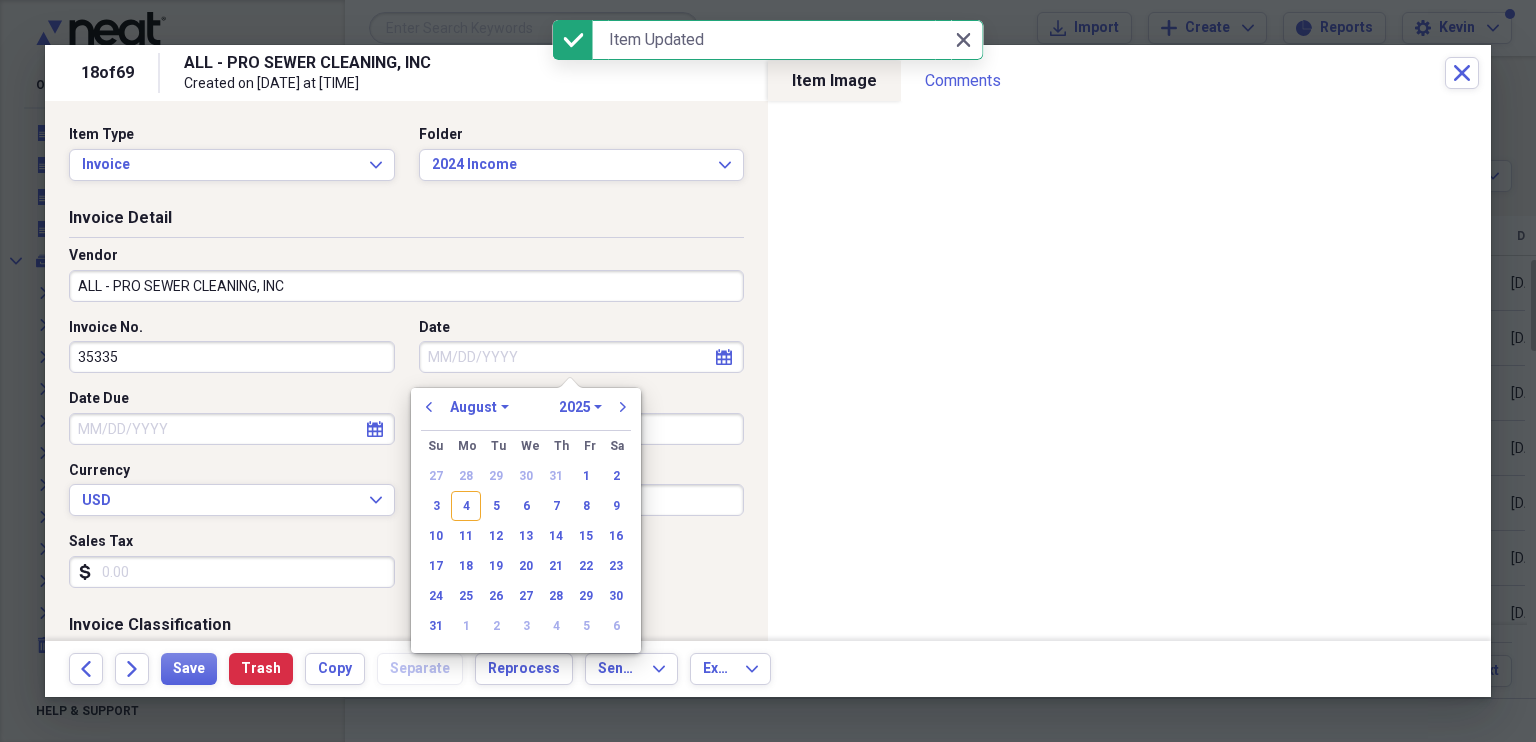 drag, startPoint x: 456, startPoint y: 360, endPoint x: 465, endPoint y: 354, distance: 10.816654 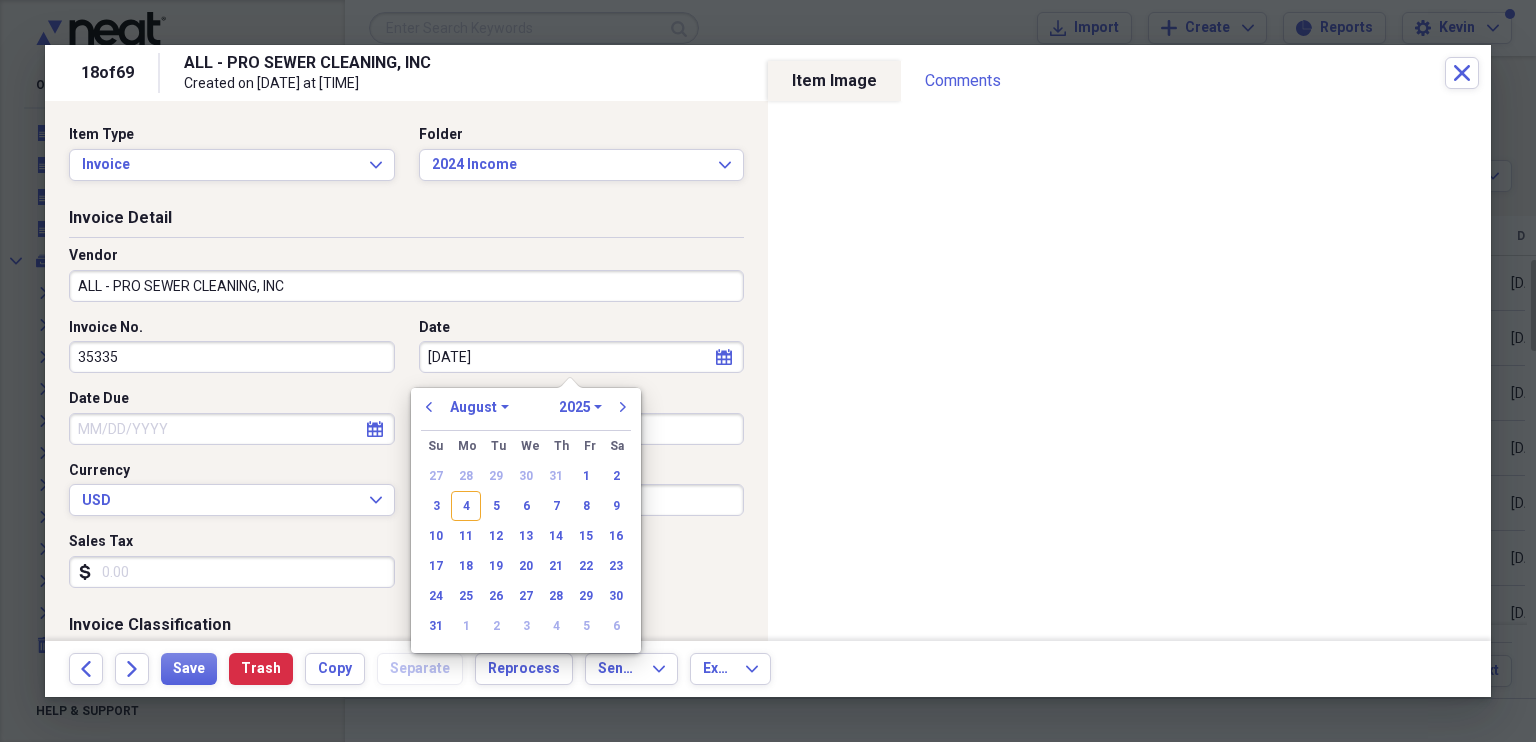 type on "[DATE]" 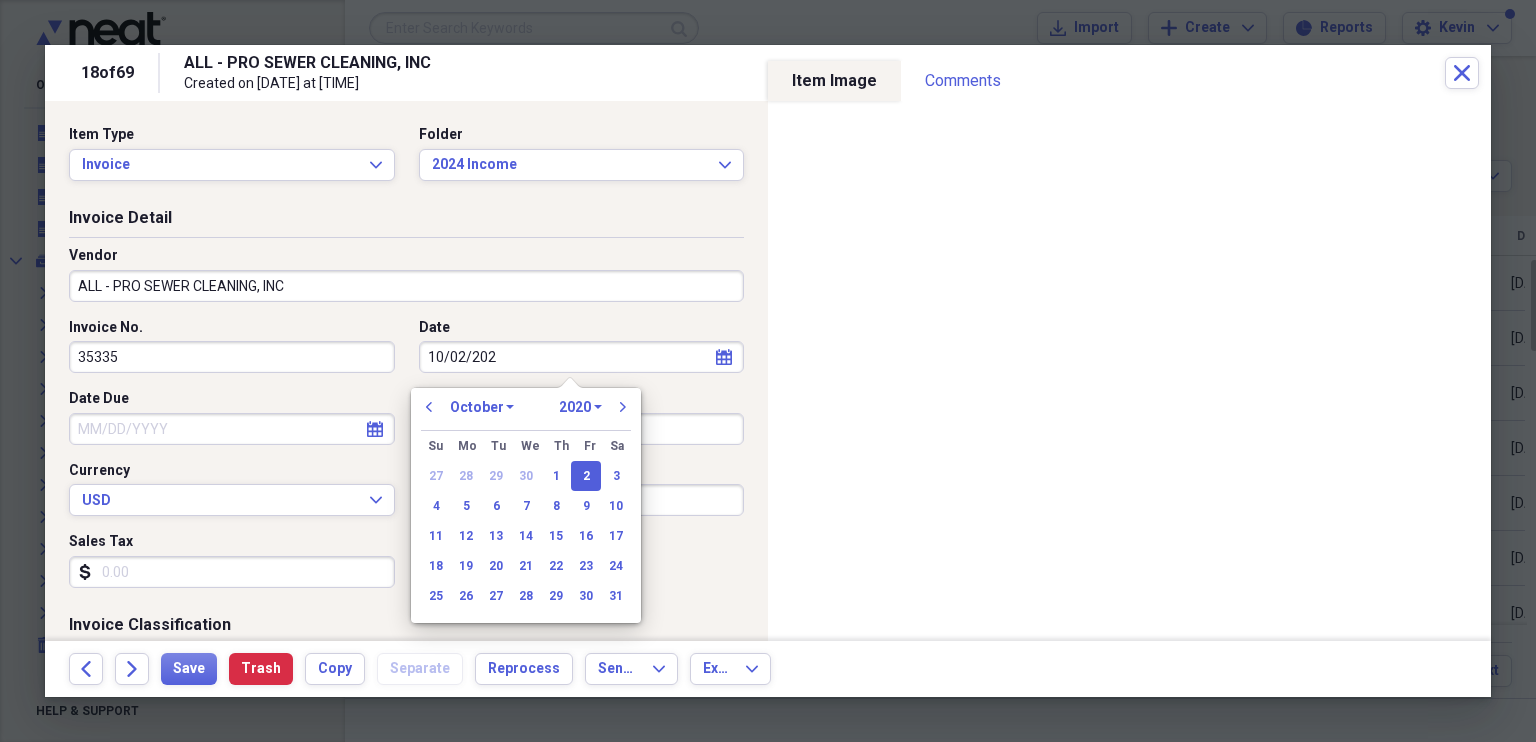 type on "10/02/2024" 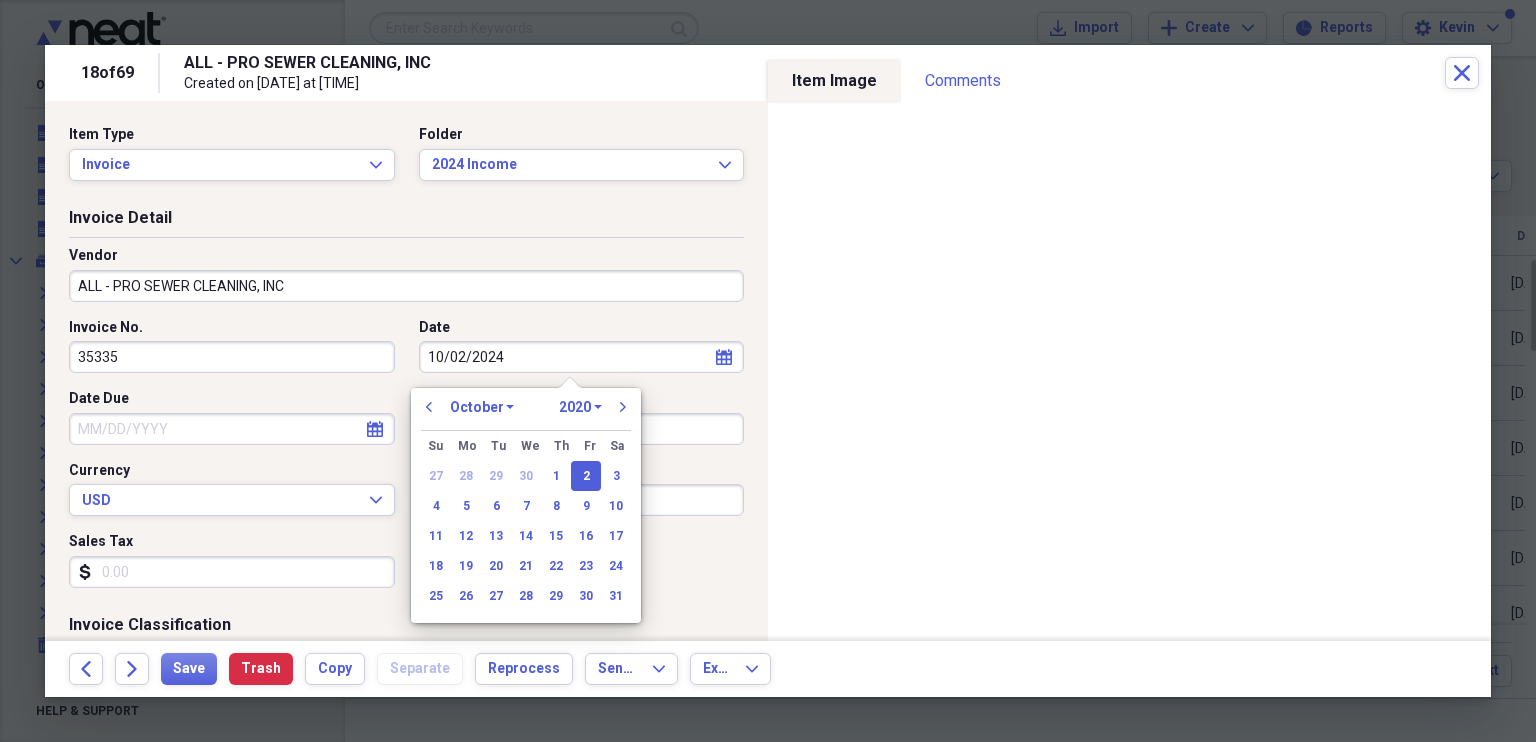 select on "2024" 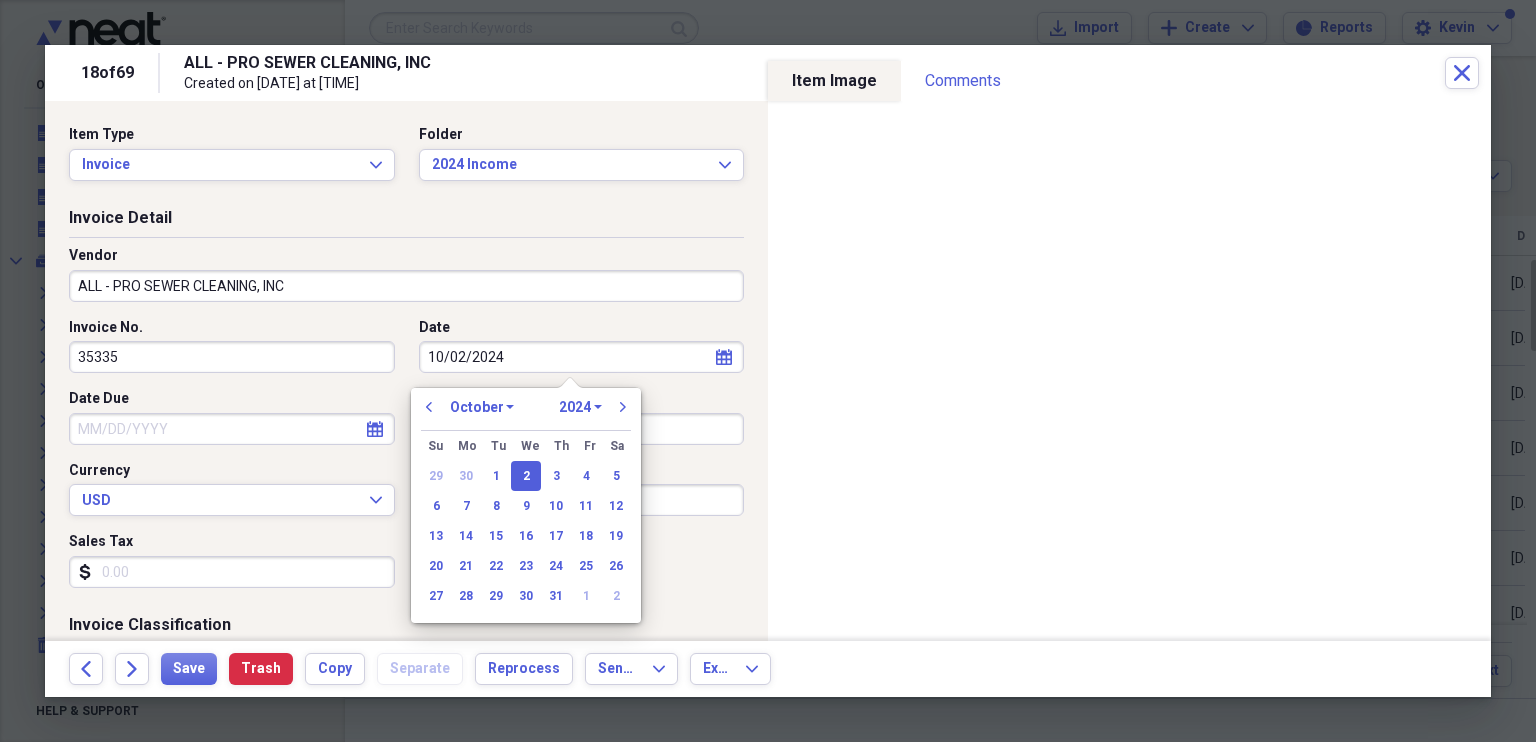 type on "10/02/2024" 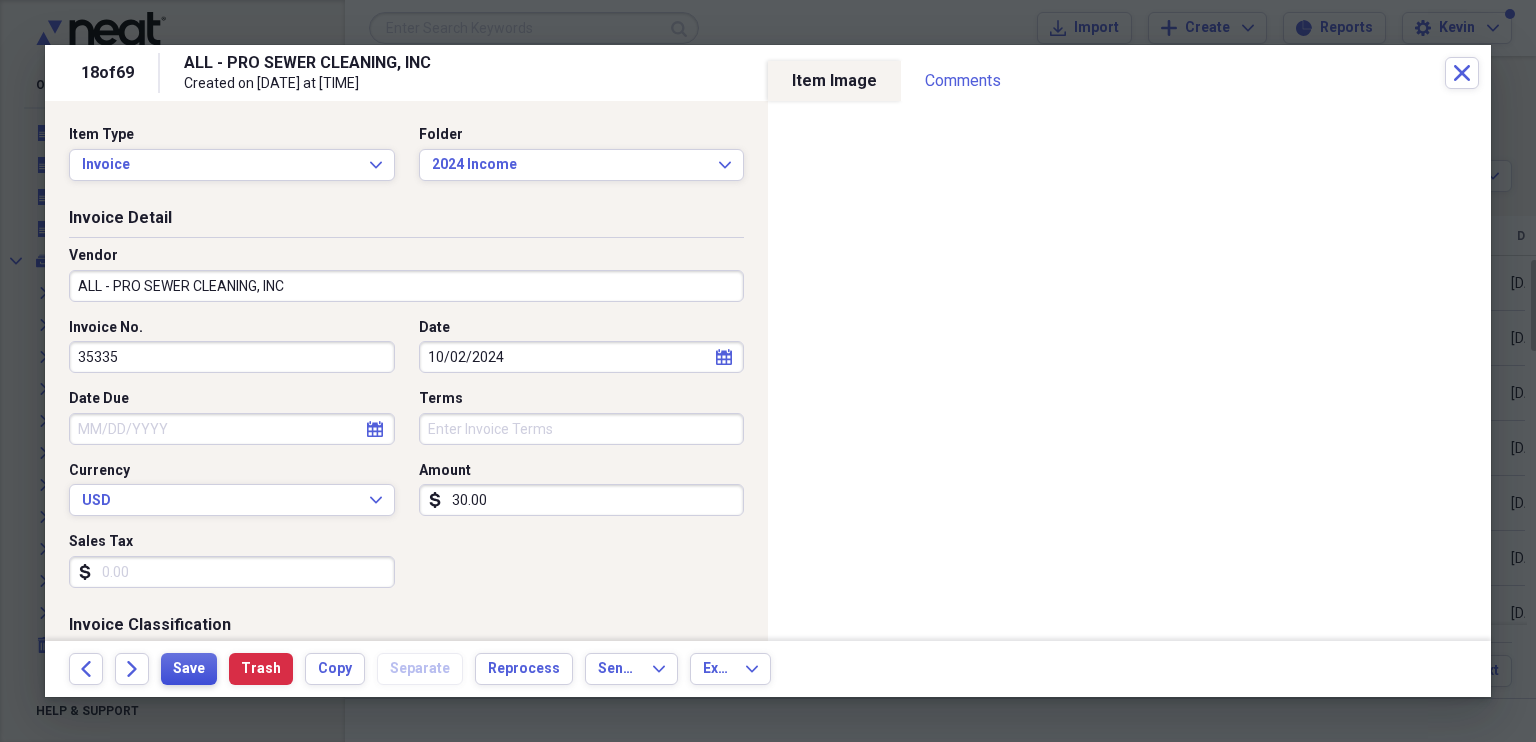 click on "Save" at bounding box center [189, 669] 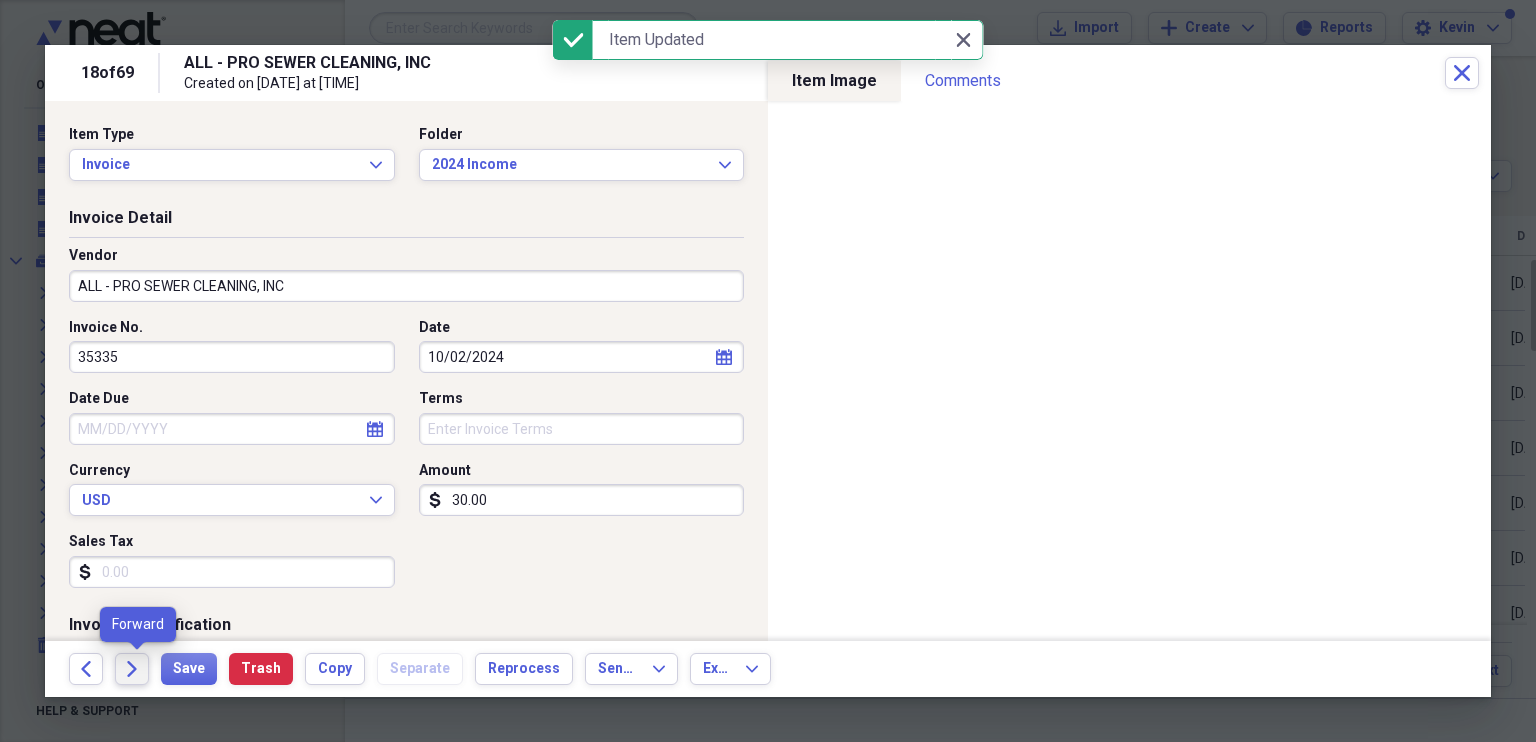 click on "Forward" at bounding box center [132, 669] 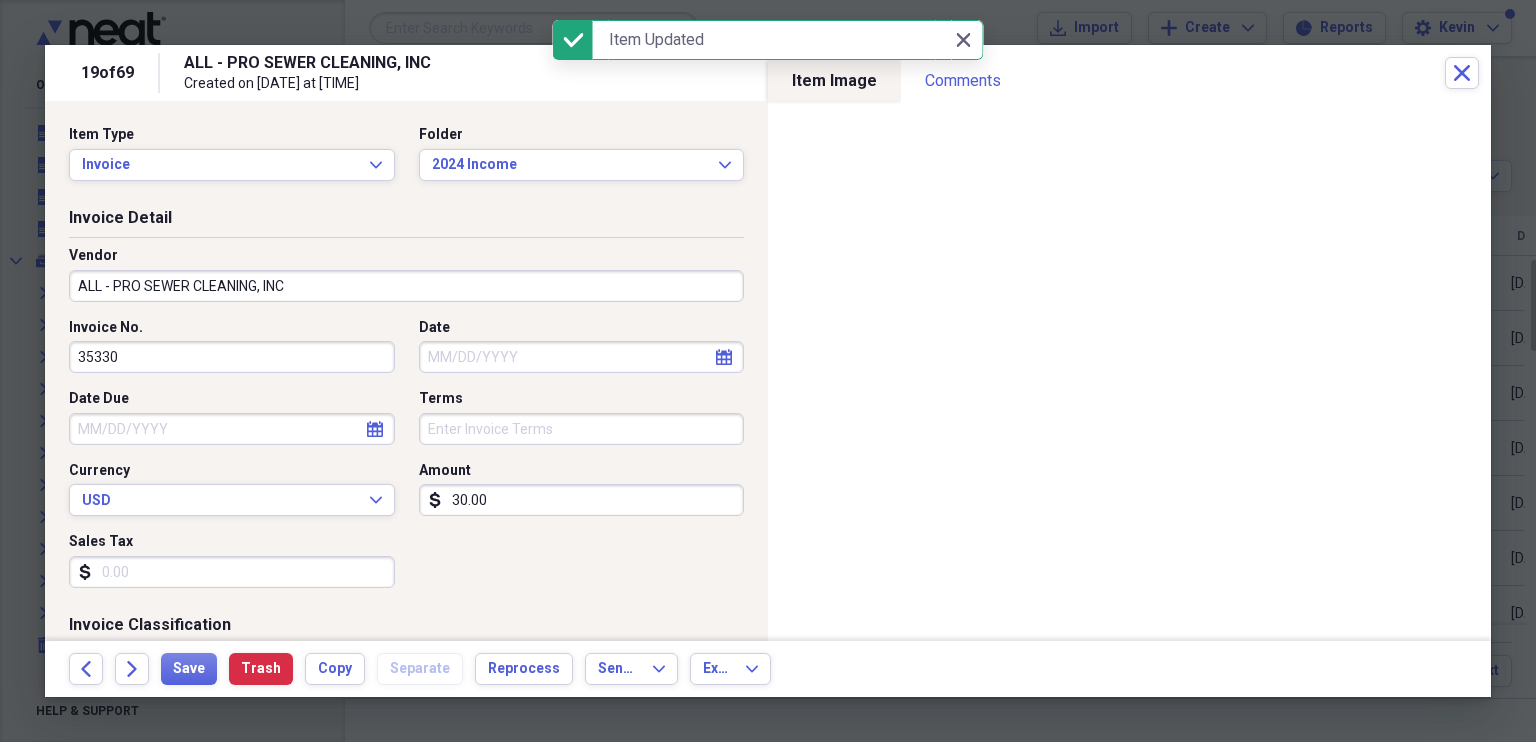 click on "Date" at bounding box center (582, 357) 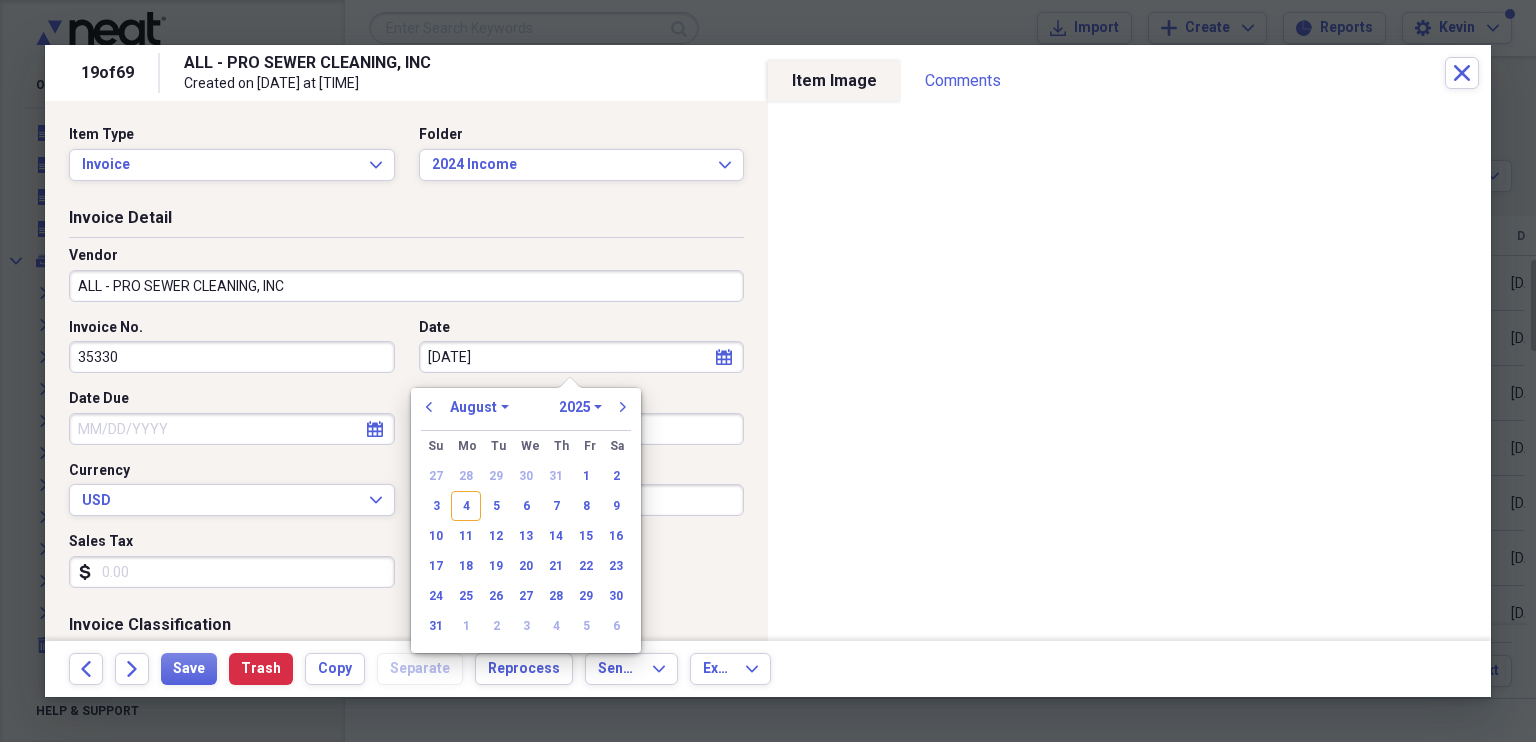 type on "[DATE]" 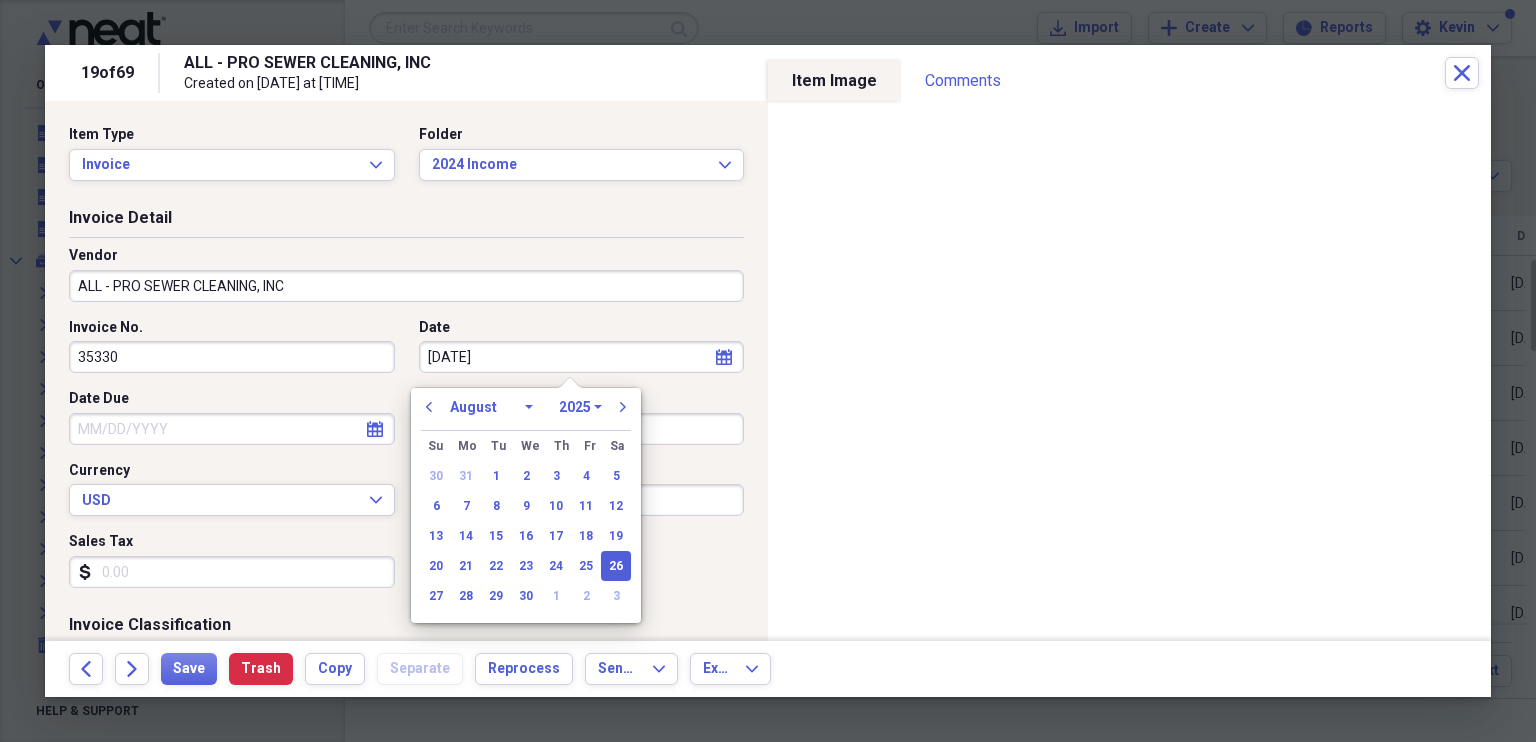 select on "8" 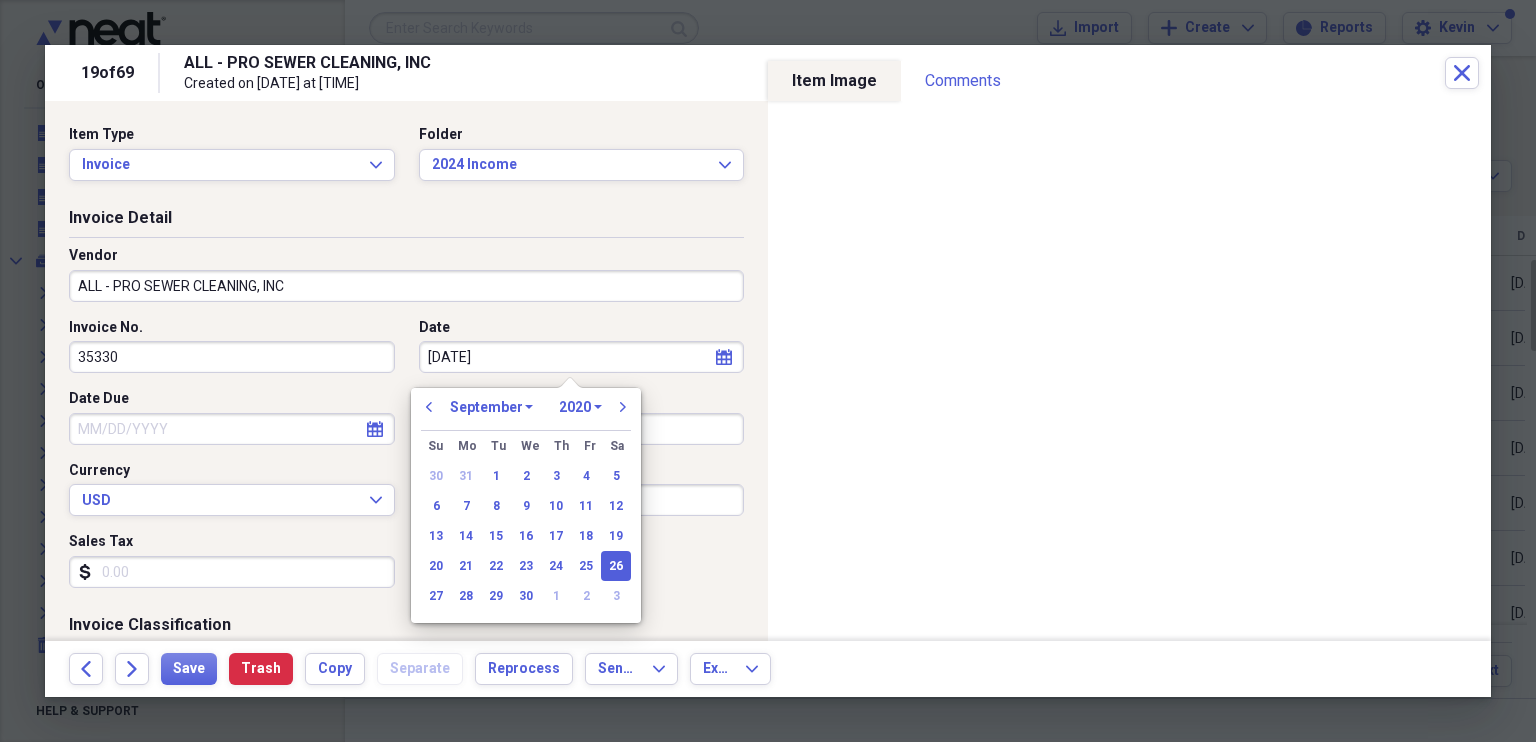 type on "09/26/2024" 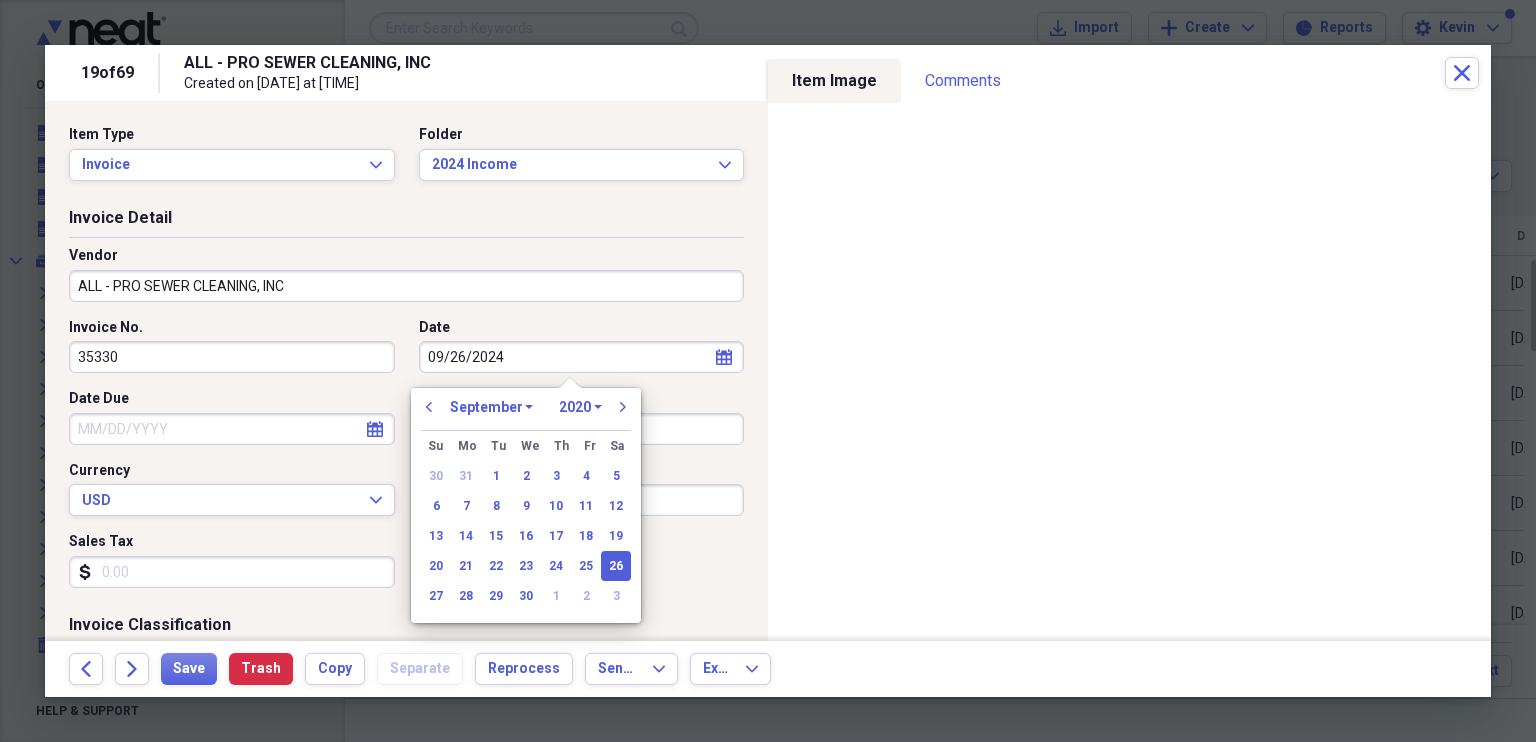 select on "2024" 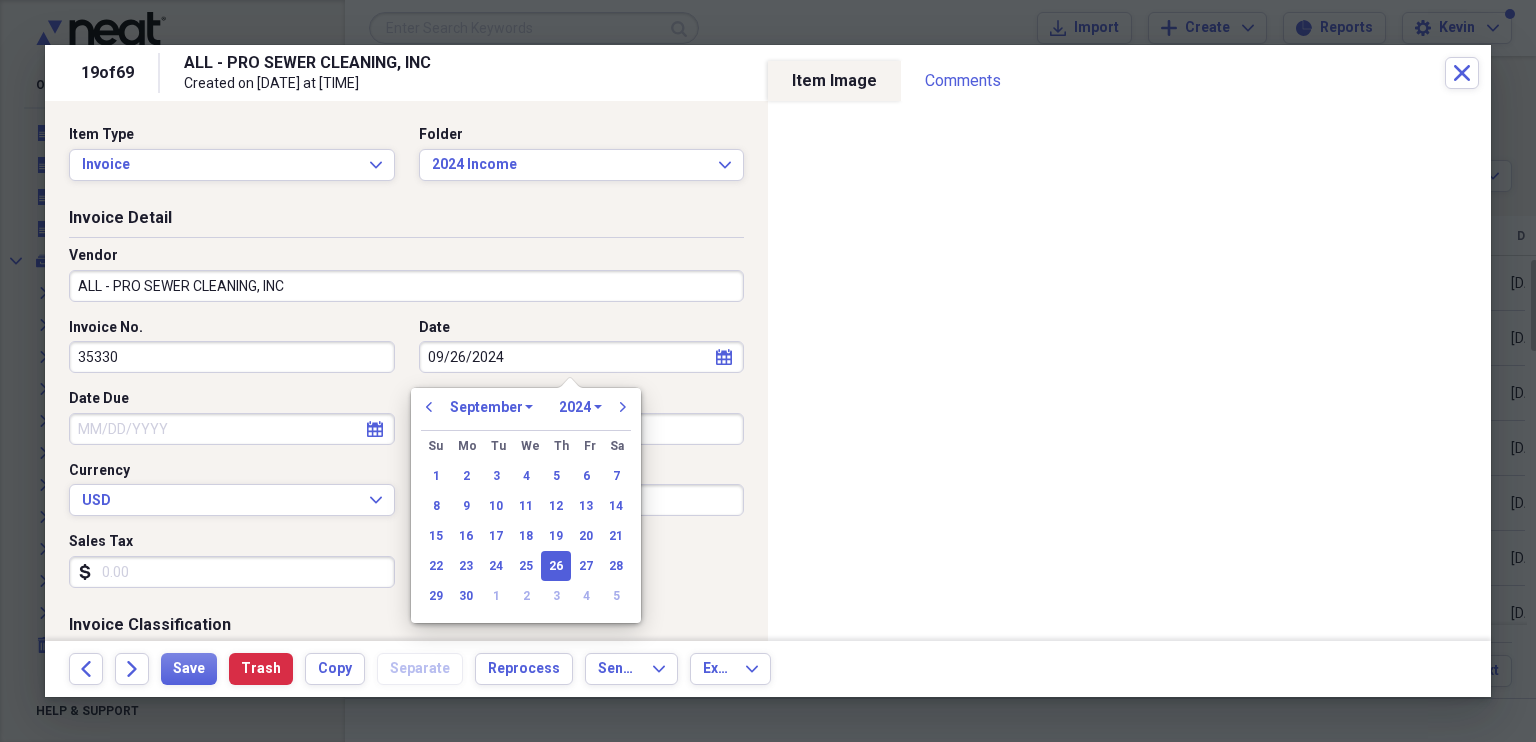 type on "09/26/2024" 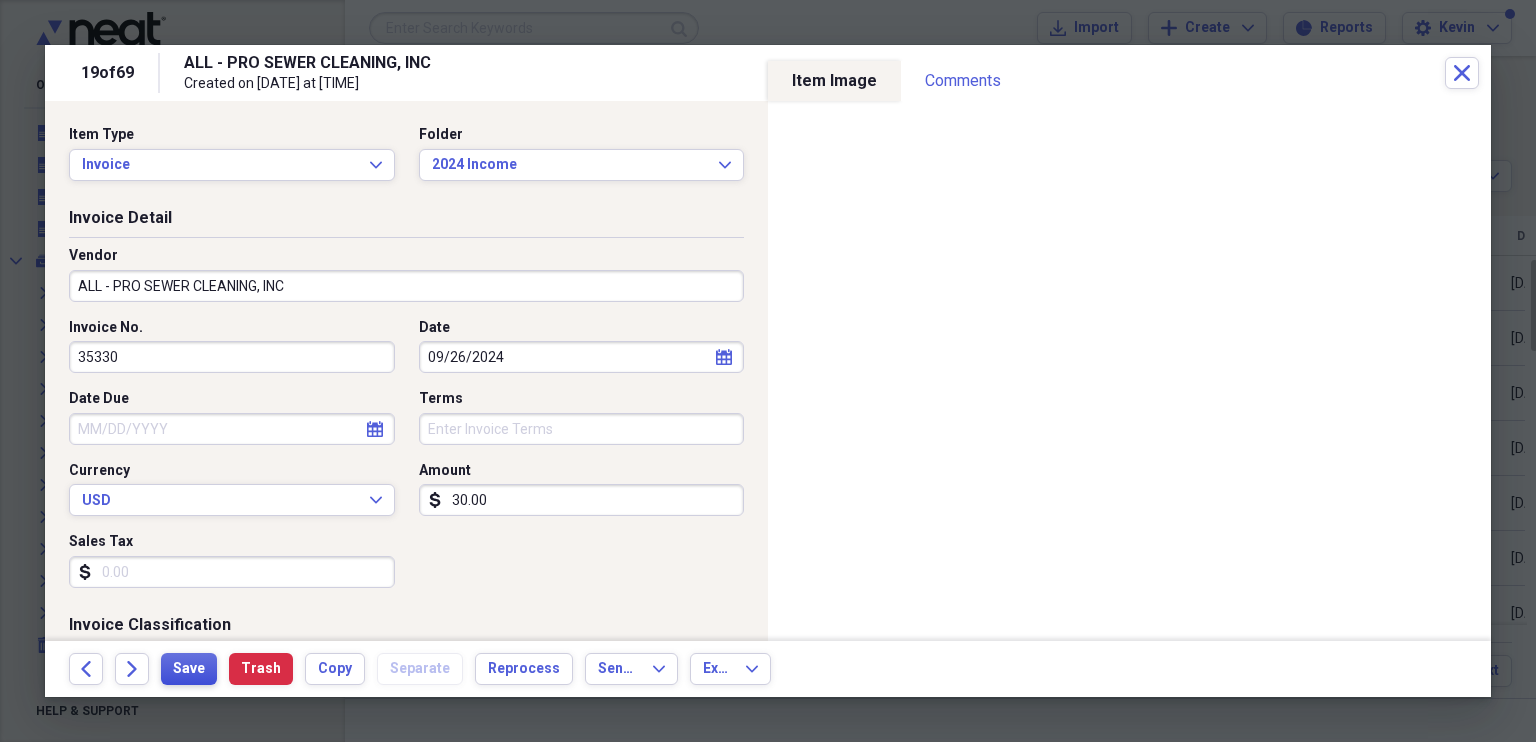 click on "Save" at bounding box center (189, 669) 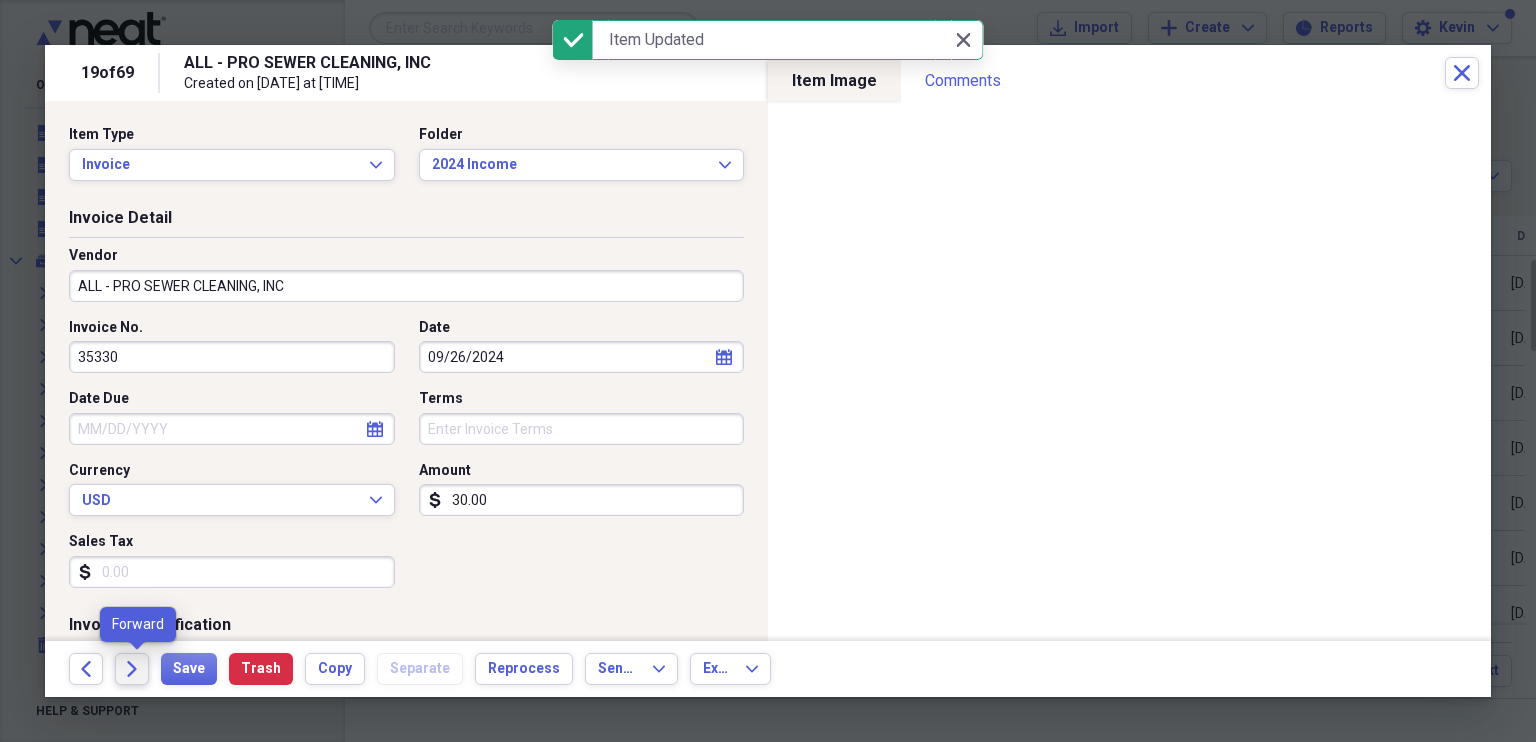 click on "Forward" at bounding box center [132, 669] 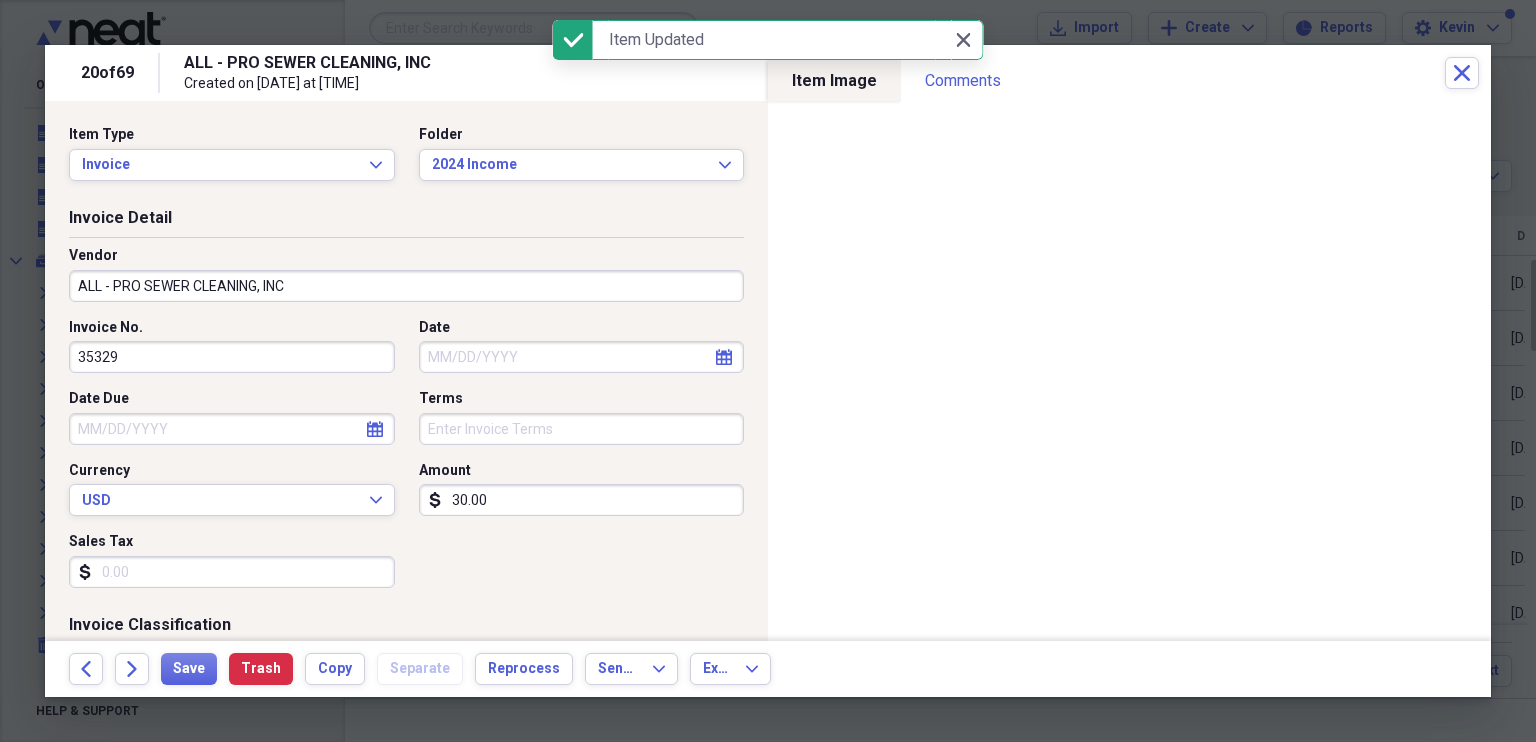 click on "Date" at bounding box center [582, 357] 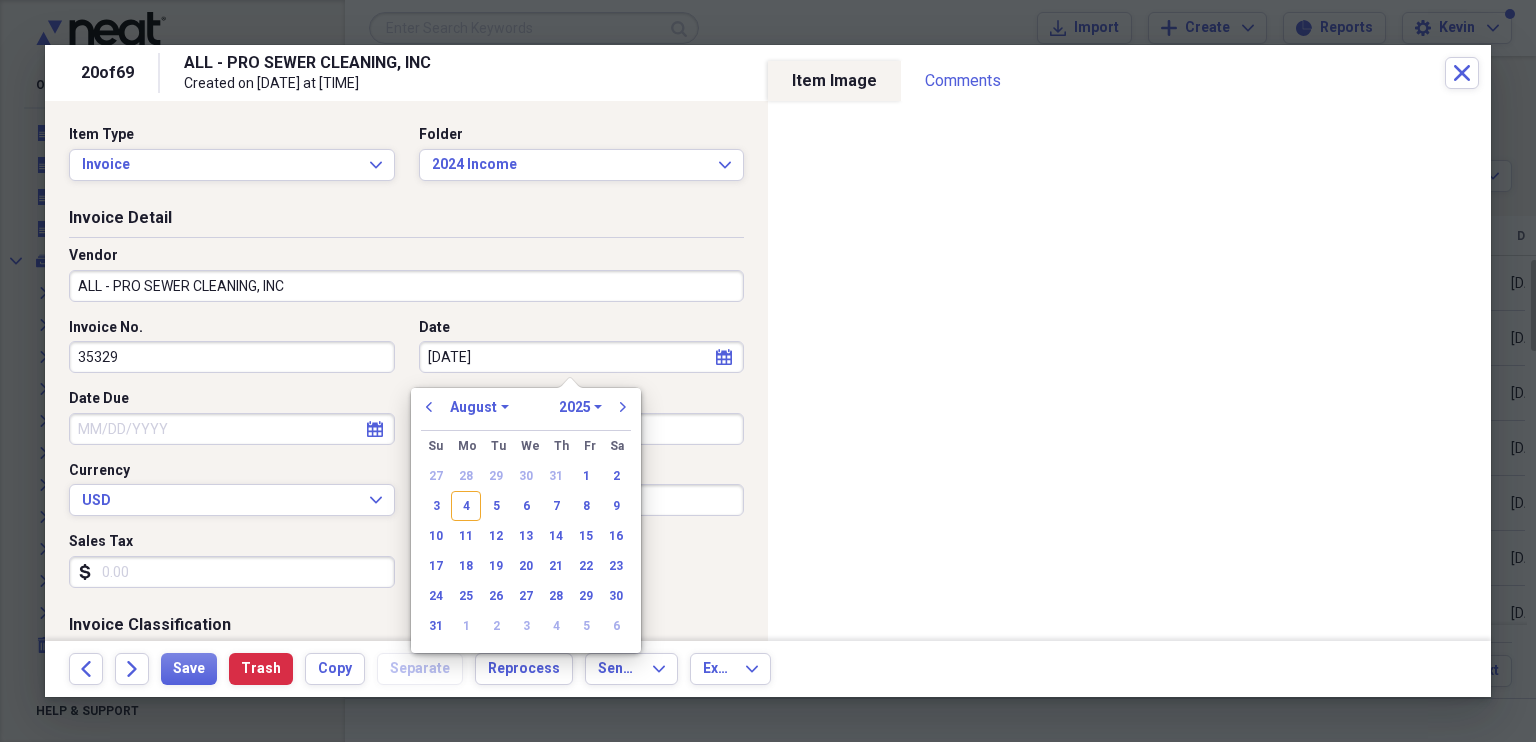type on "[DATE]" 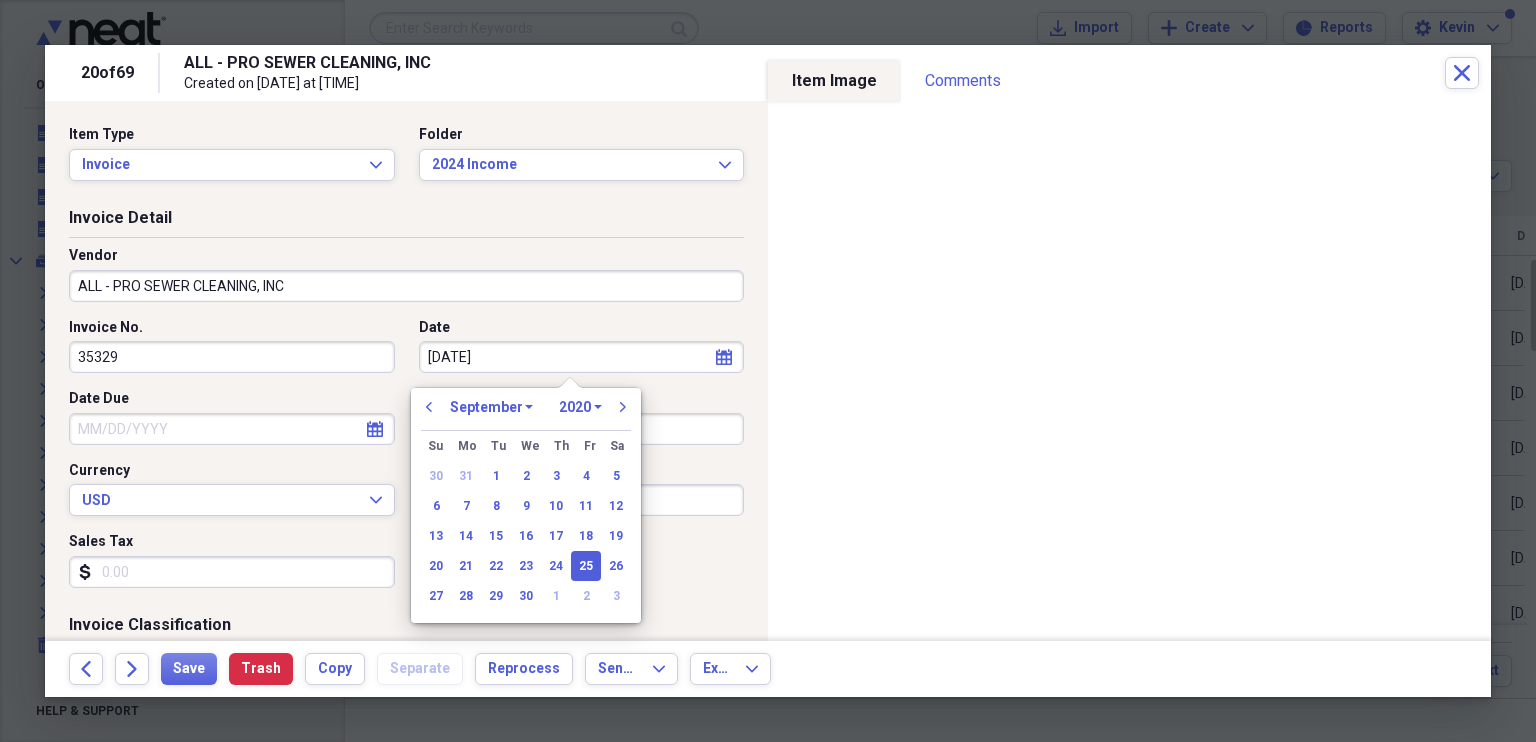 type on "09/25/2024" 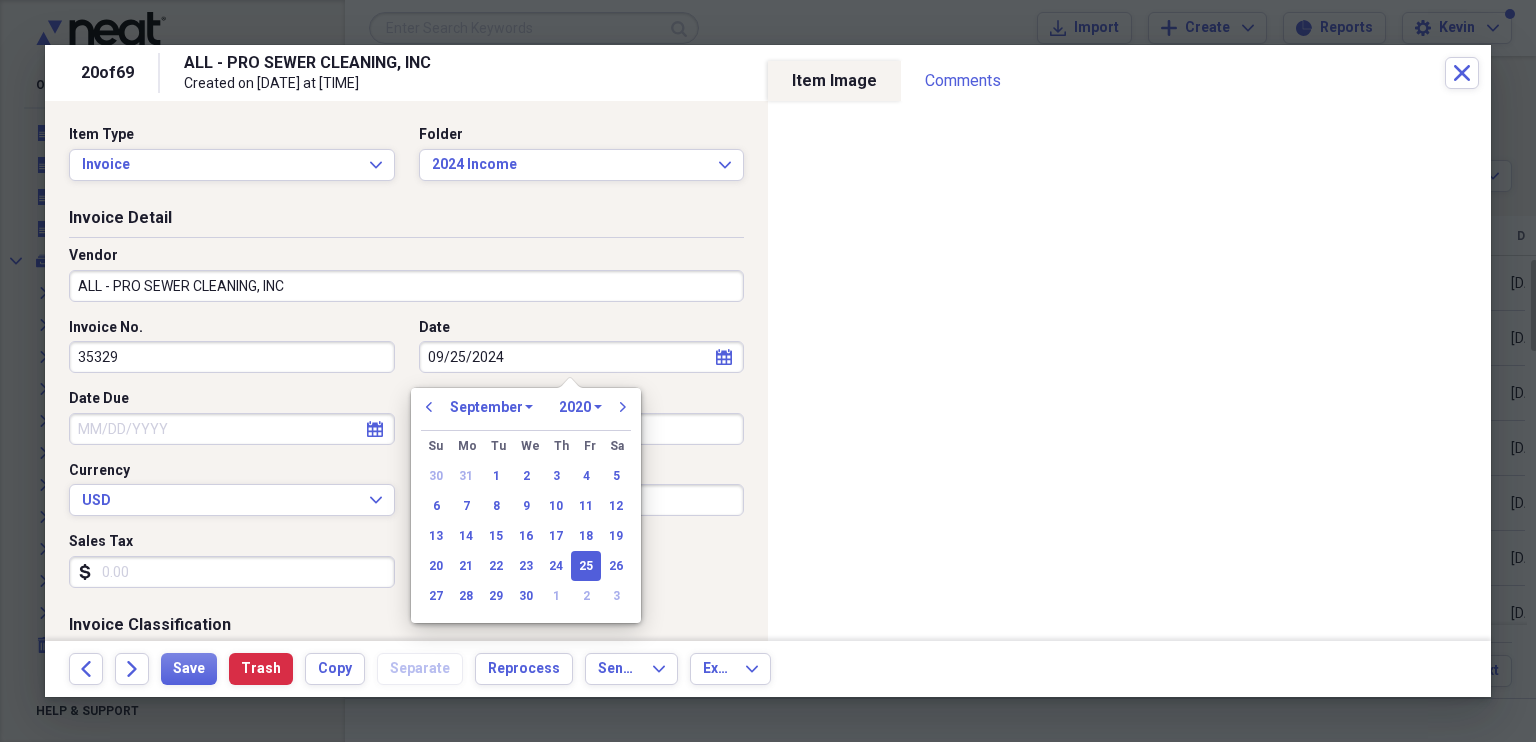 select on "2024" 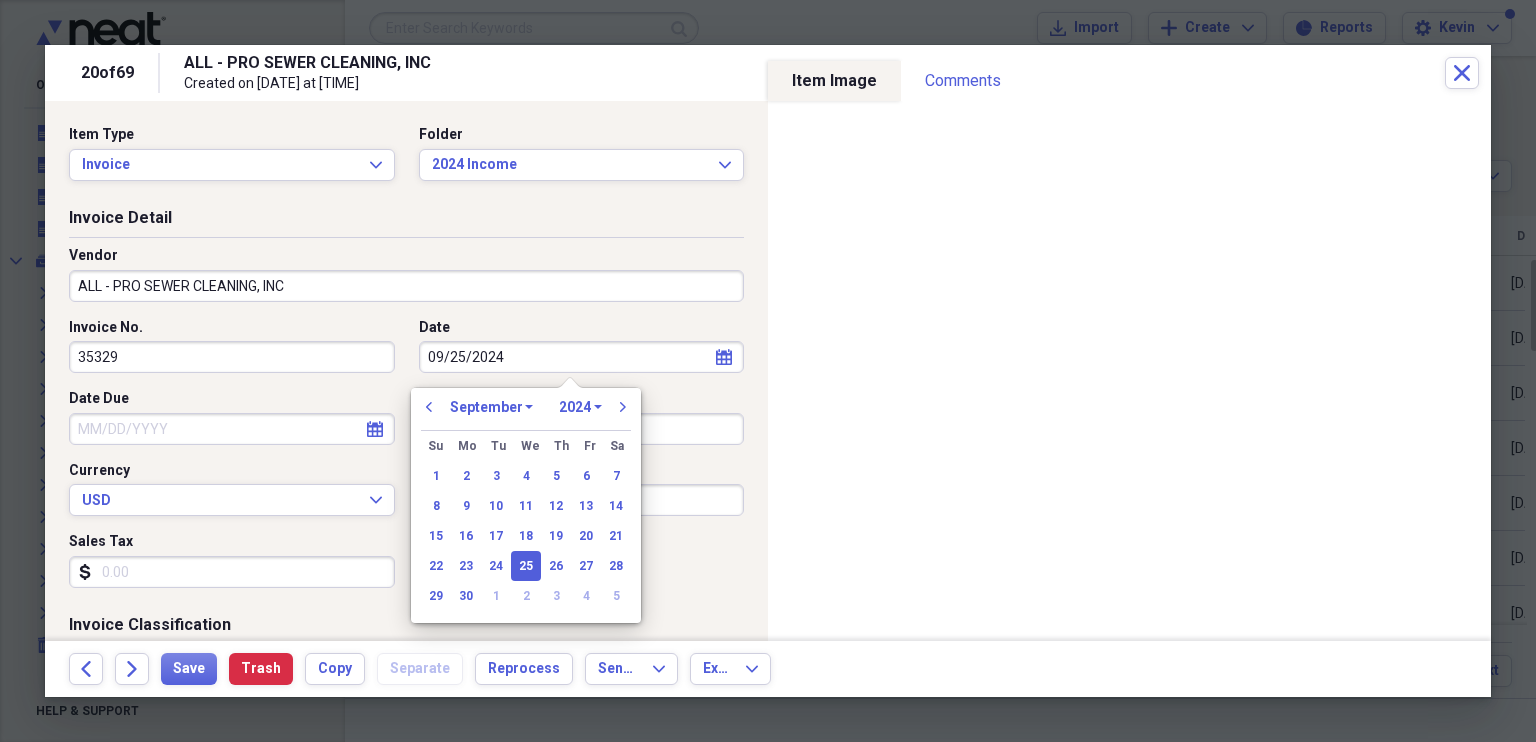 type on "09/25/2024" 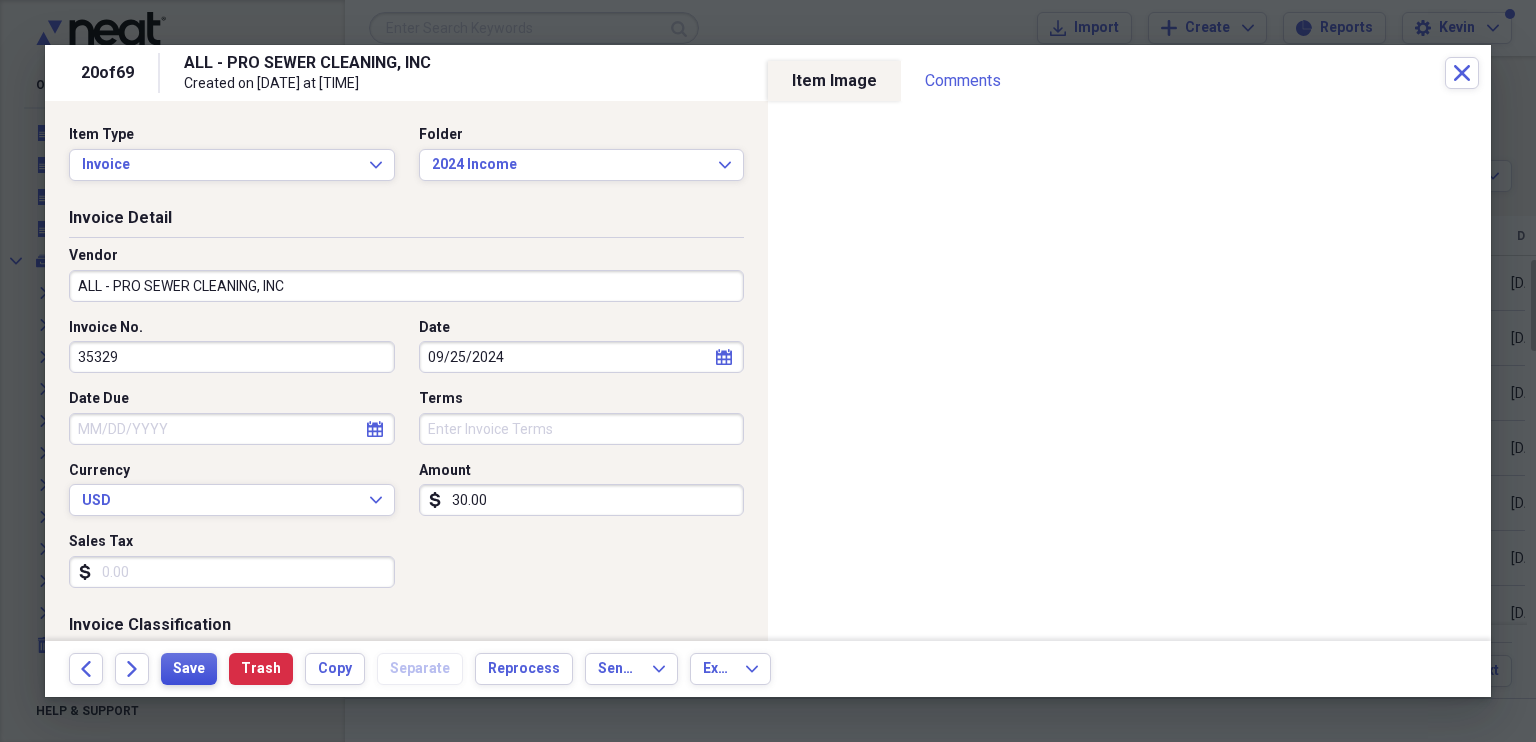 click on "Save" at bounding box center [189, 669] 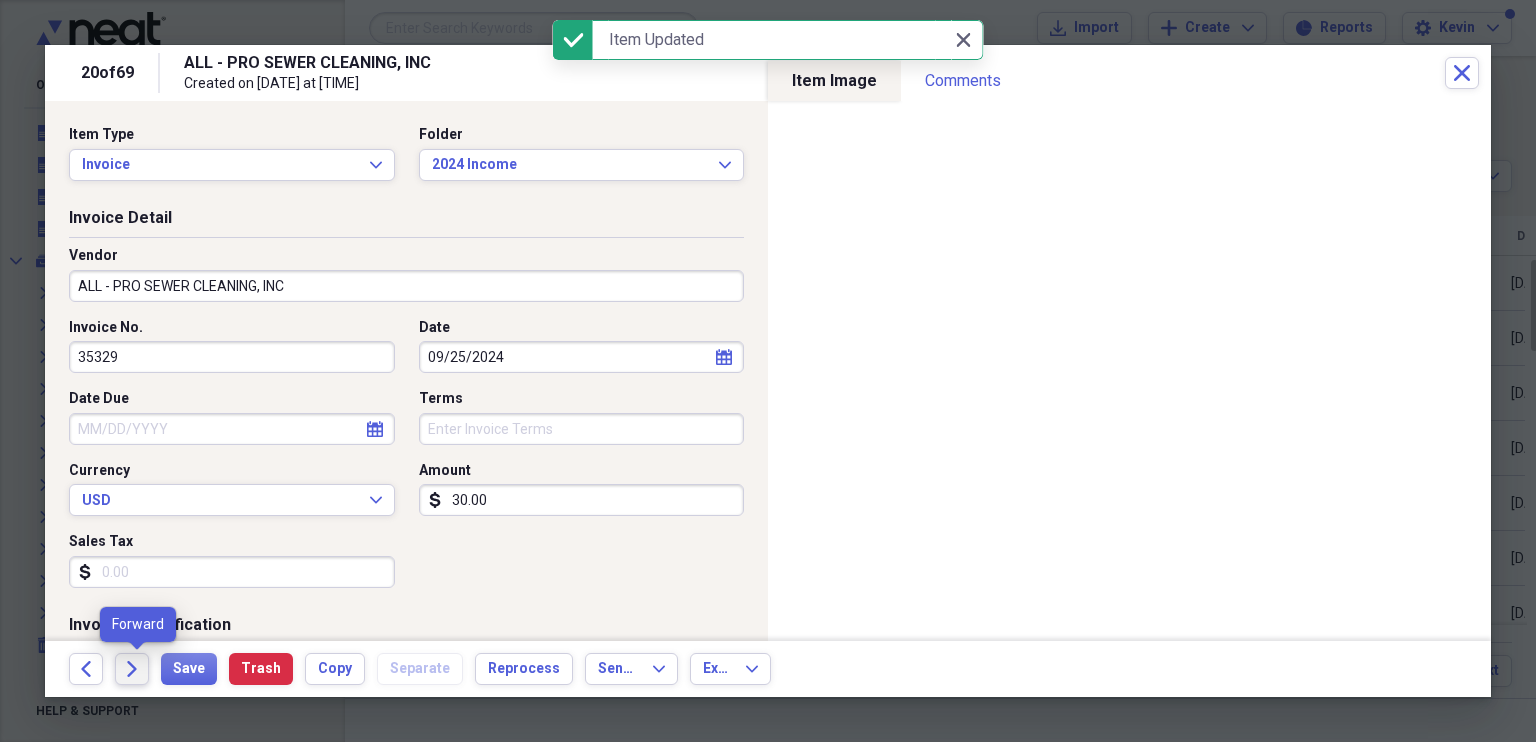 click on "Forward" 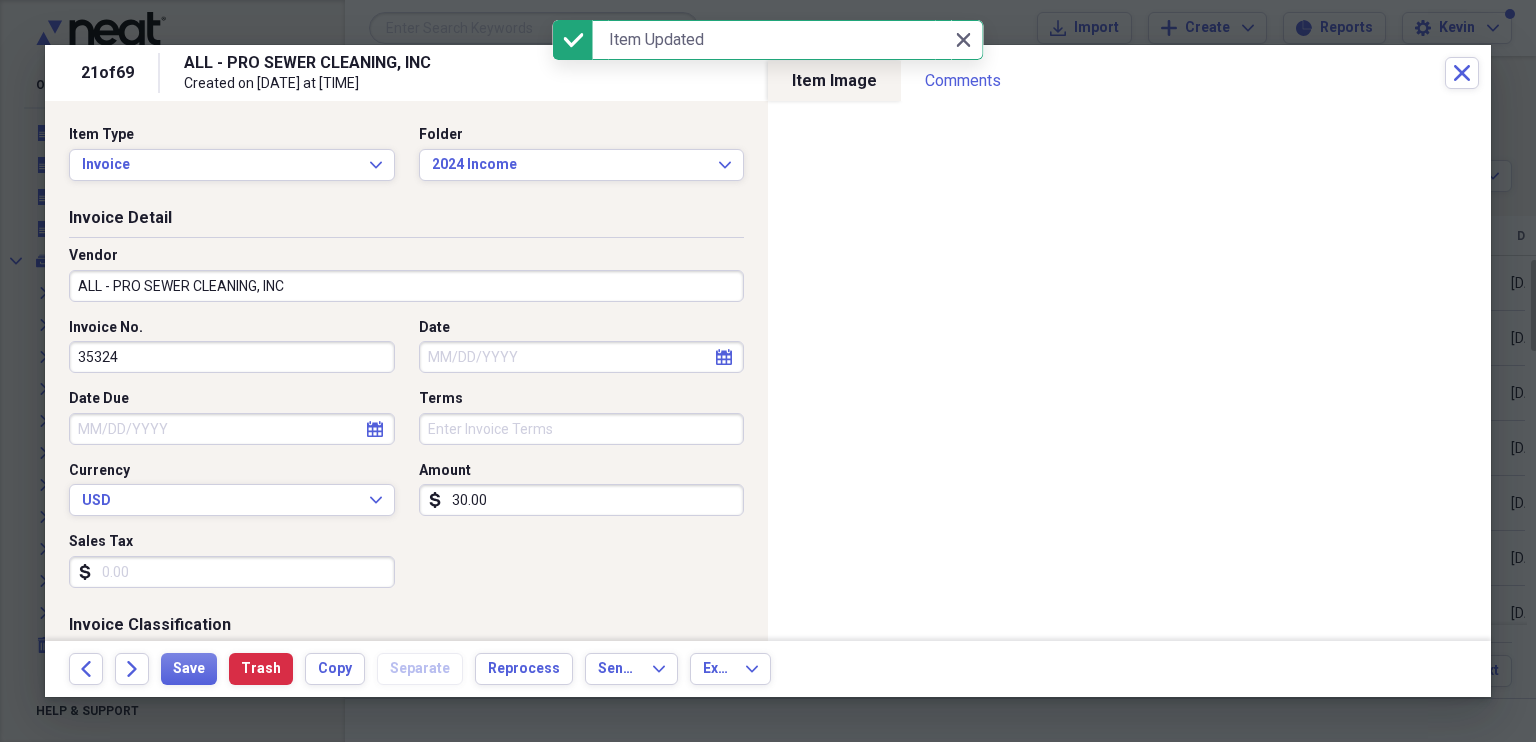 select on "7" 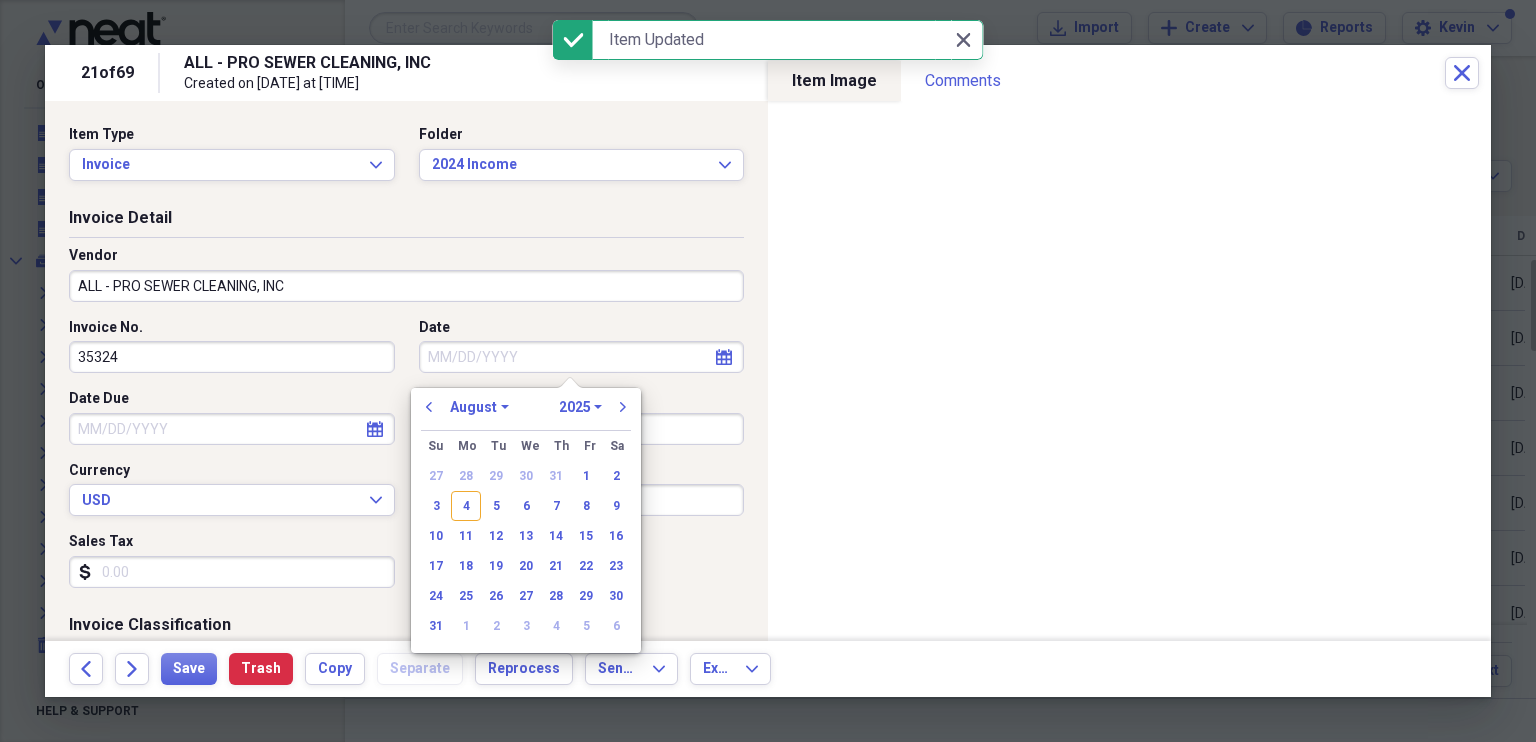 click on "Date" at bounding box center [582, 357] 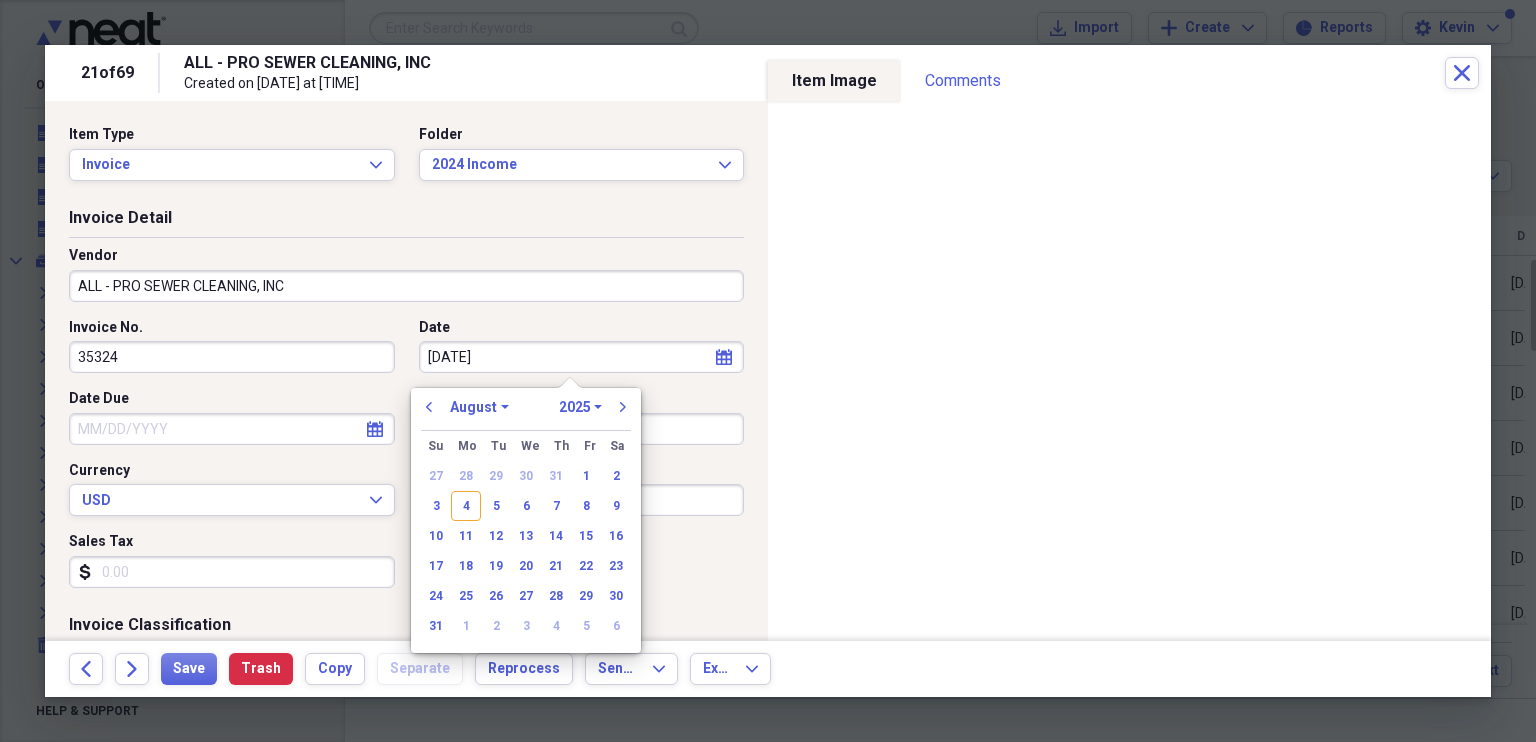 type on "[DATE]" 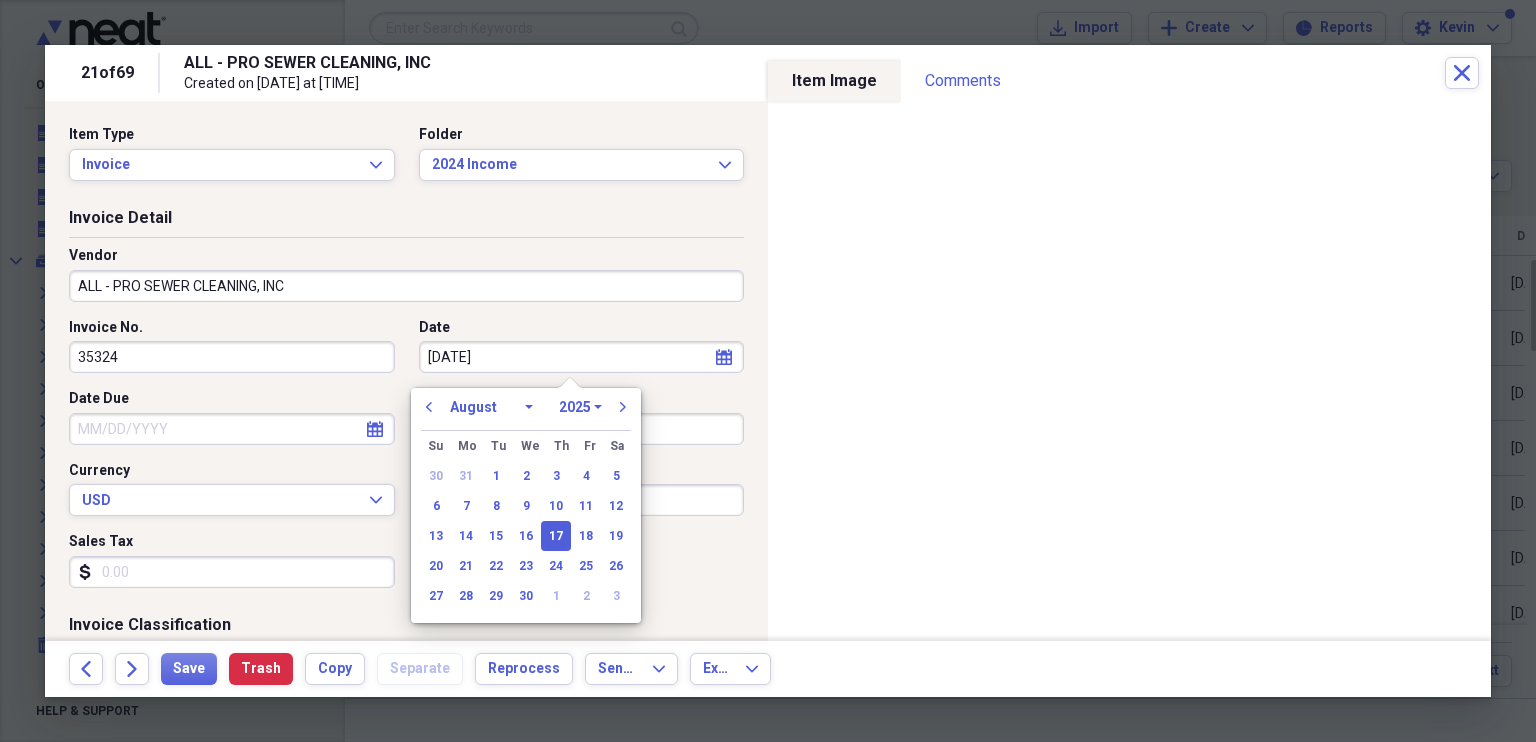 select on "8" 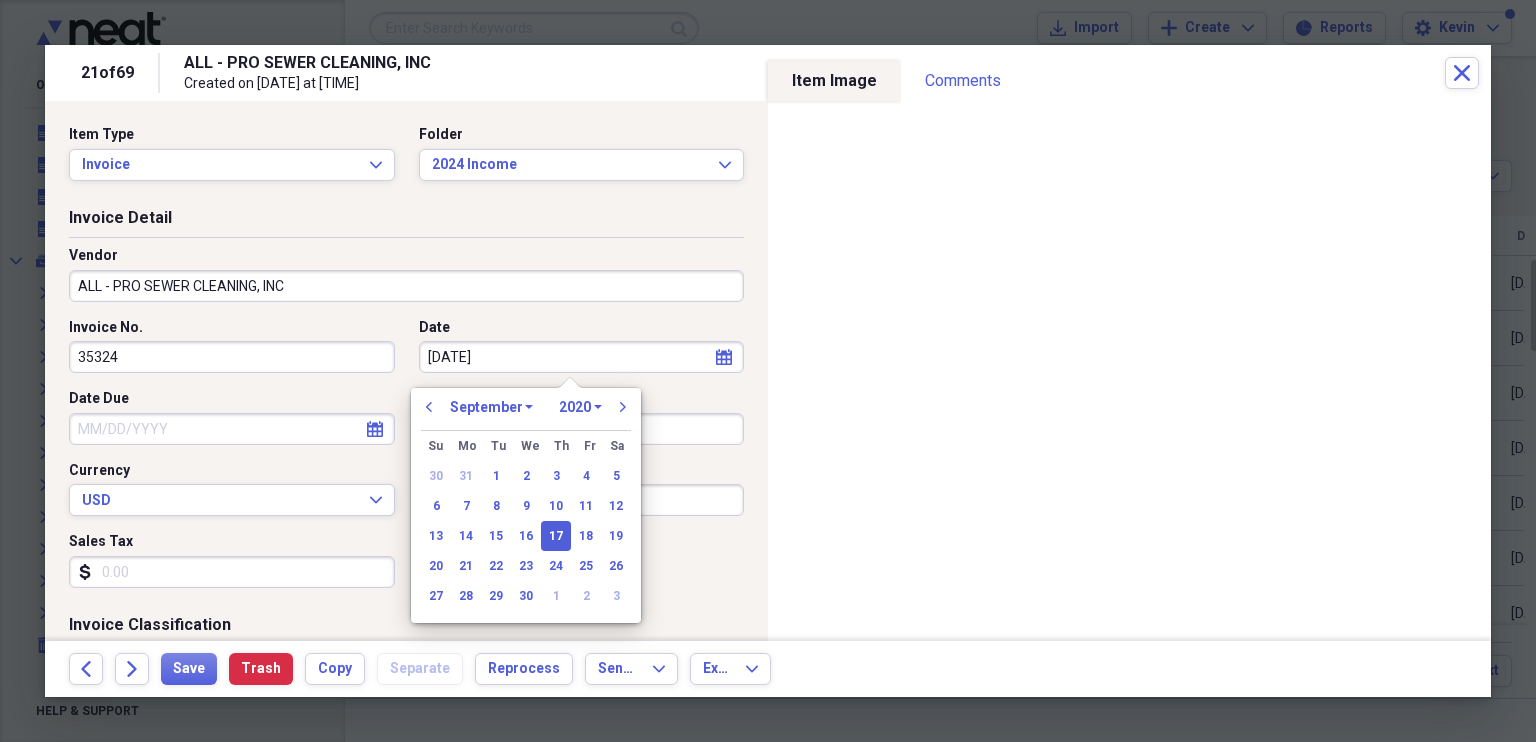 type on "09/17/2024" 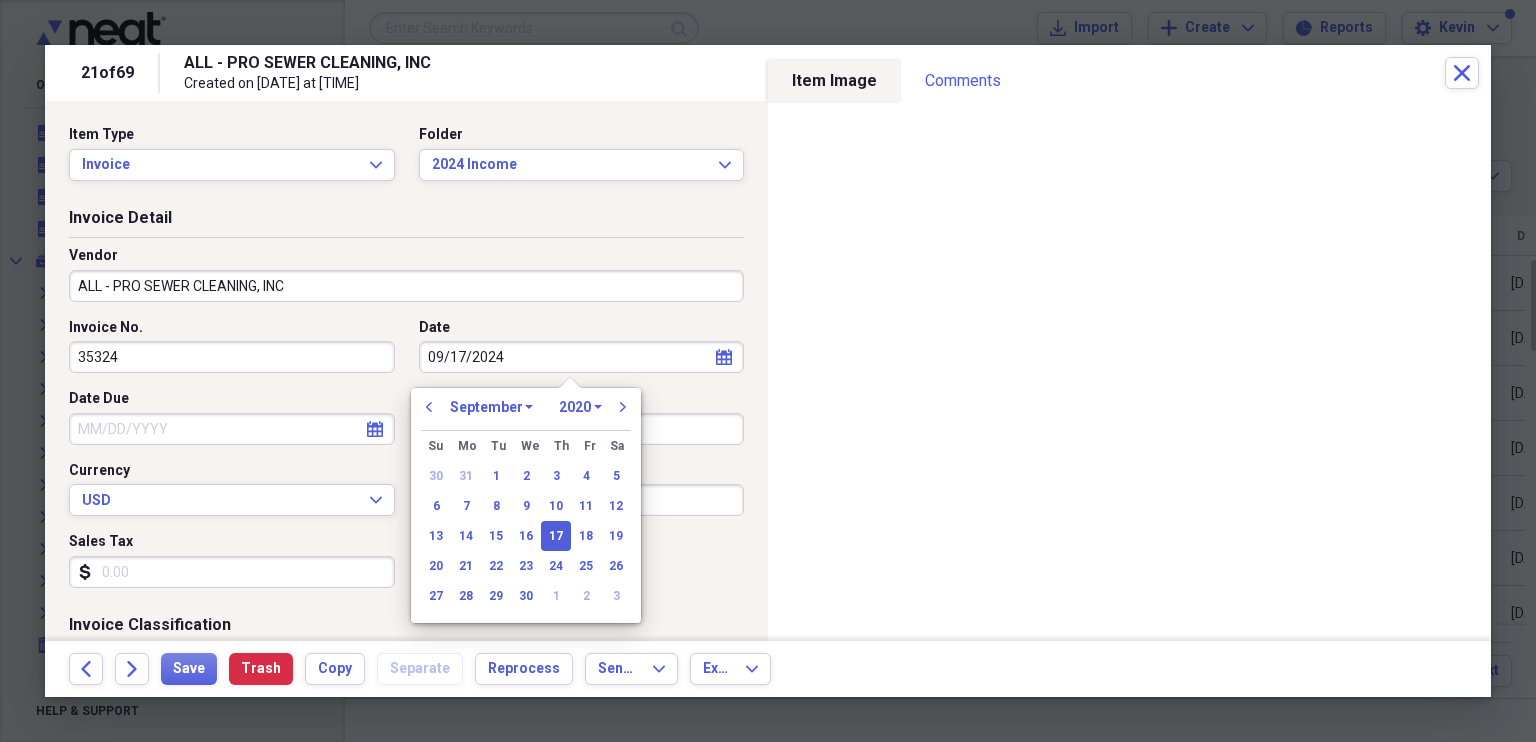 select on "2024" 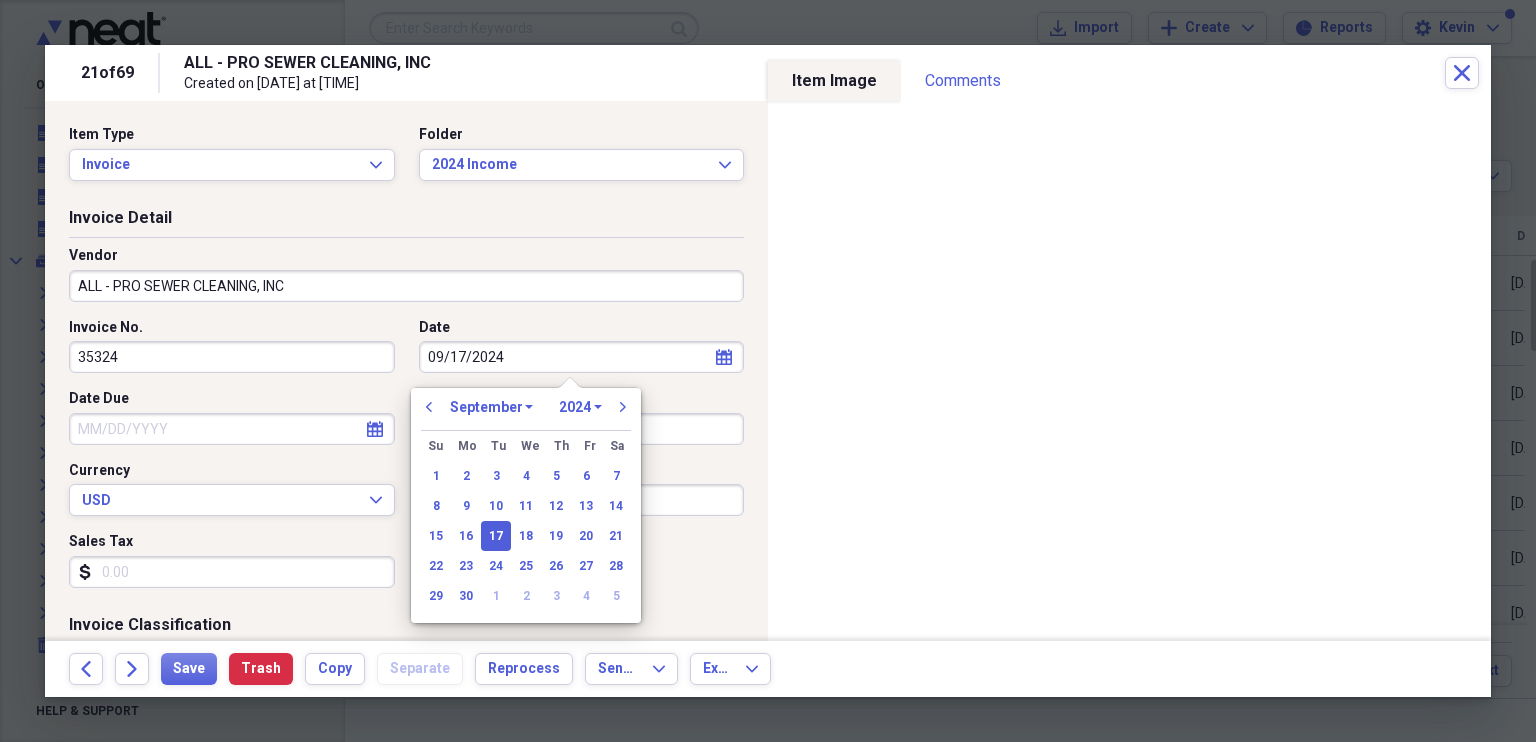 type on "09/17/2024" 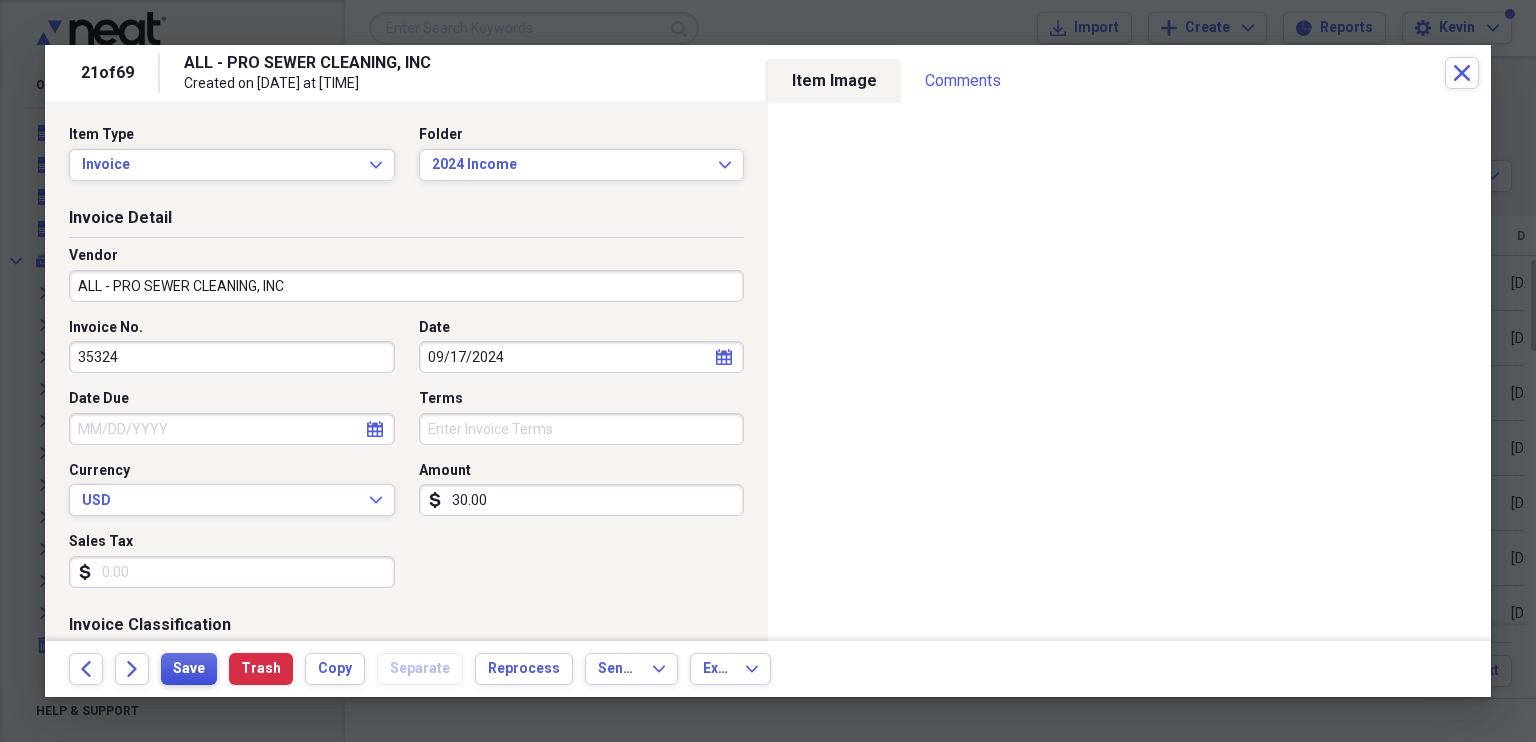 click on "Save" at bounding box center [189, 669] 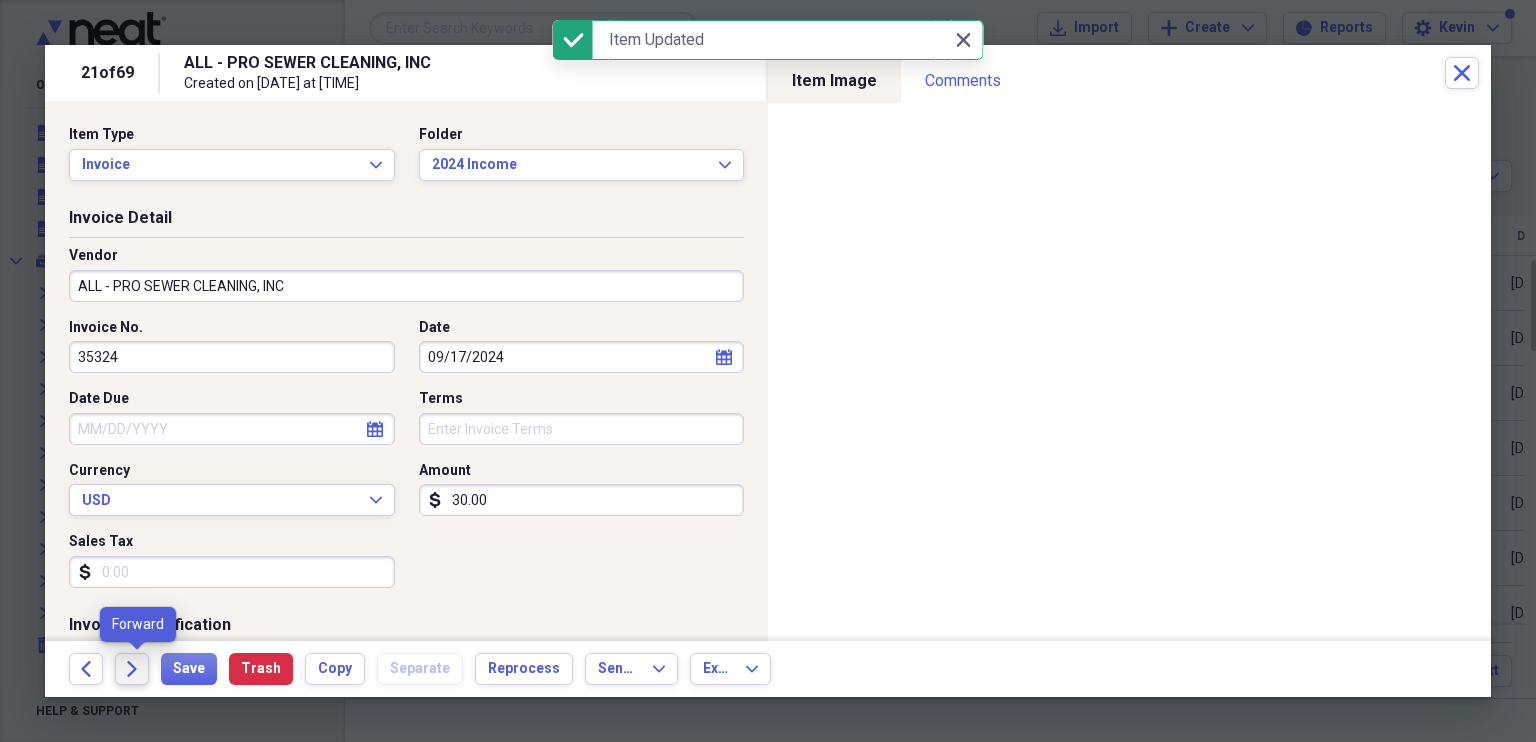 click on "Forward" 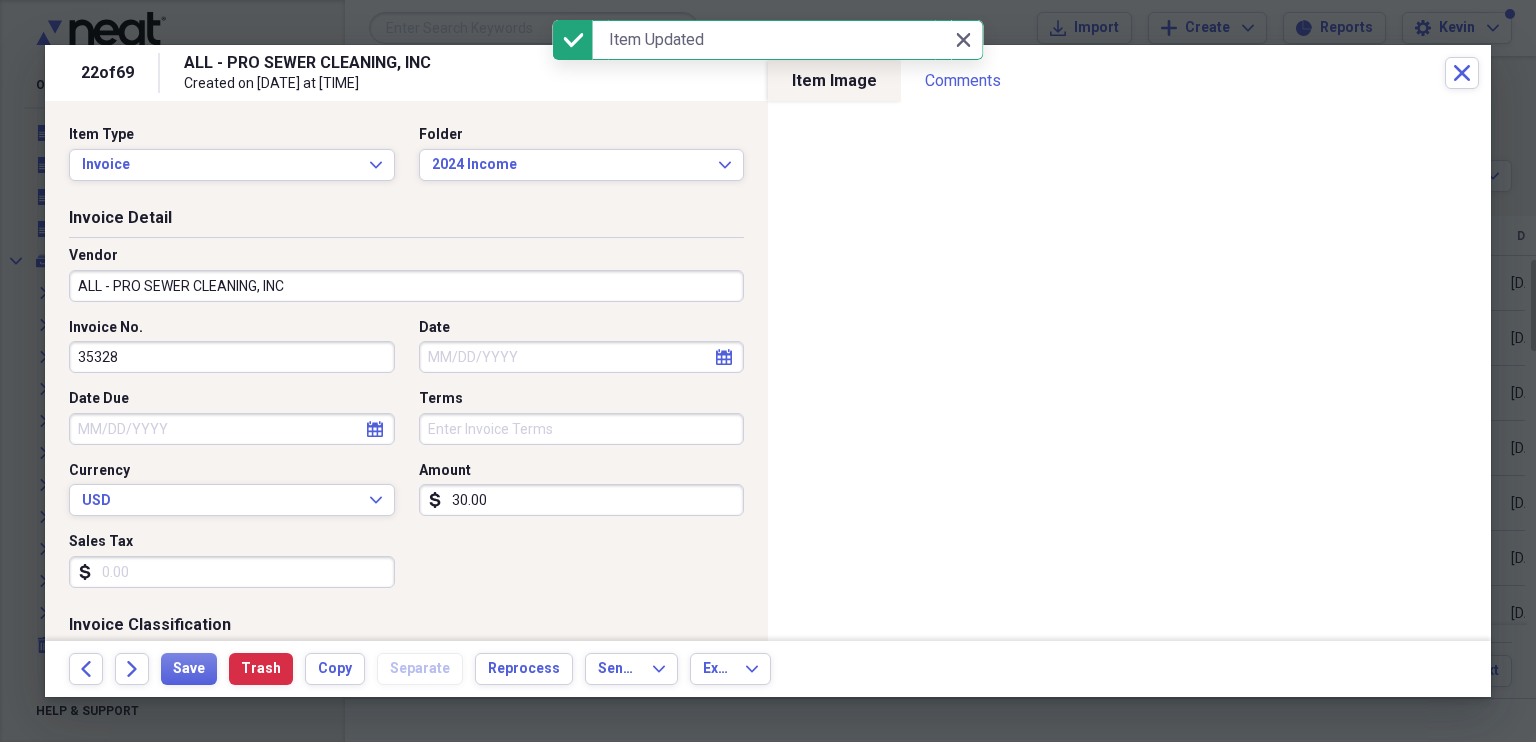 click on "Date" at bounding box center [582, 357] 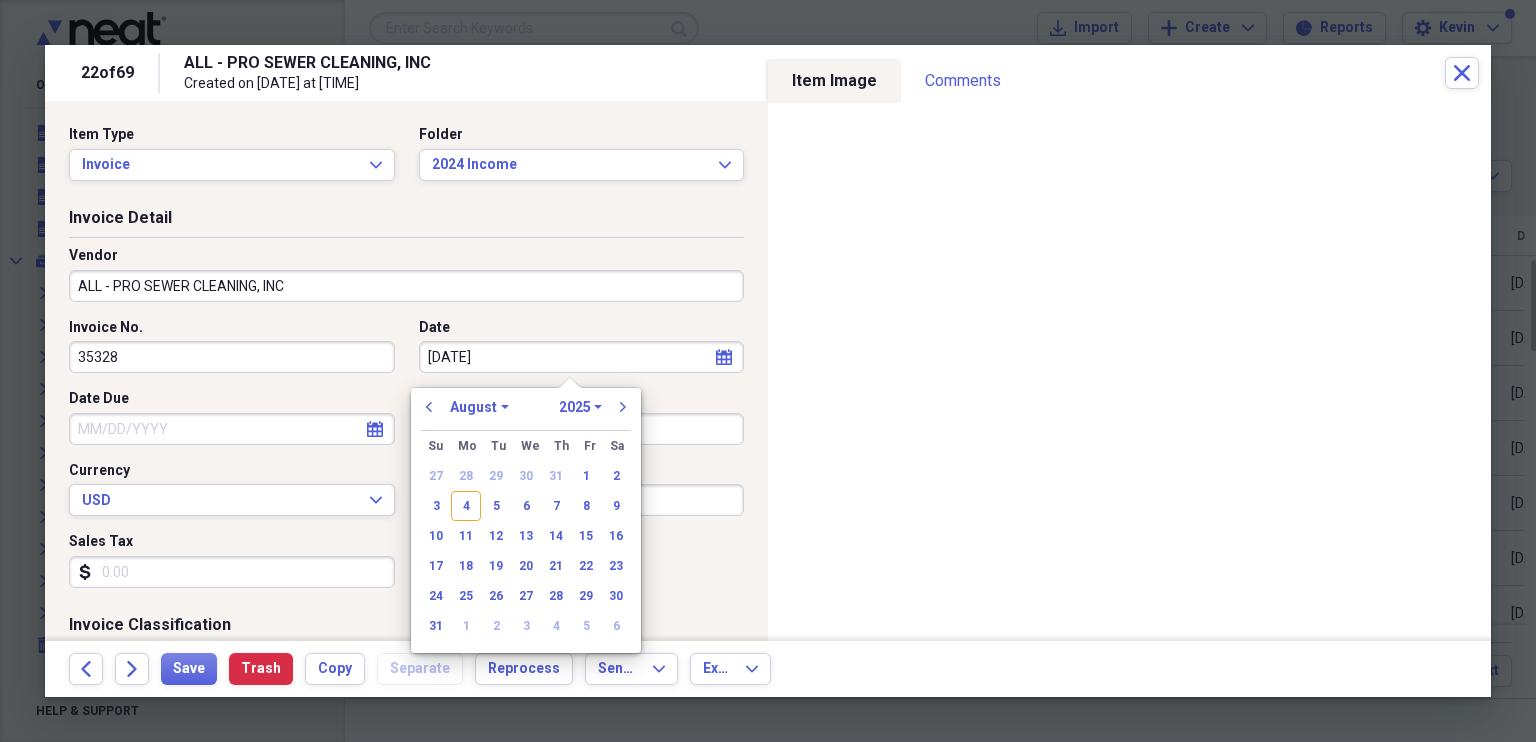 type on "[DATE]" 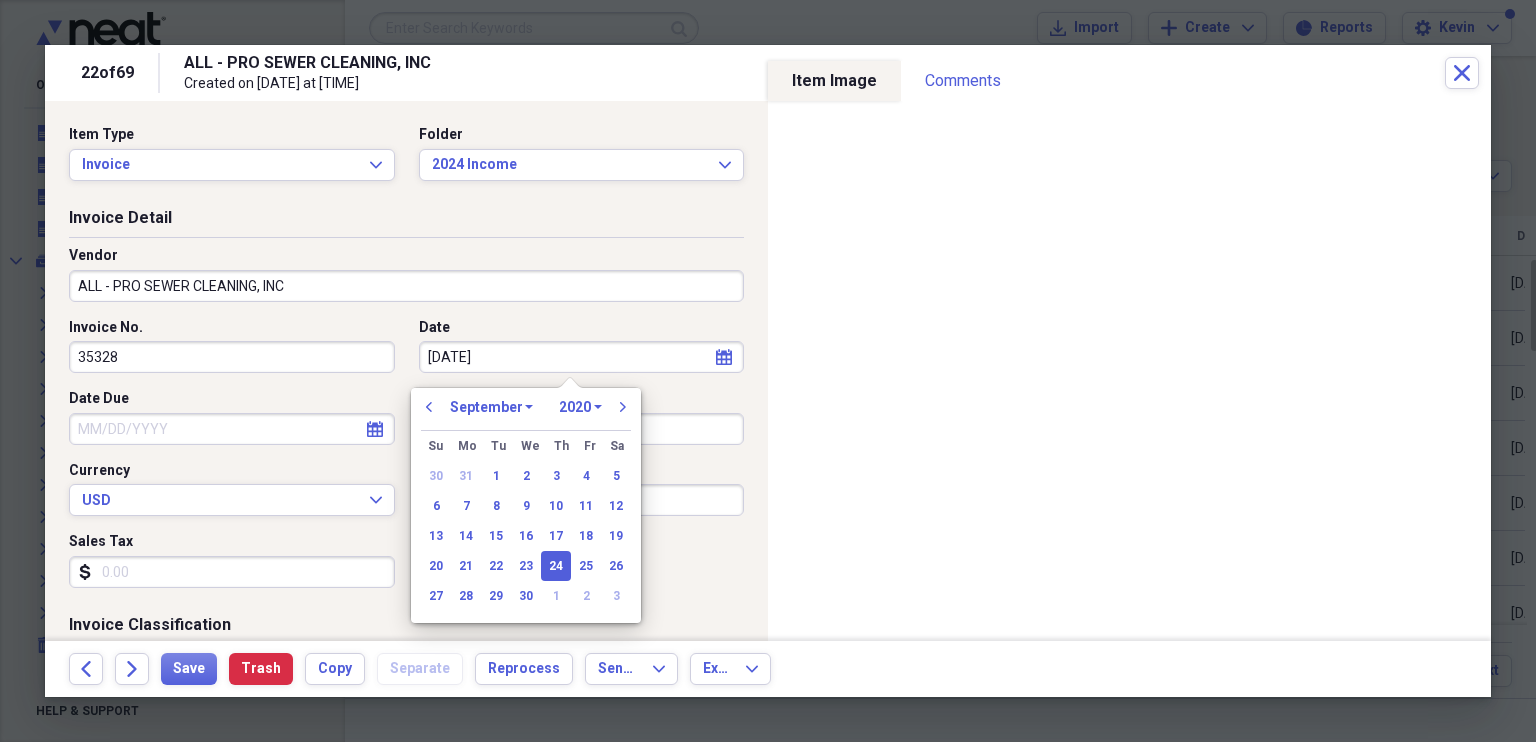 type on "09/24/2024" 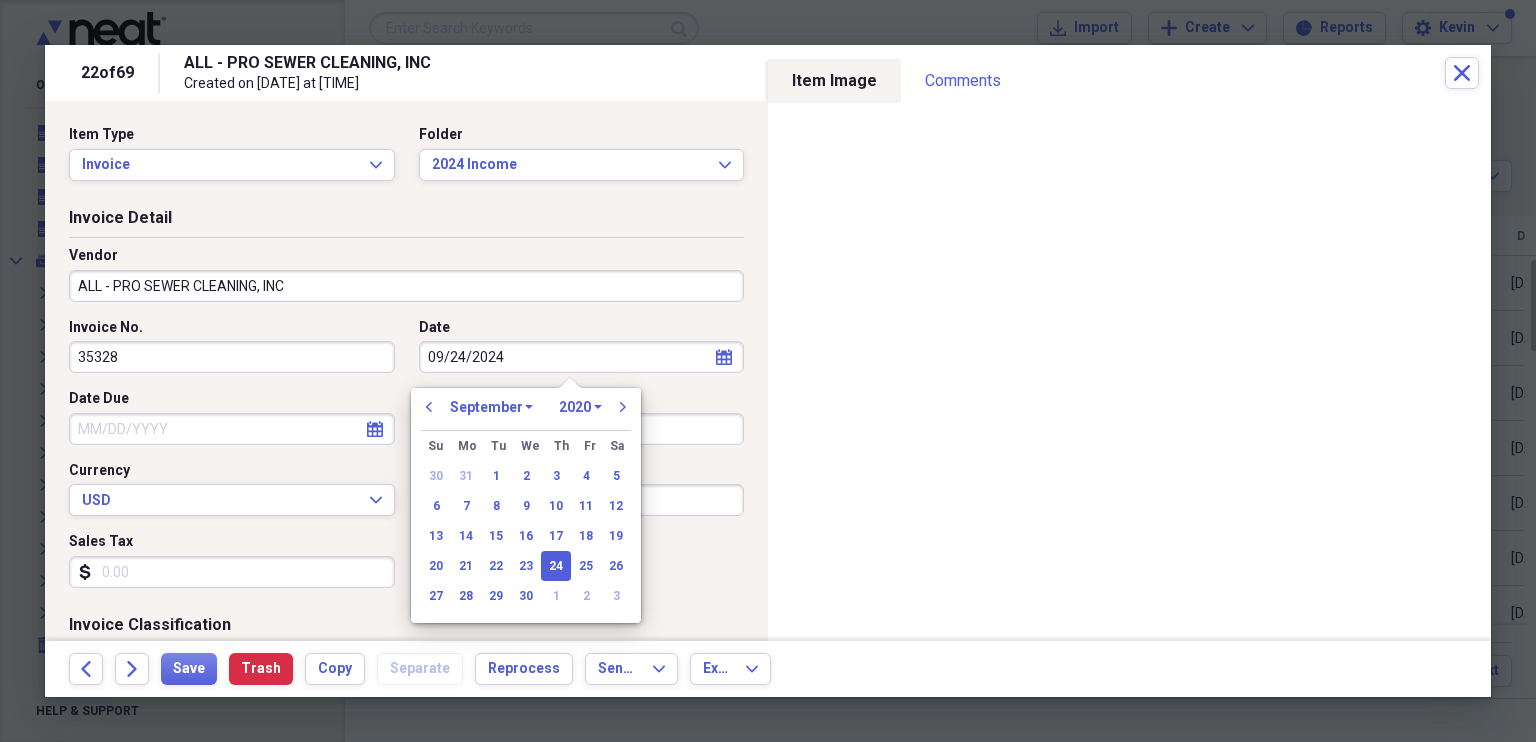 select on "2024" 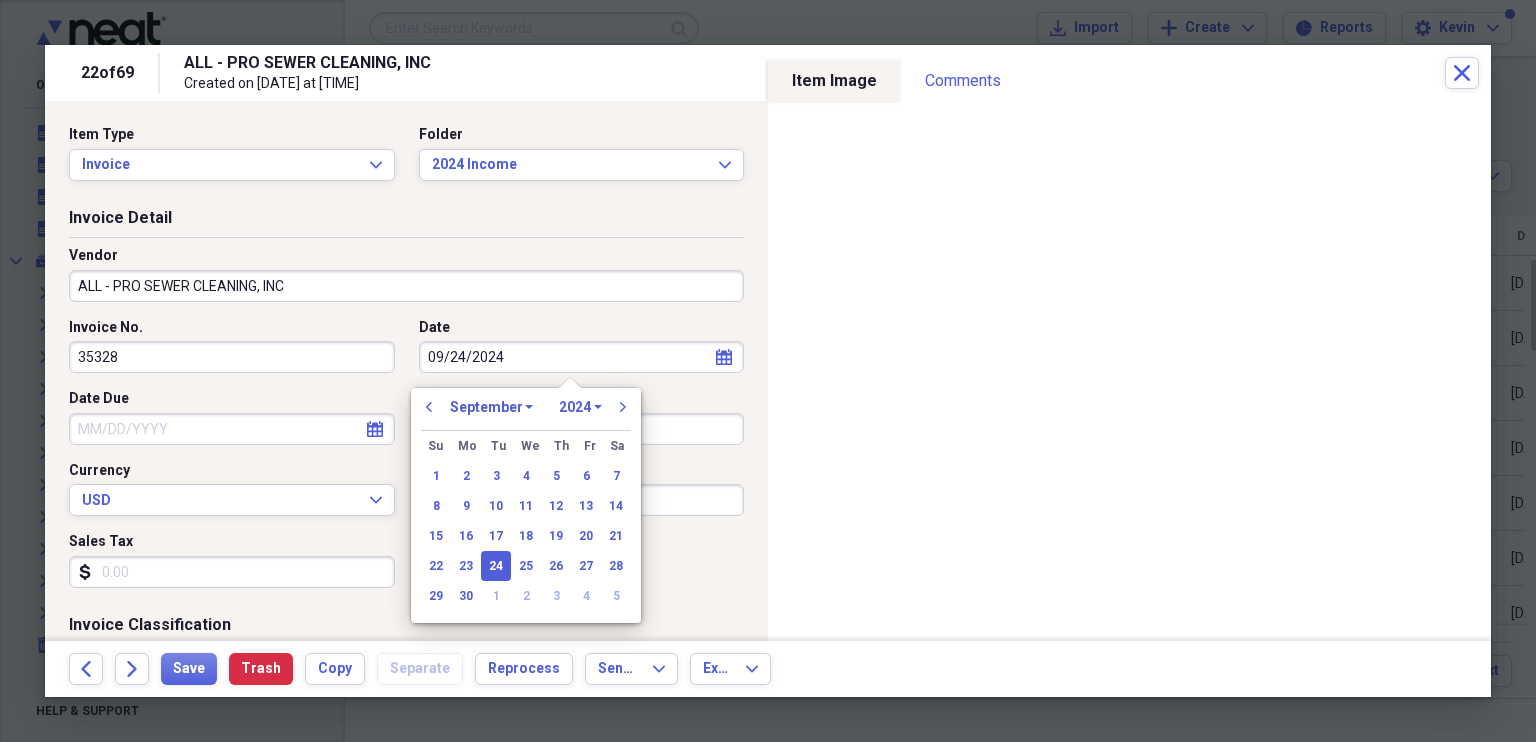 type on "09/24/2024" 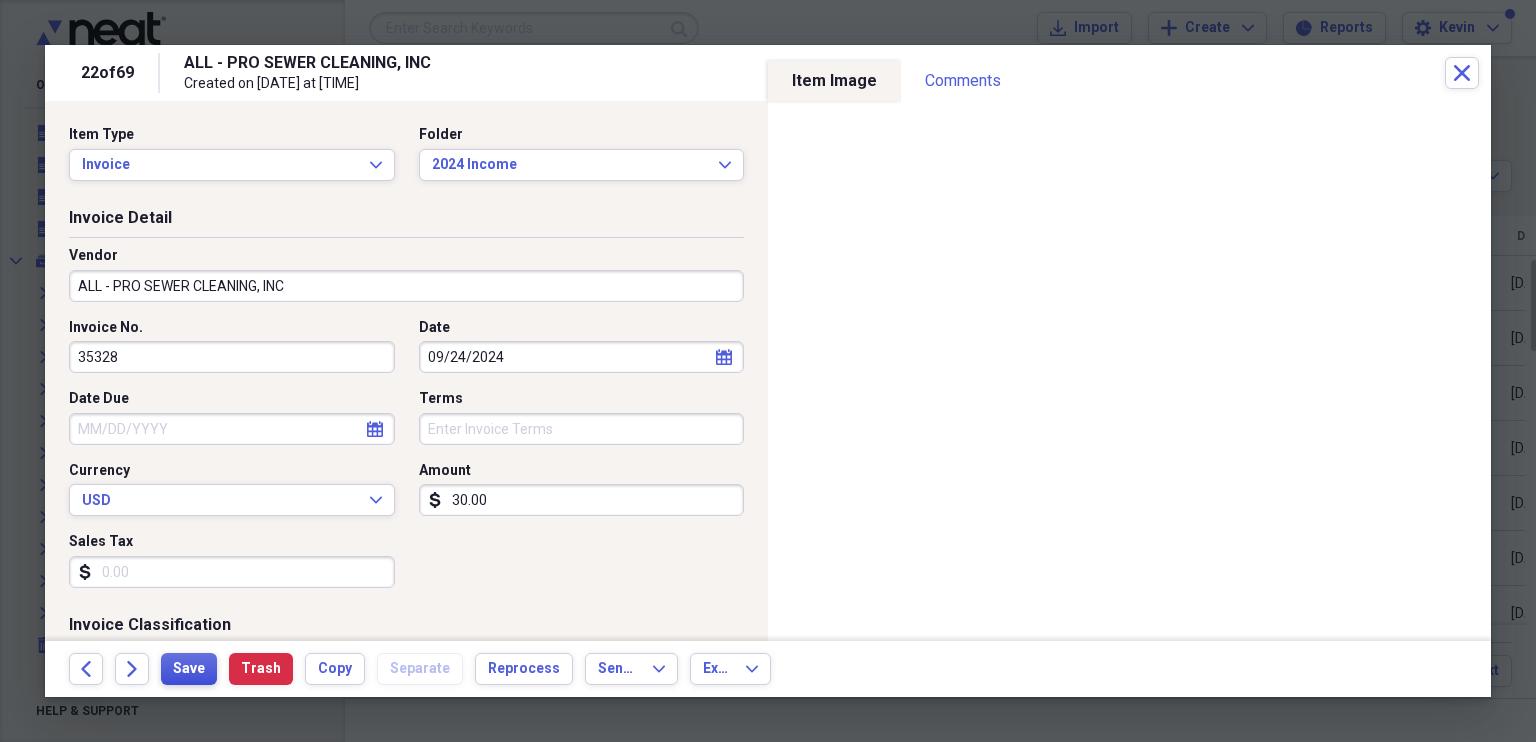 click on "Save" at bounding box center [189, 669] 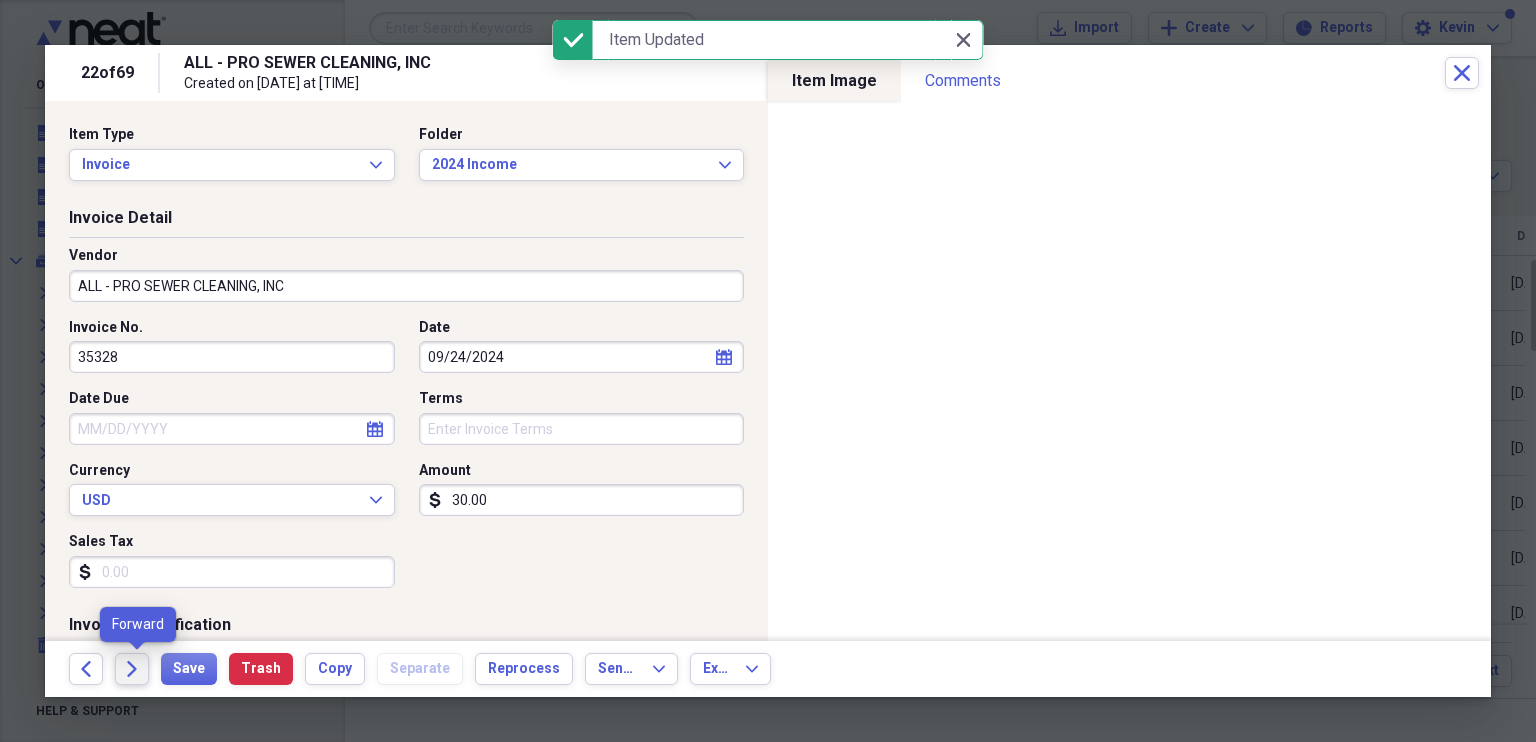 click on "Forward" 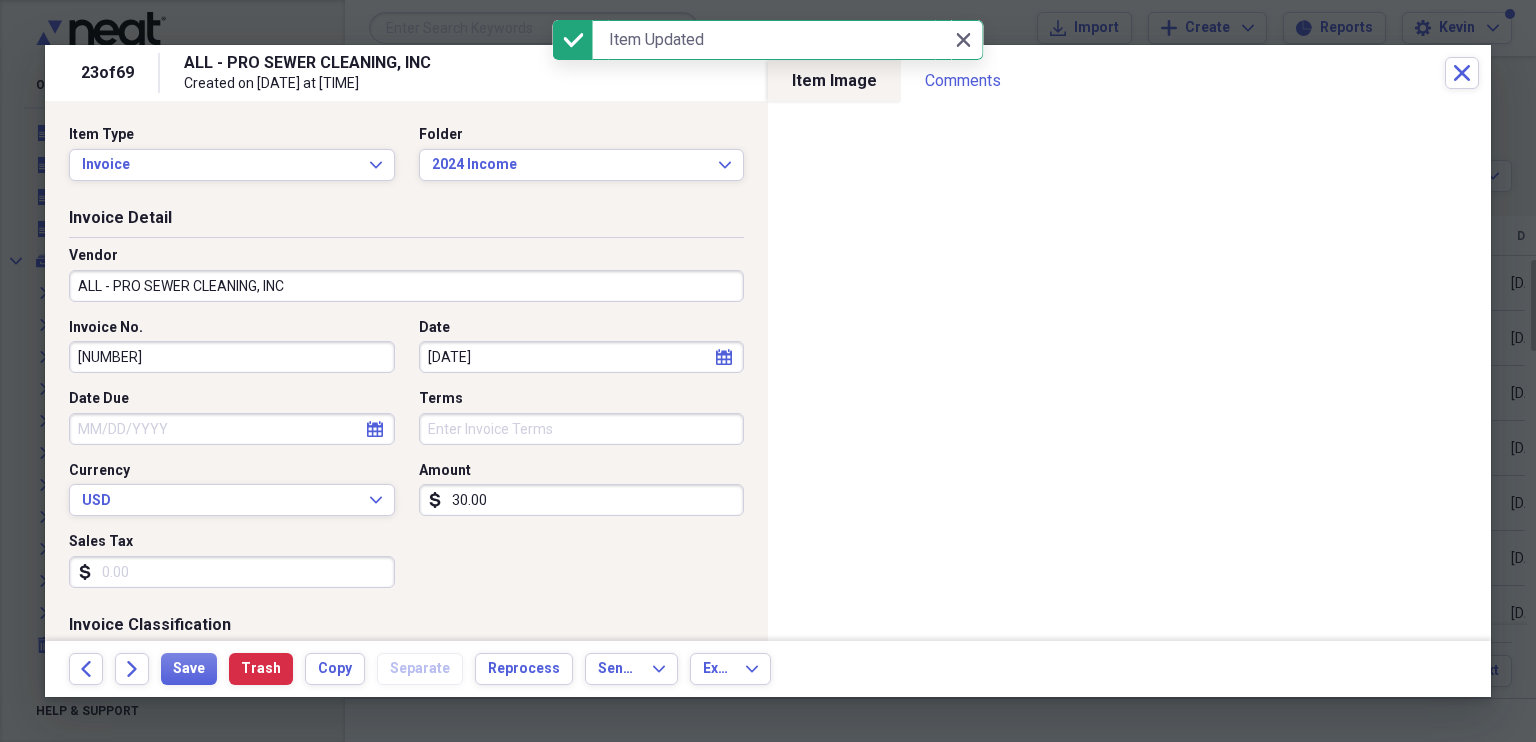 select on "2" 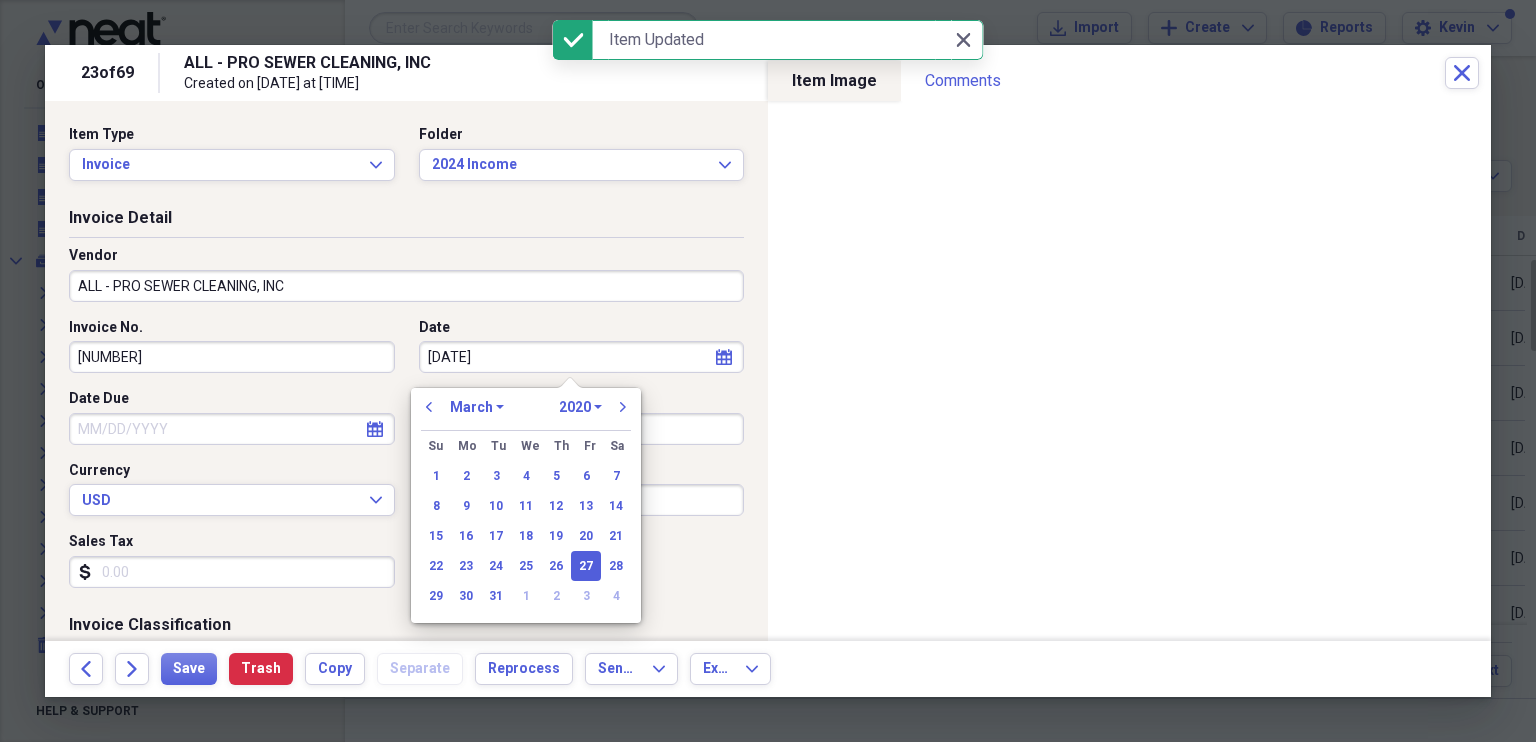 click on "[DATE]" at bounding box center (582, 357) 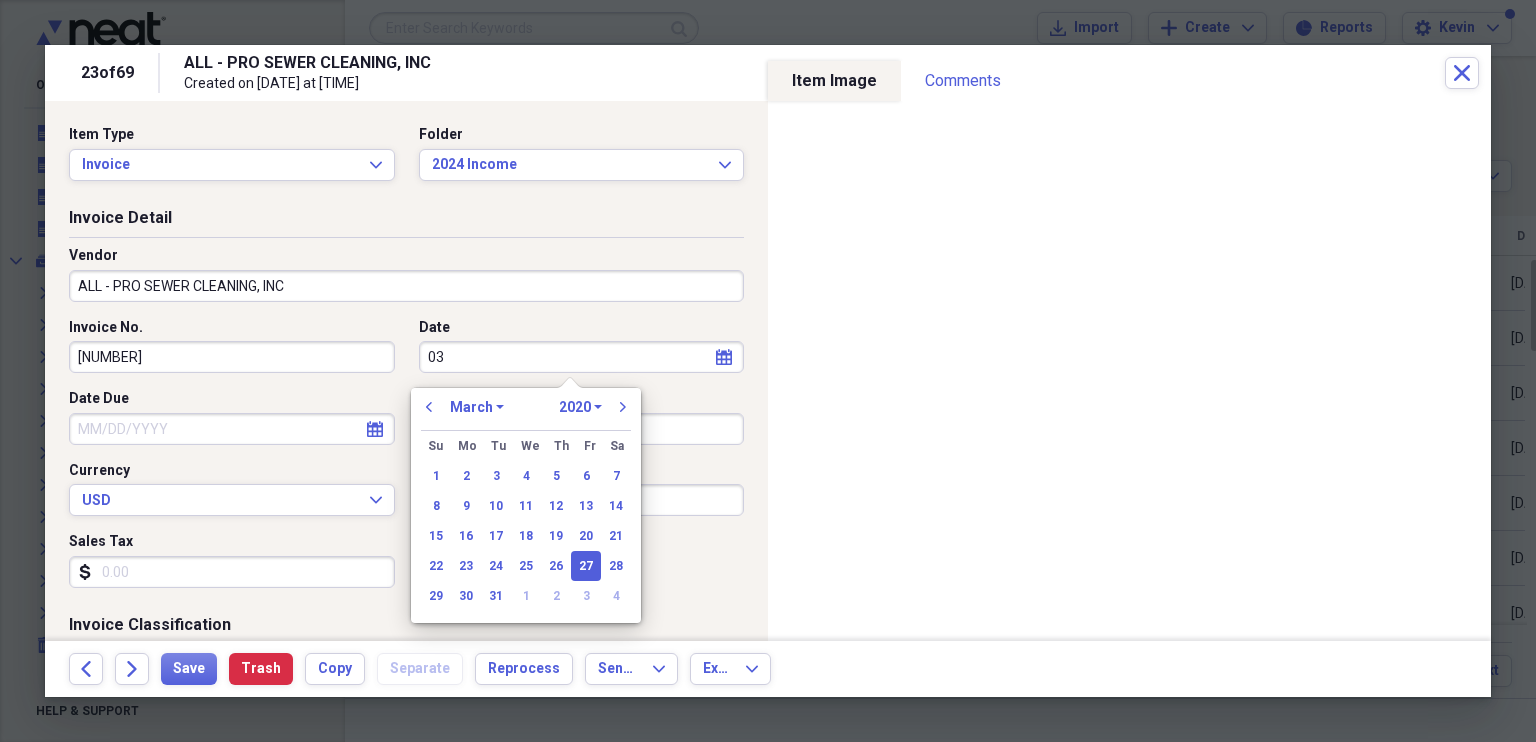 type on "0" 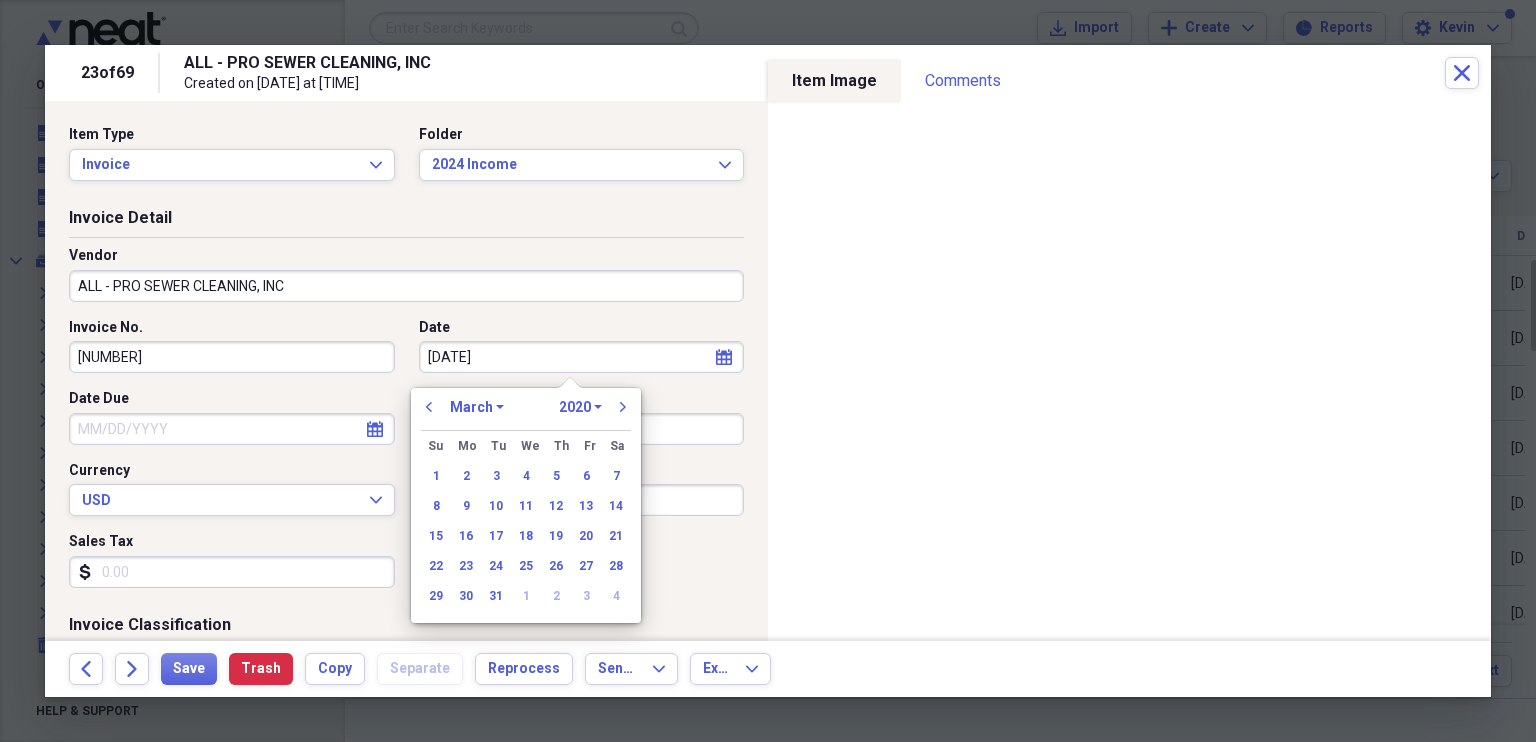 type on "[DATE]" 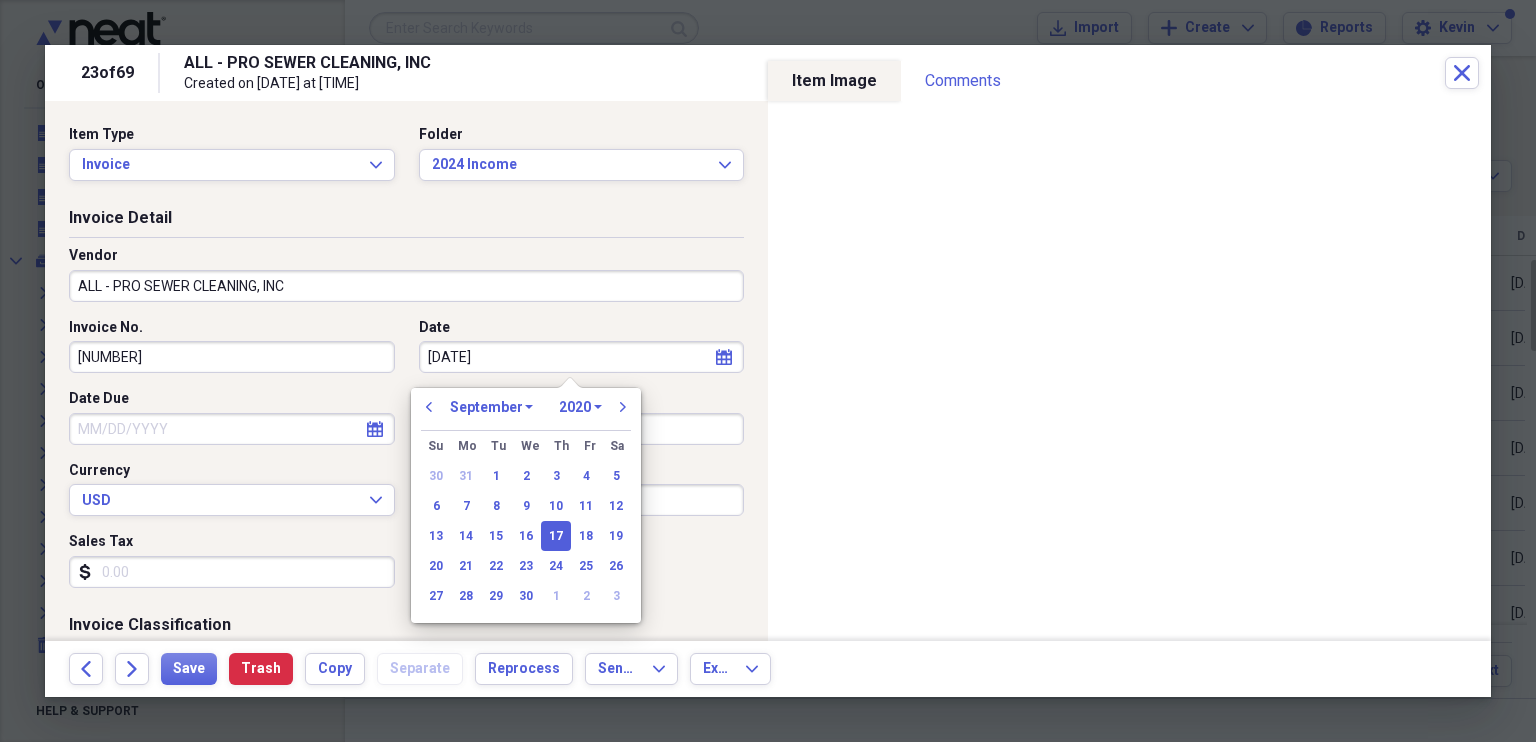 type on "09/17/2024" 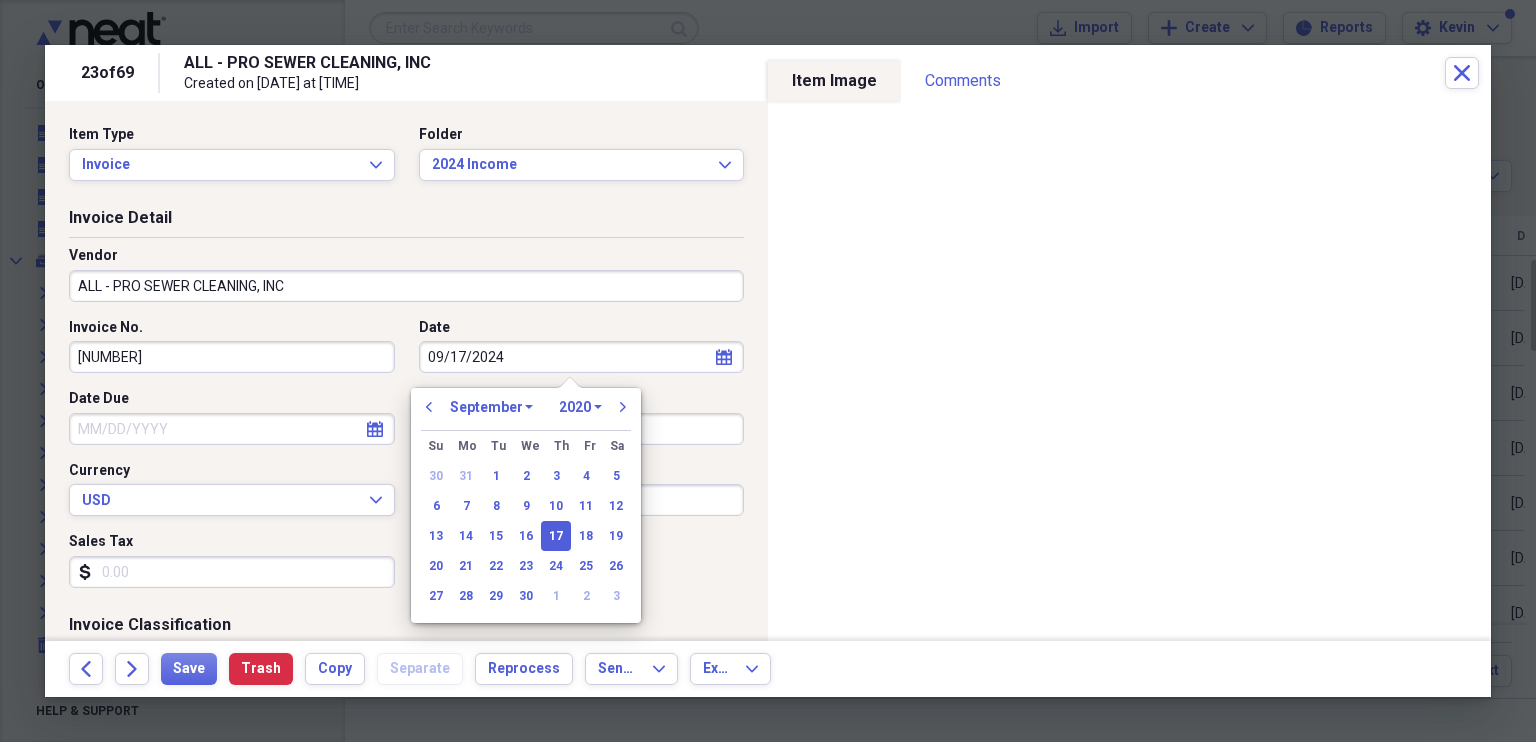 select on "2024" 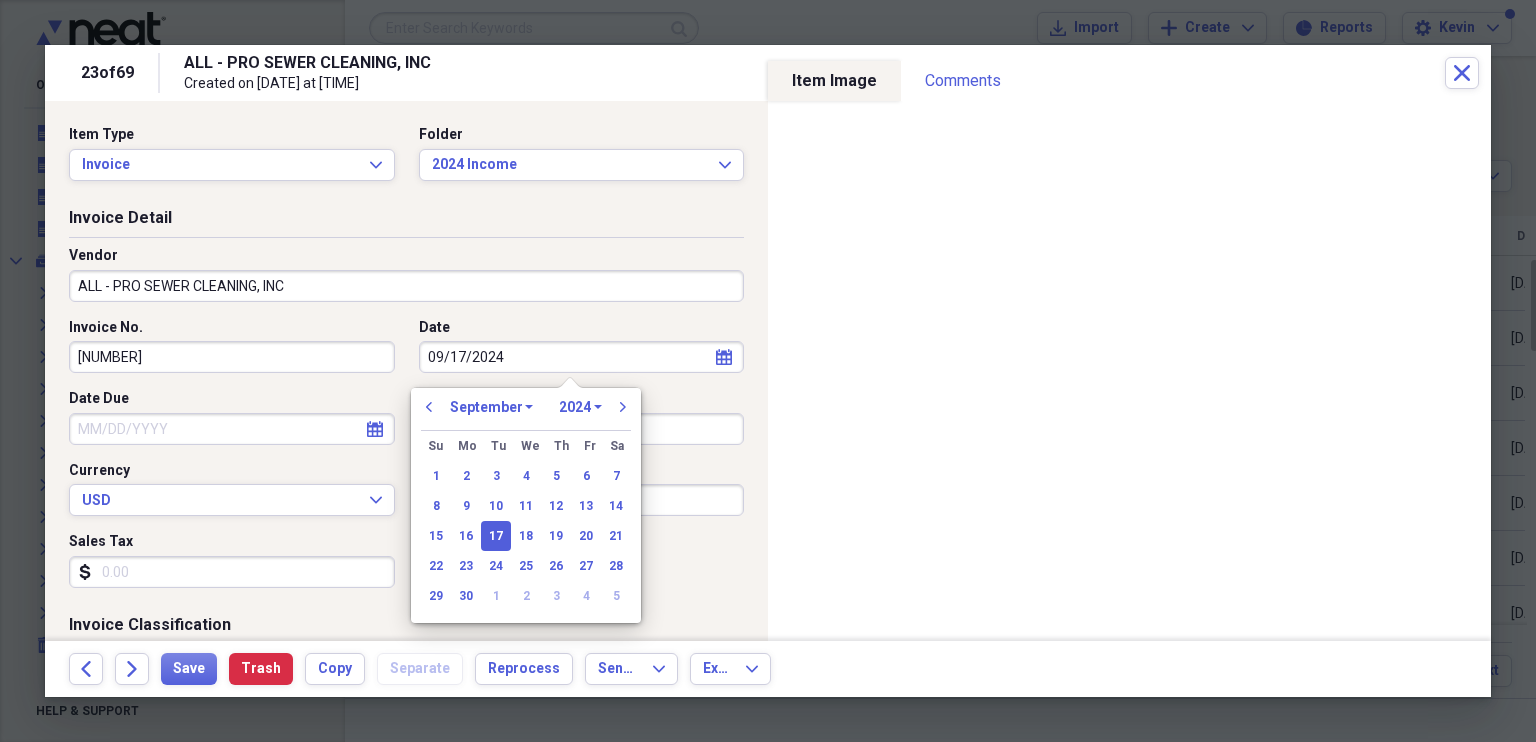 type on "09/17/2024" 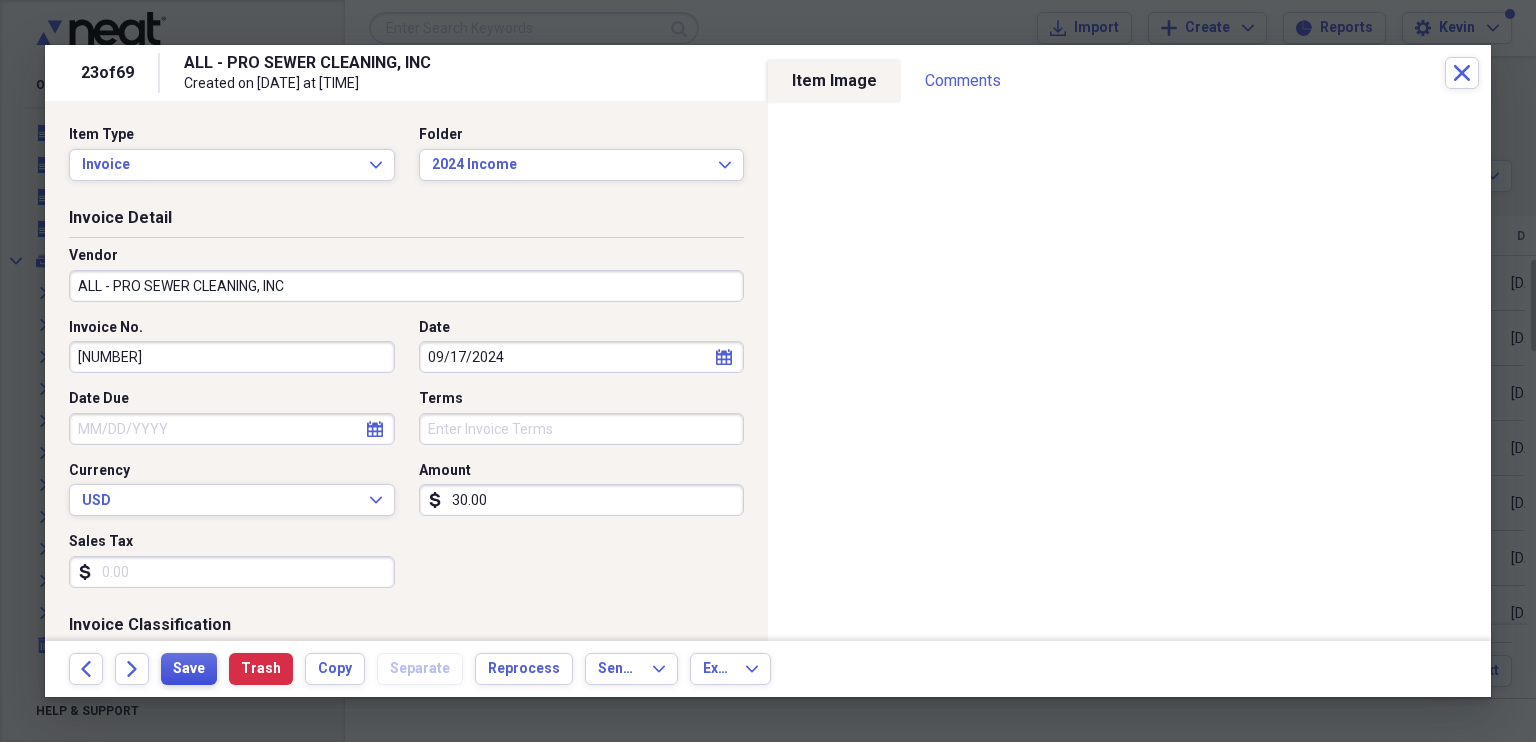 click on "Save" at bounding box center (189, 669) 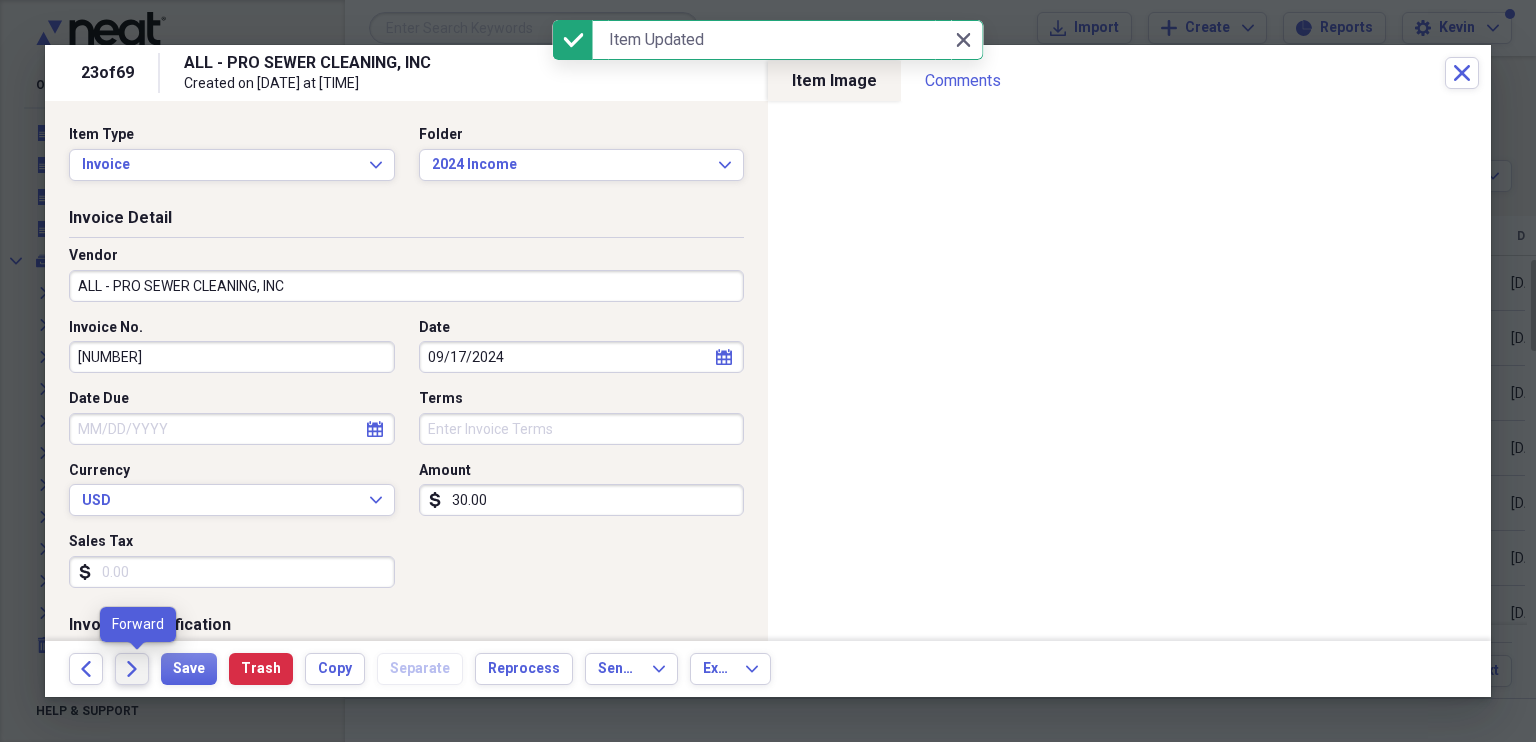 click on "Forward" at bounding box center (132, 669) 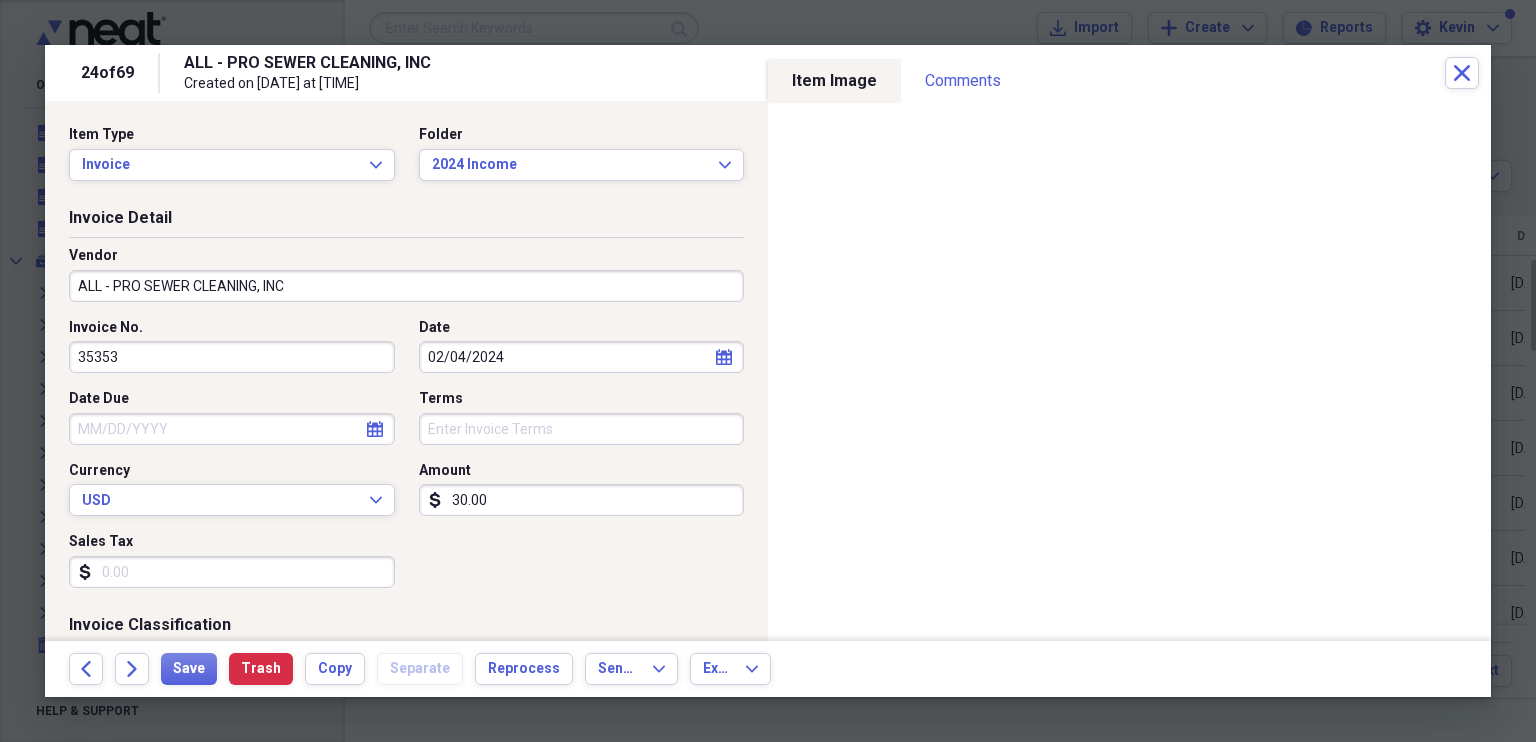 click on "02/04/2024" at bounding box center [582, 357] 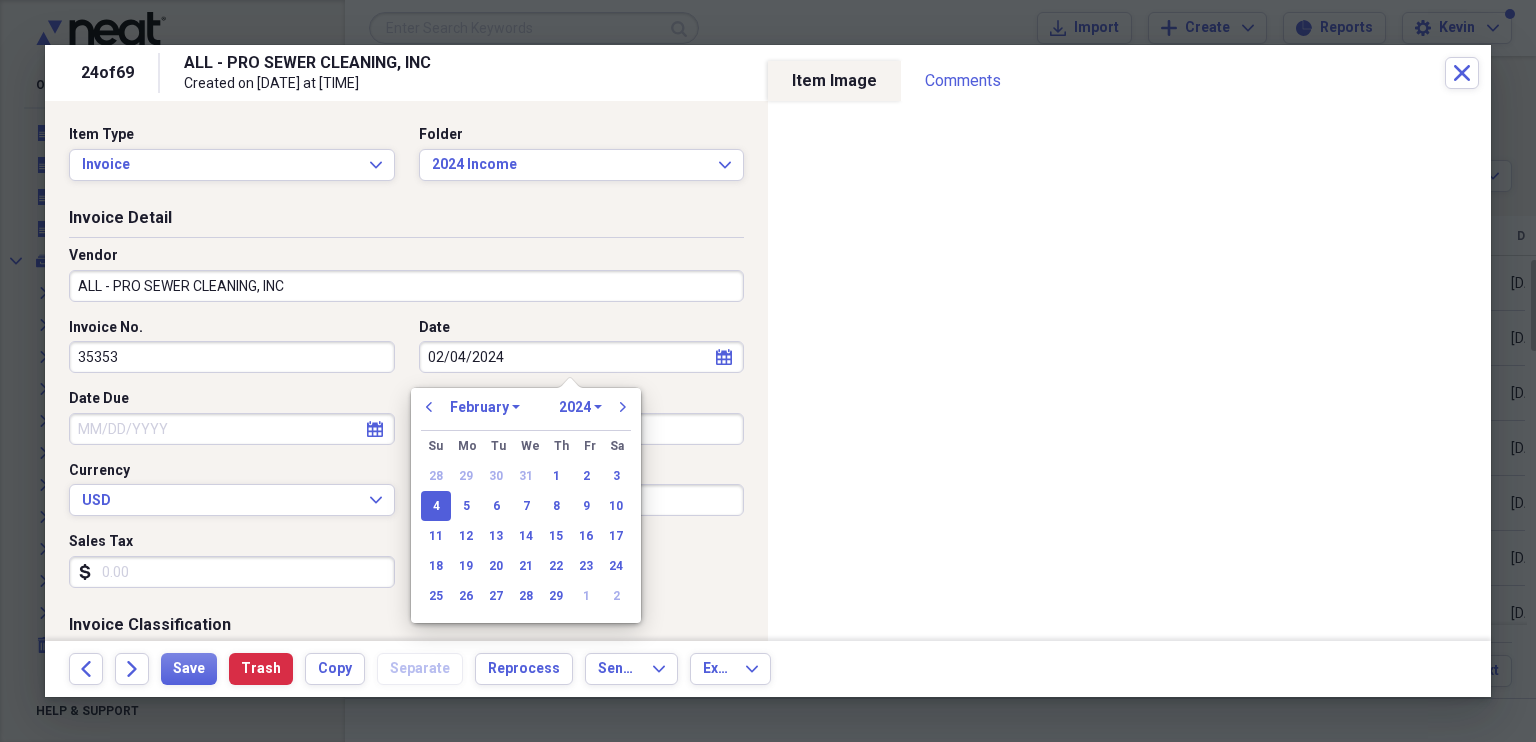click on "January February March April May June July August September October November December" at bounding box center [485, 407] 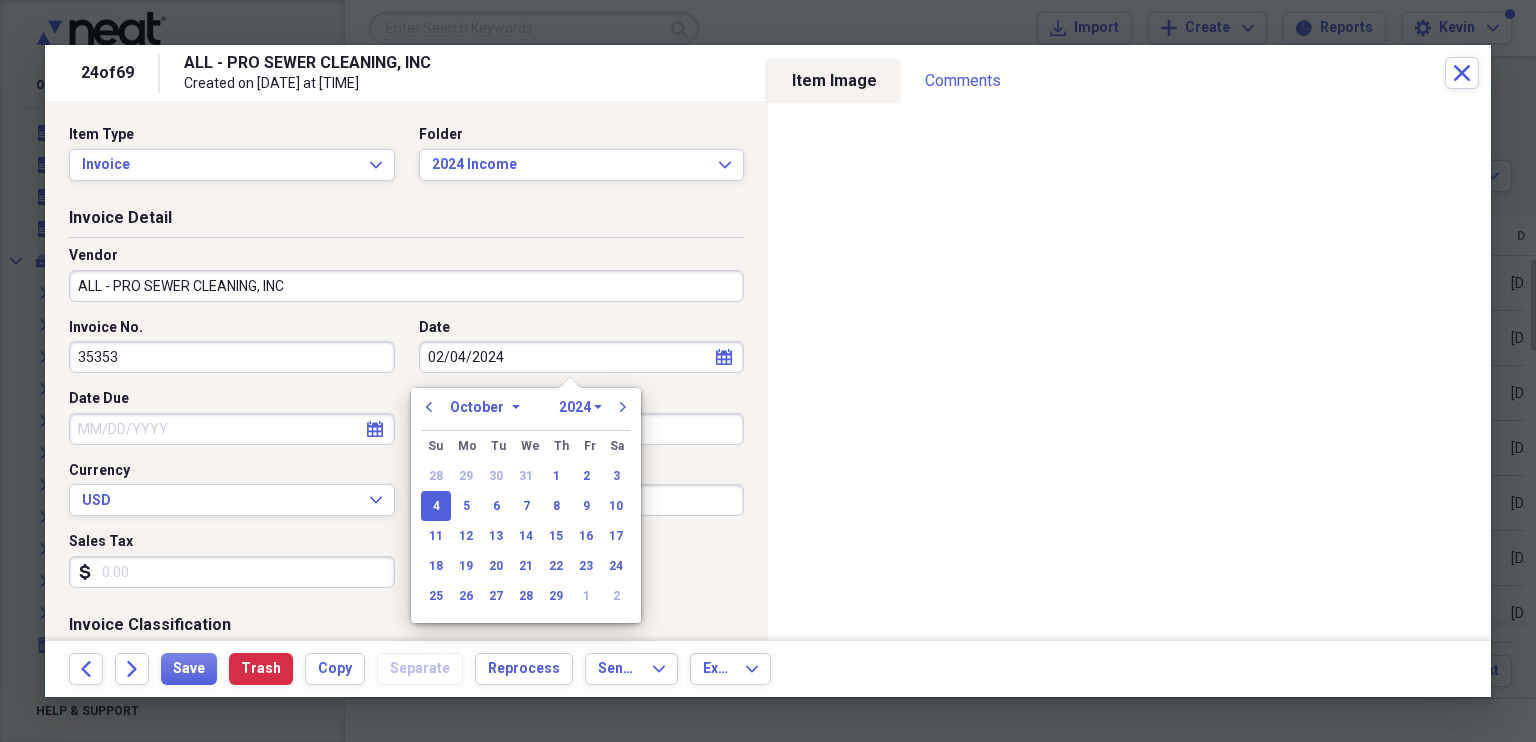 click on "January February March April May June July August September October November December" at bounding box center [485, 407] 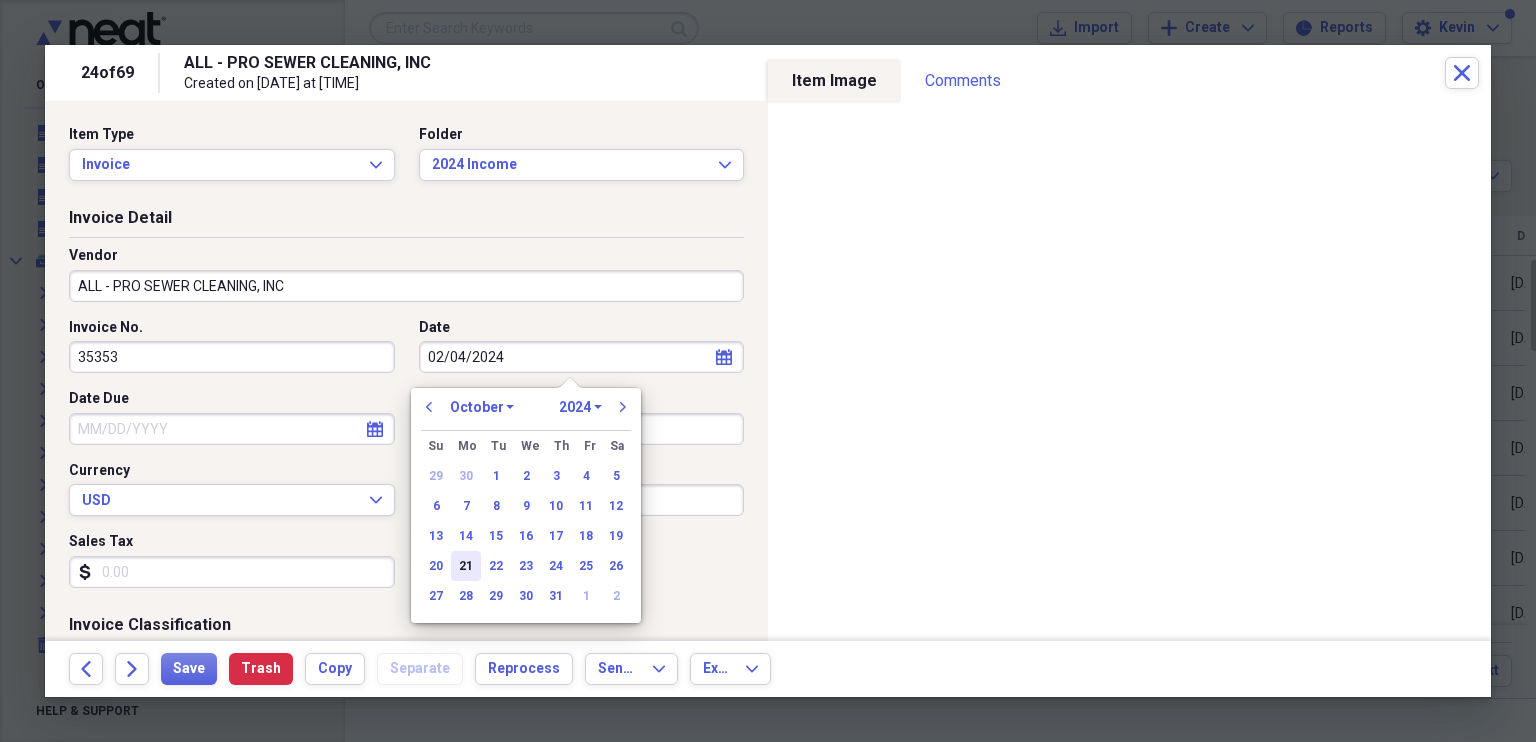 click on "21" at bounding box center (466, 566) 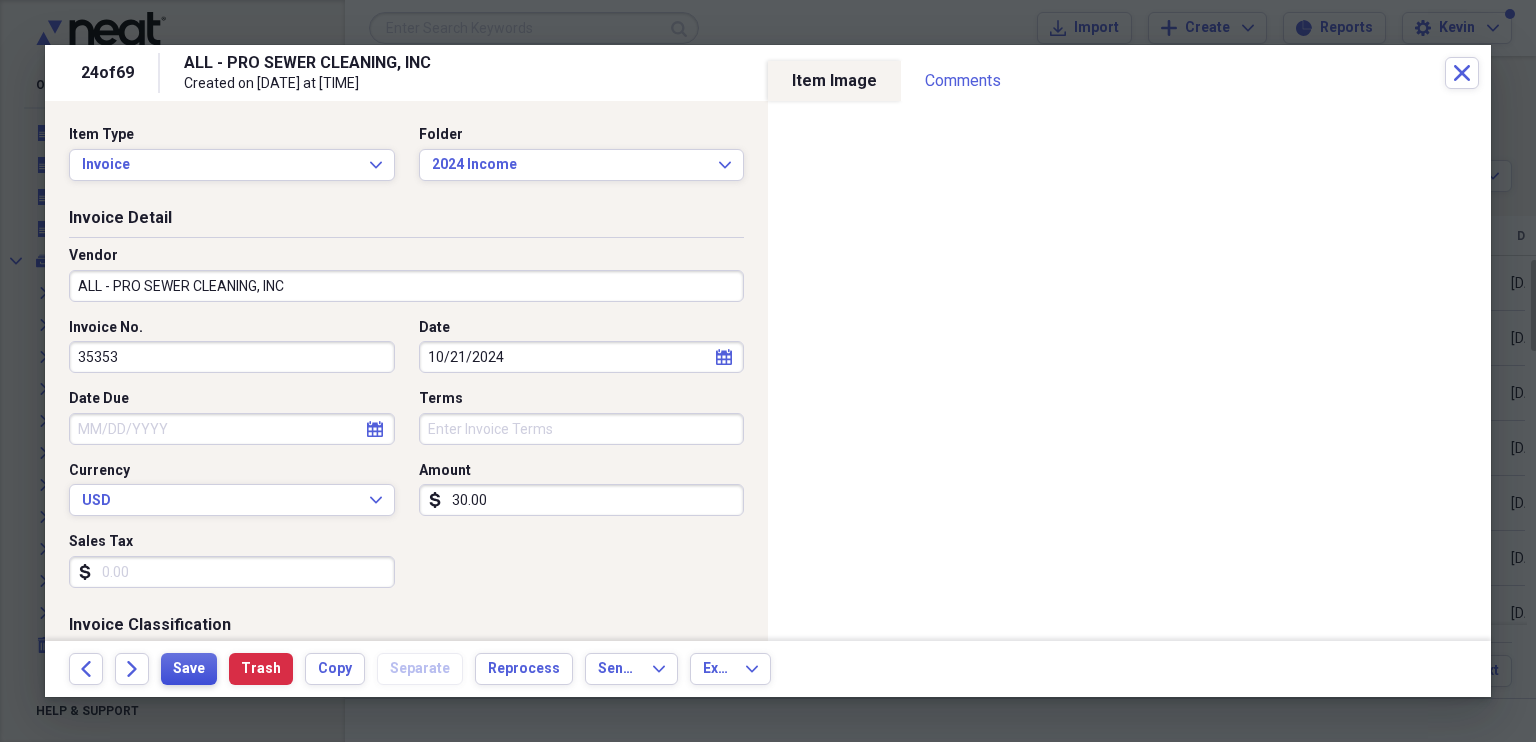 click on "Save" at bounding box center (189, 669) 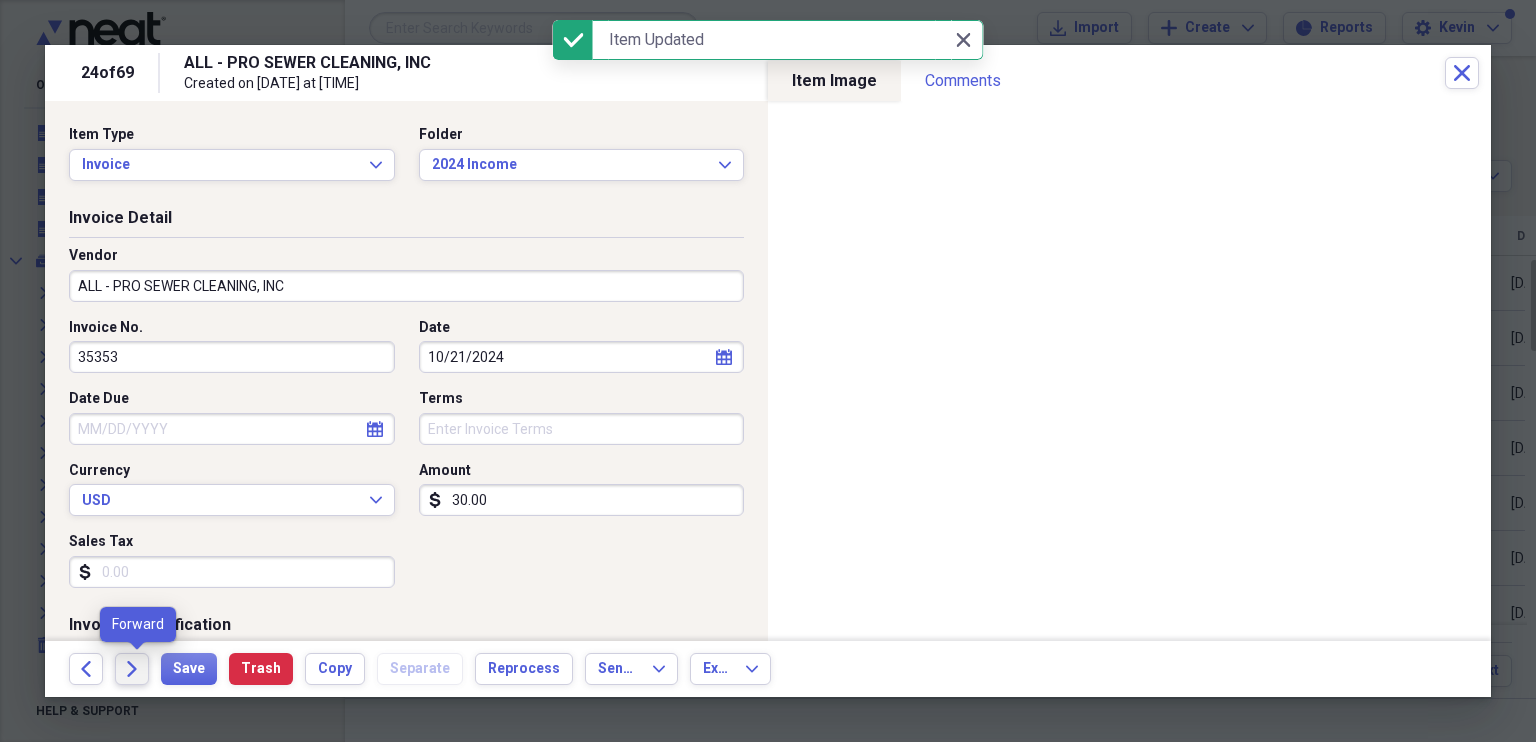 click on "Forward" 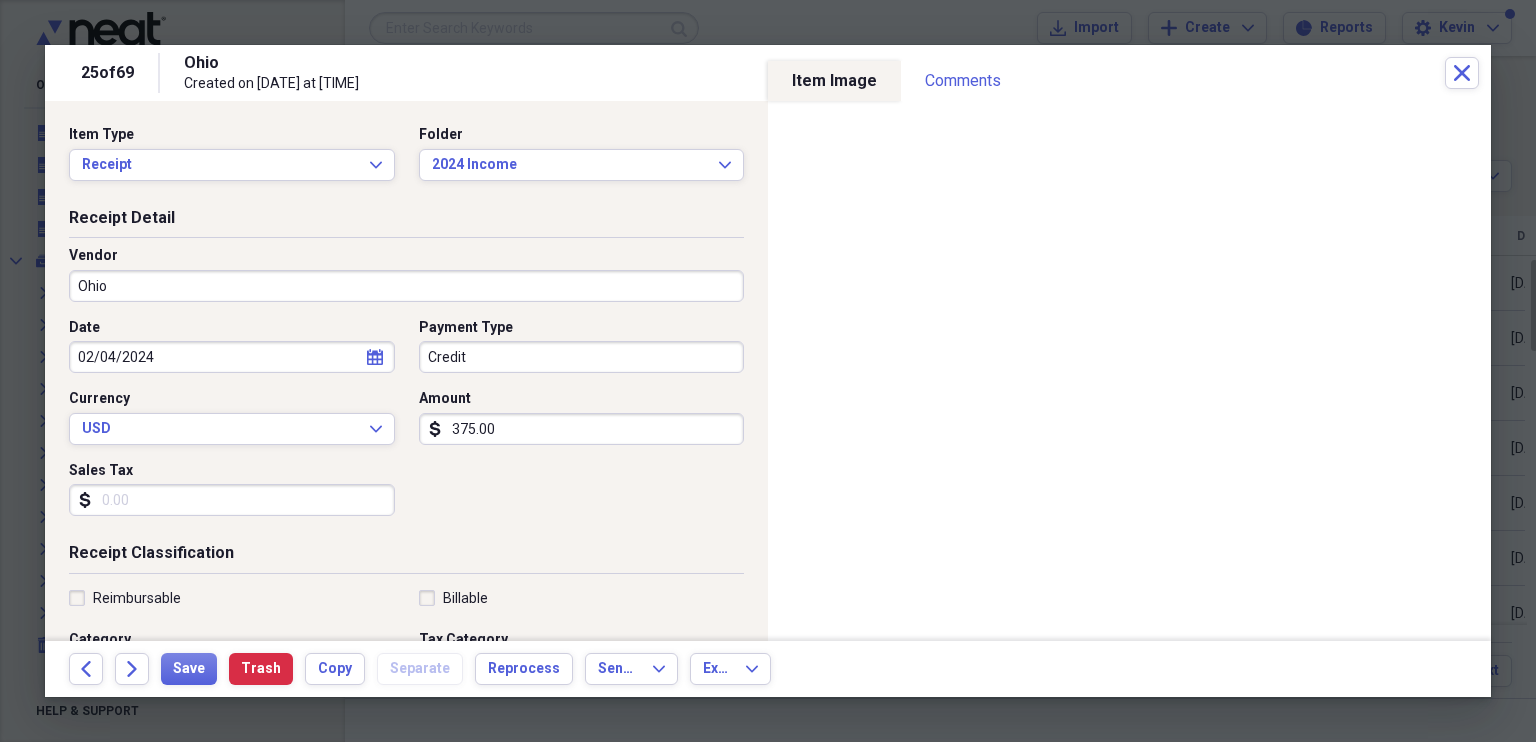 click on "02/04/2024" at bounding box center [232, 357] 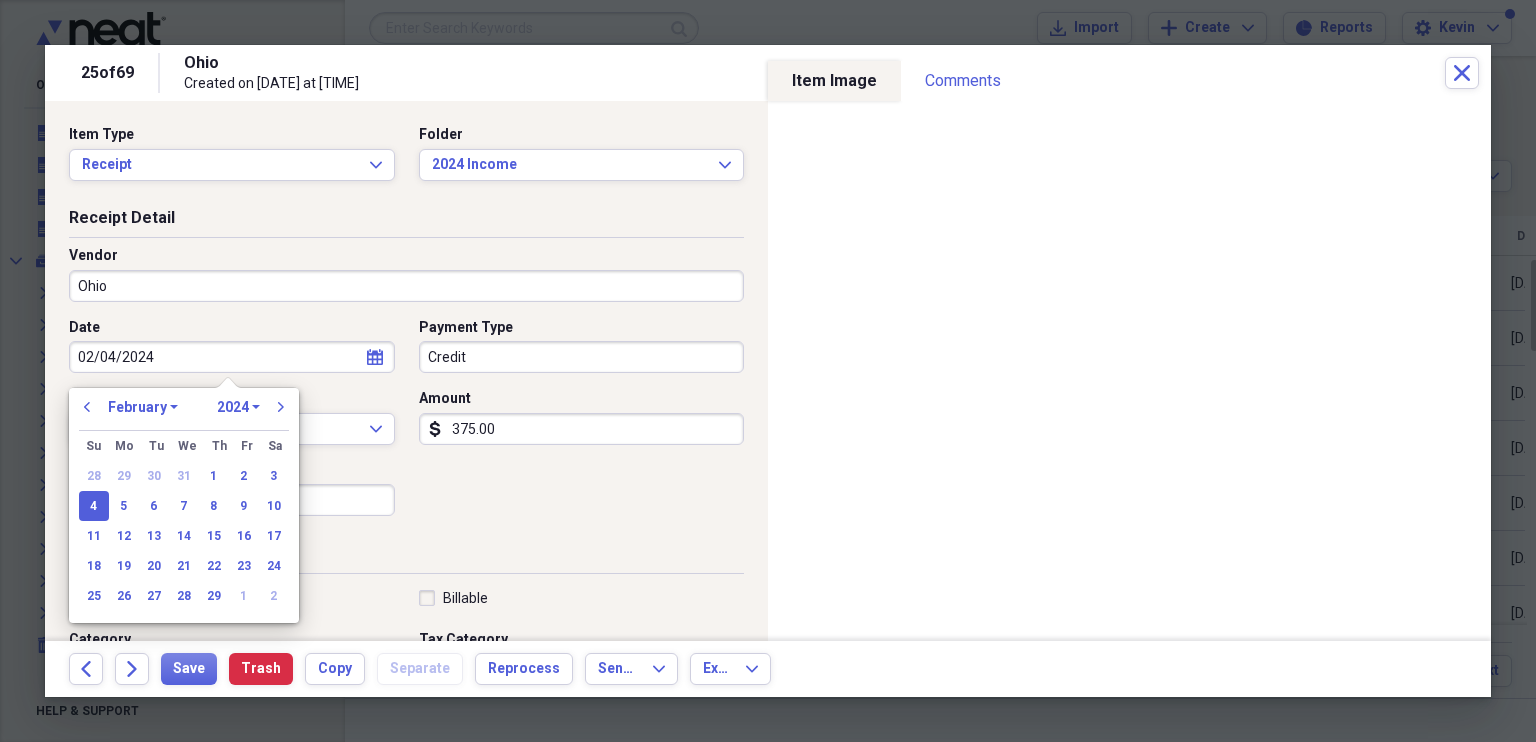 click on "1970 1971 1972 1973 1974 1975 1976 1977 1978 1979 1980 1981 1982 1983 1984 1985 1986 1987 1988 1989 1990 1991 1992 1993 1994 1995 1996 1997 1998 1999 2000 2001 2002 2003 2004 2005 2006 2007 2008 2009 2010 2011 2012 2013 2014 2015 2016 2017 2018 2019 2020 2021 2022 2023 2024 2025 2026 2027 2028 2029 2030 2031 2032 2033 2034 2035" at bounding box center [238, 407] 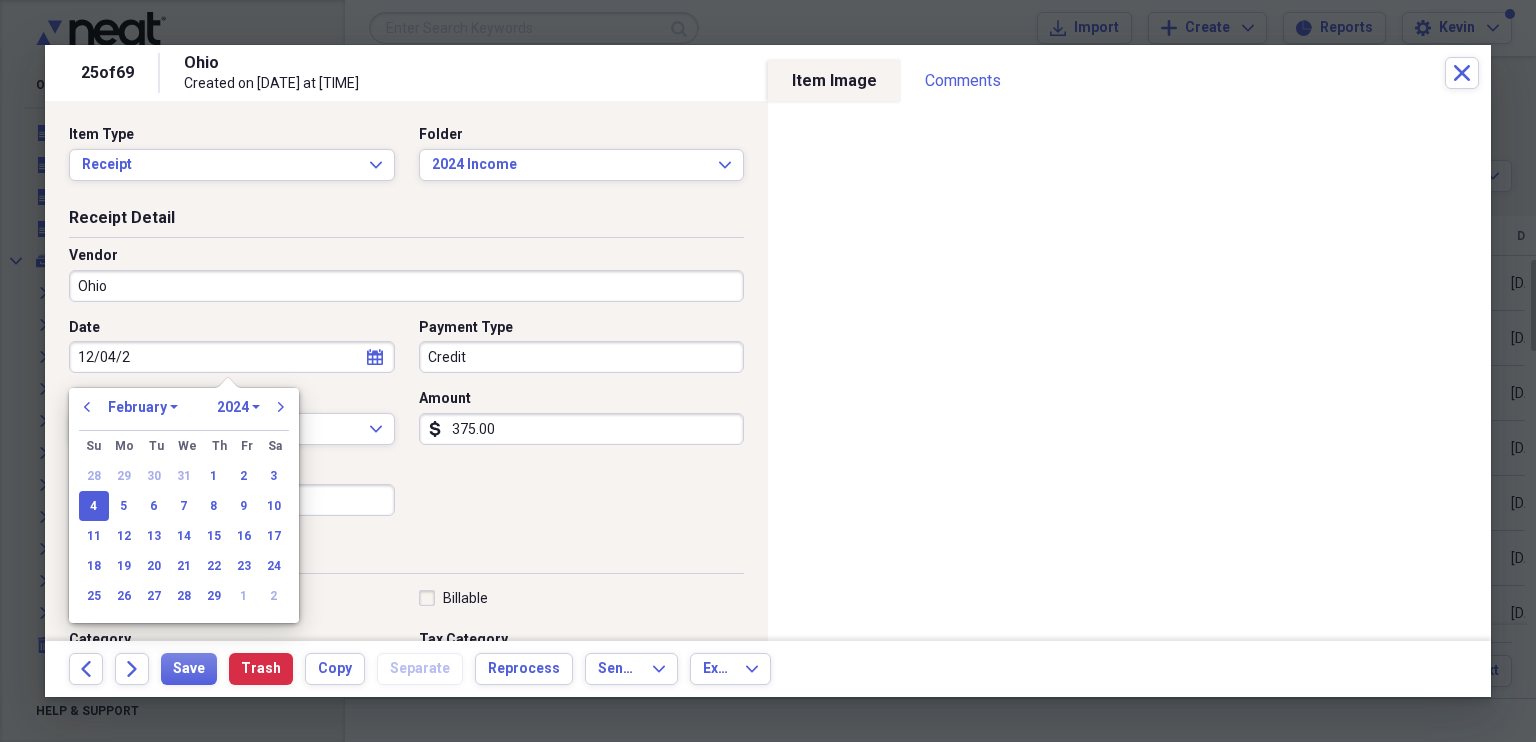 type on "12/04/20" 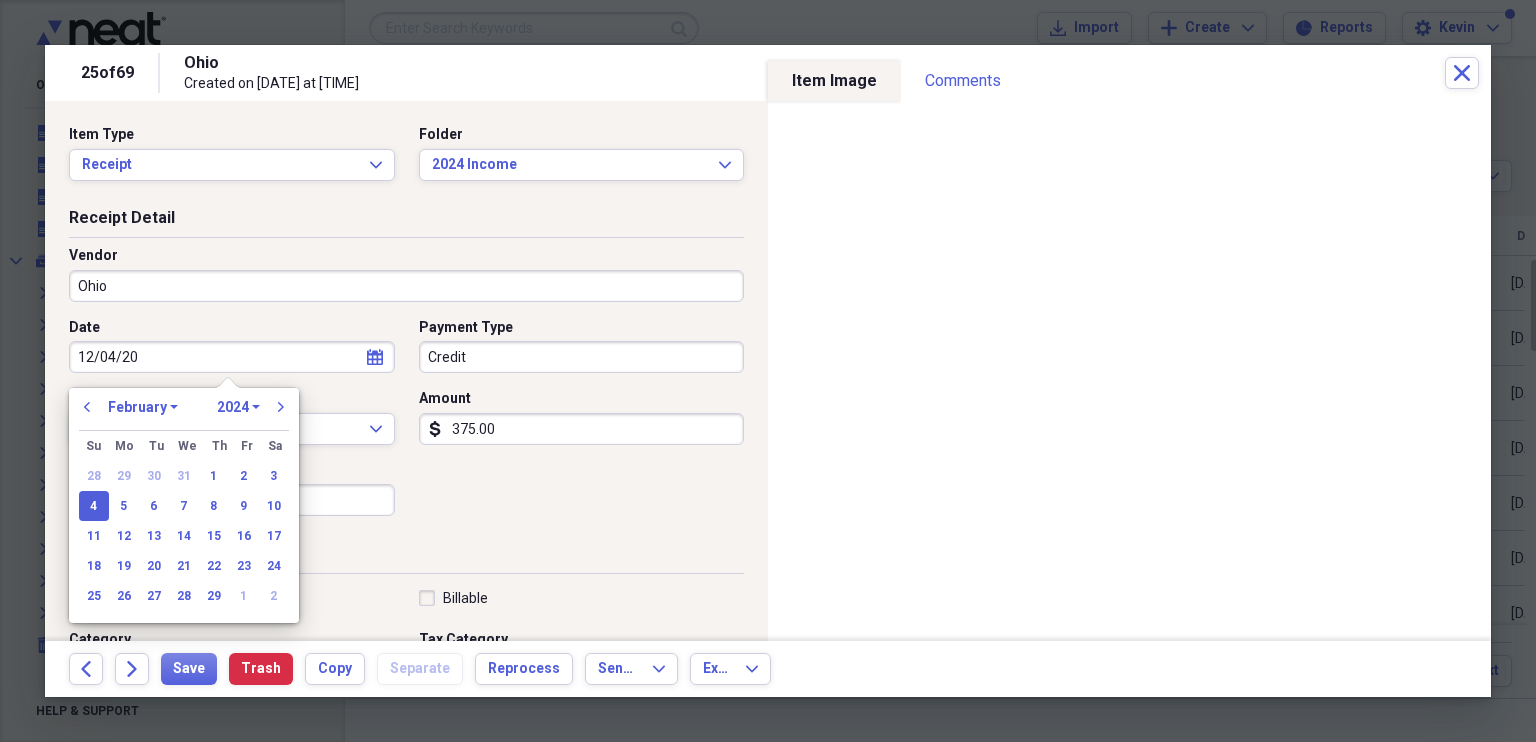 select on "11" 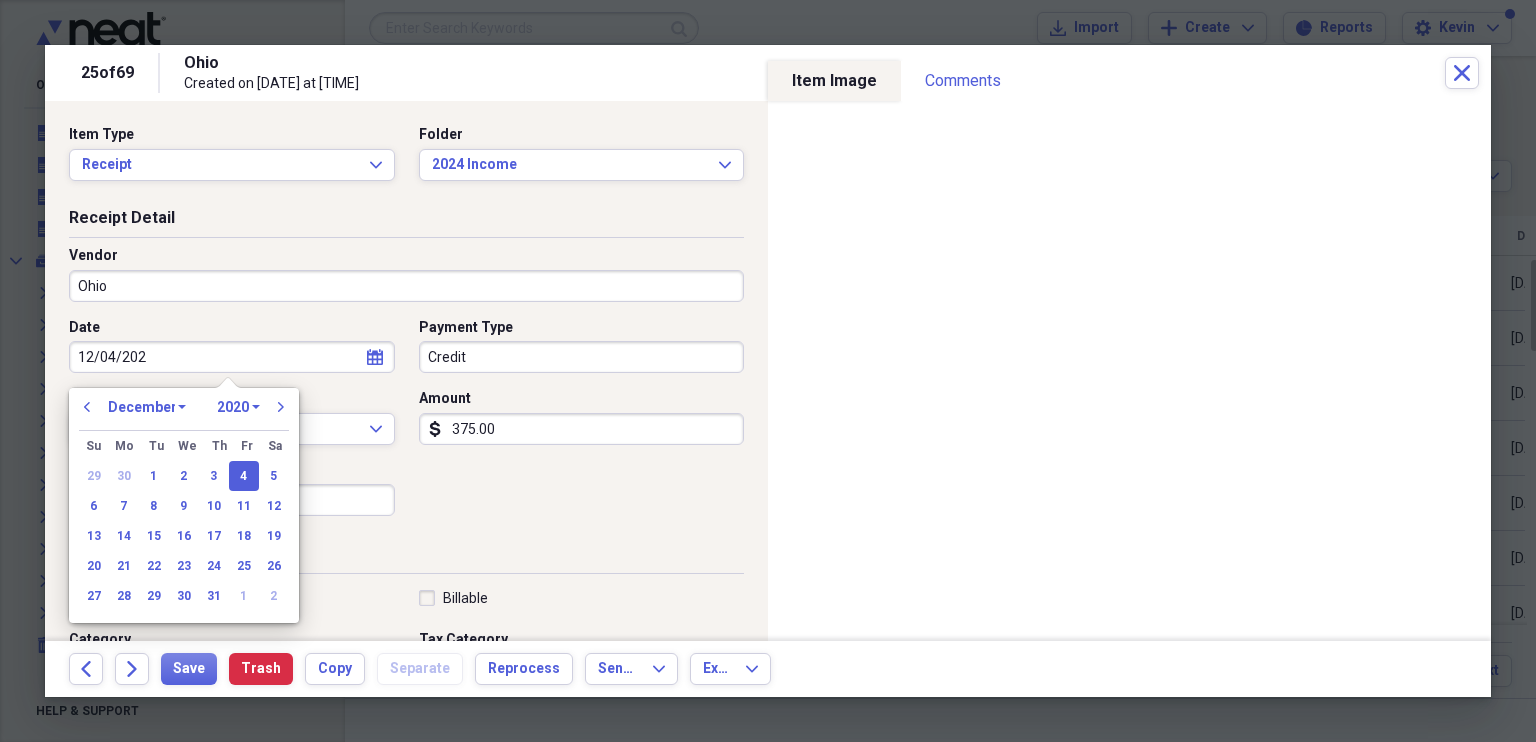 type on "12/04/2023" 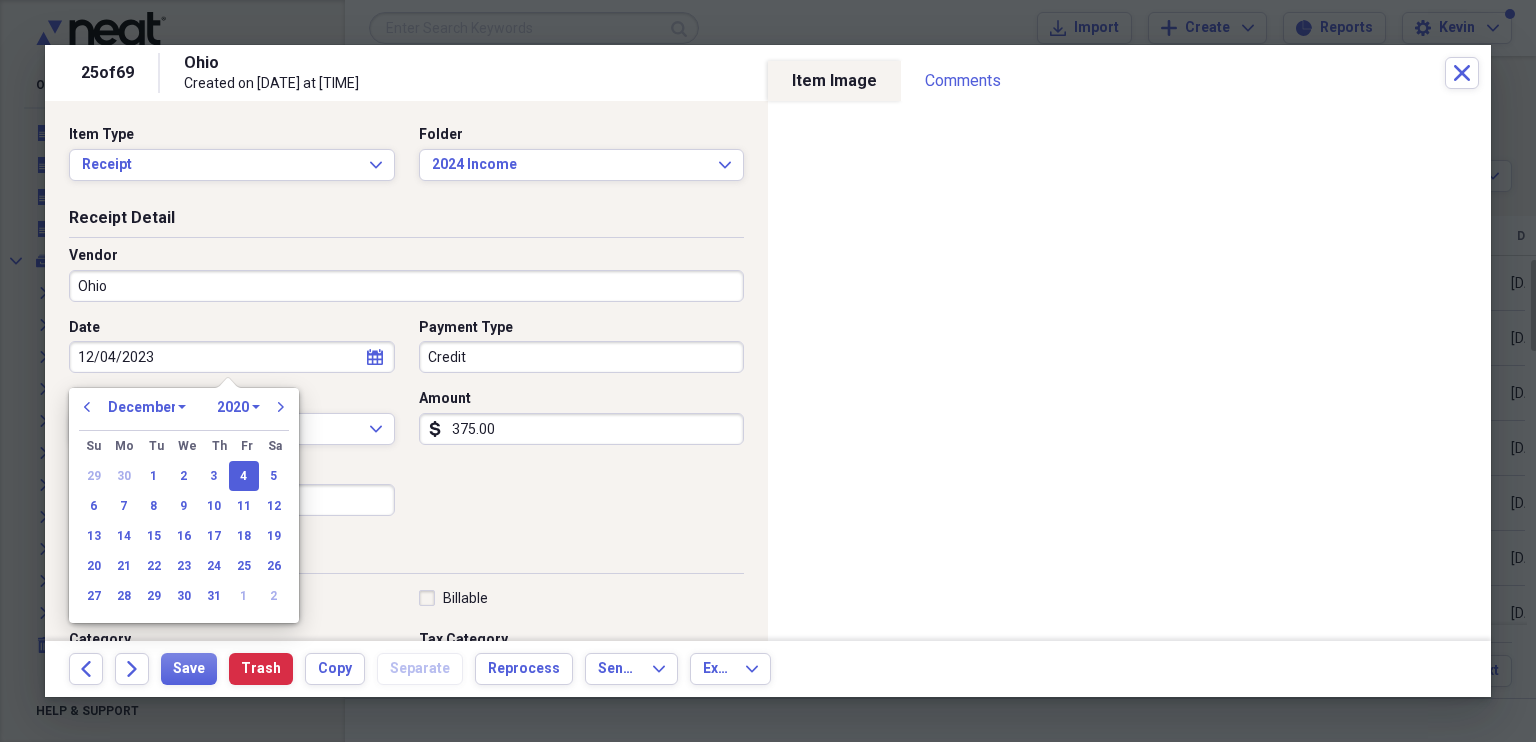 select on "2023" 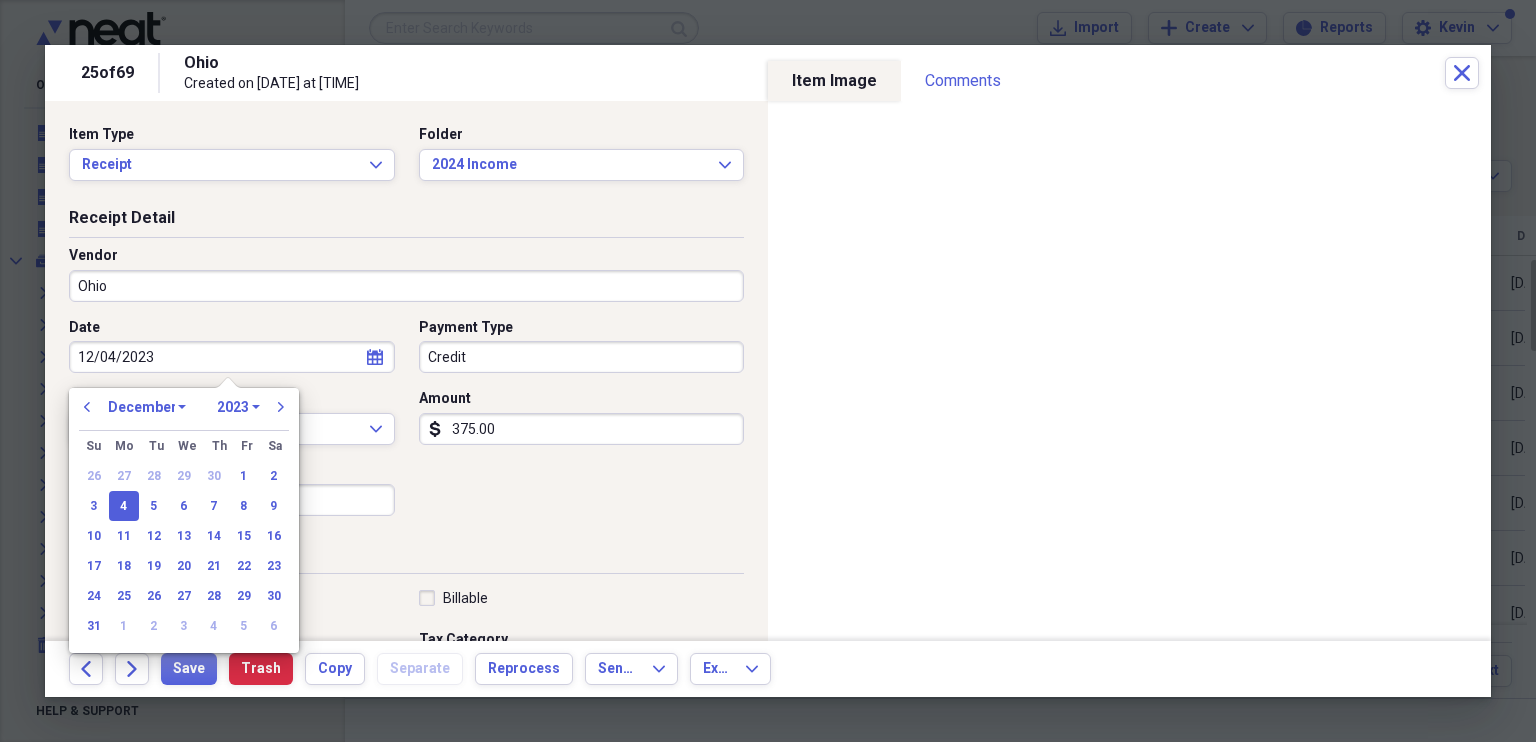 type on "12/04/2023" 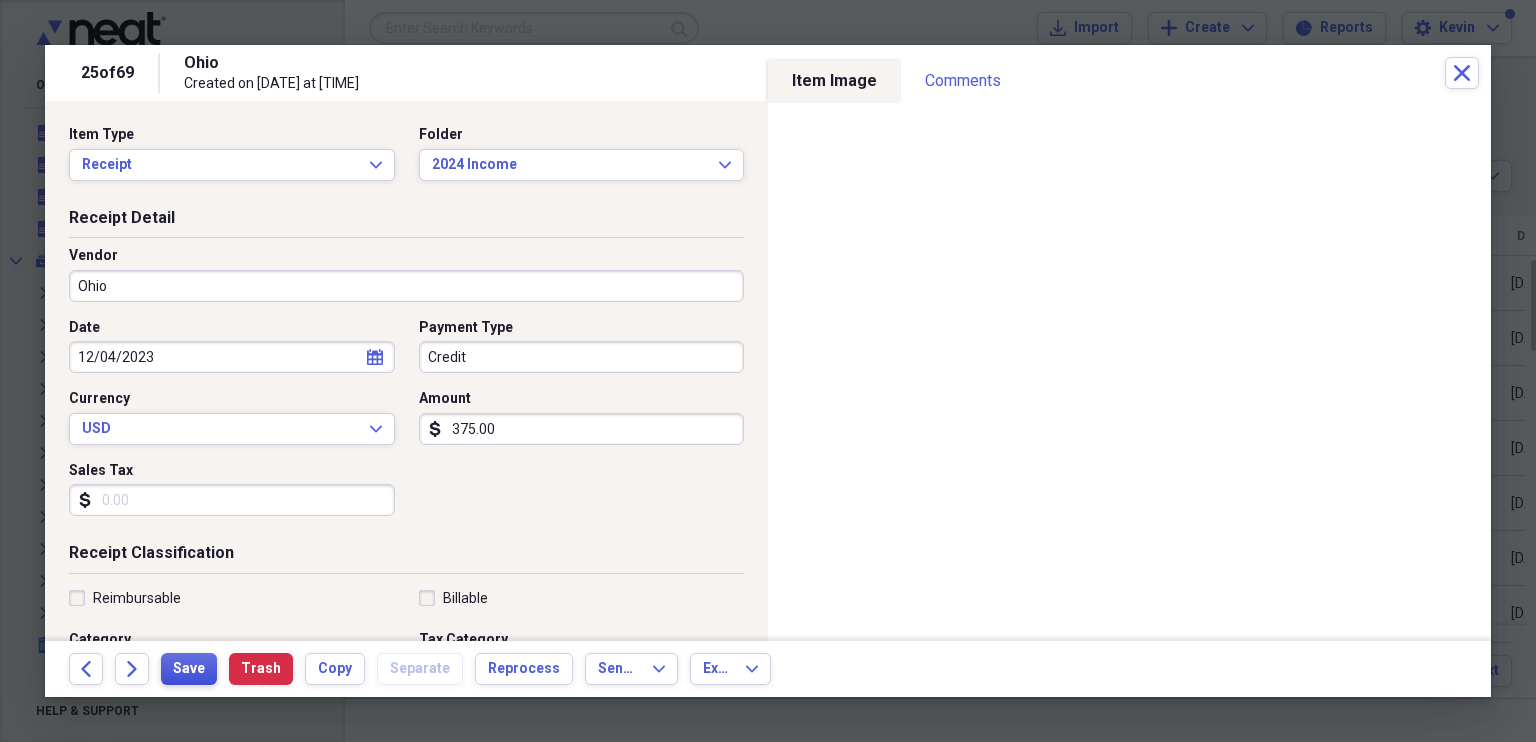 click on "Save" at bounding box center [189, 669] 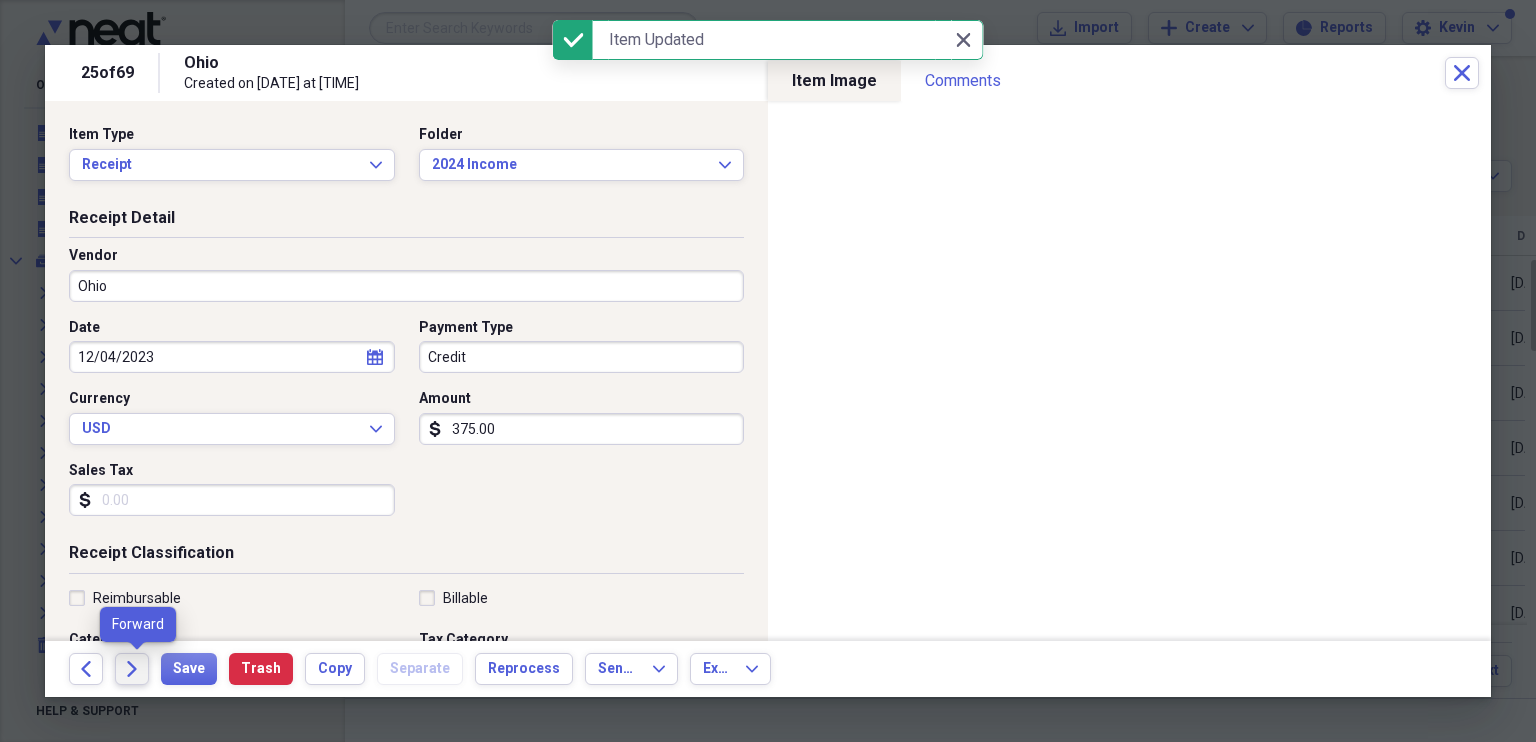 click 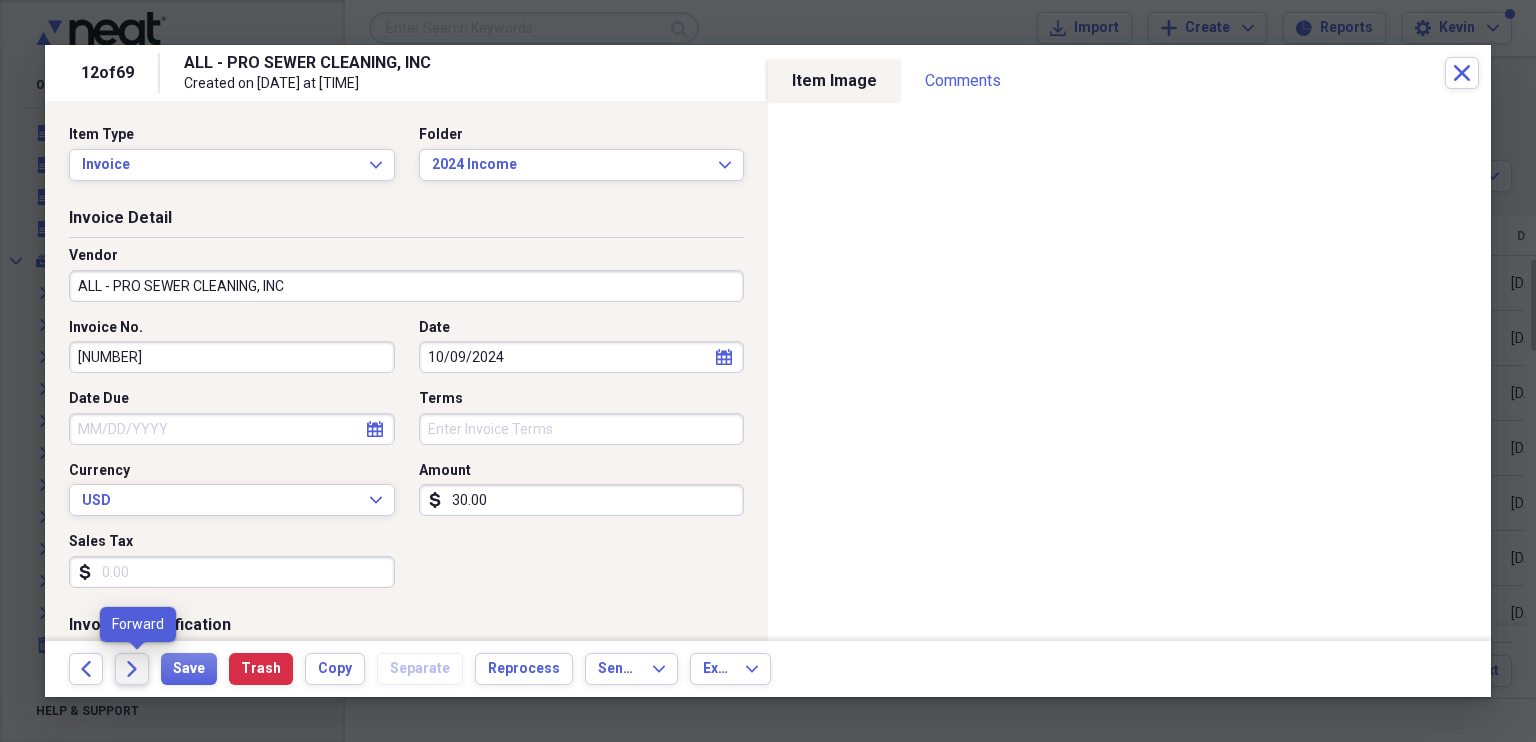 click 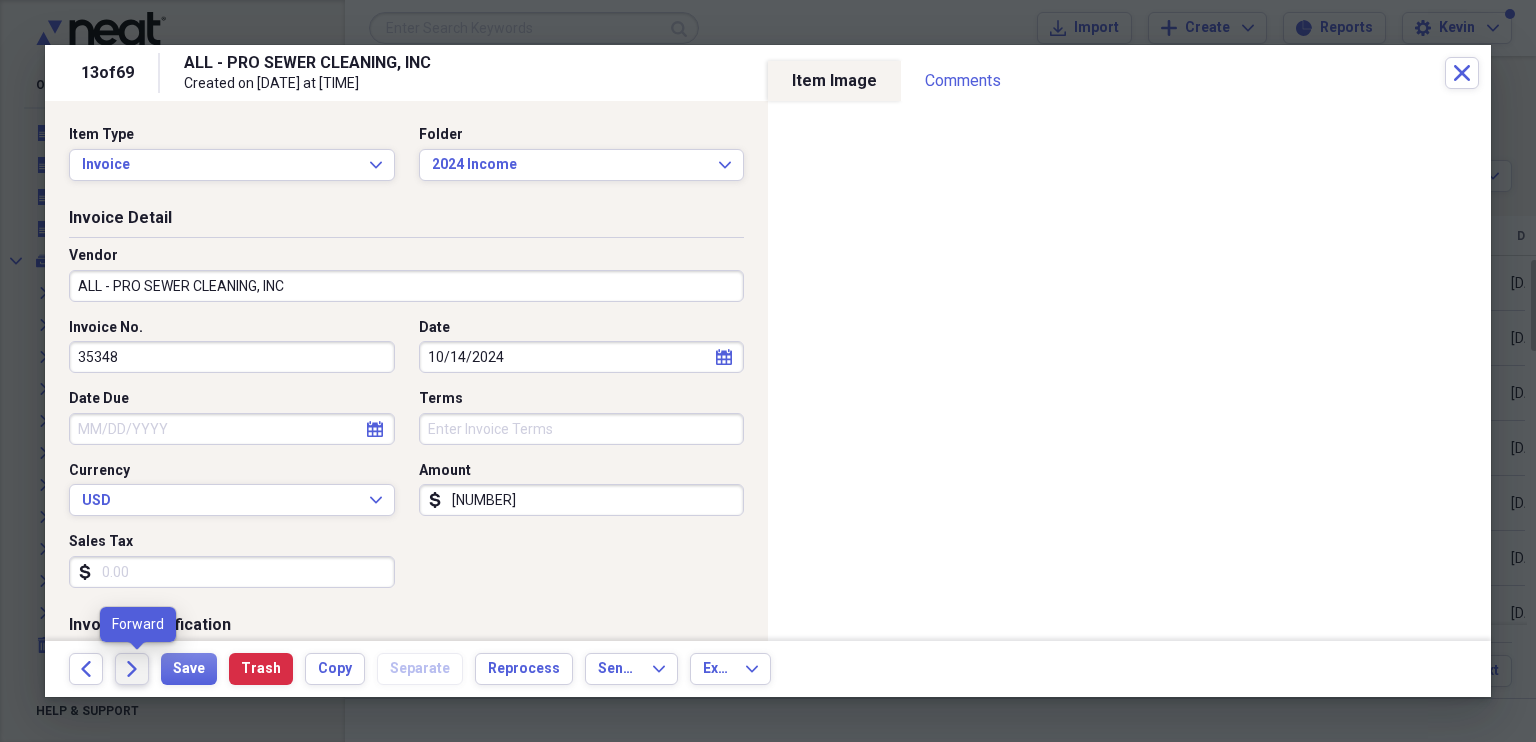 click 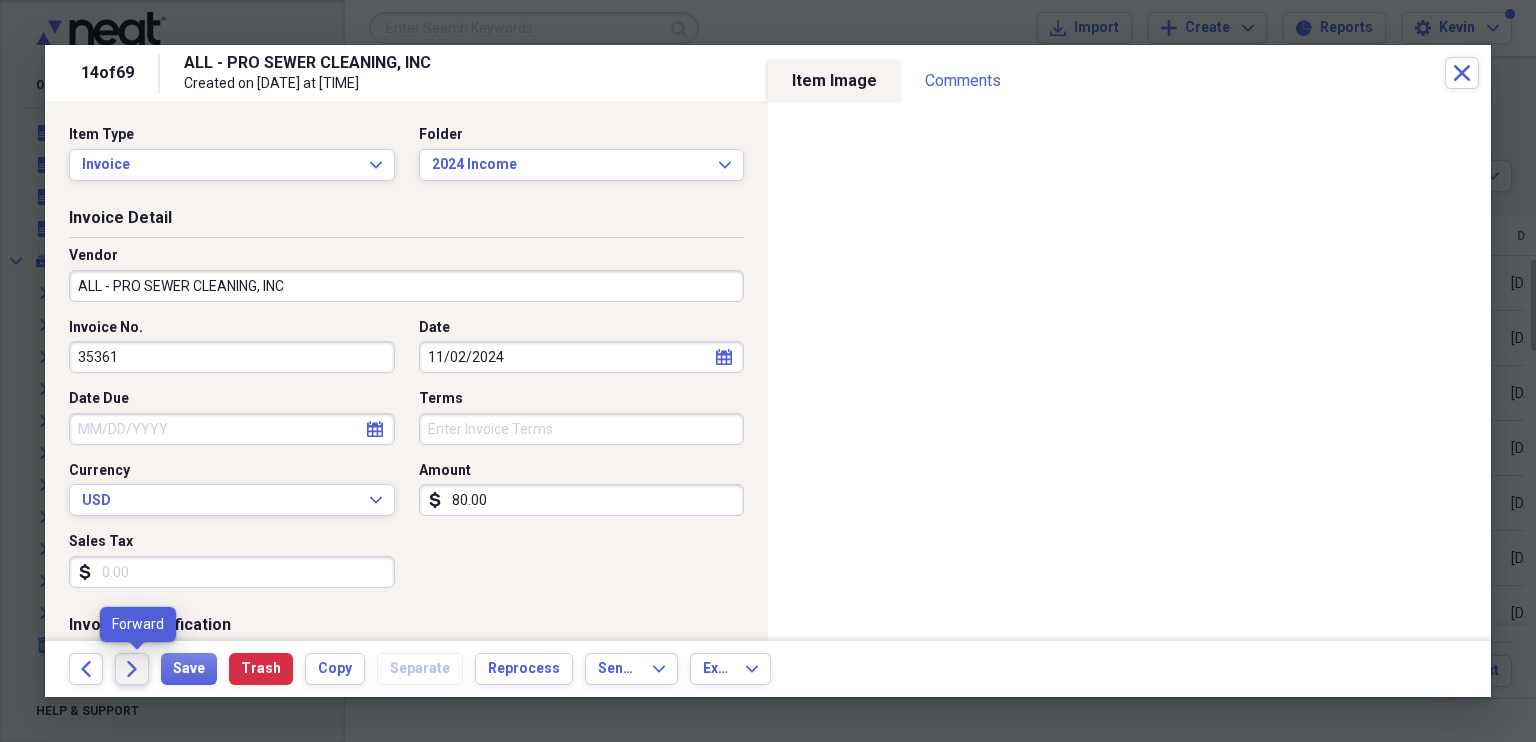 click 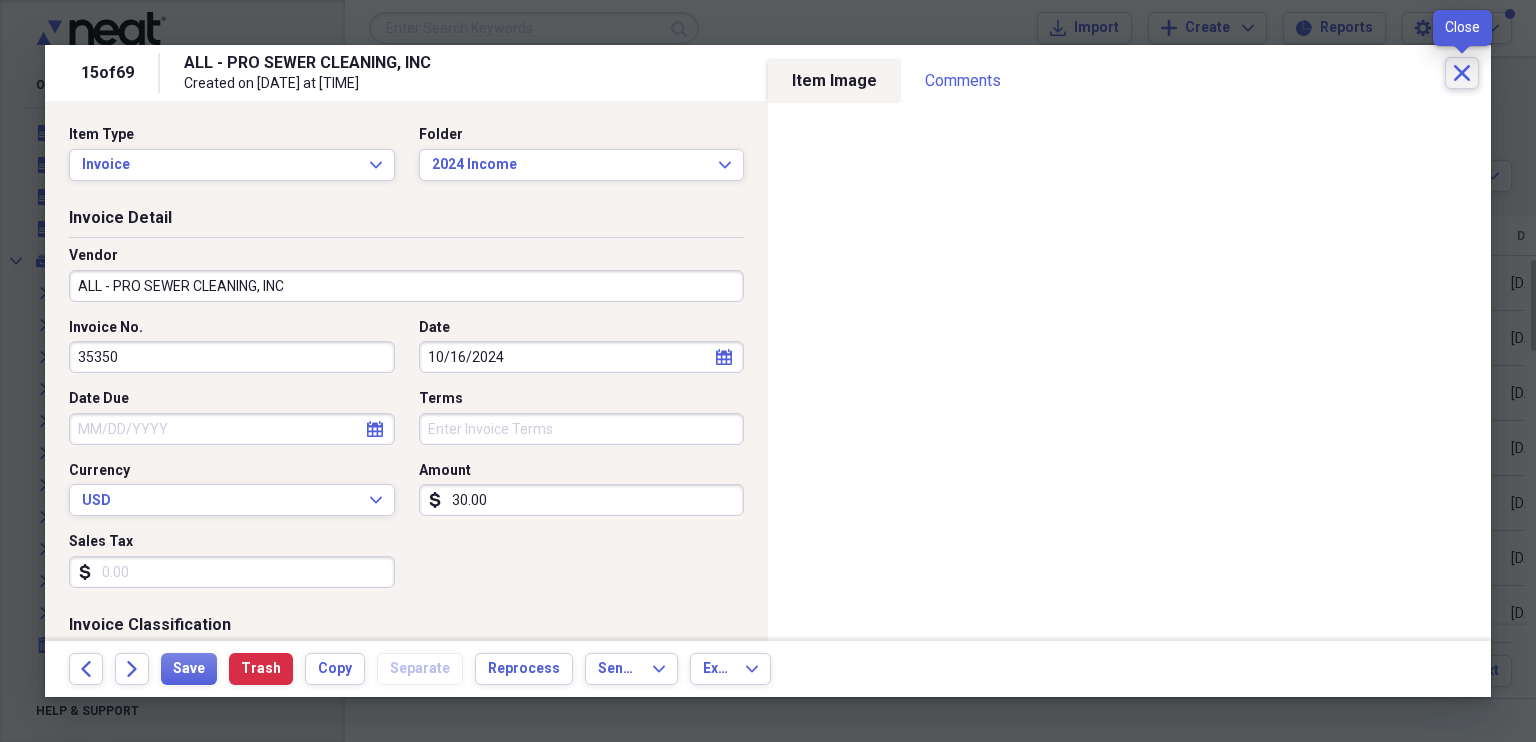 click 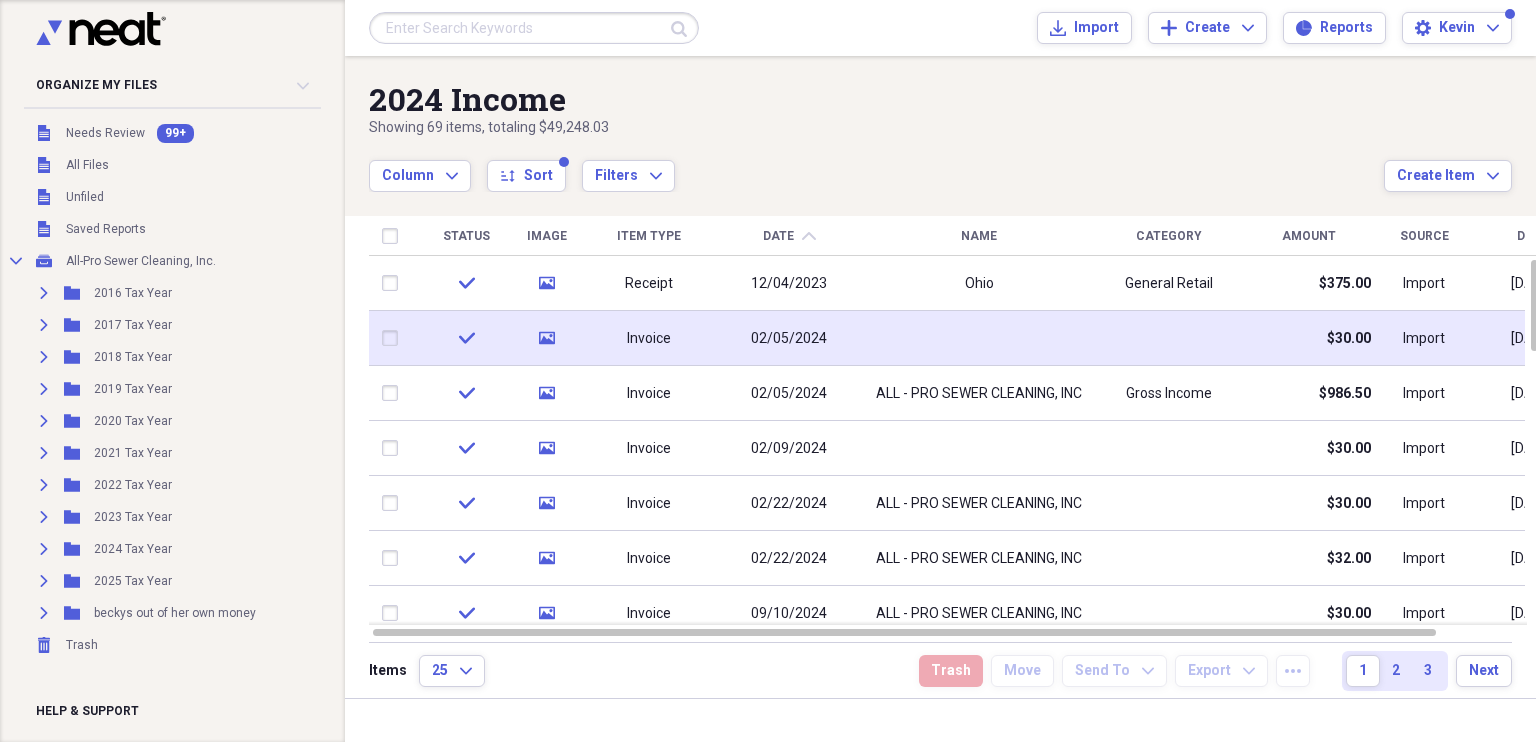 click on "02/05/2024" at bounding box center [789, 339] 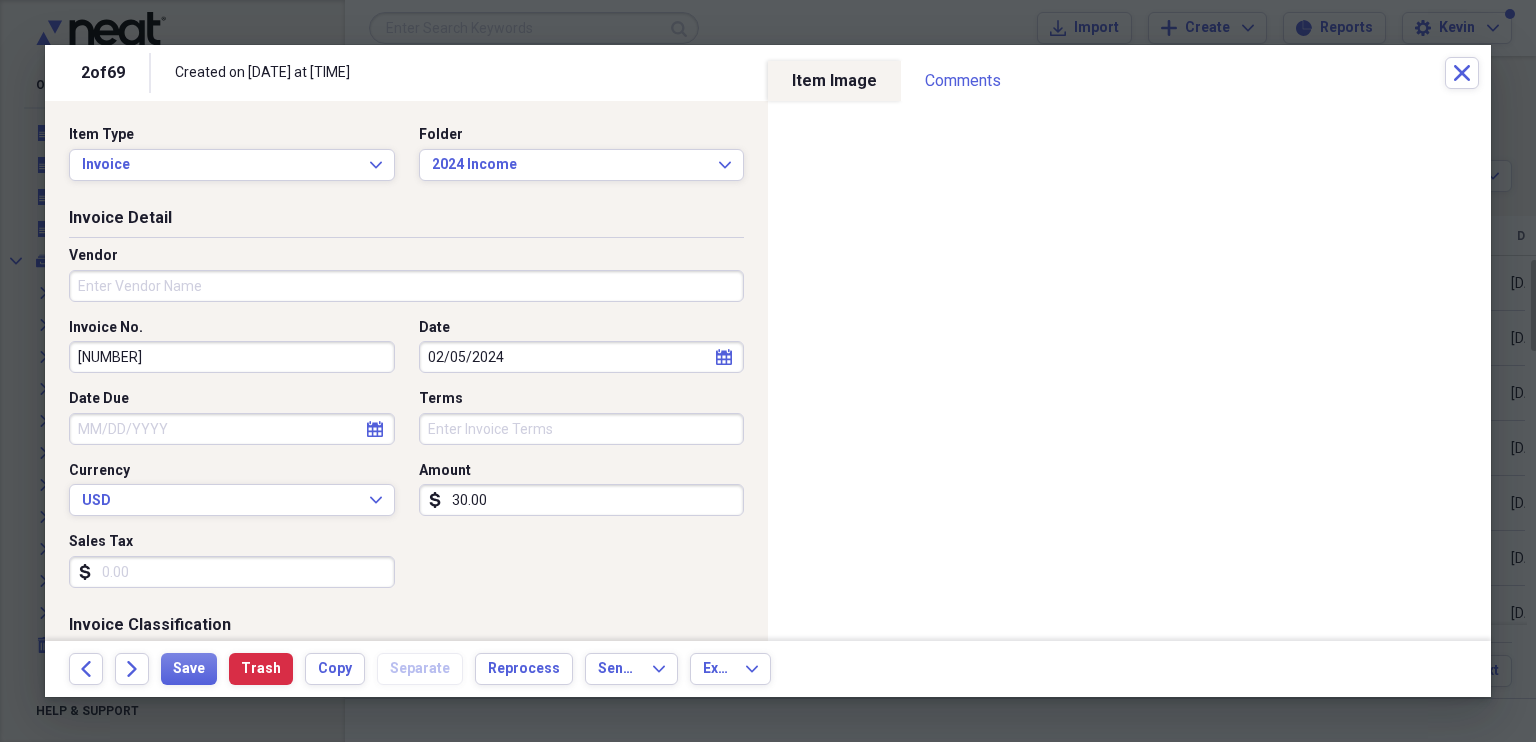 click on "02/05/2024" at bounding box center [582, 357] 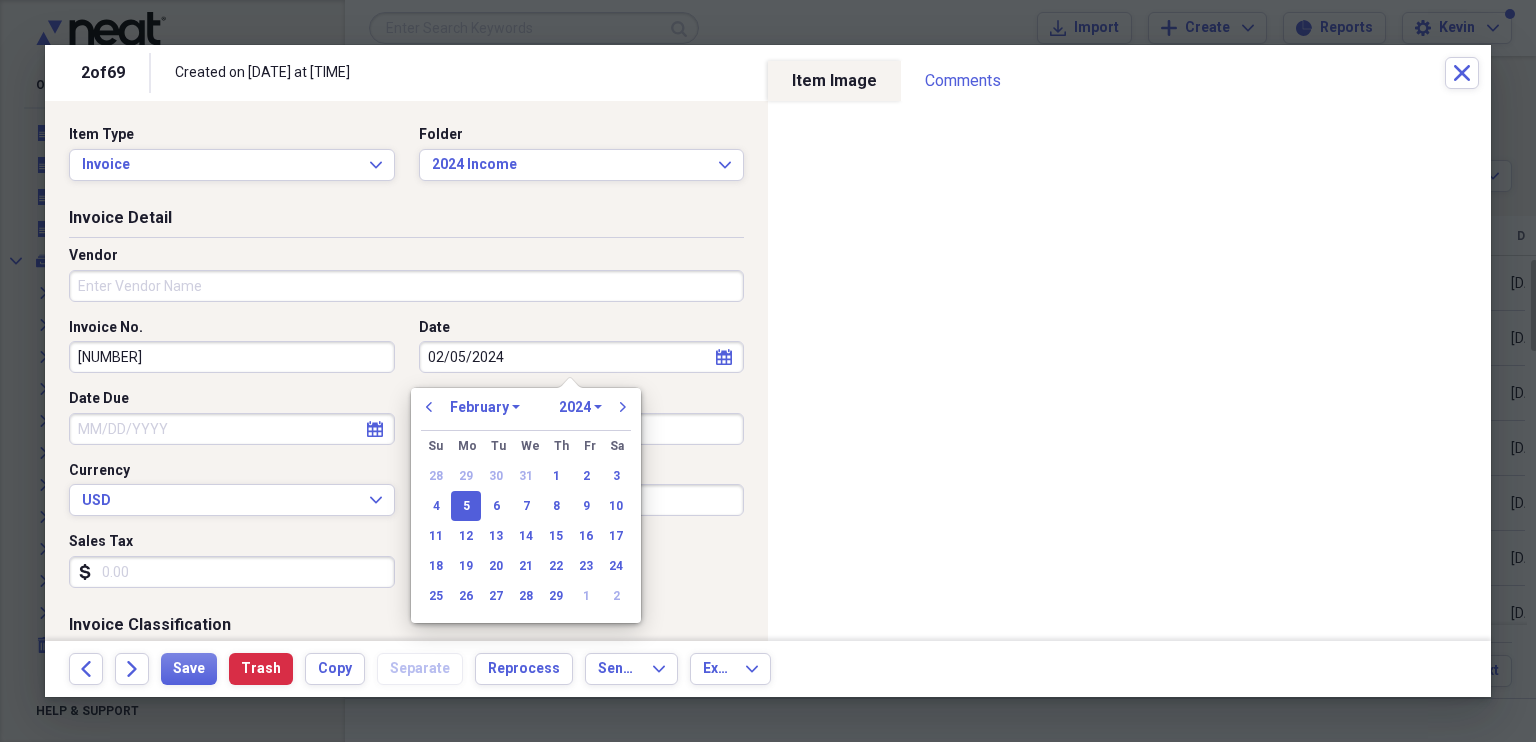 click on "January February March April May June July August September October November December" at bounding box center (485, 407) 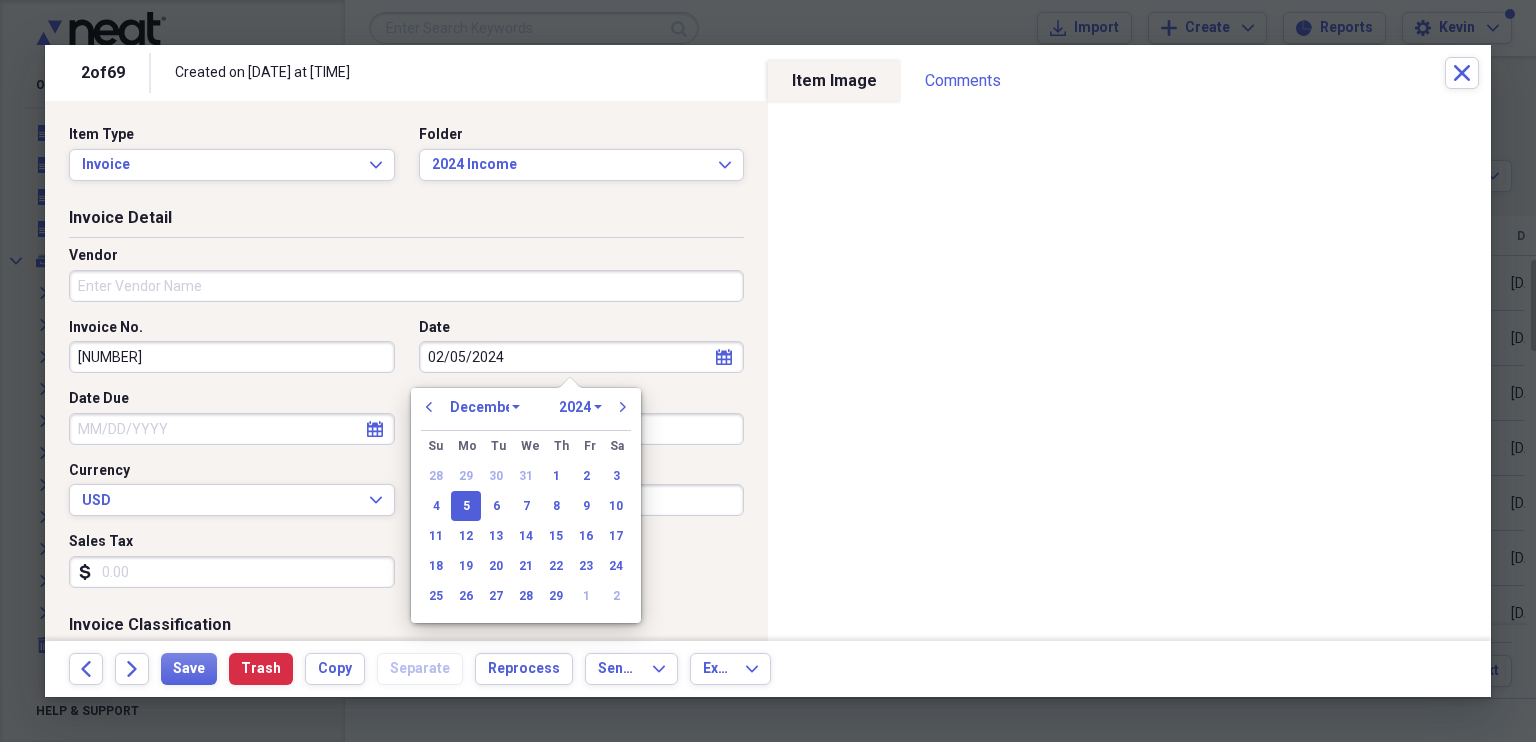 click on "January February March April May June July August September October November December" at bounding box center [485, 407] 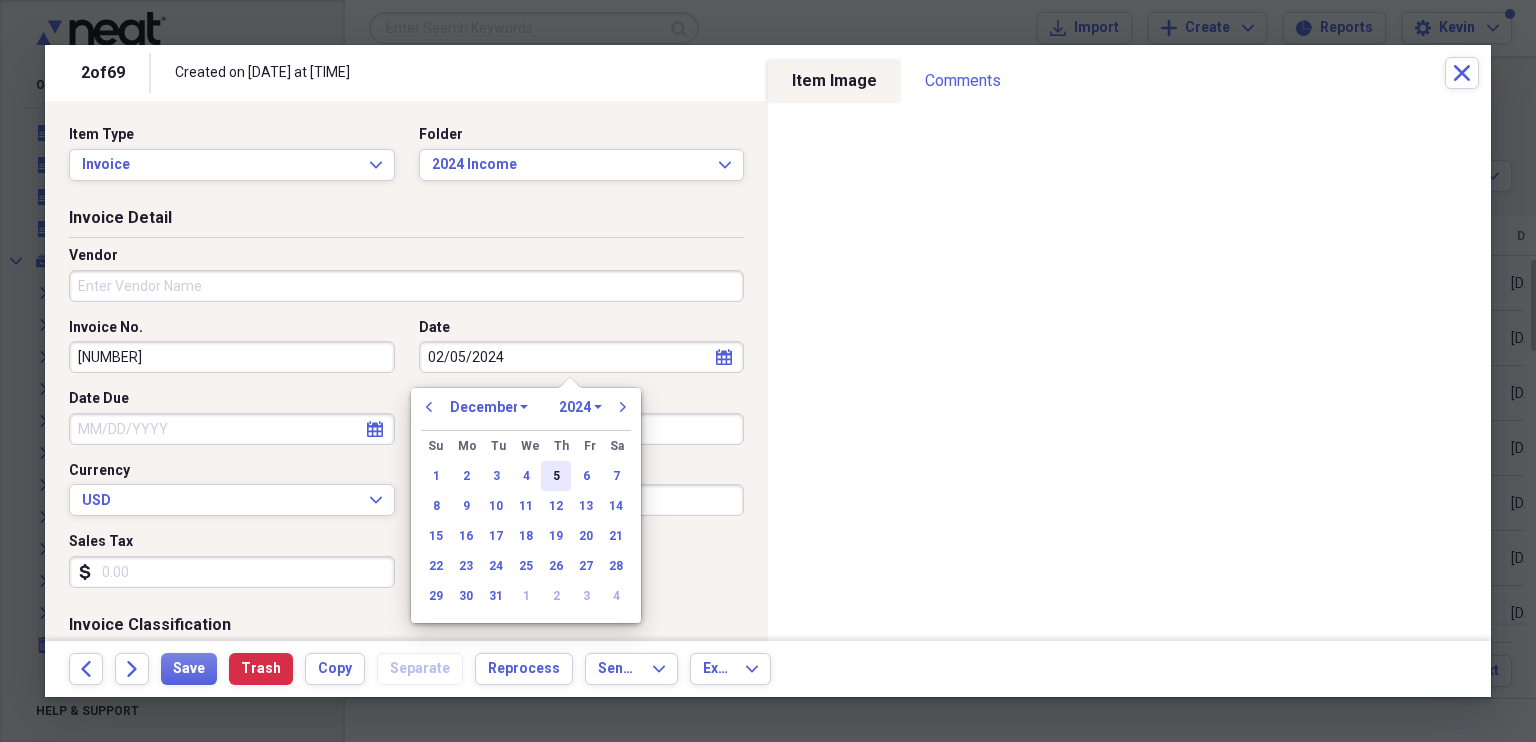 click on "5" at bounding box center (556, 476) 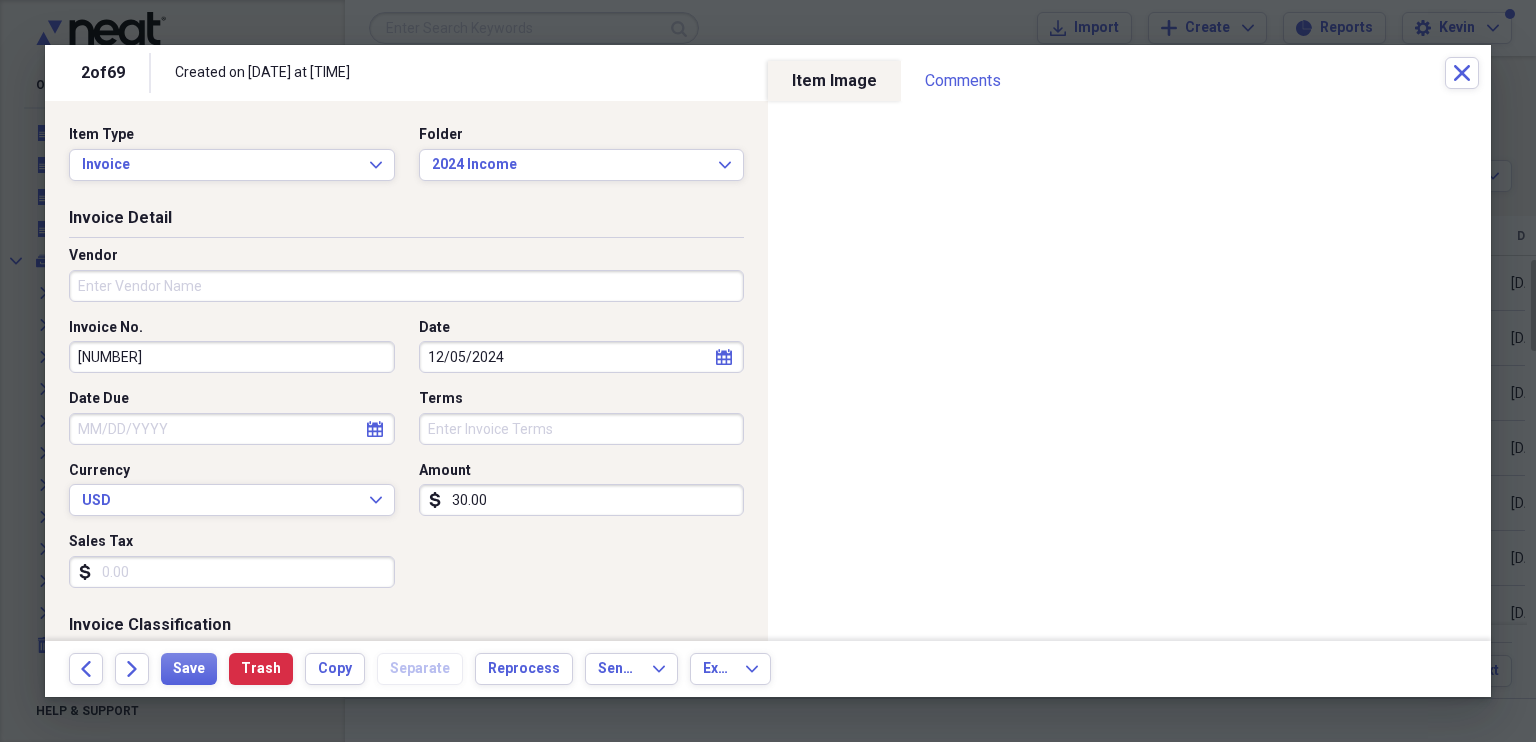 type on "12/05/2024" 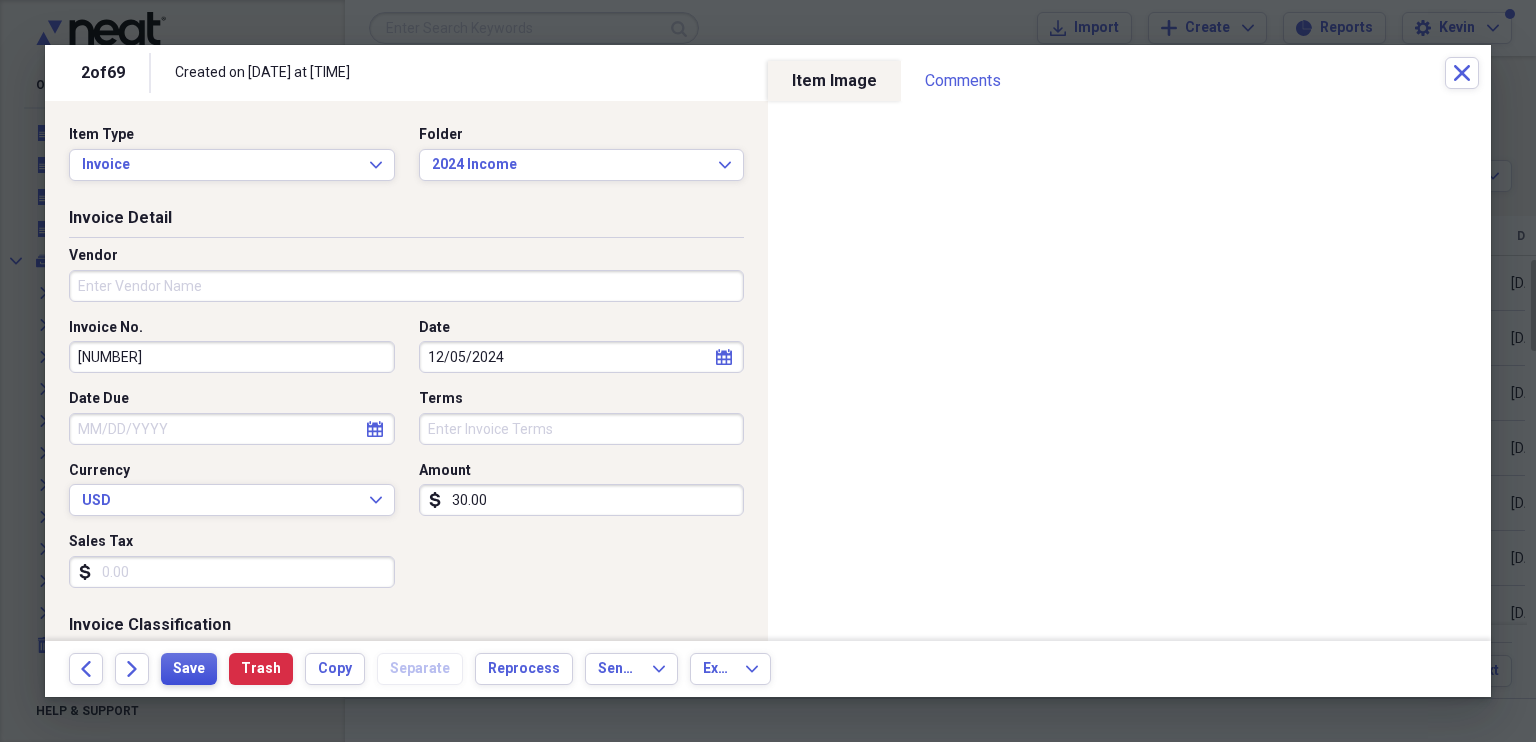 click on "Save" at bounding box center (189, 669) 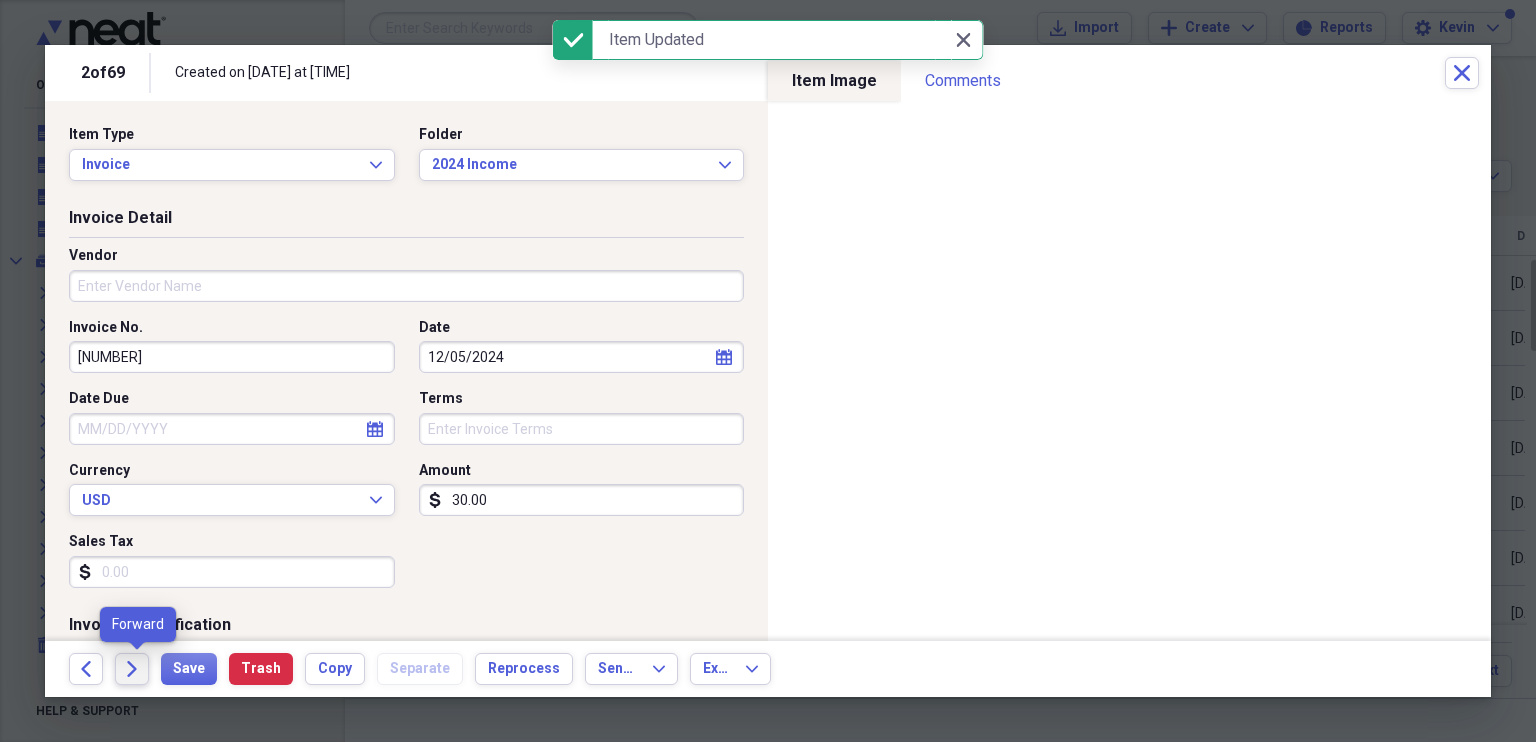 click on "Forward" 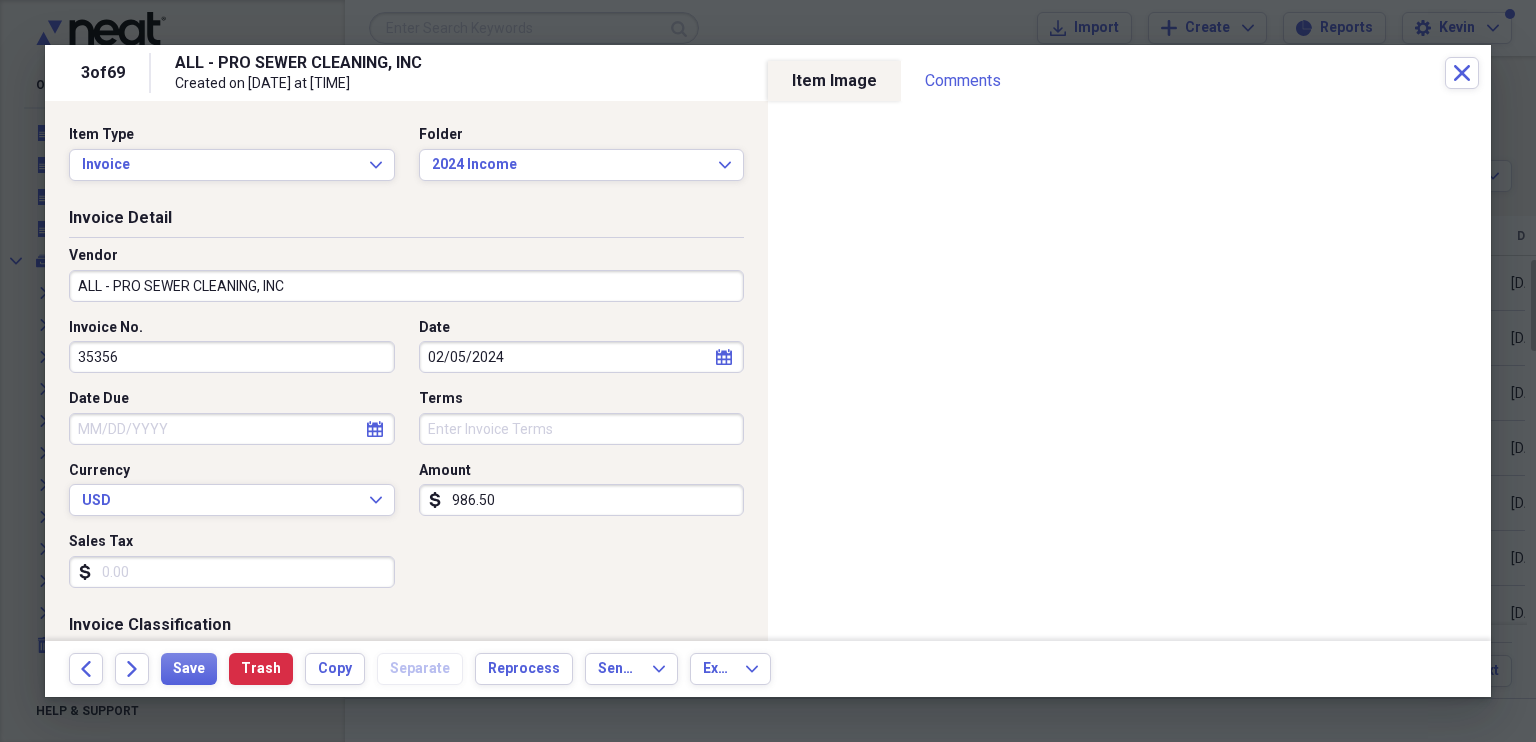 type 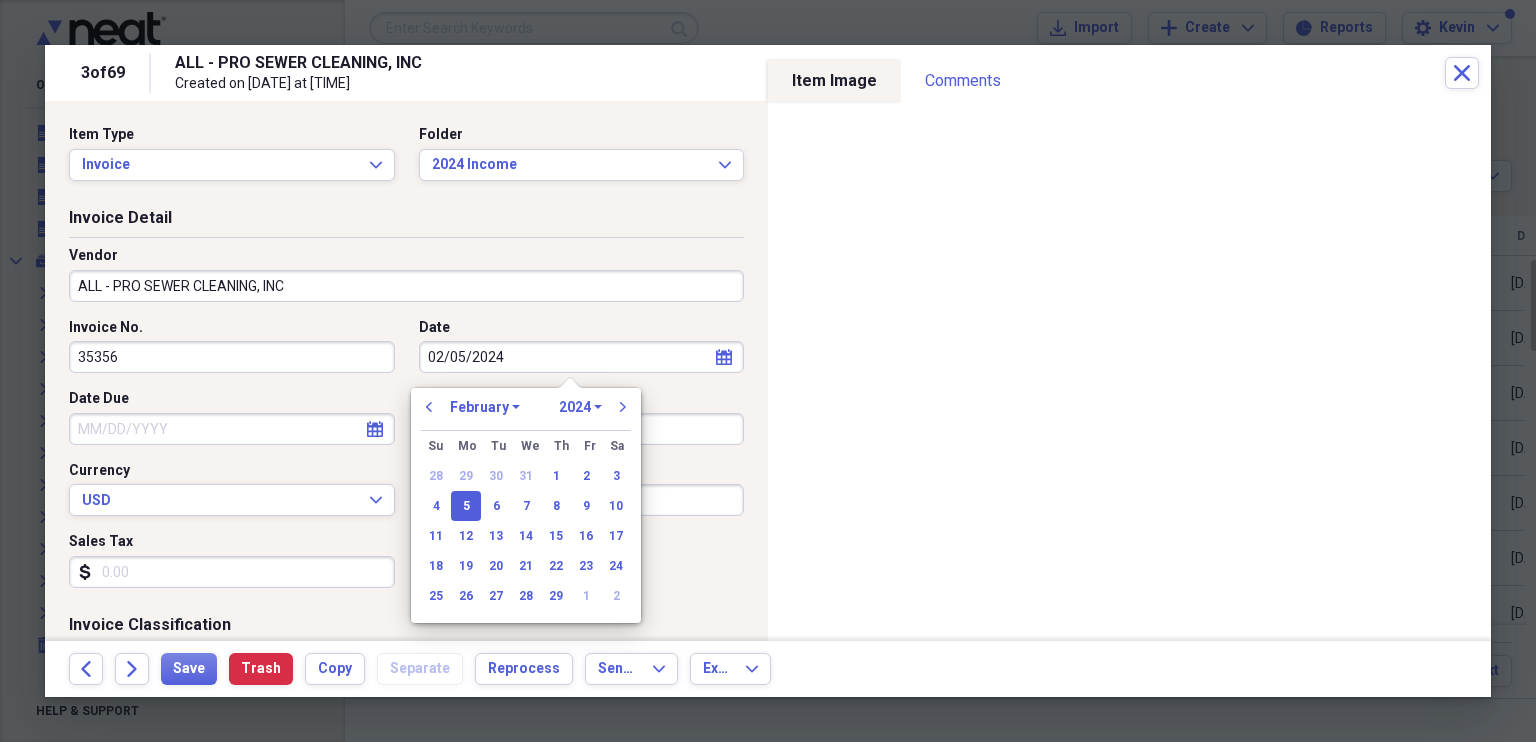 click on "02/05/2024" at bounding box center [582, 357] 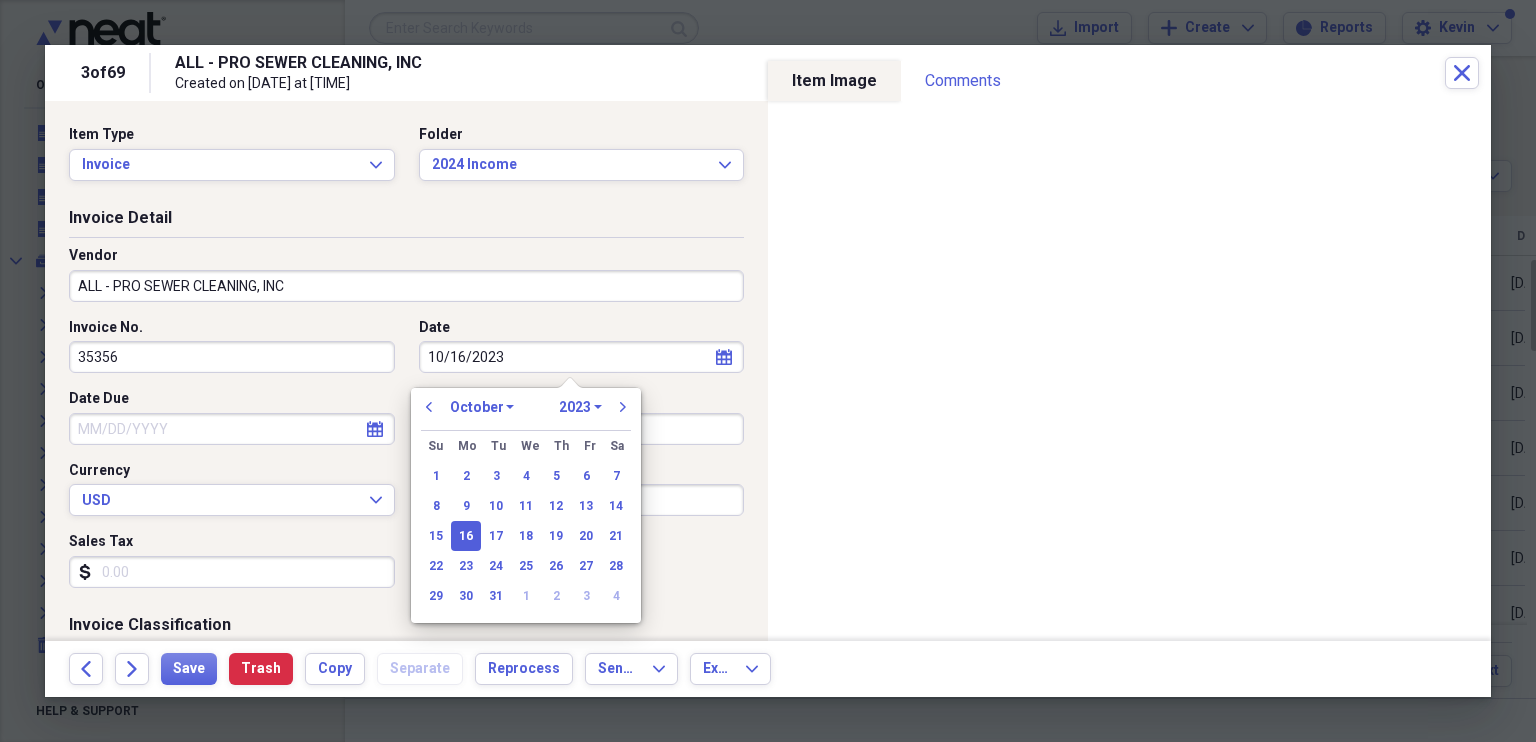 click on "16" at bounding box center [466, 536] 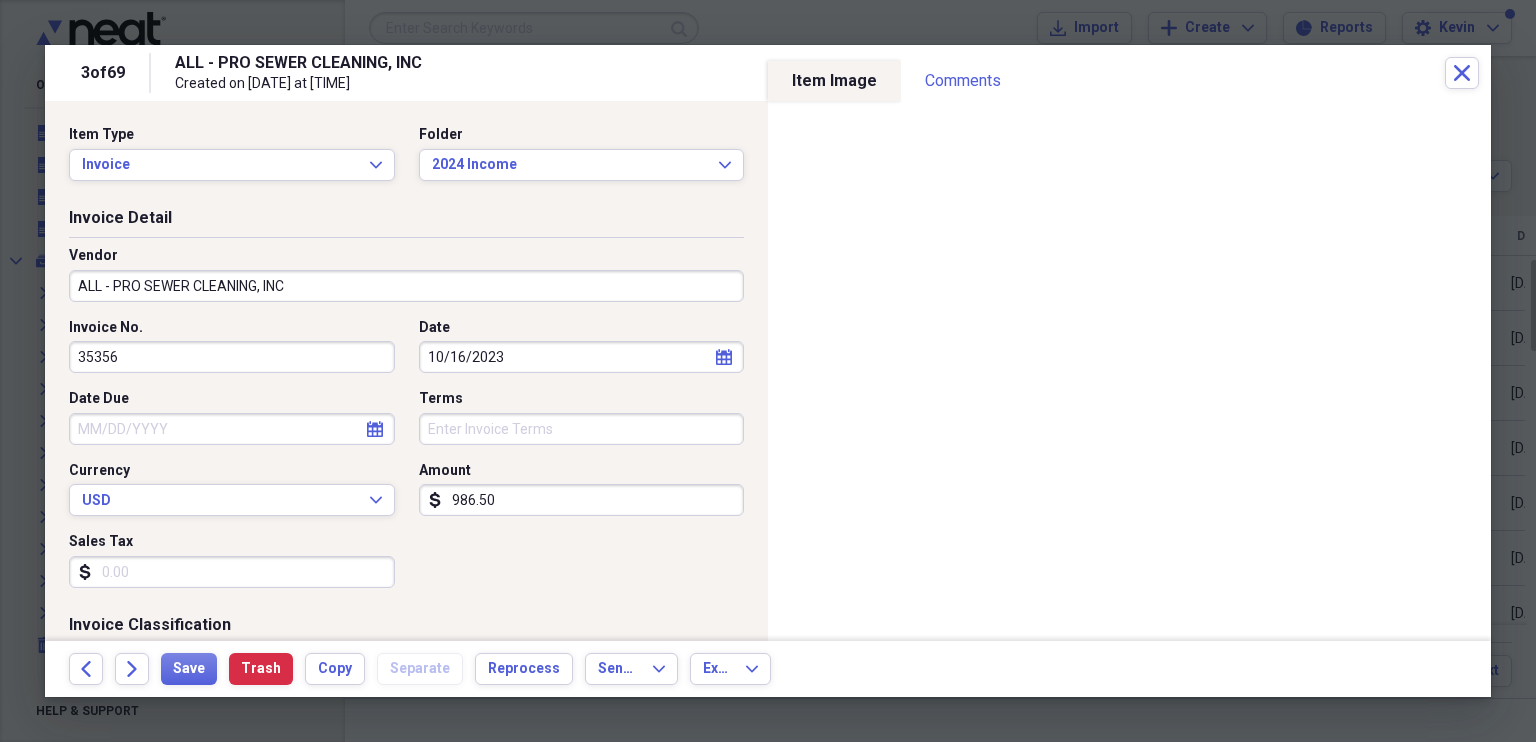 drag, startPoint x: 502, startPoint y: 355, endPoint x: 340, endPoint y: 367, distance: 162.44383 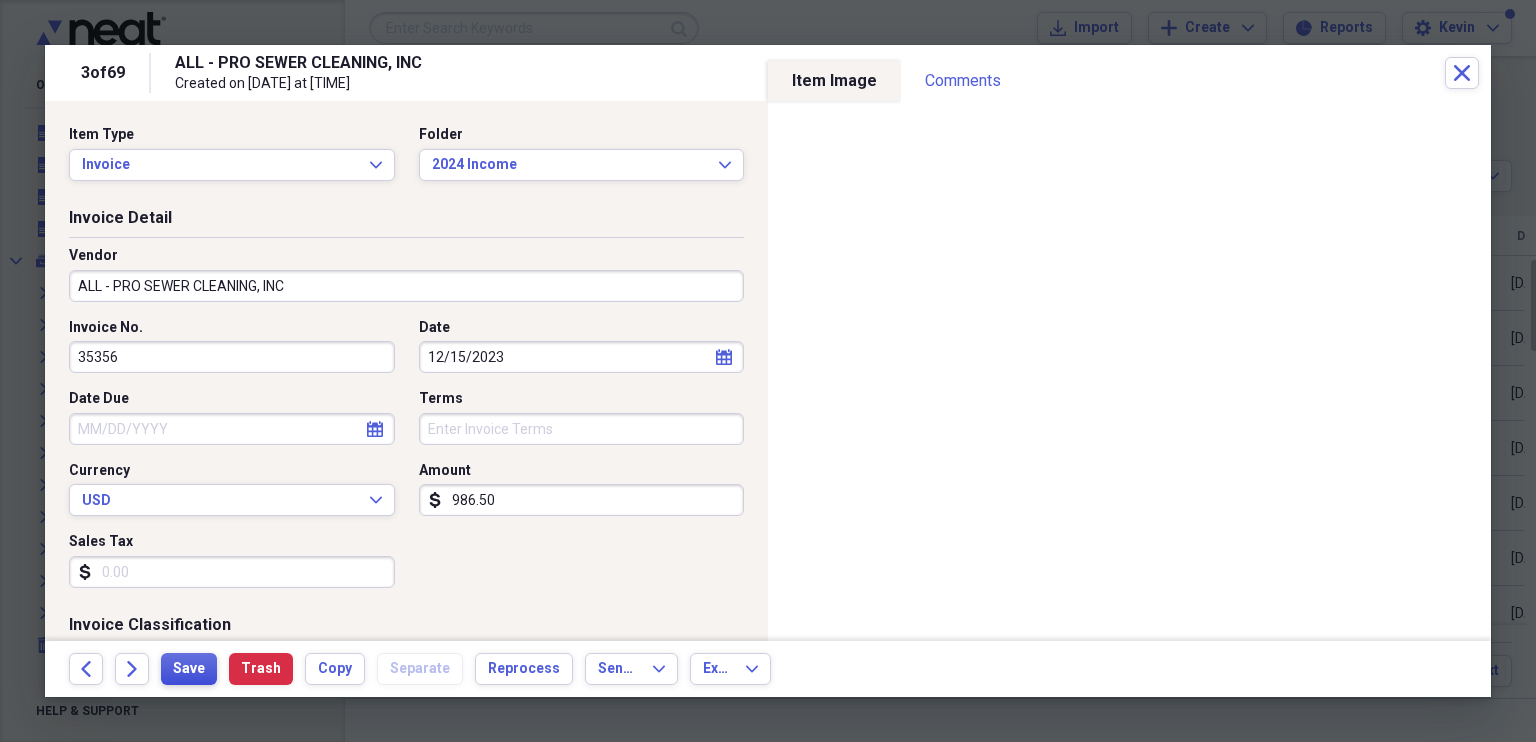 click on "Save" at bounding box center (189, 669) 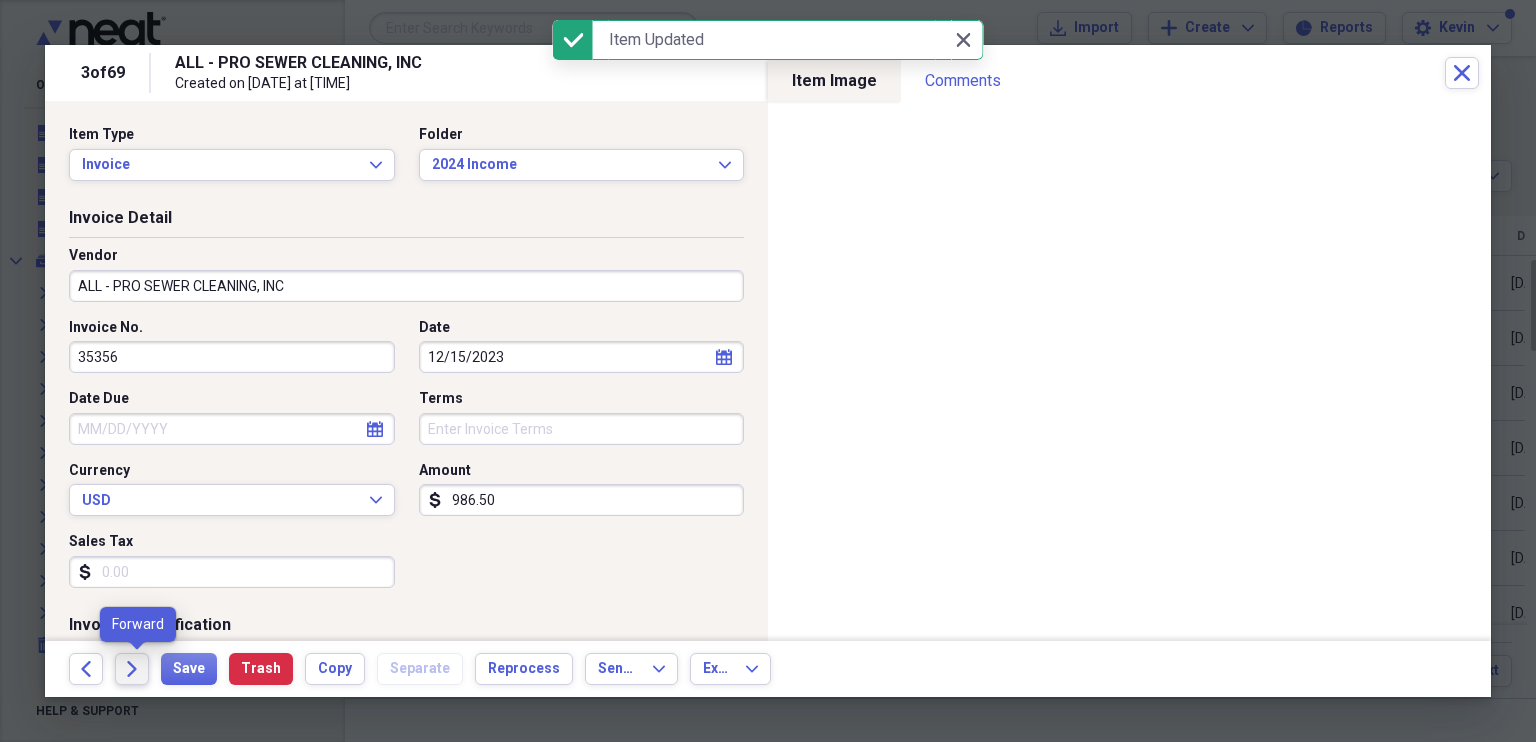 click on "Forward" 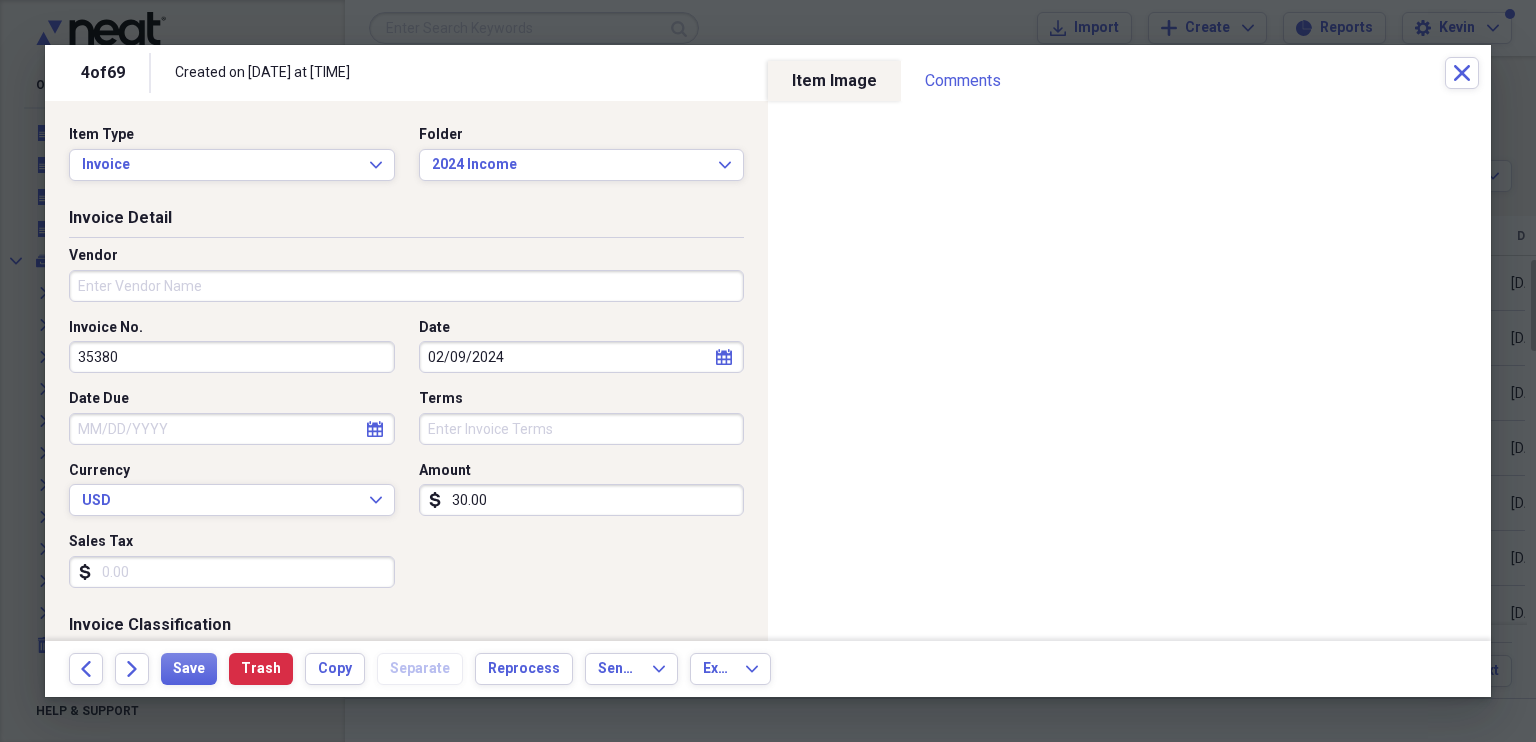 click on "02/09/2024" at bounding box center [582, 357] 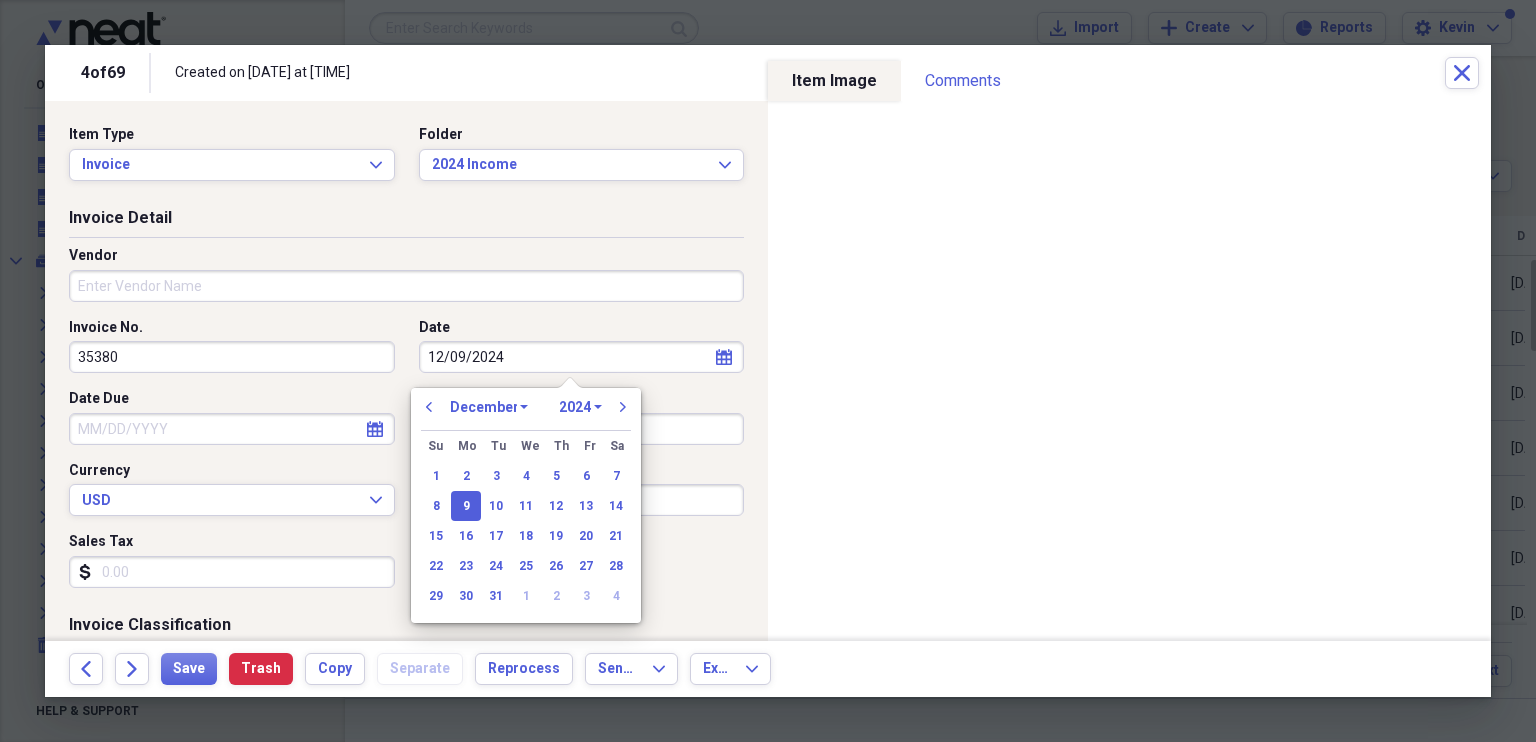 click on "9" at bounding box center (466, 506) 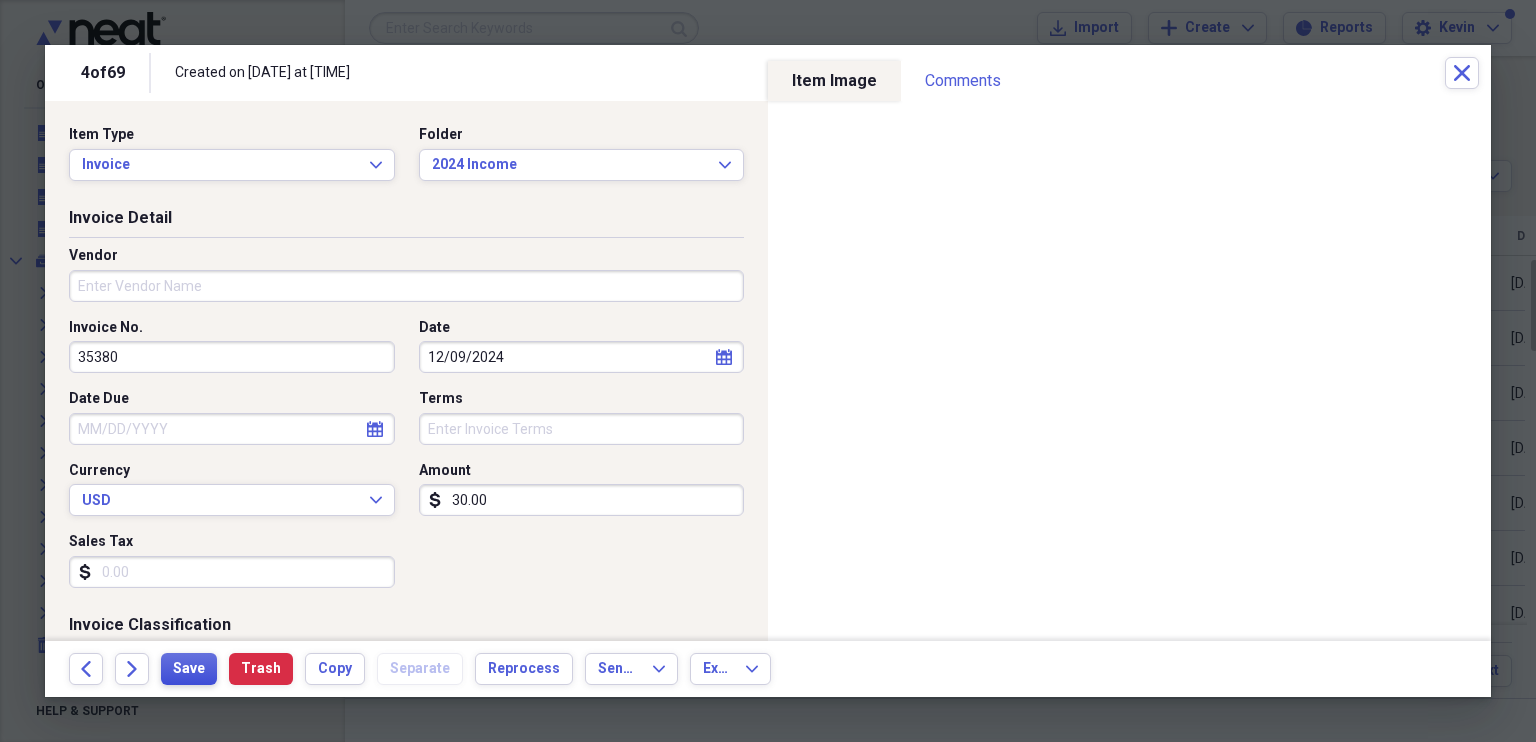 click on "Save" at bounding box center [189, 669] 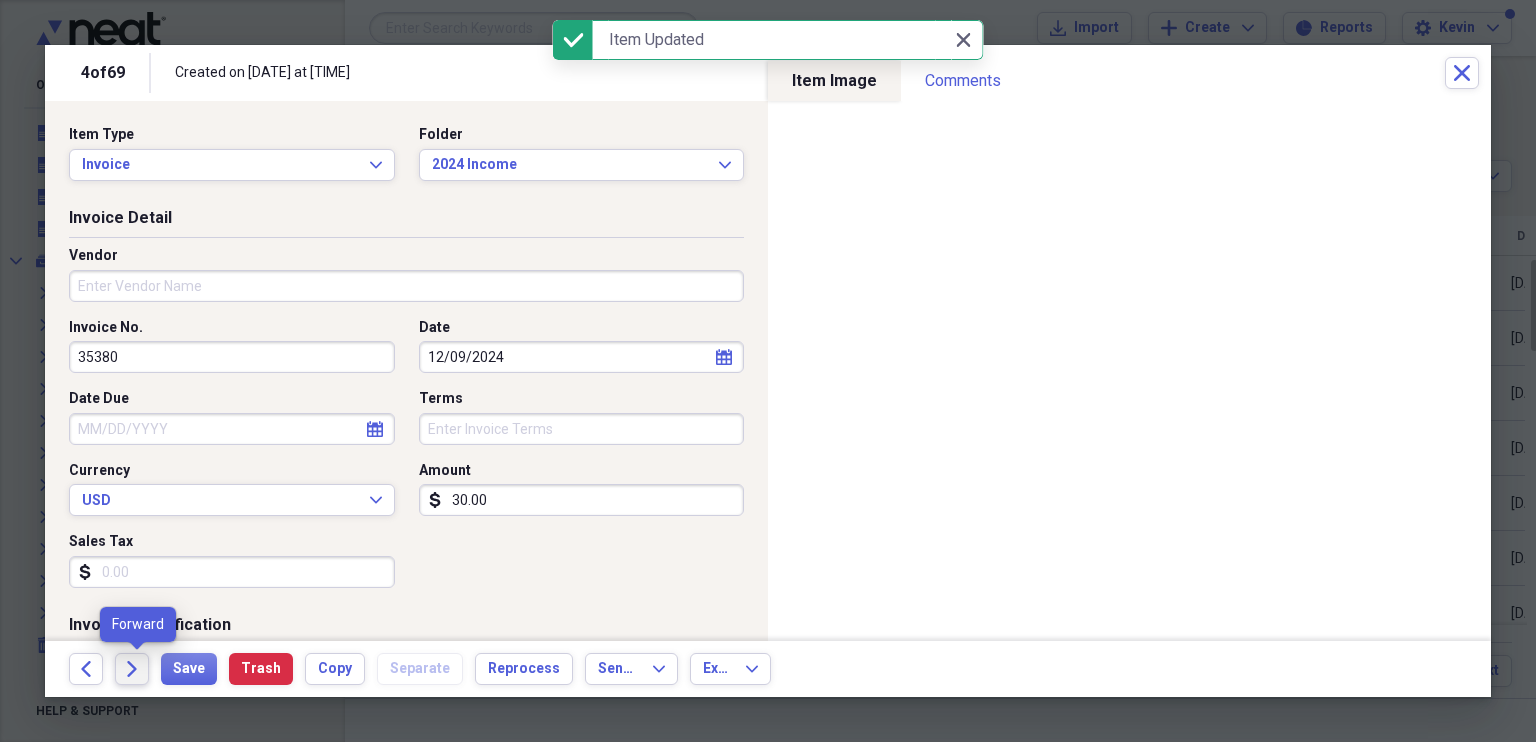 click on "Forward" 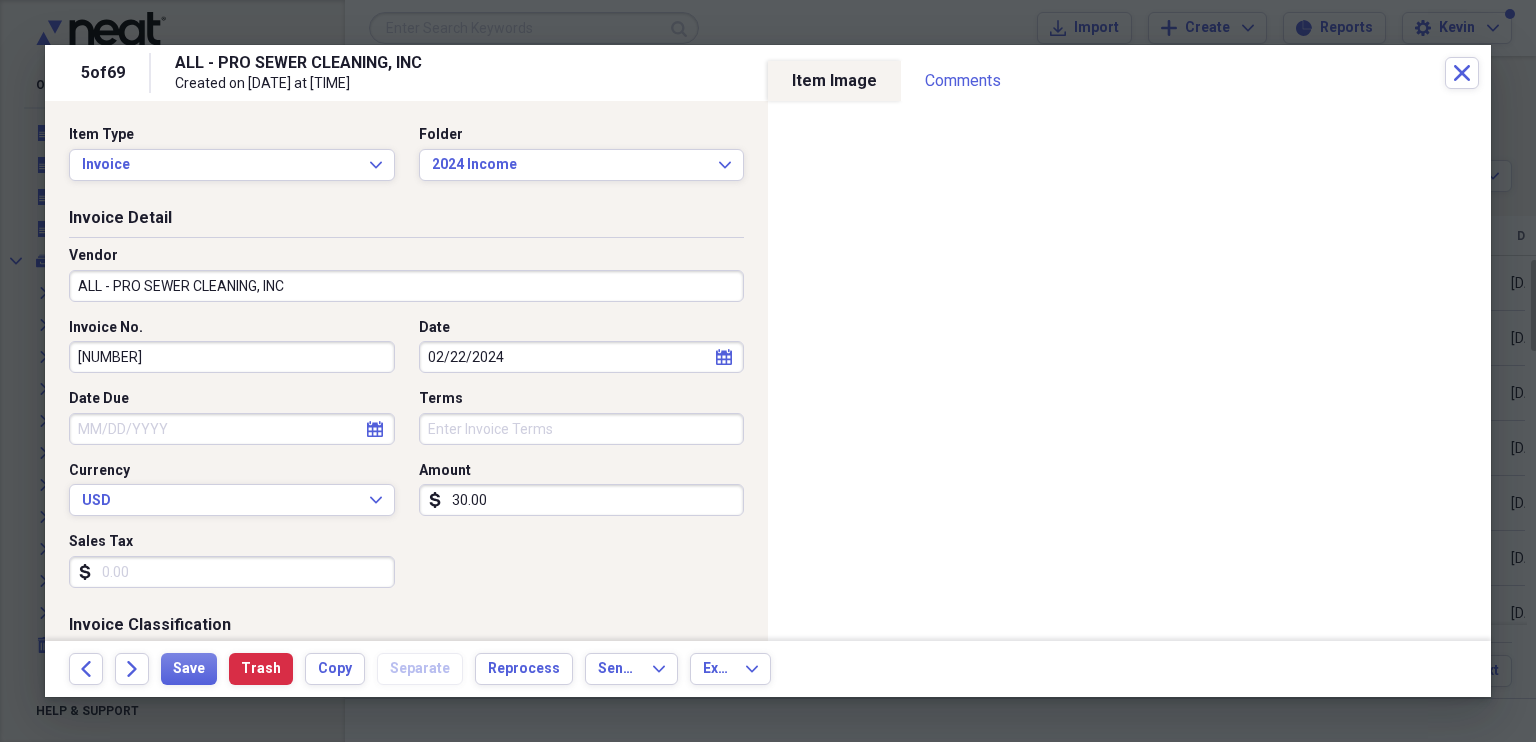 click on "02/22/2024" at bounding box center (582, 357) 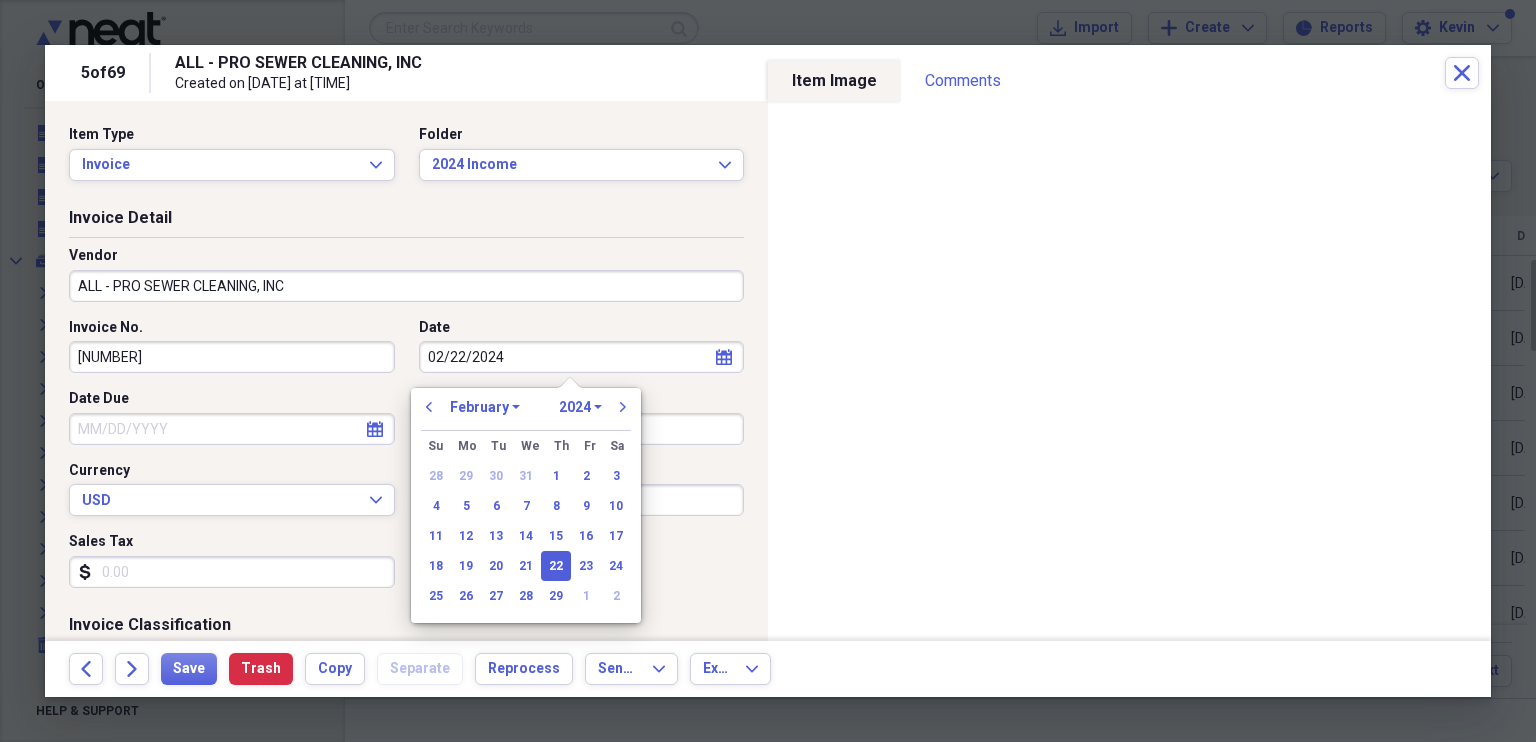click on "January February March April May June July August September October November December" at bounding box center (485, 407) 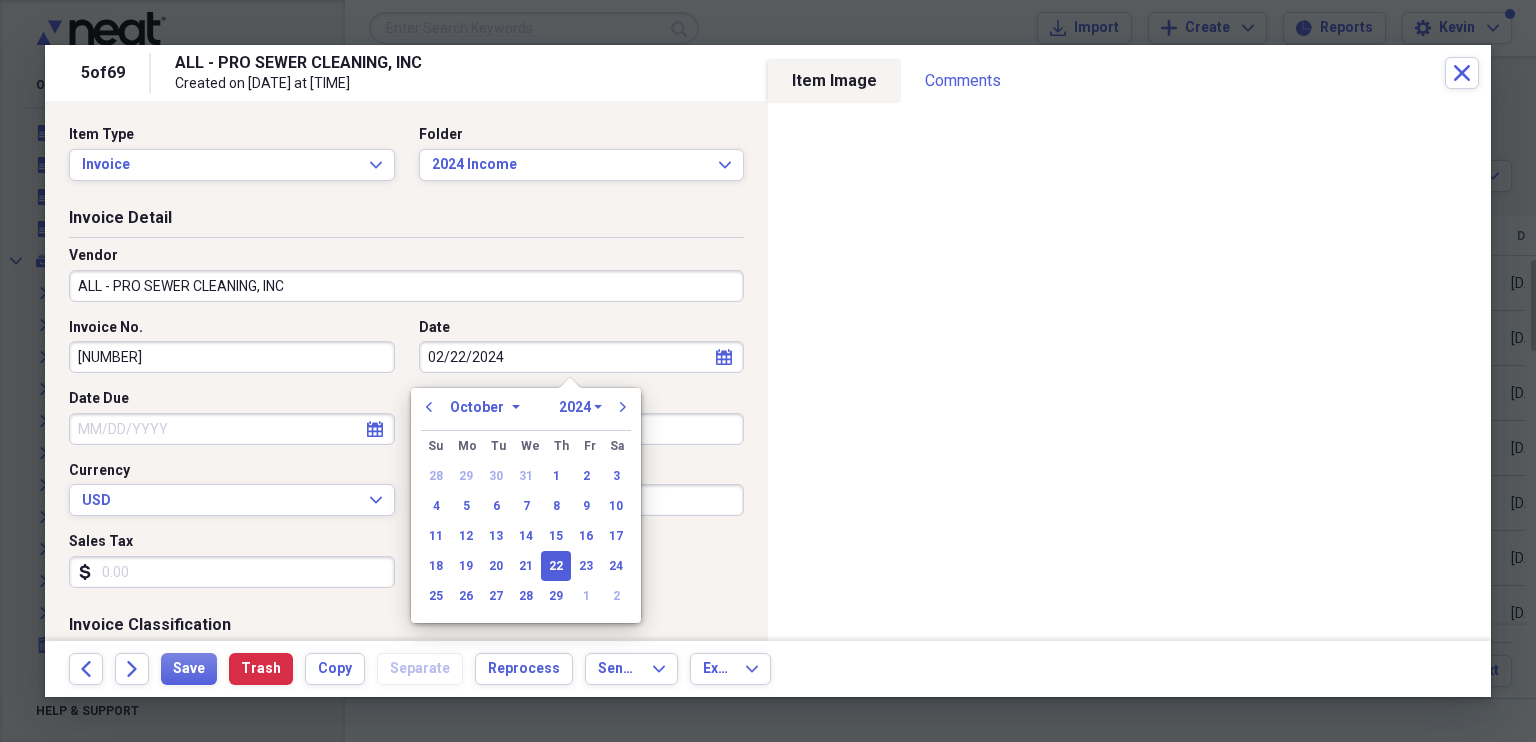 click on "January February March April May June July August September October November December" at bounding box center [485, 407] 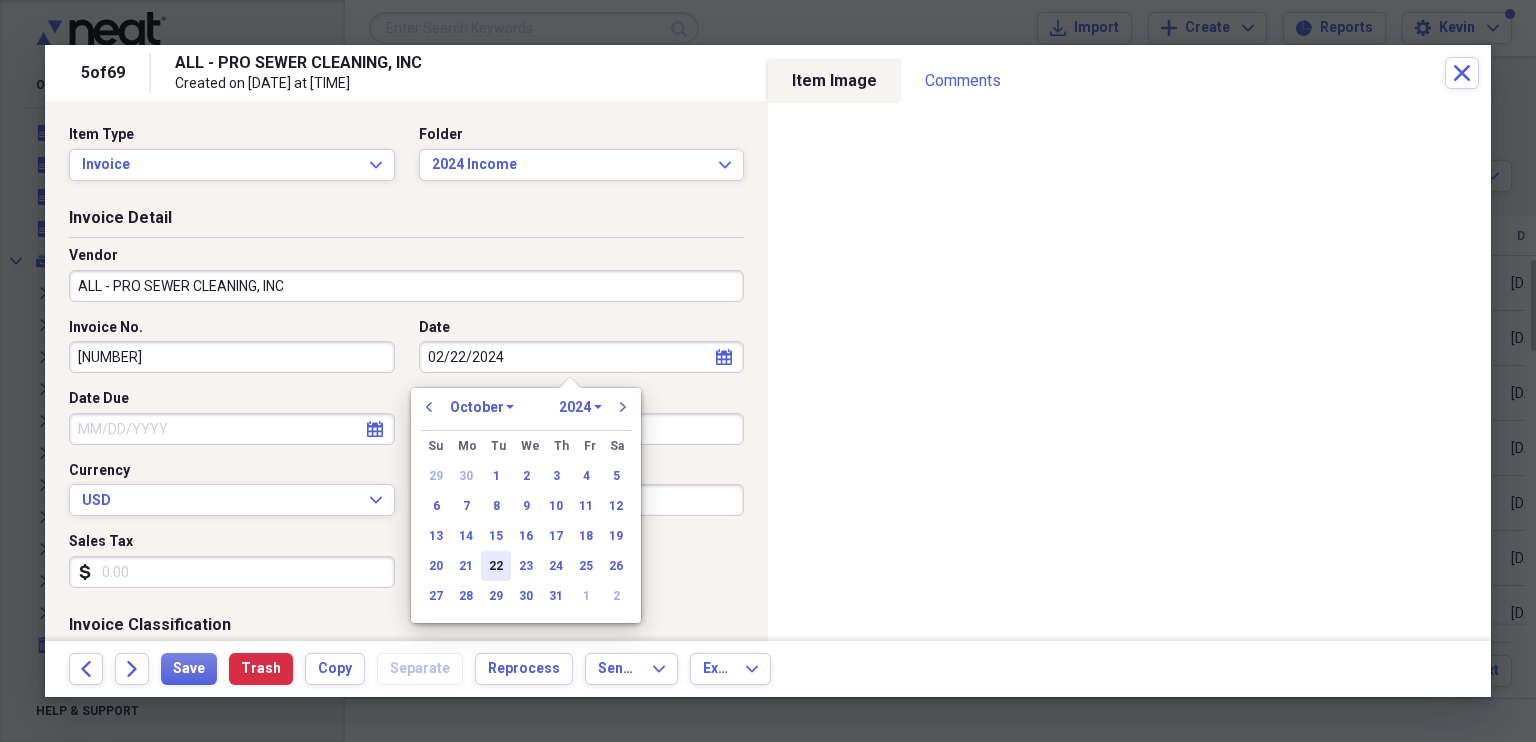 click on "22" at bounding box center (496, 566) 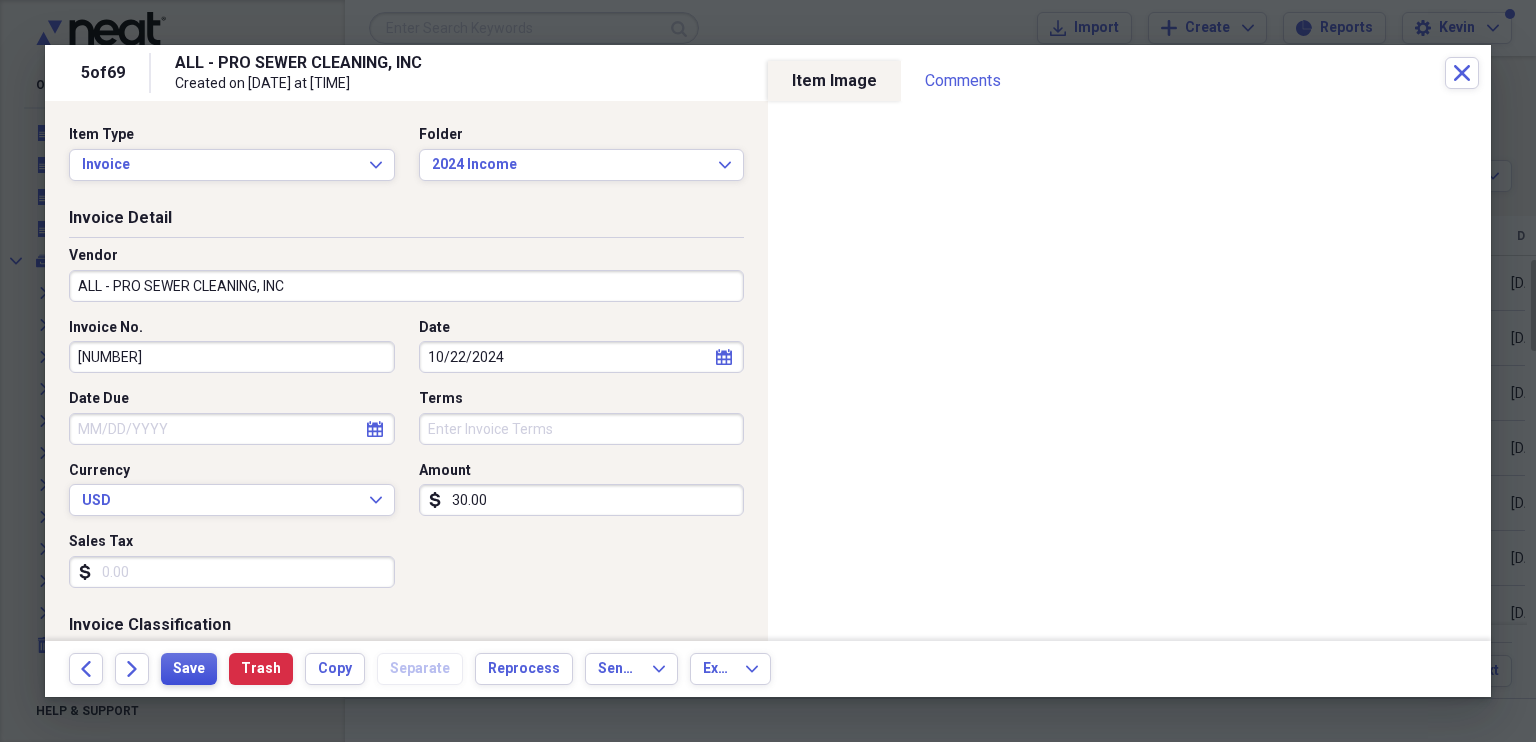 click on "Save" at bounding box center [189, 669] 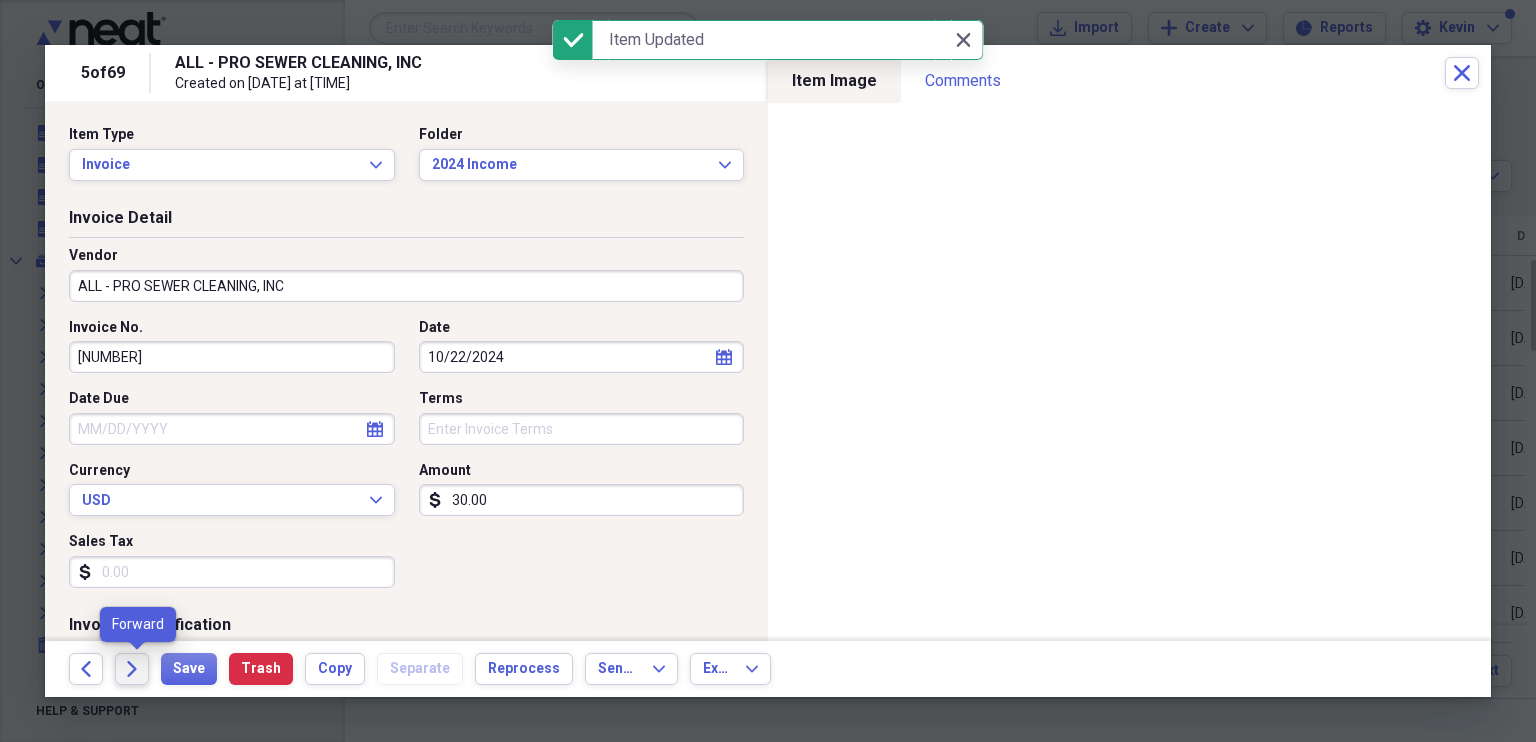 click 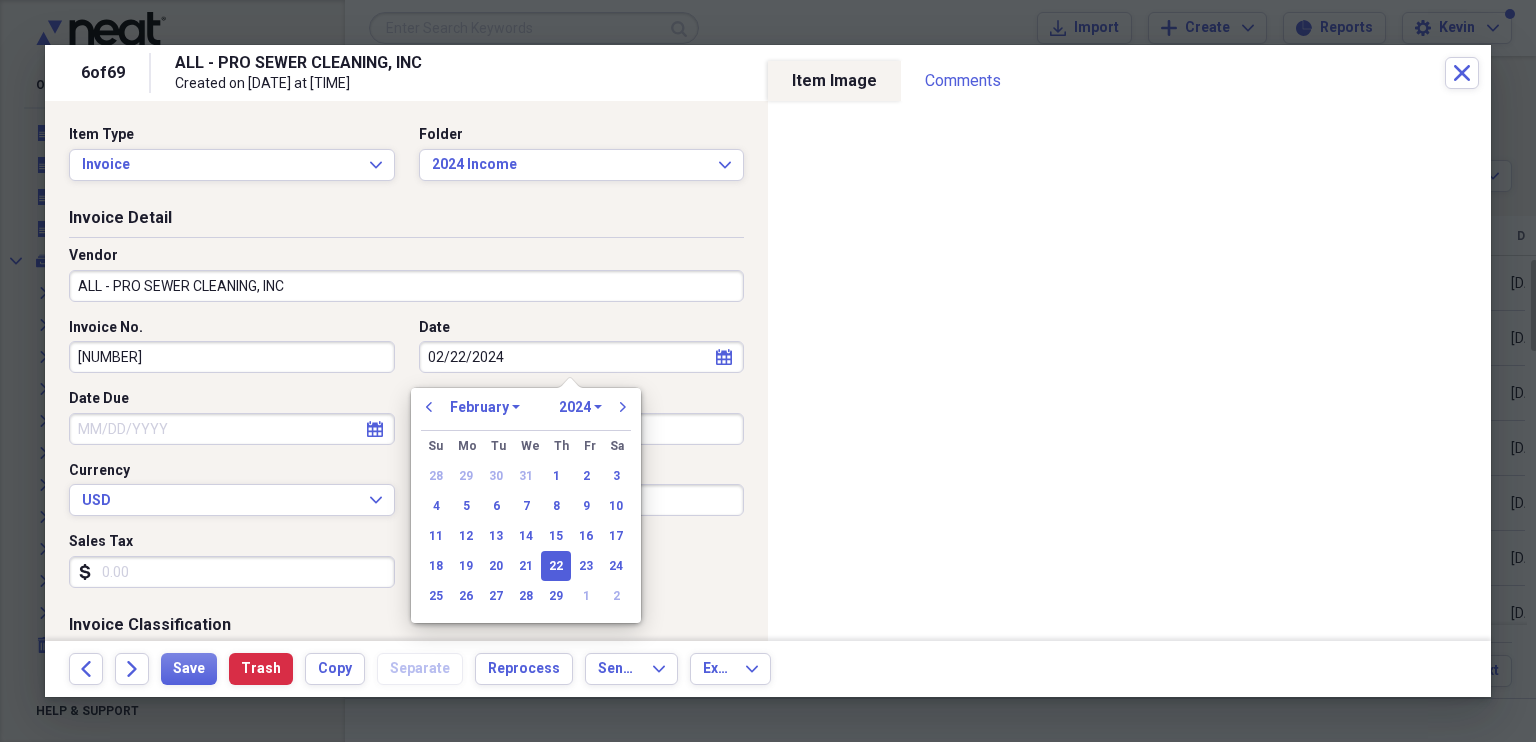 click on "02/22/2024" at bounding box center (582, 357) 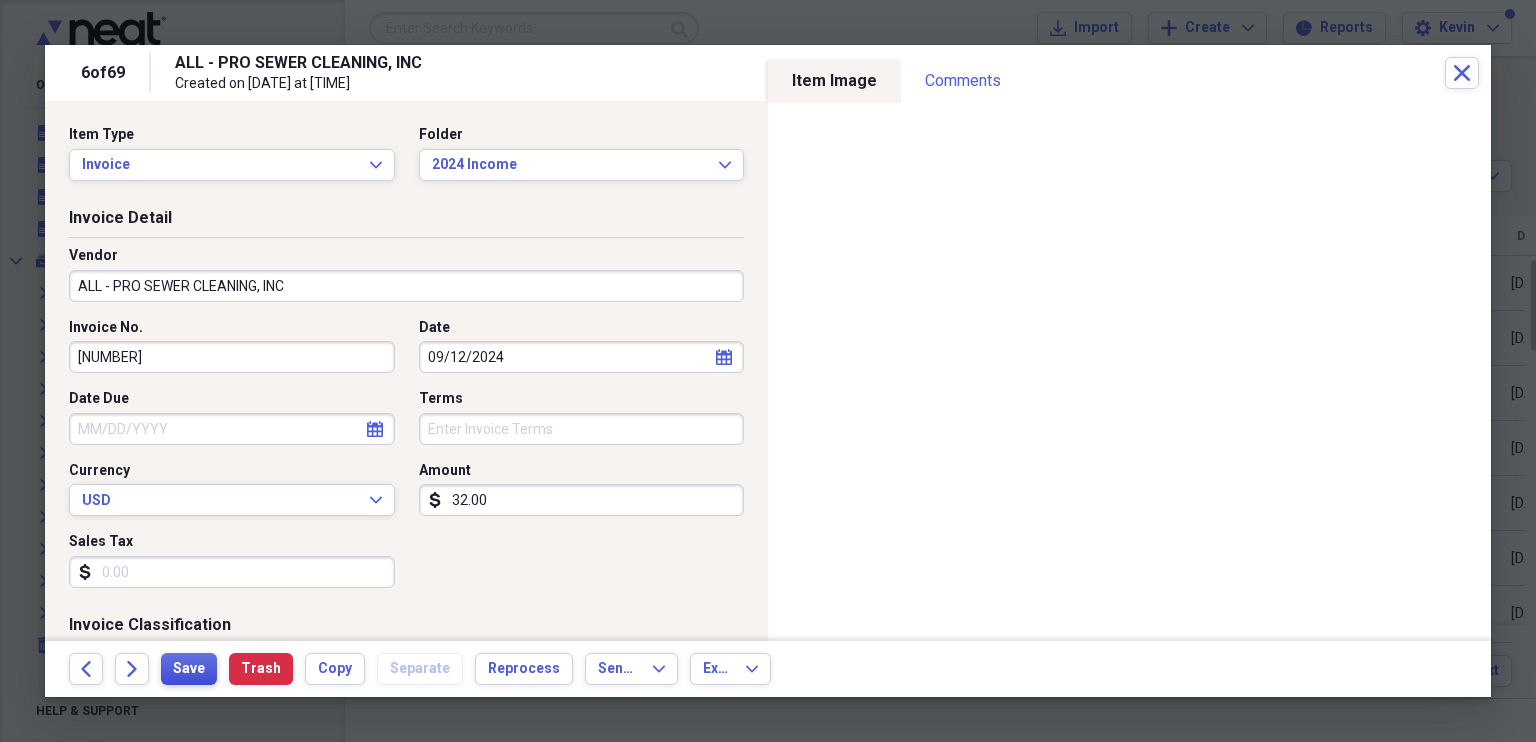 click on "Save" at bounding box center [189, 669] 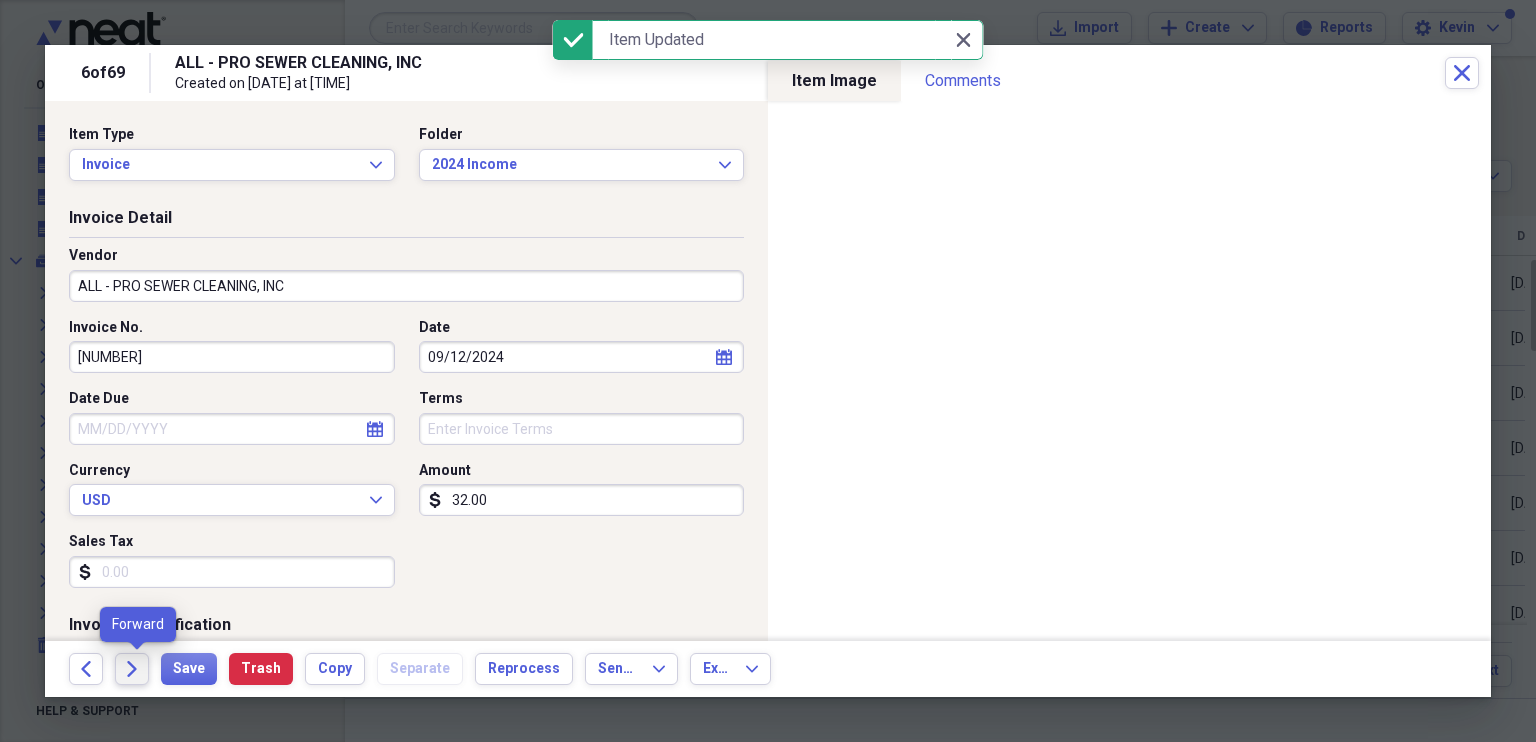 click 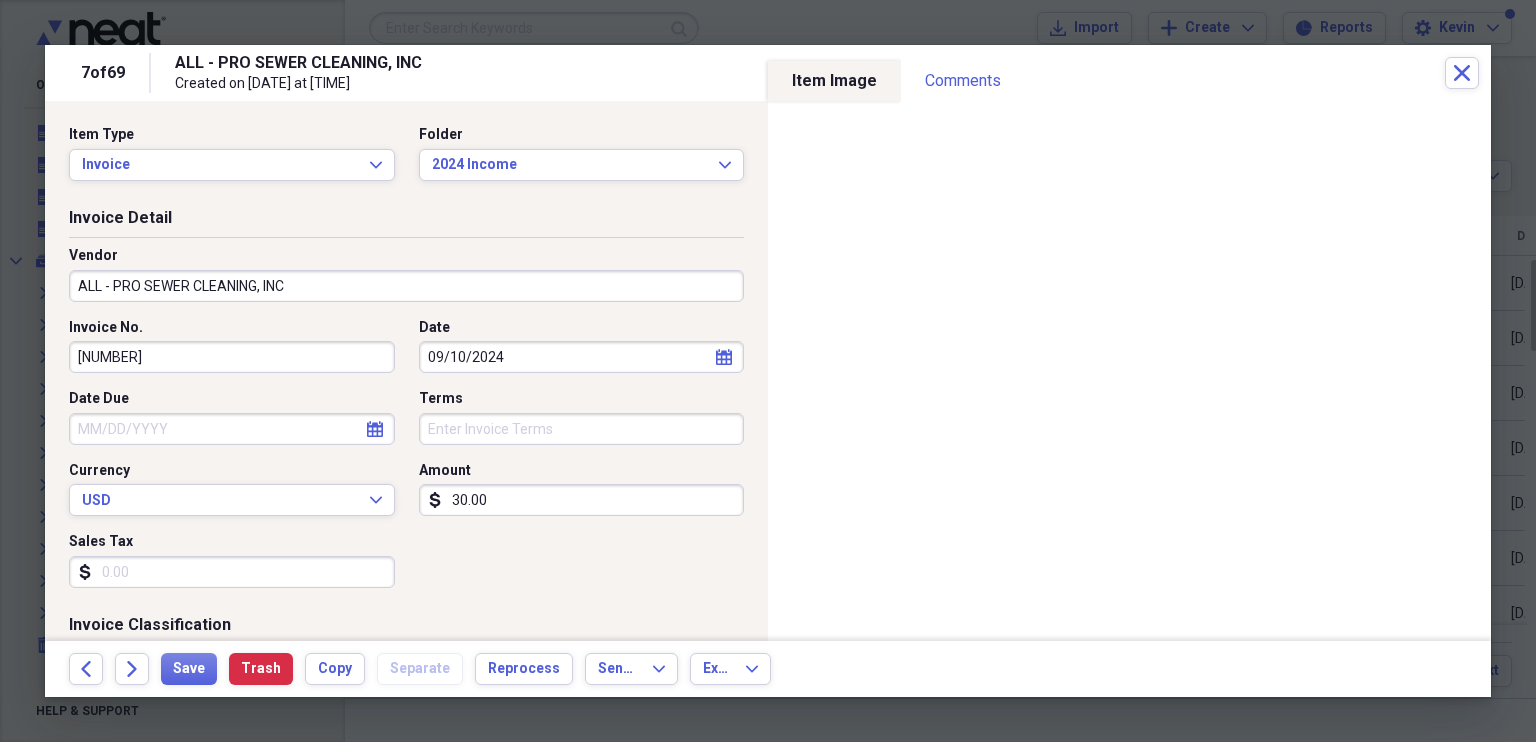click on "09/10/2024" at bounding box center [582, 357] 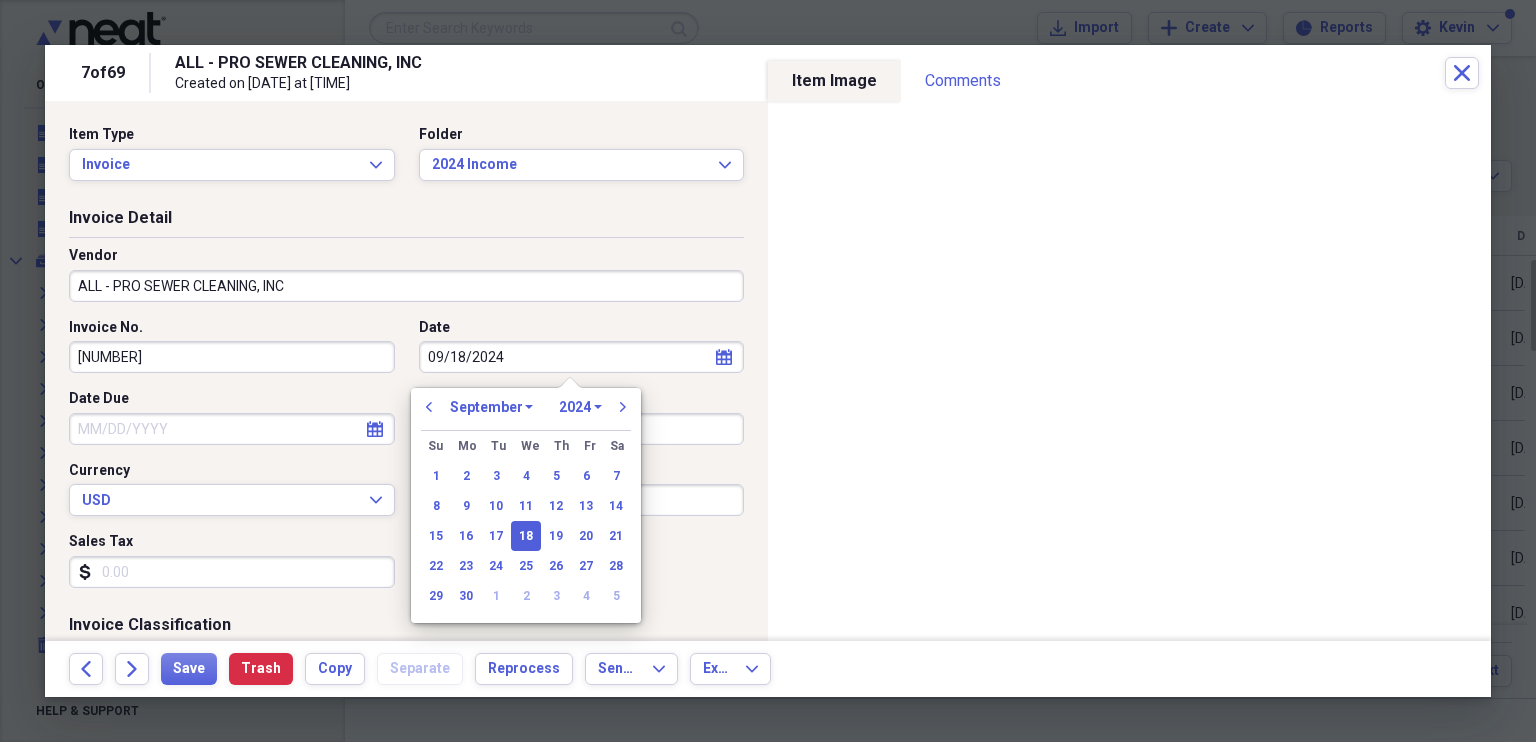 click on "18" at bounding box center (526, 536) 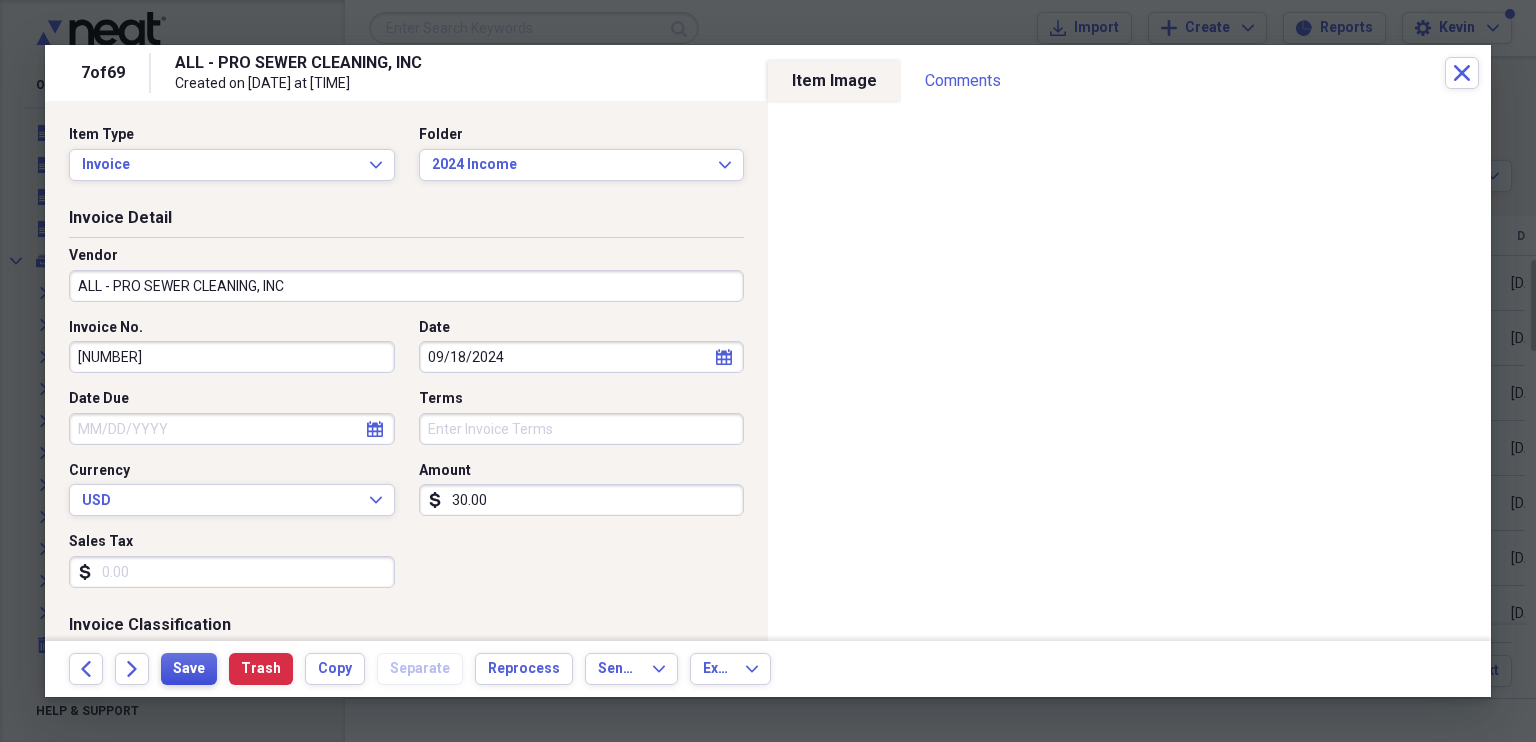 click on "Save" at bounding box center (189, 669) 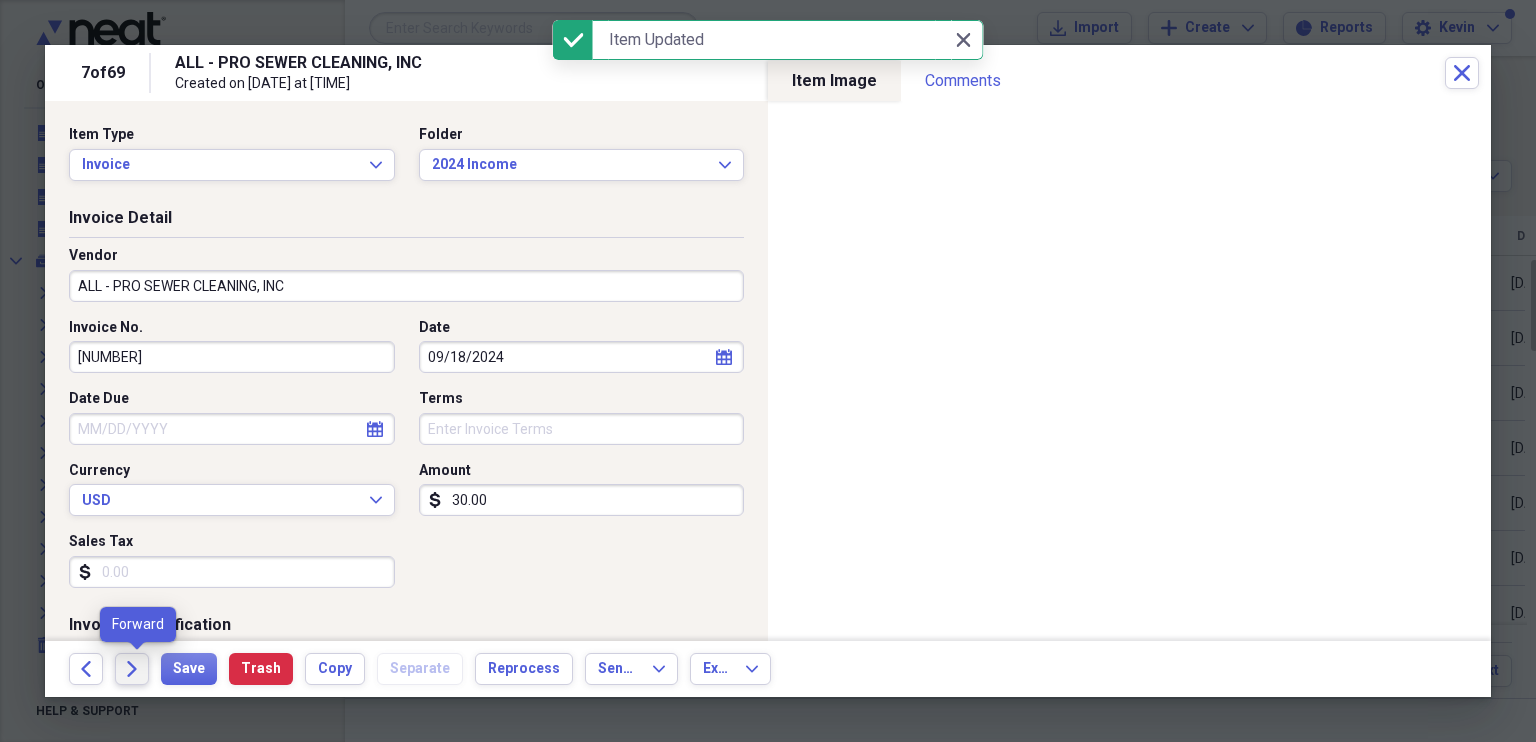 click on "Forward" at bounding box center (132, 669) 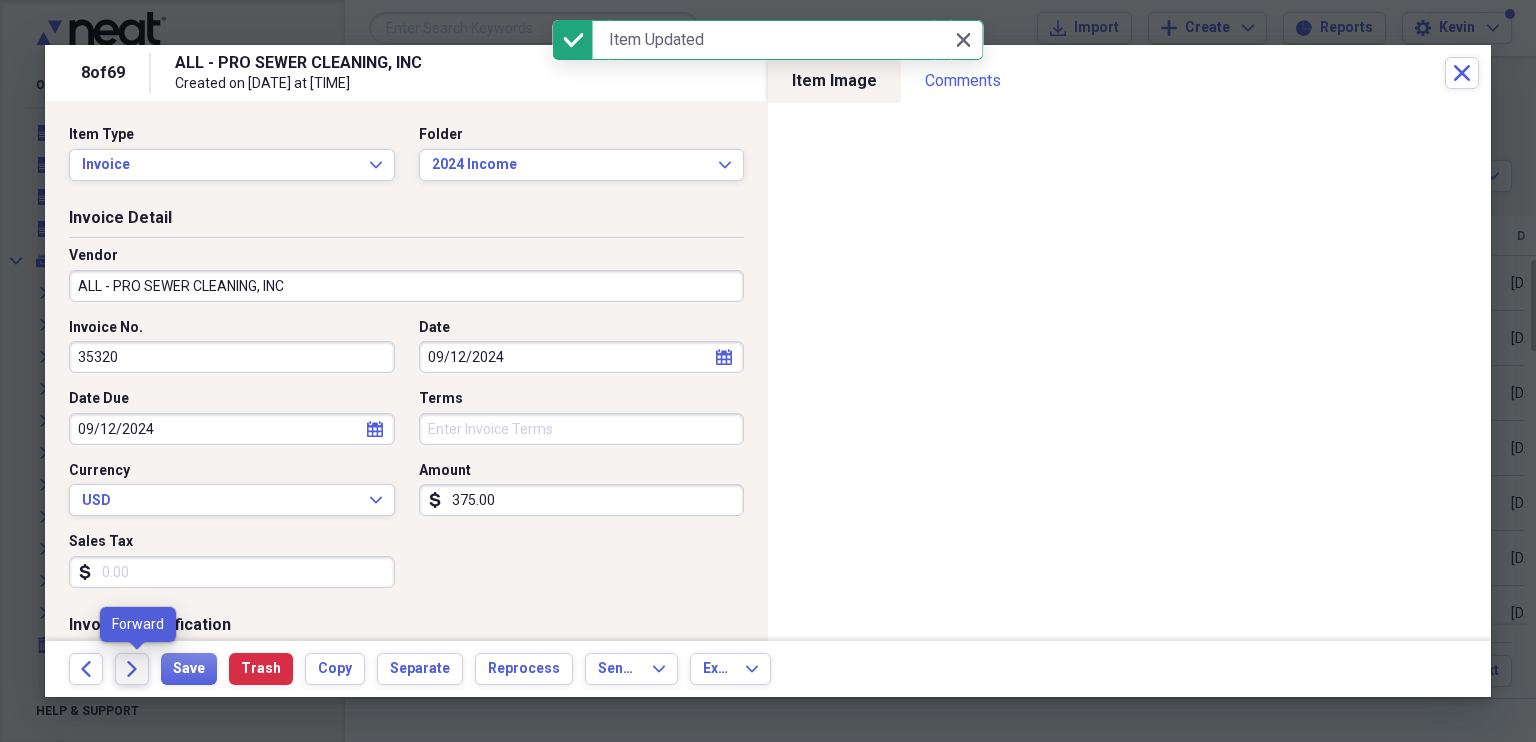 click 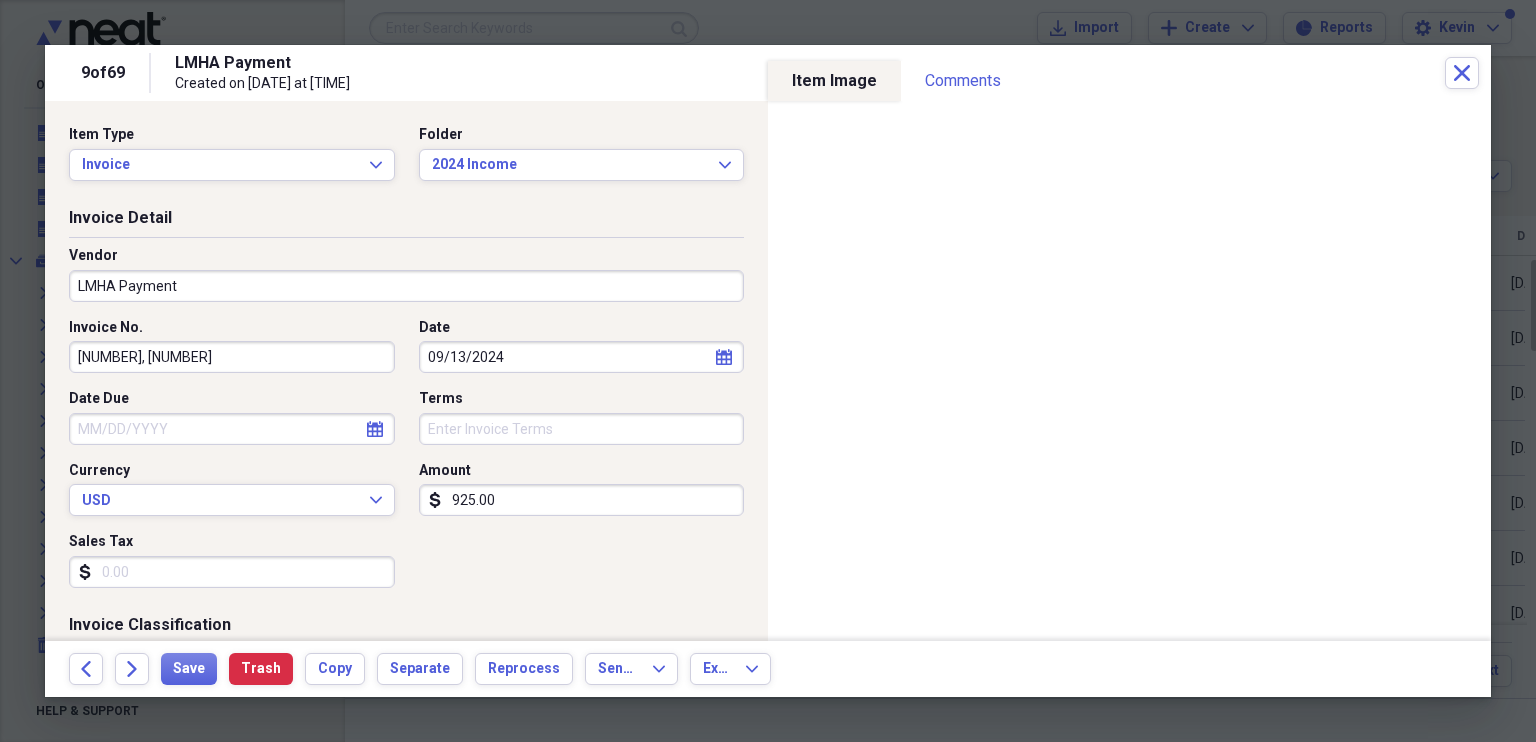 click on "09/13/2024" at bounding box center (582, 357) 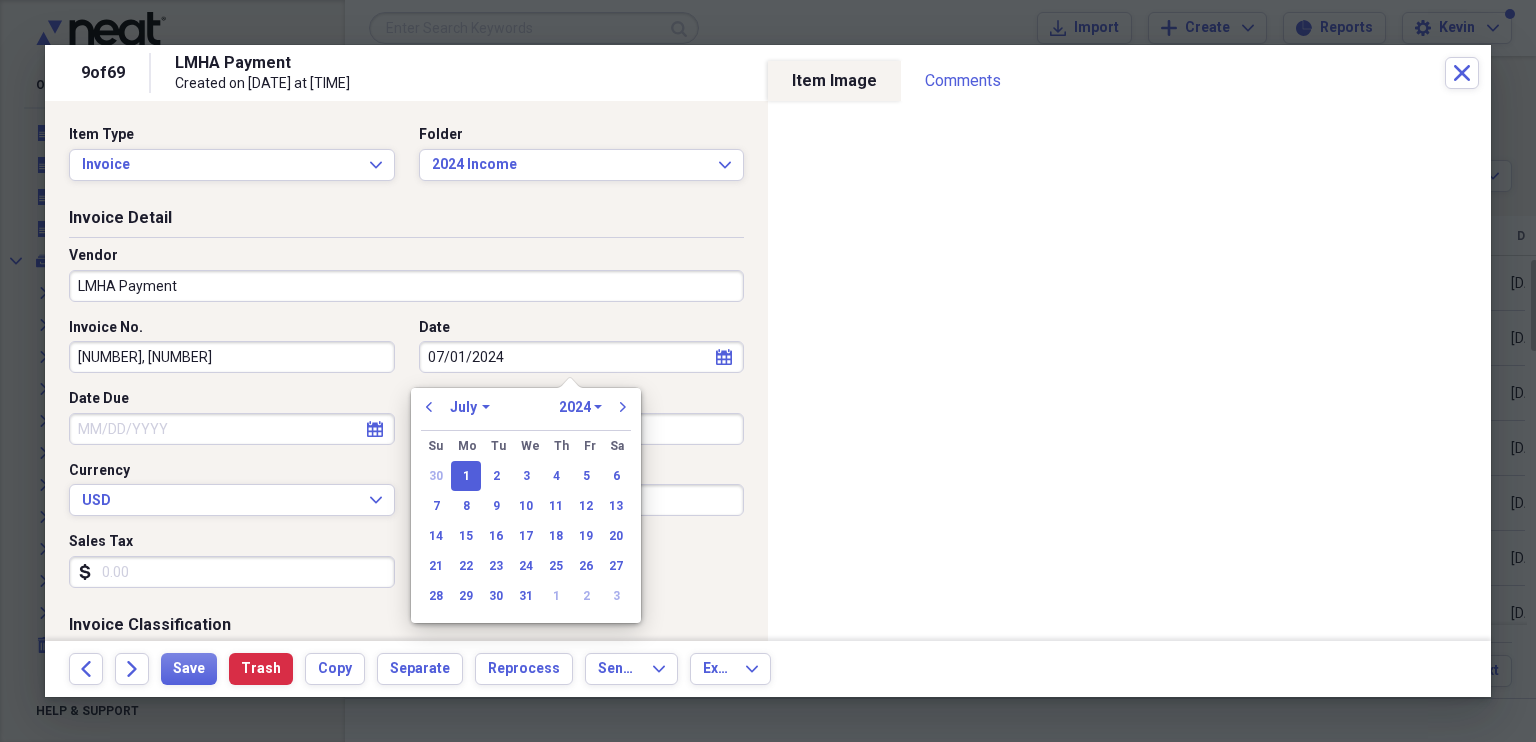 click on "1" at bounding box center (466, 476) 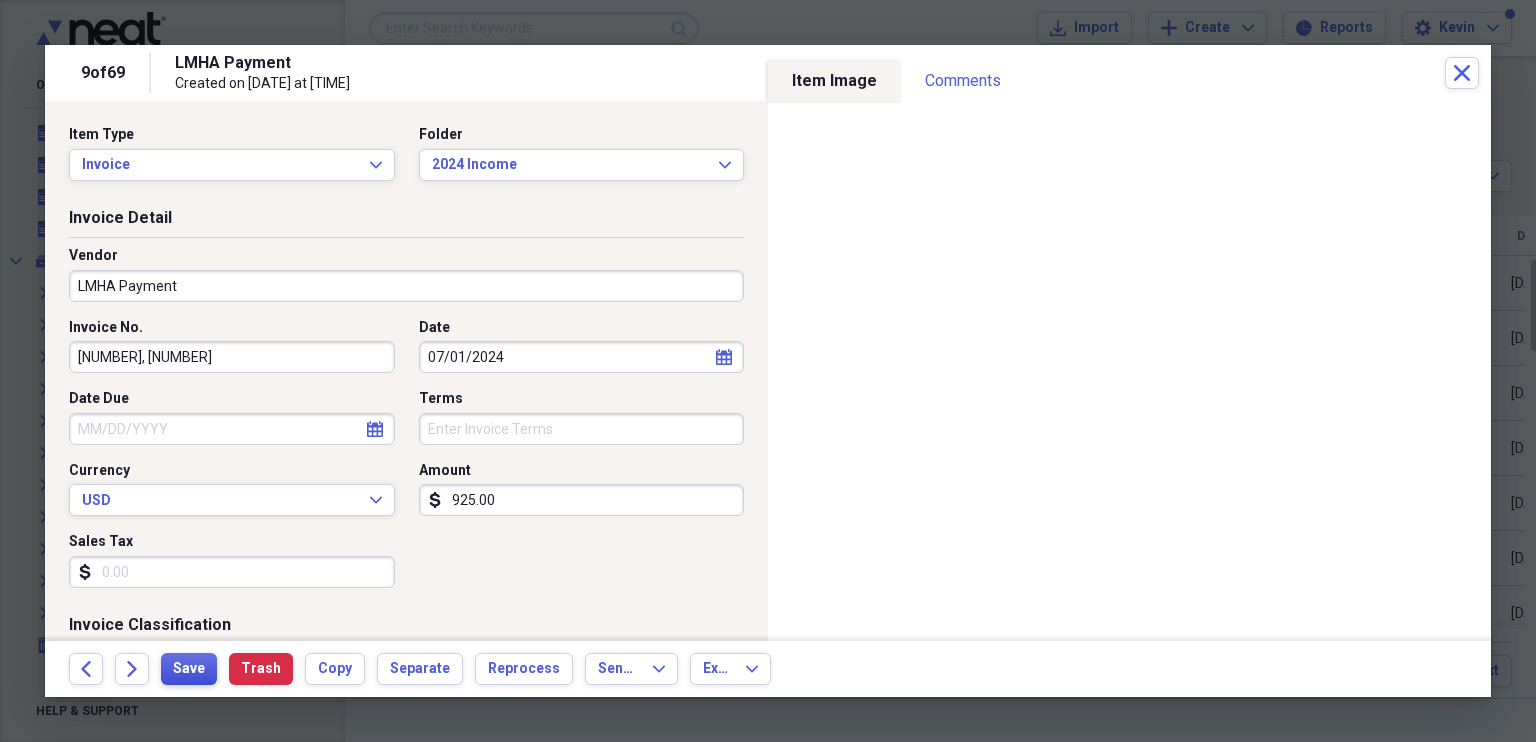 click on "Save" at bounding box center (189, 669) 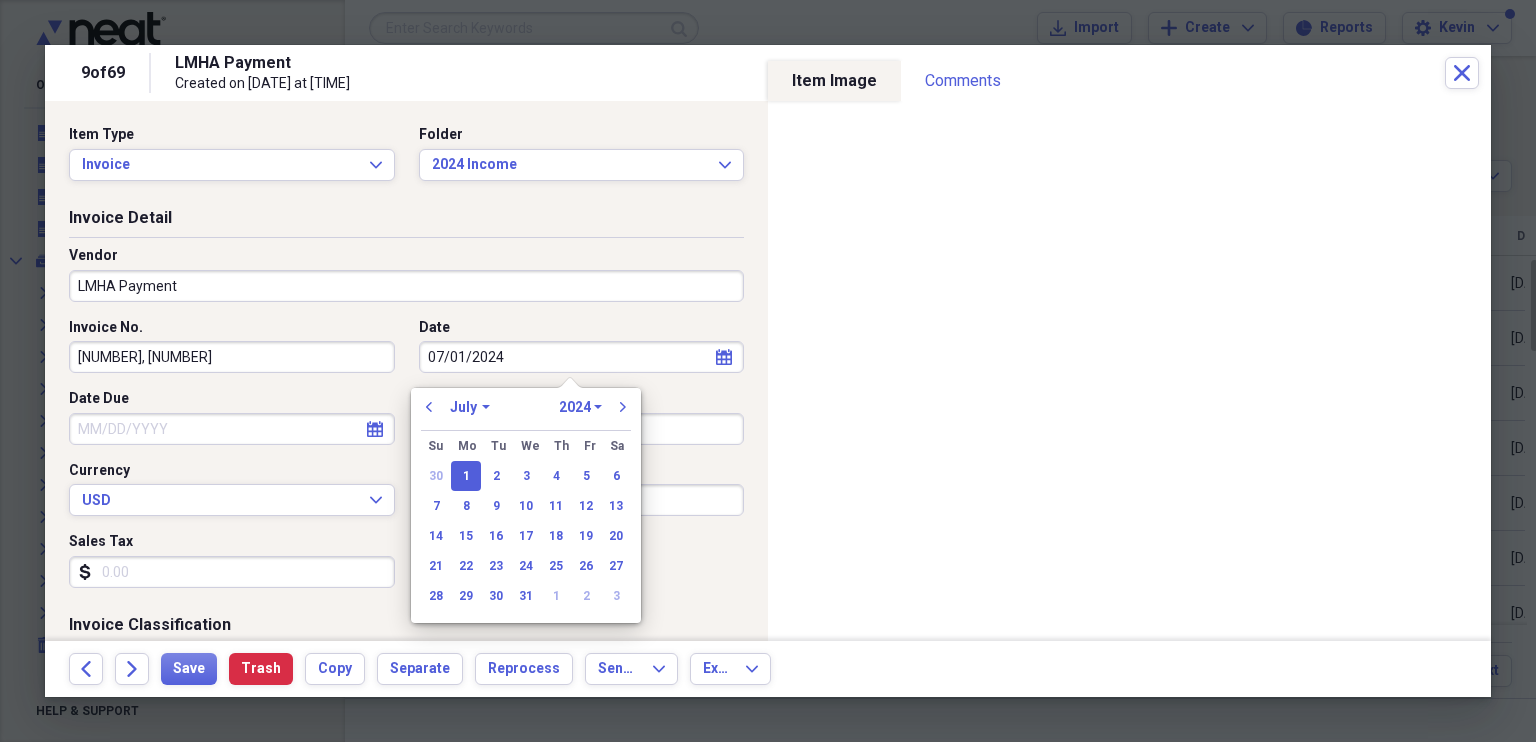 click on "07/01/2024" at bounding box center (582, 357) 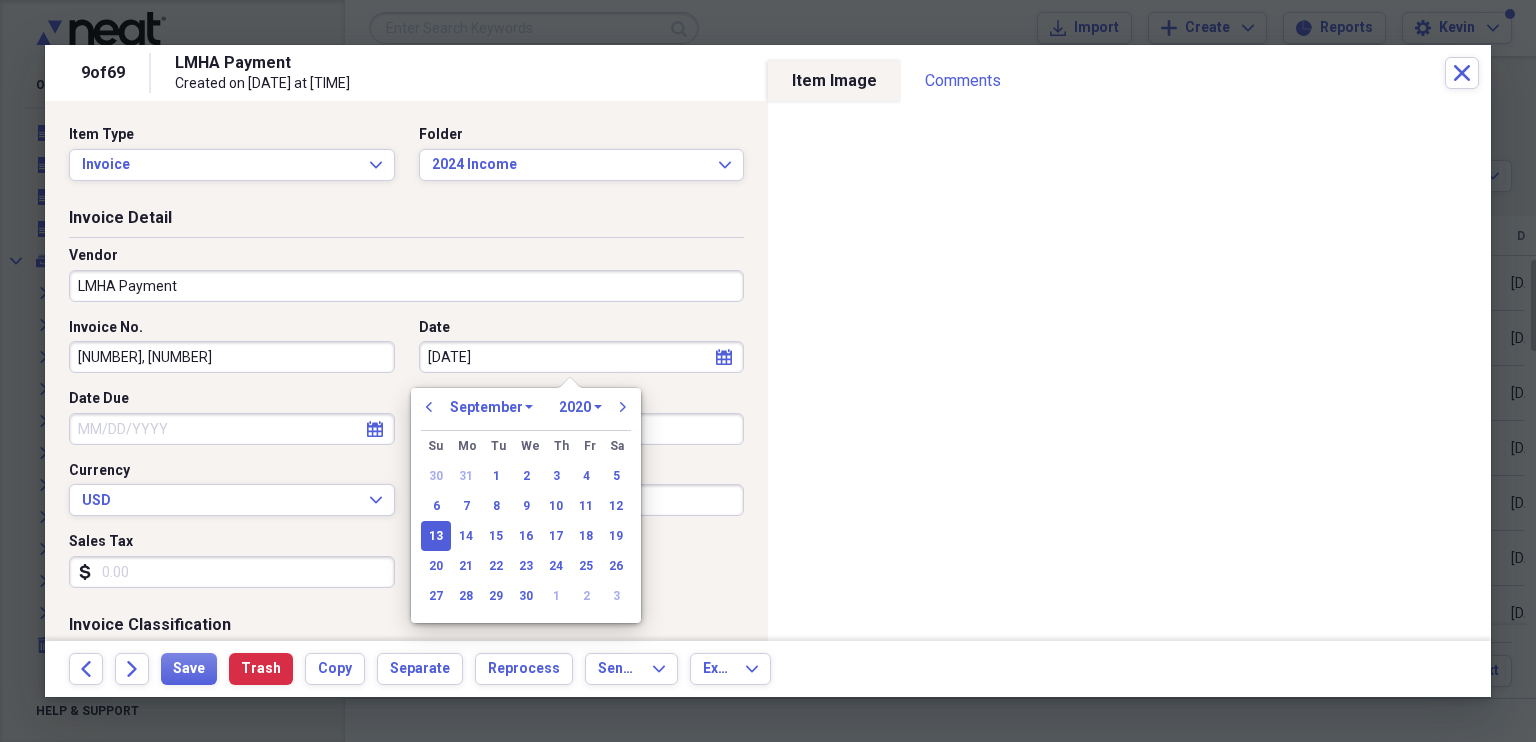 click on "[DATE]" at bounding box center (582, 357) 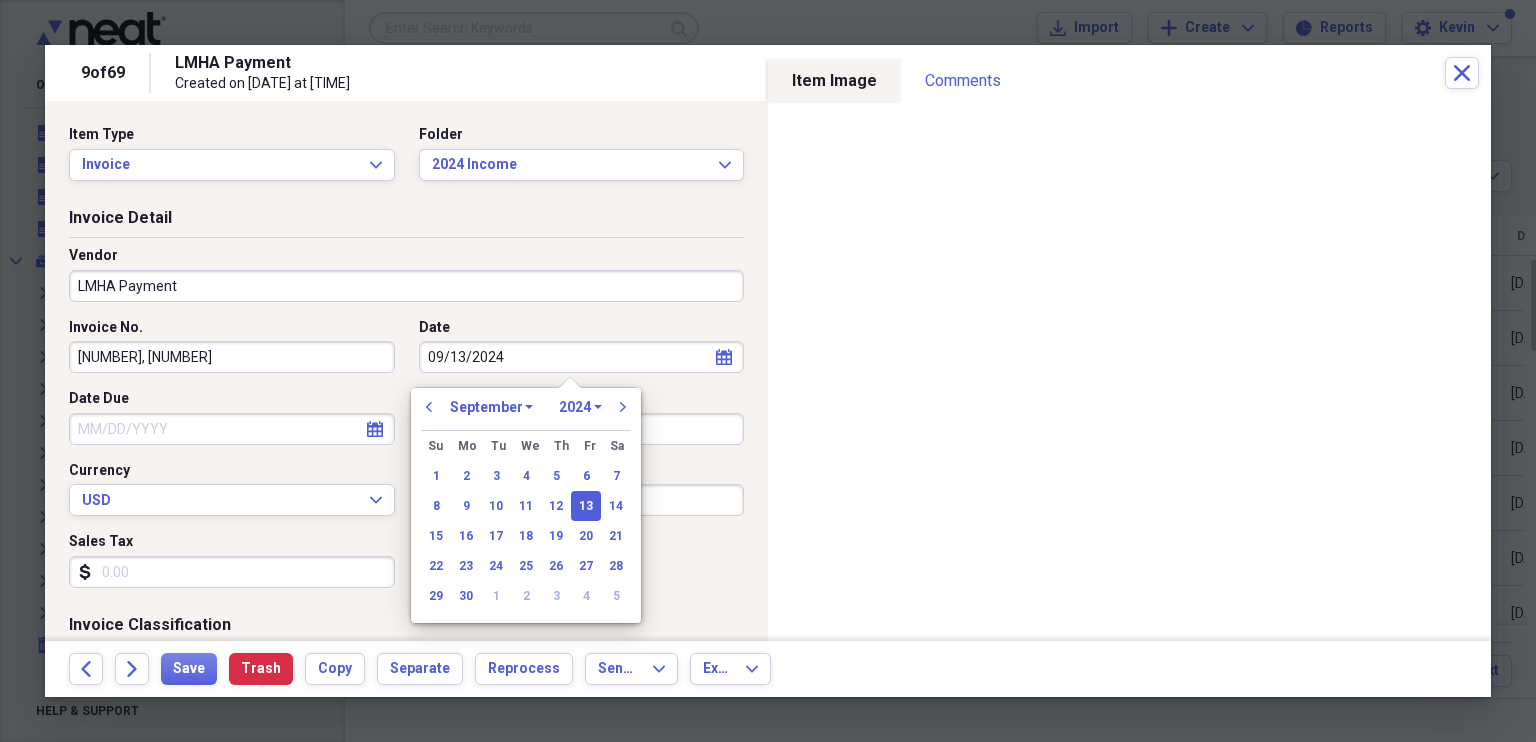 click on "13" at bounding box center [586, 506] 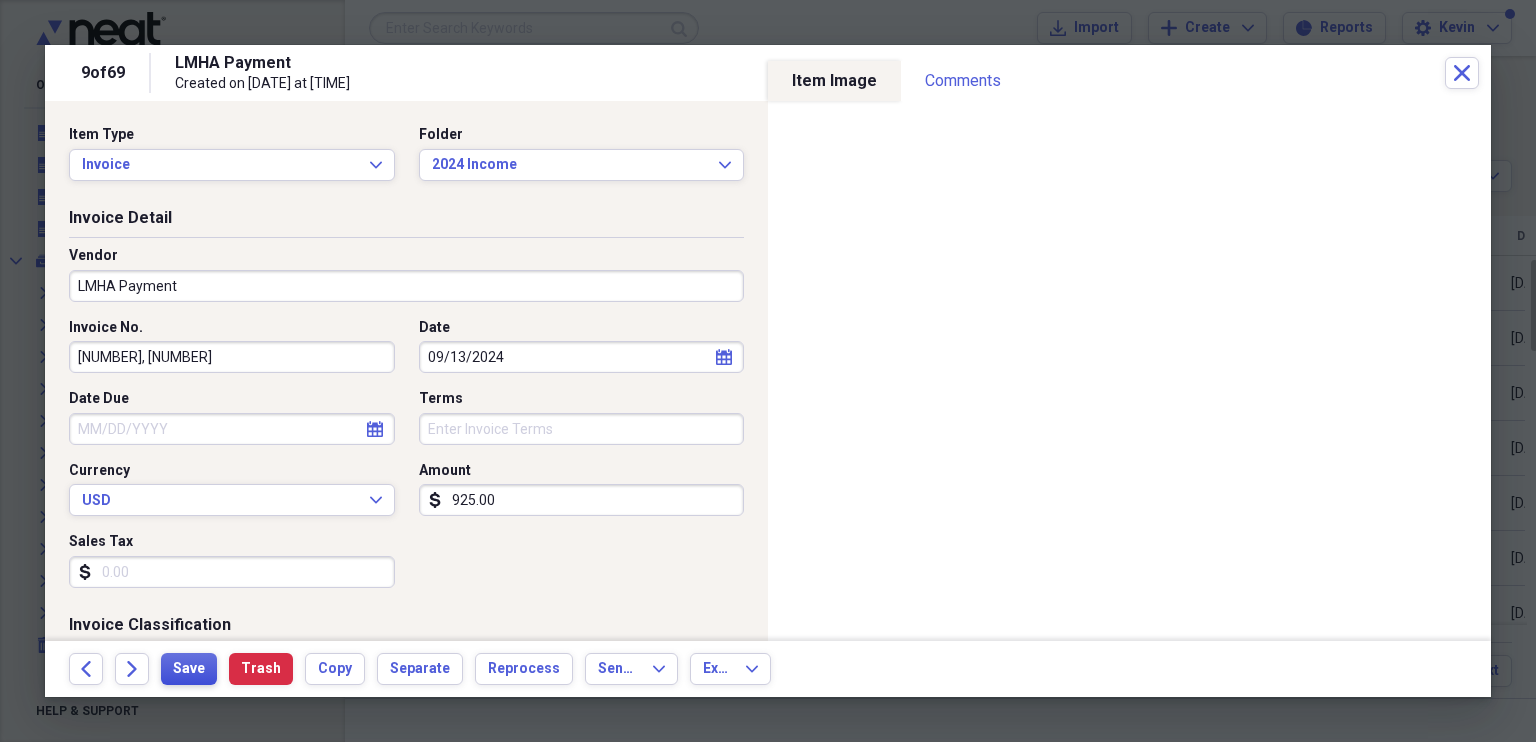 click on "Save" at bounding box center [189, 669] 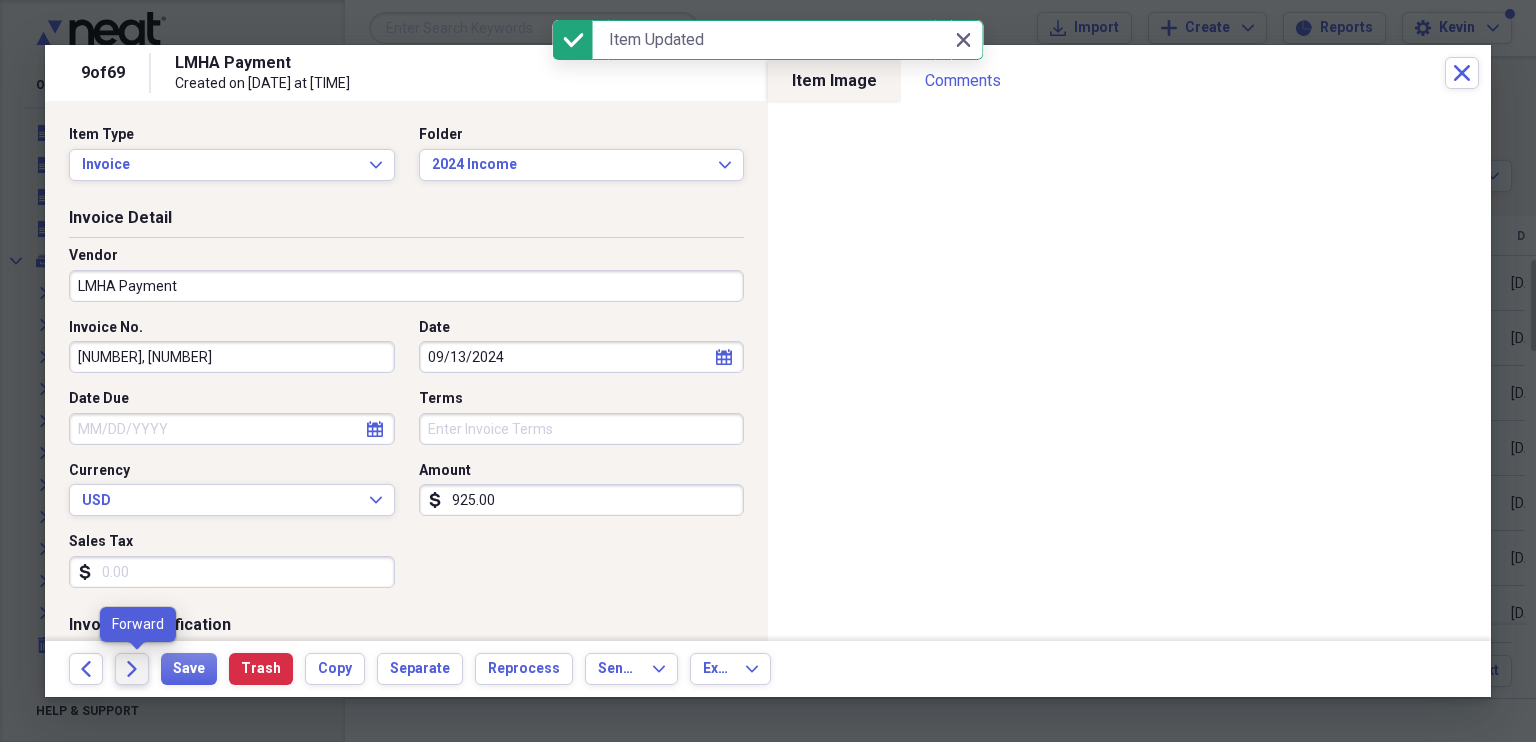 click 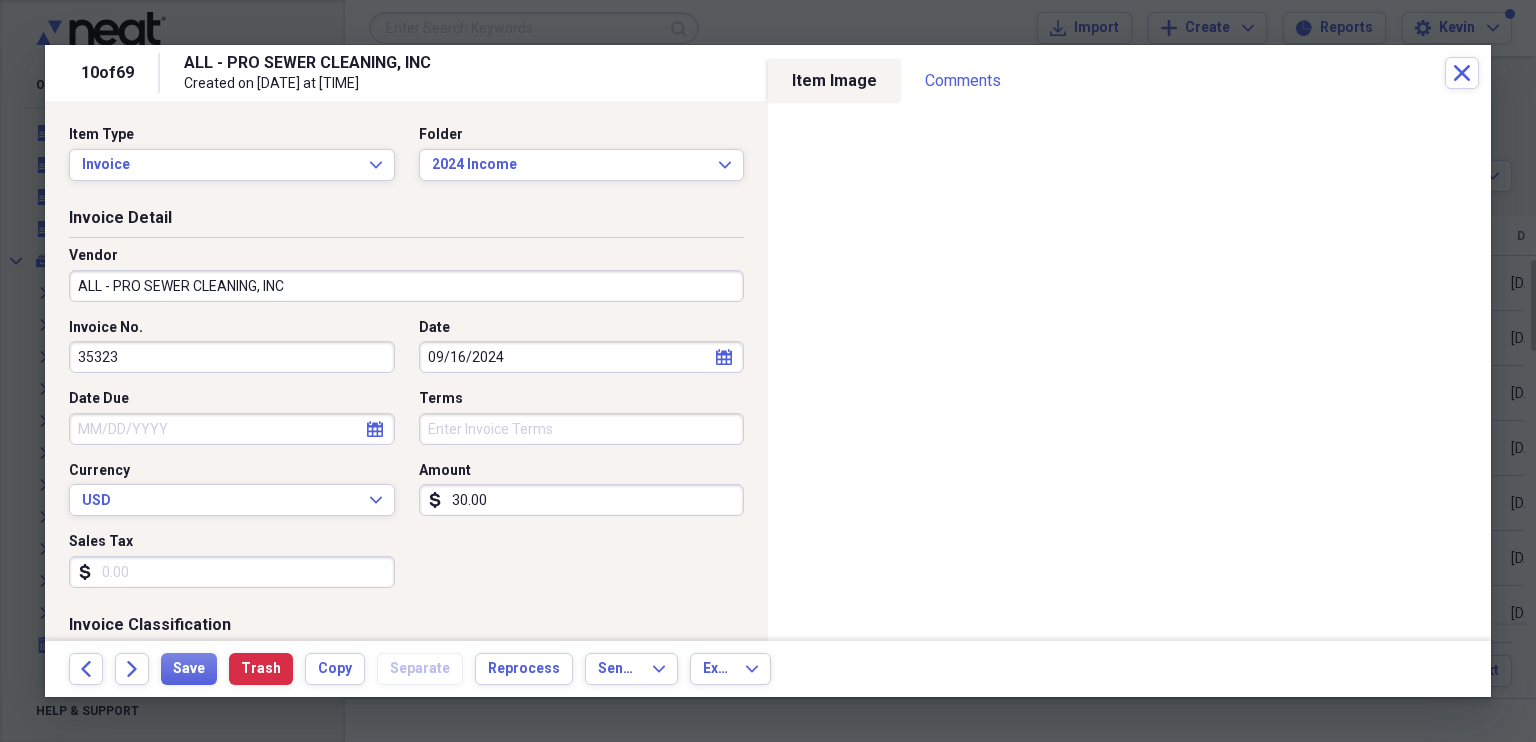 click on "Invoice Classification" at bounding box center [406, 629] 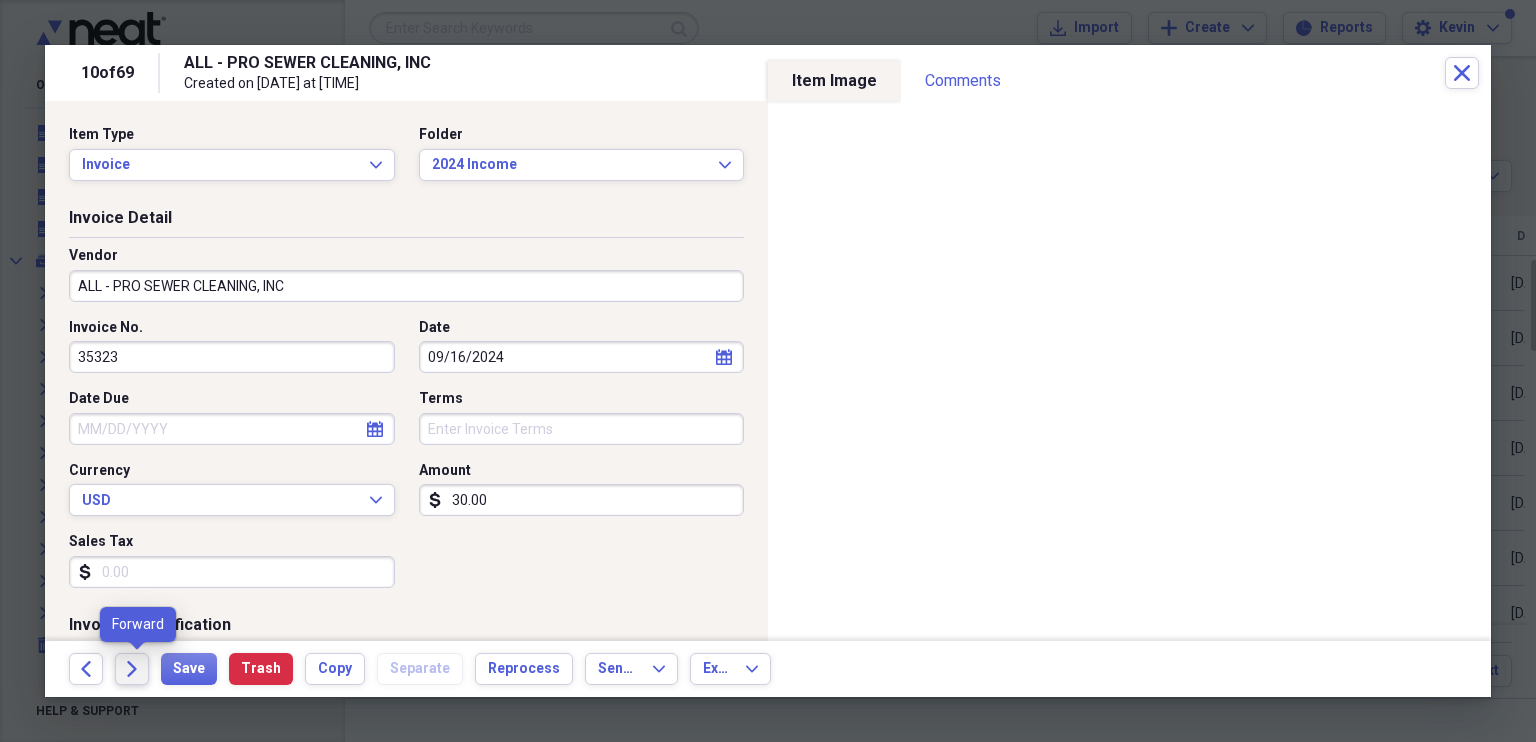click on "Forward" 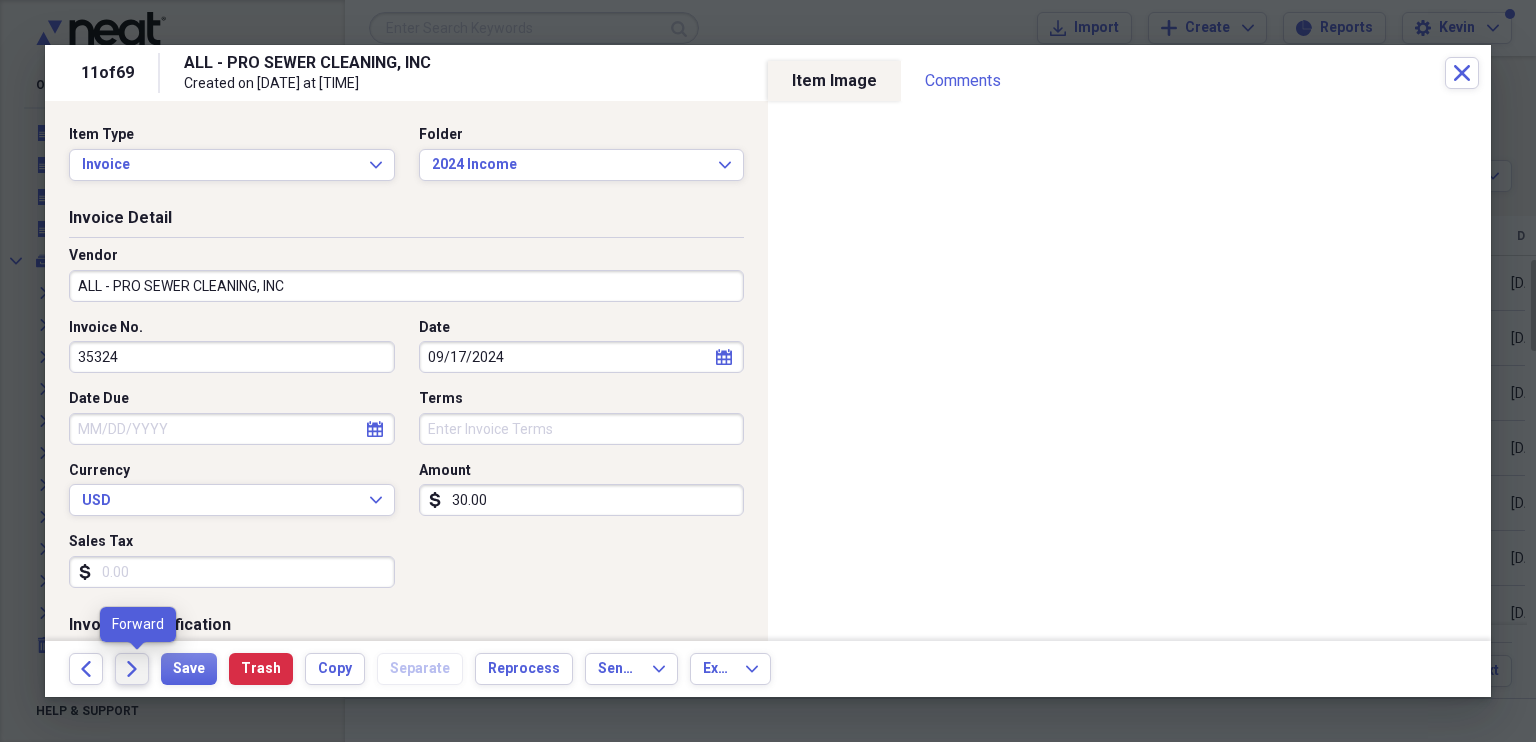 click on "Forward" 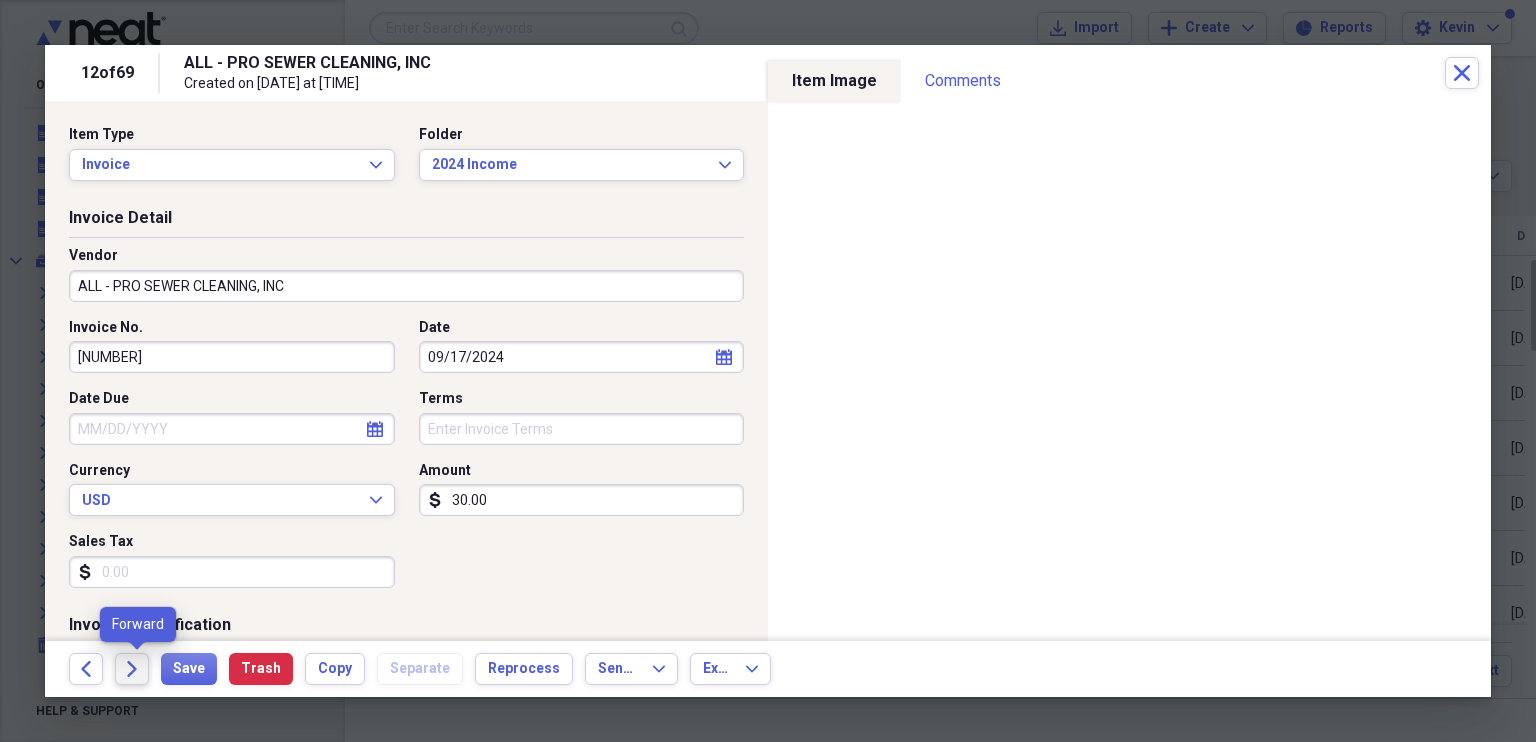 click on "Forward" 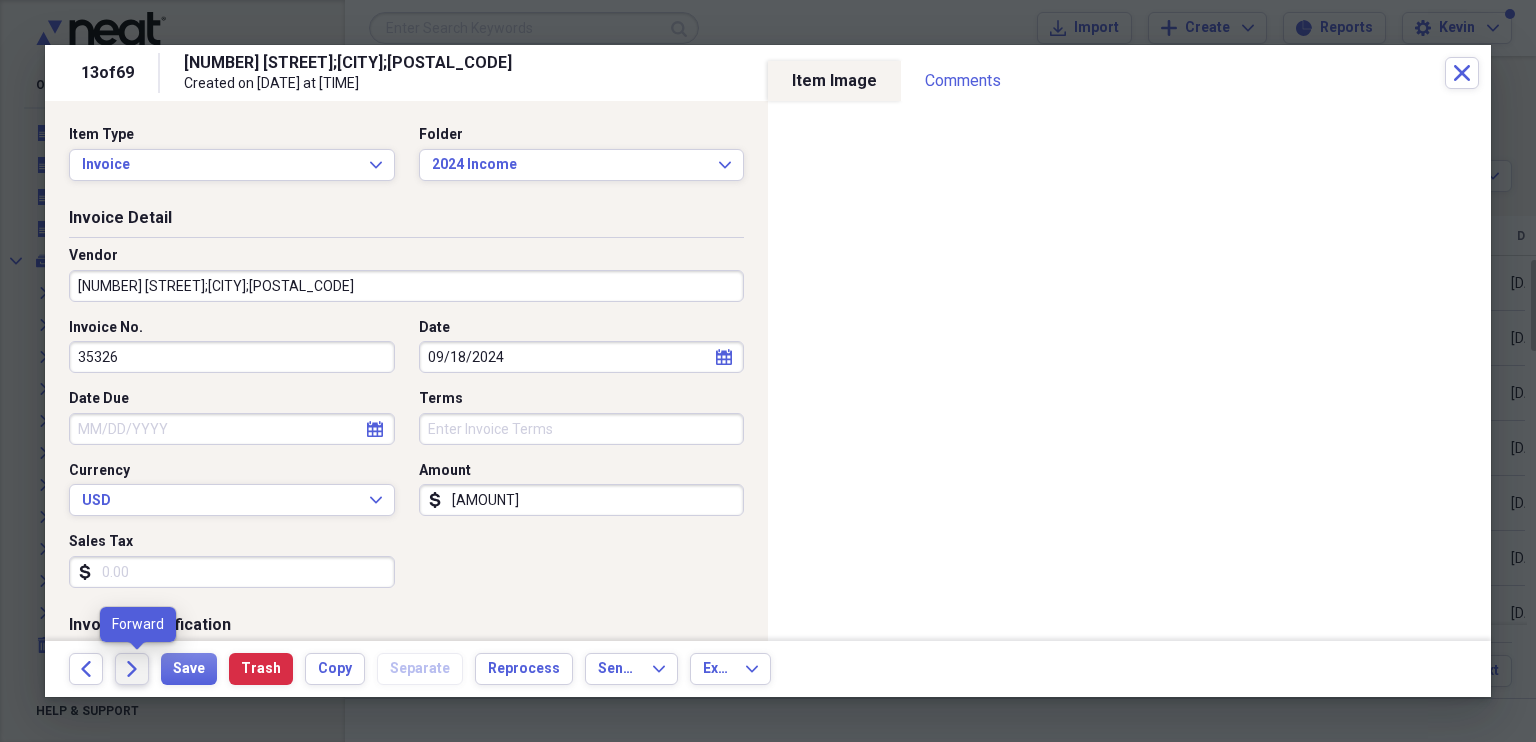 click 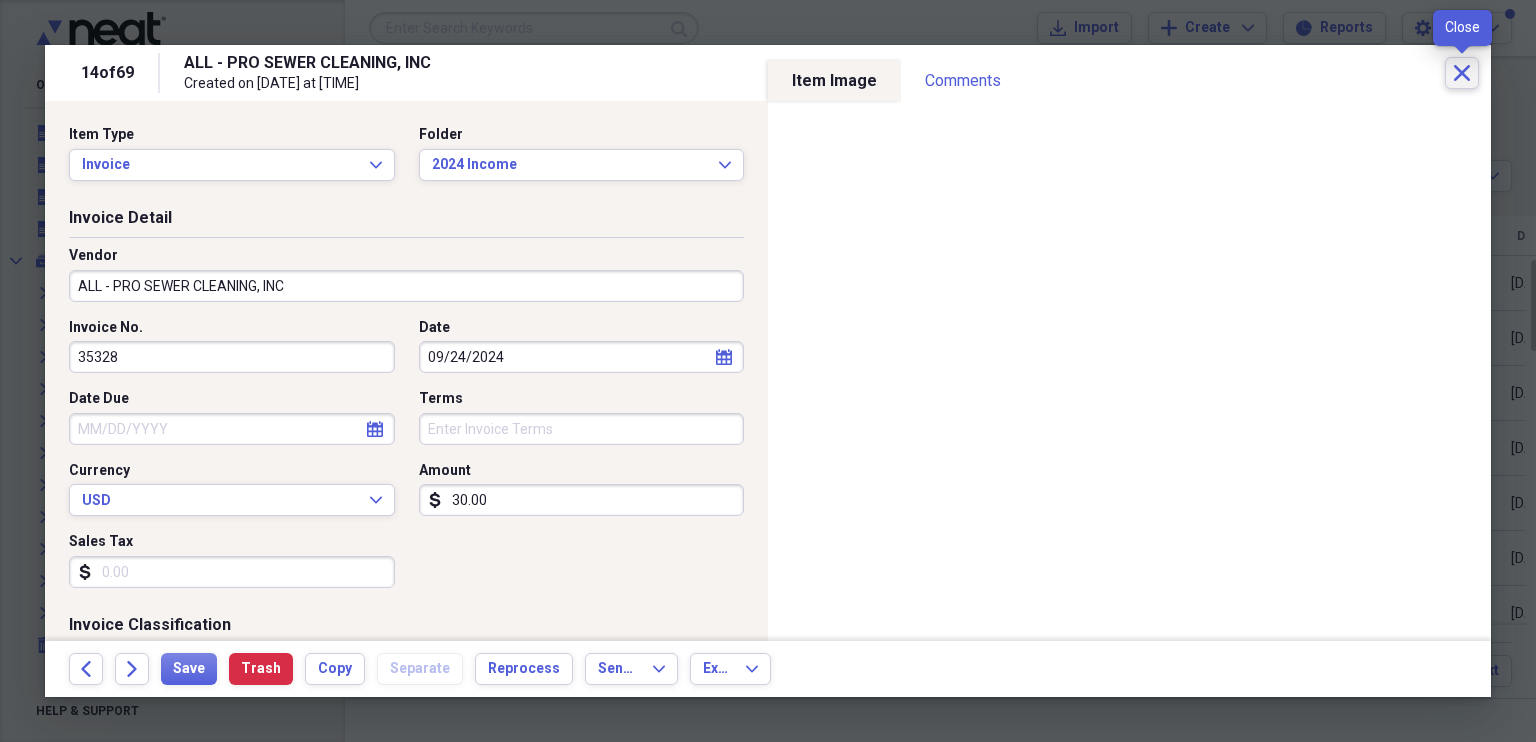 click on "Close" at bounding box center [1462, 73] 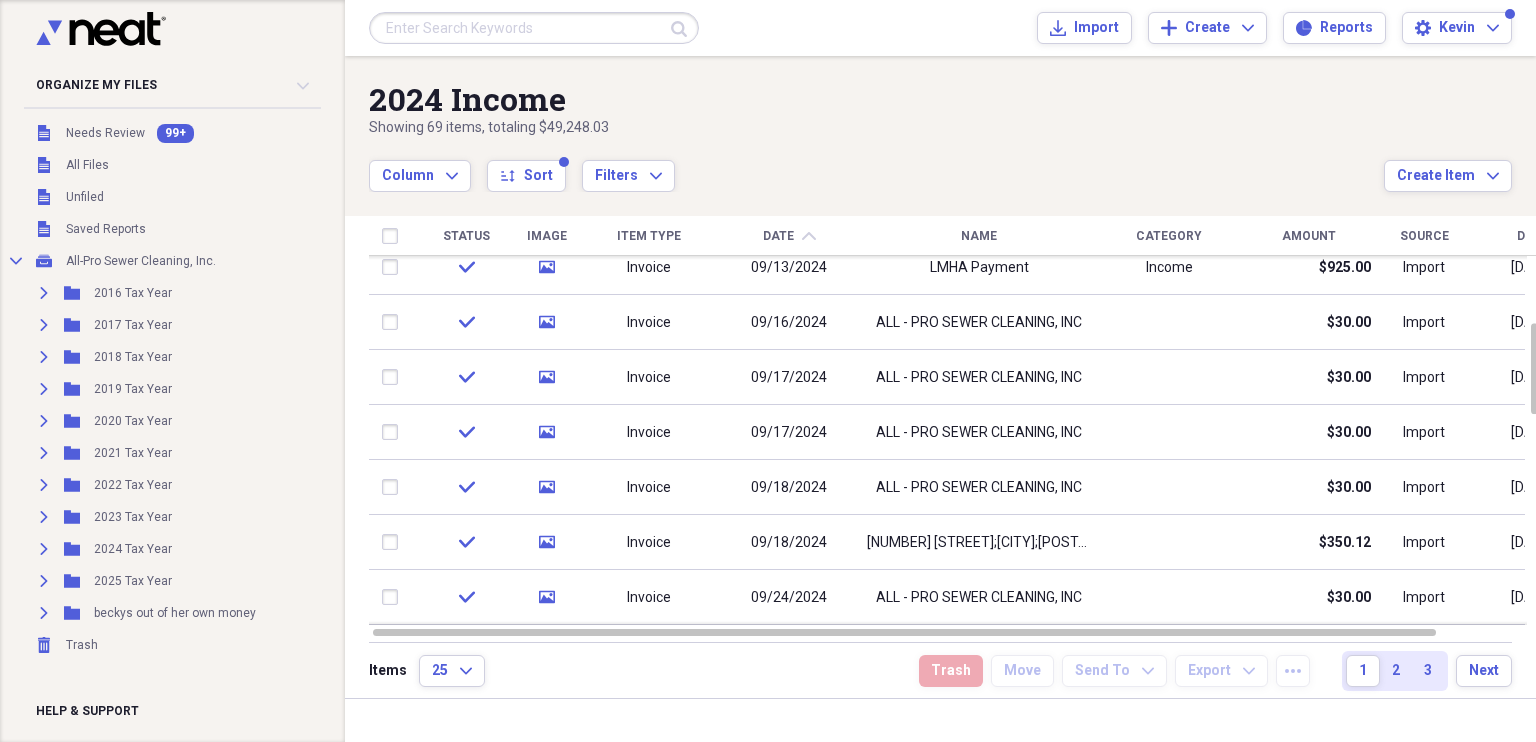 click on "Name" at bounding box center (979, 236) 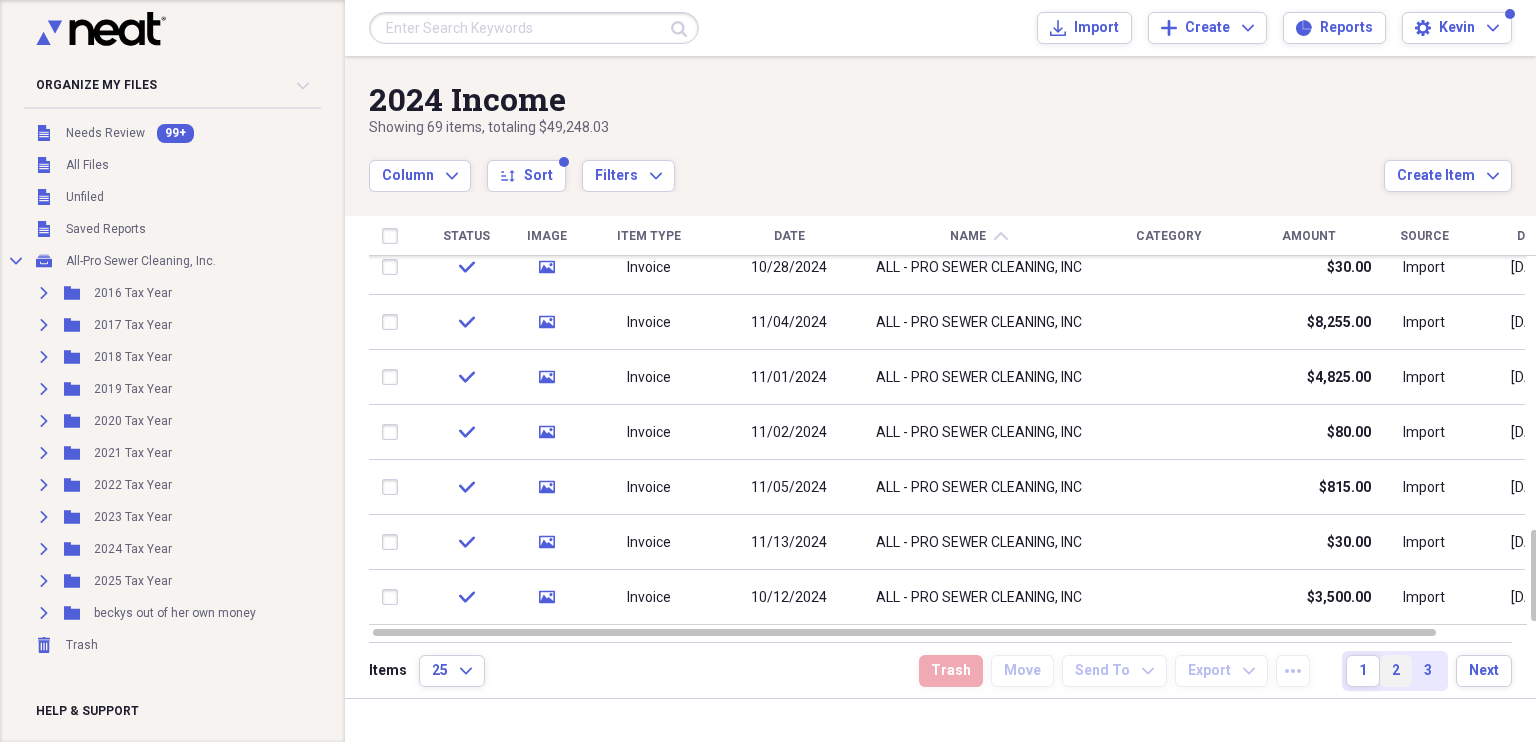 click on "2" at bounding box center (1396, 671) 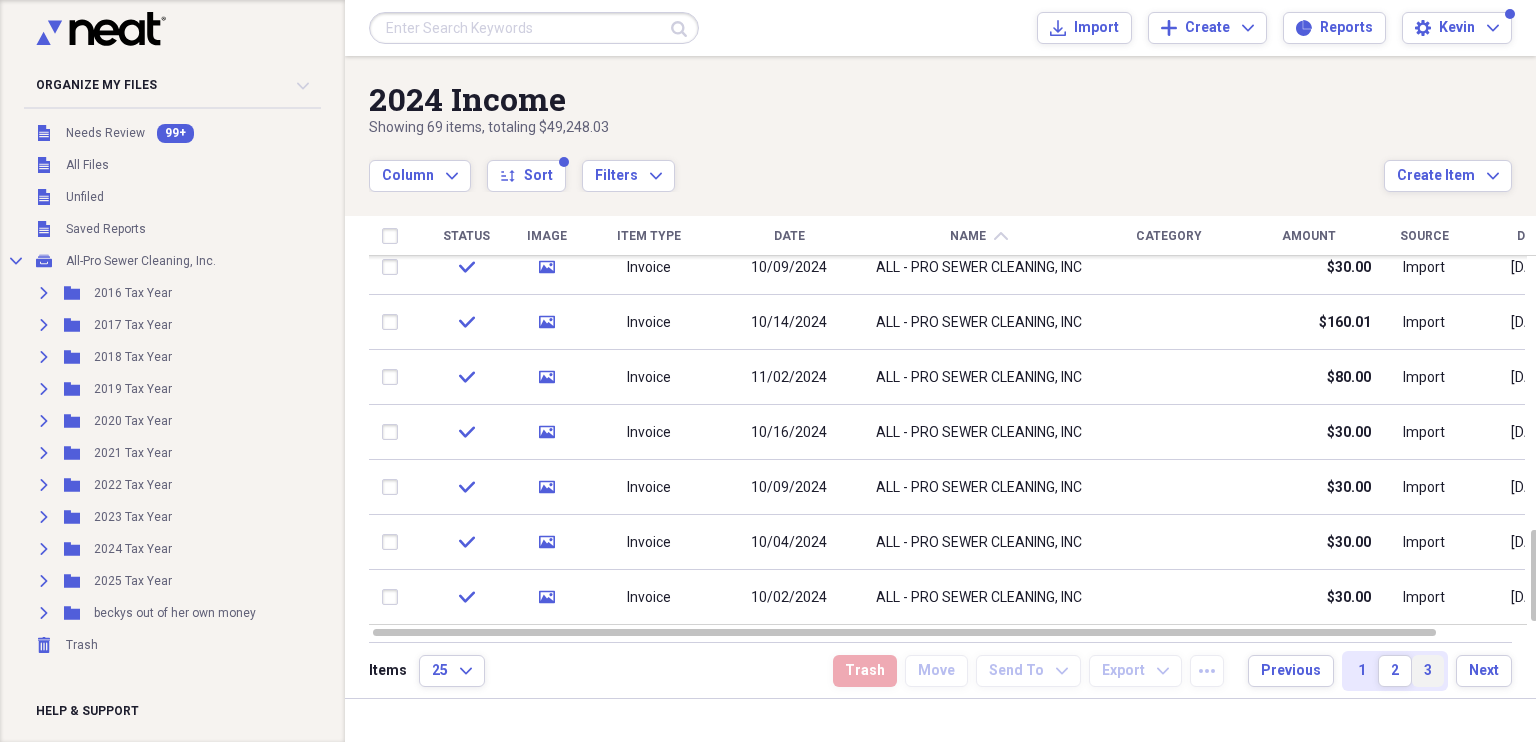 click on "3" at bounding box center [1428, 671] 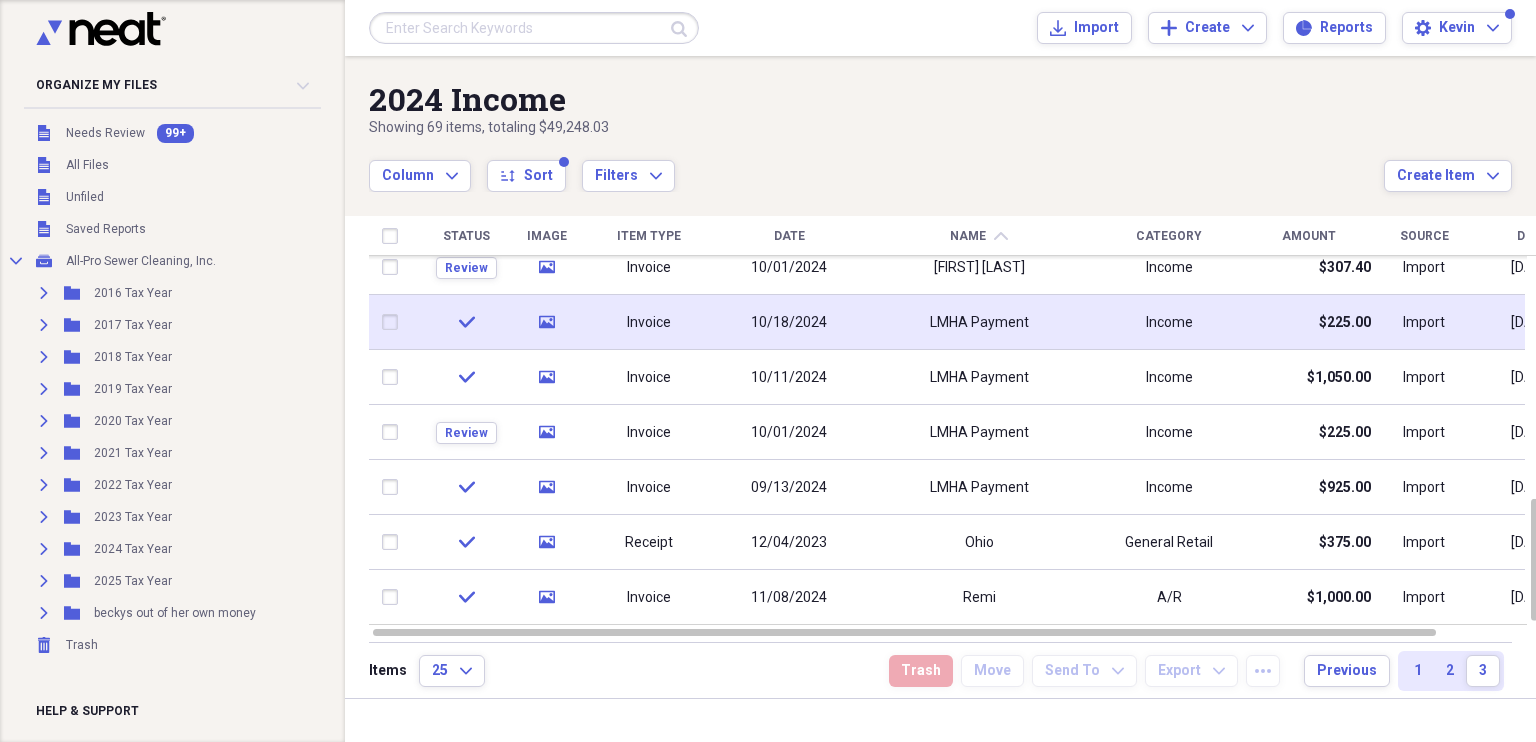 click on "LMHA Payment" at bounding box center (979, 323) 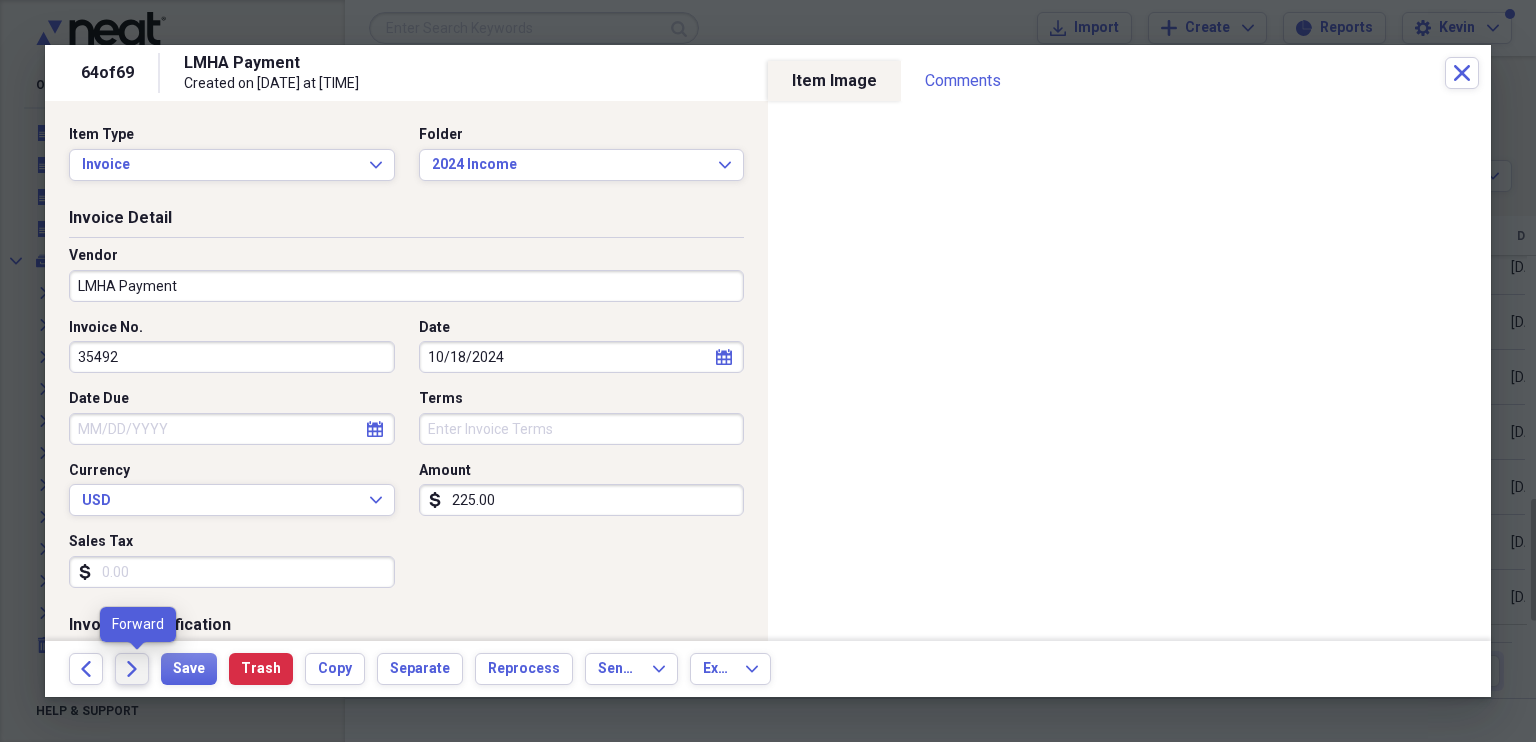 click on "Forward" at bounding box center (132, 669) 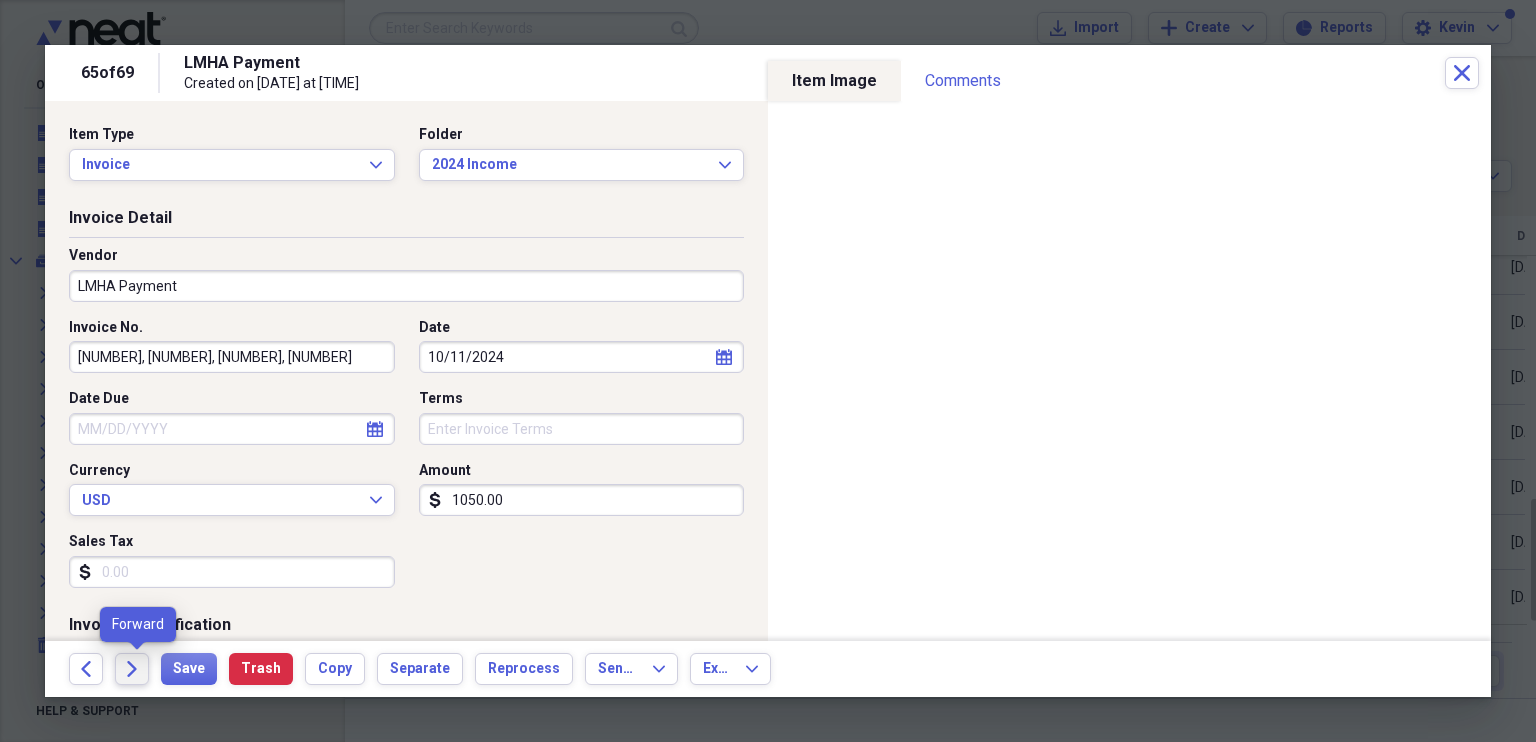 click on "Forward" at bounding box center [132, 669] 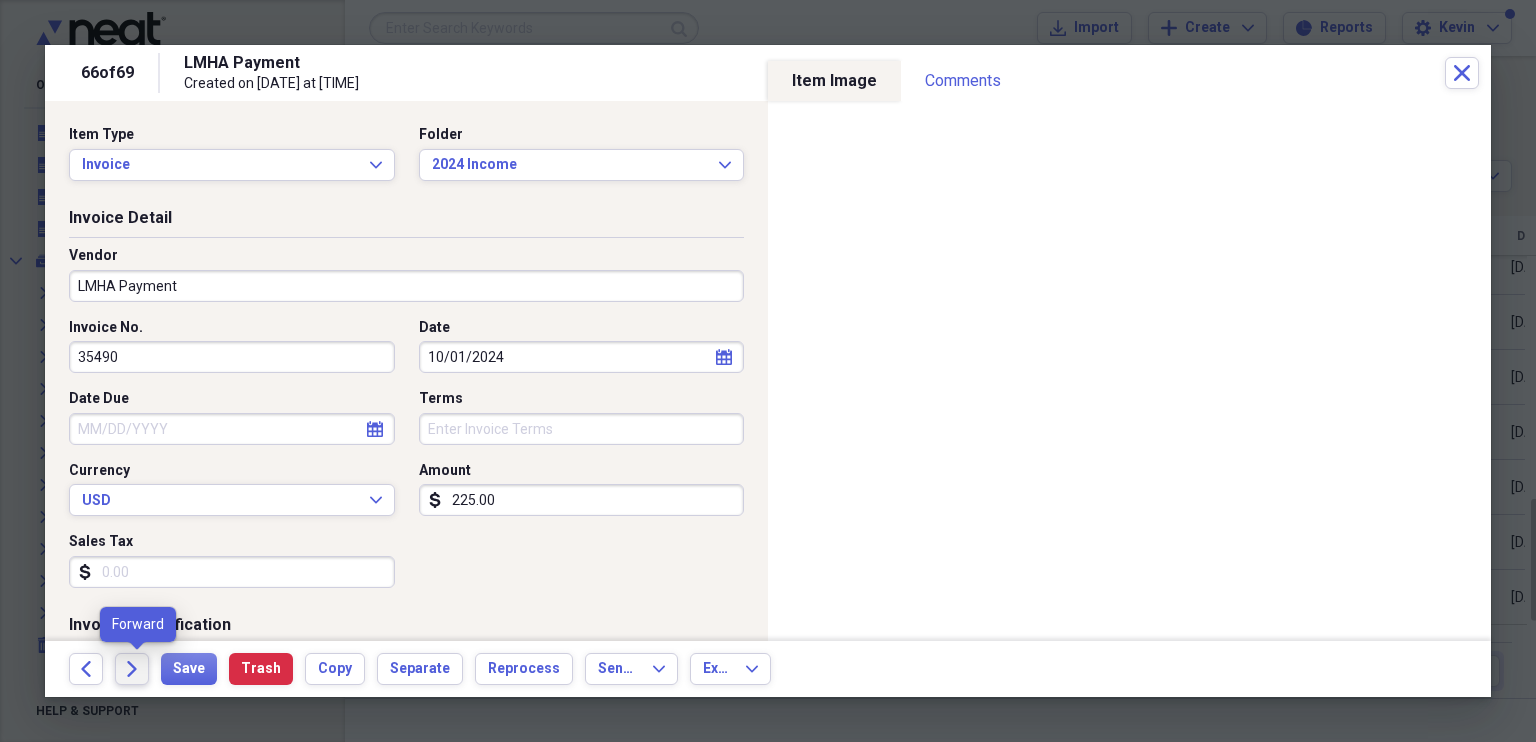 click on "Forward" 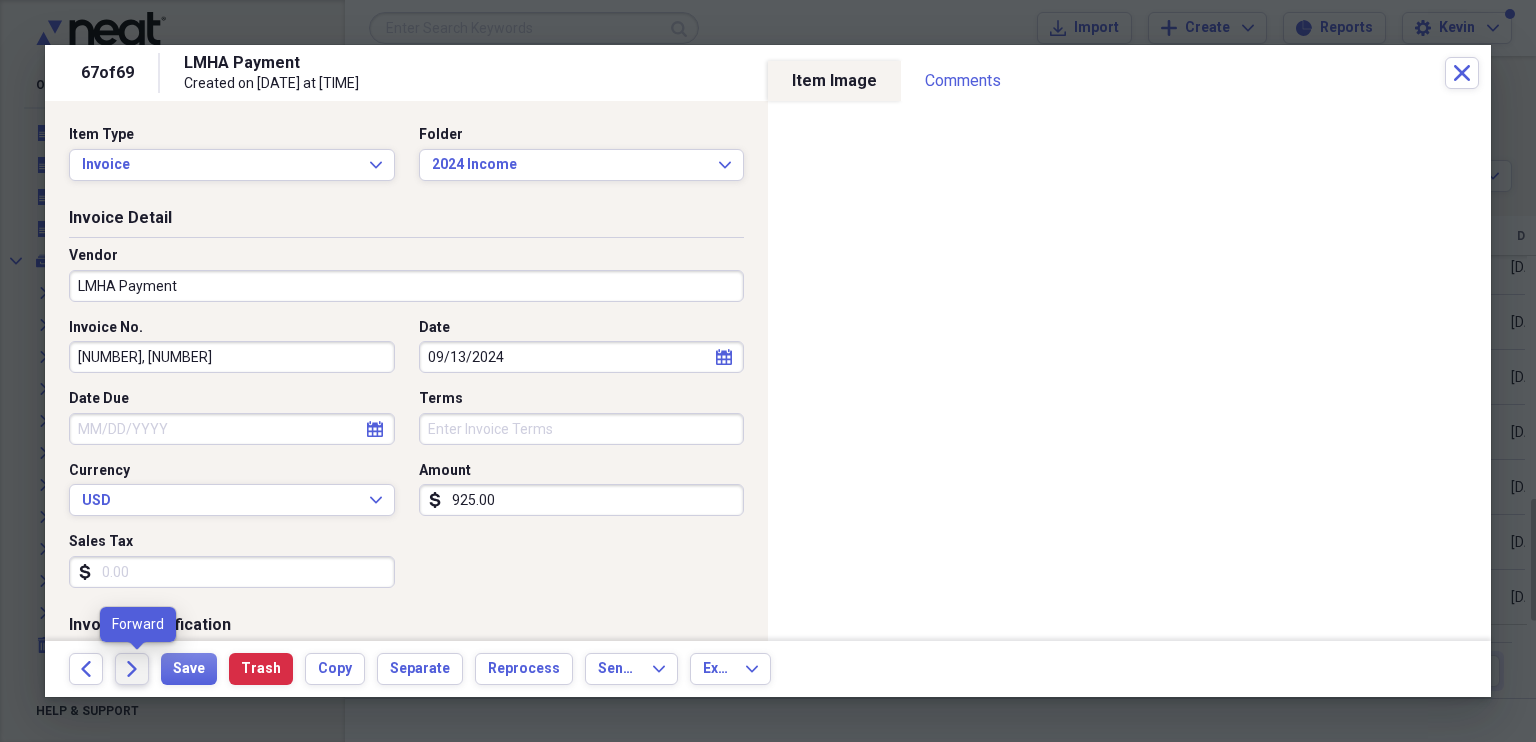 click on "Forward" 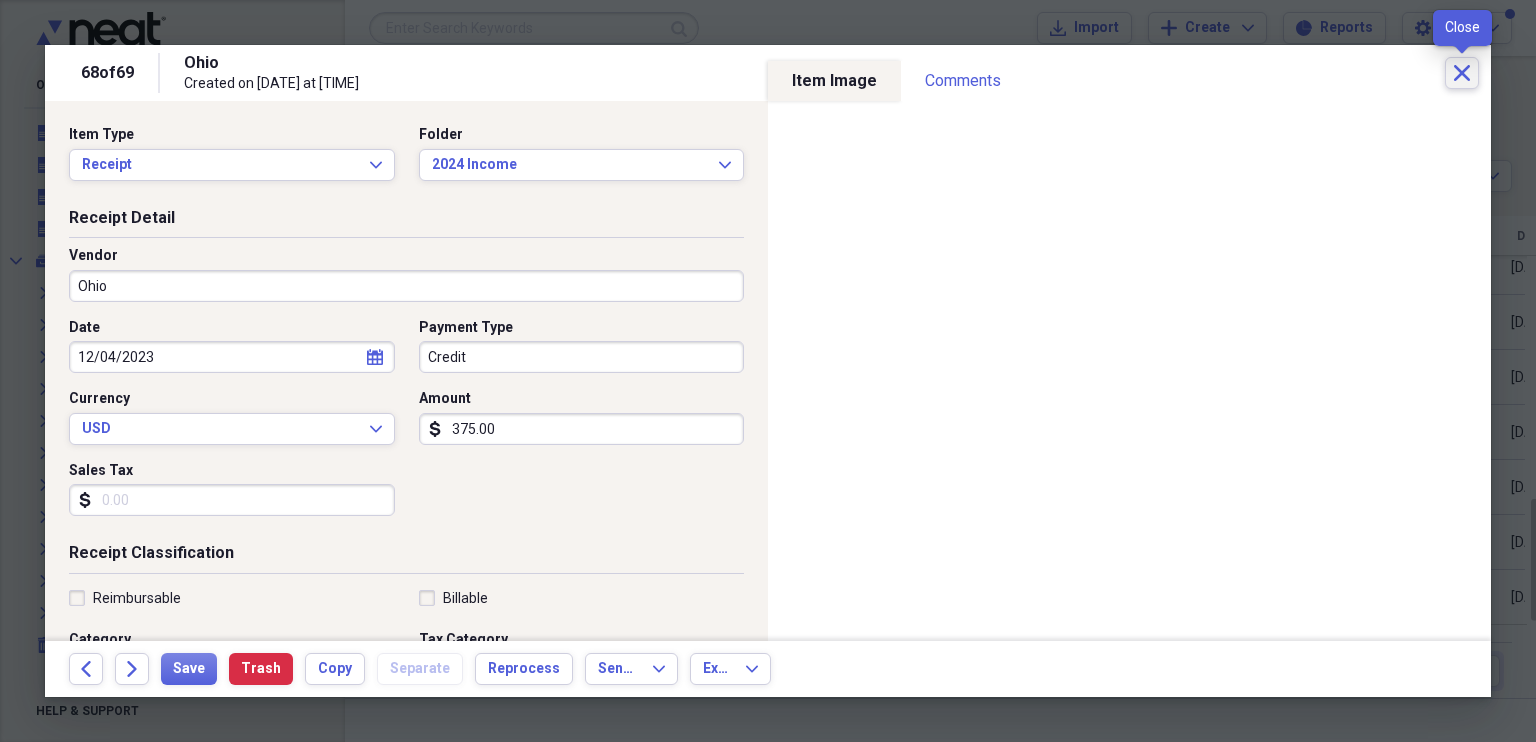click on "Close" at bounding box center (1462, 73) 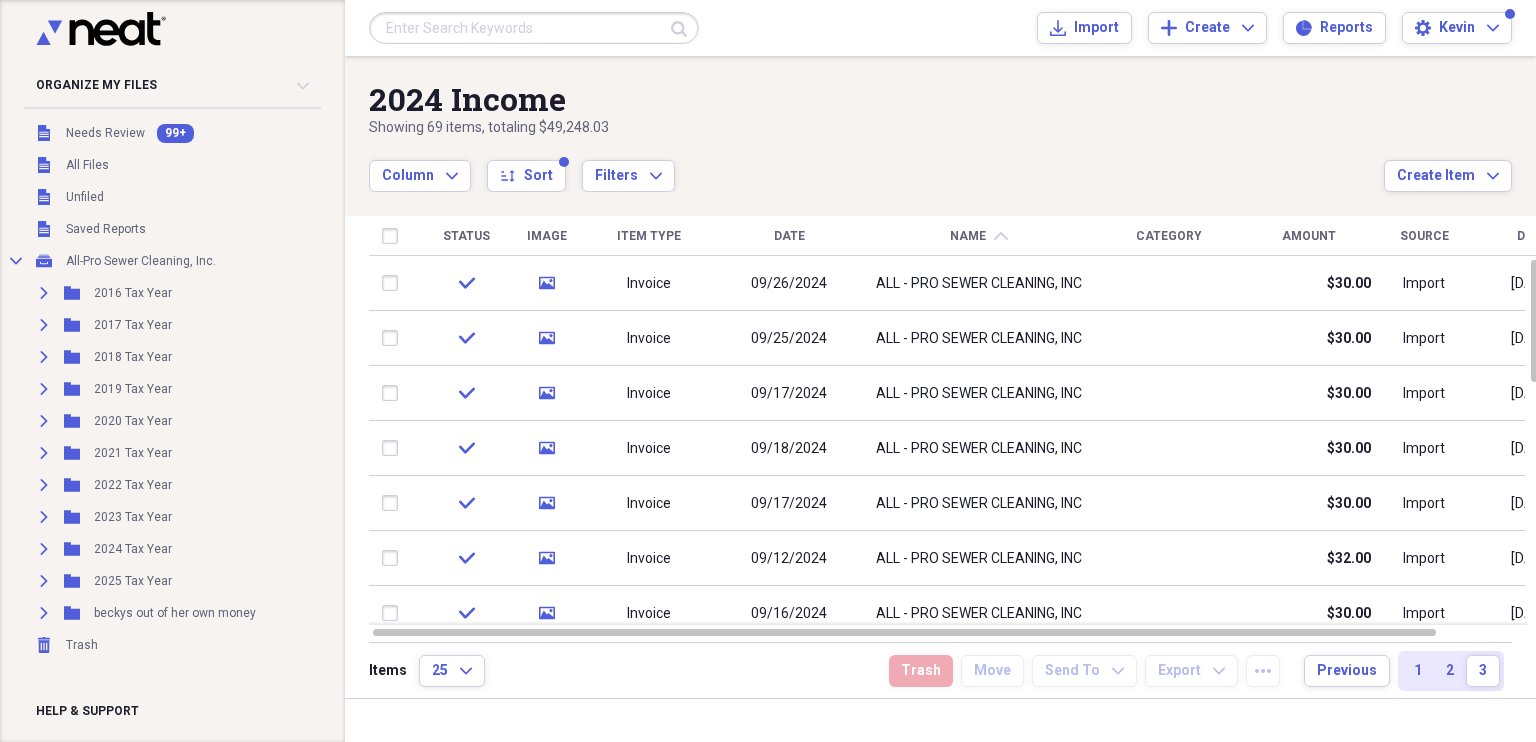 click on "Amount" at bounding box center (1309, 236) 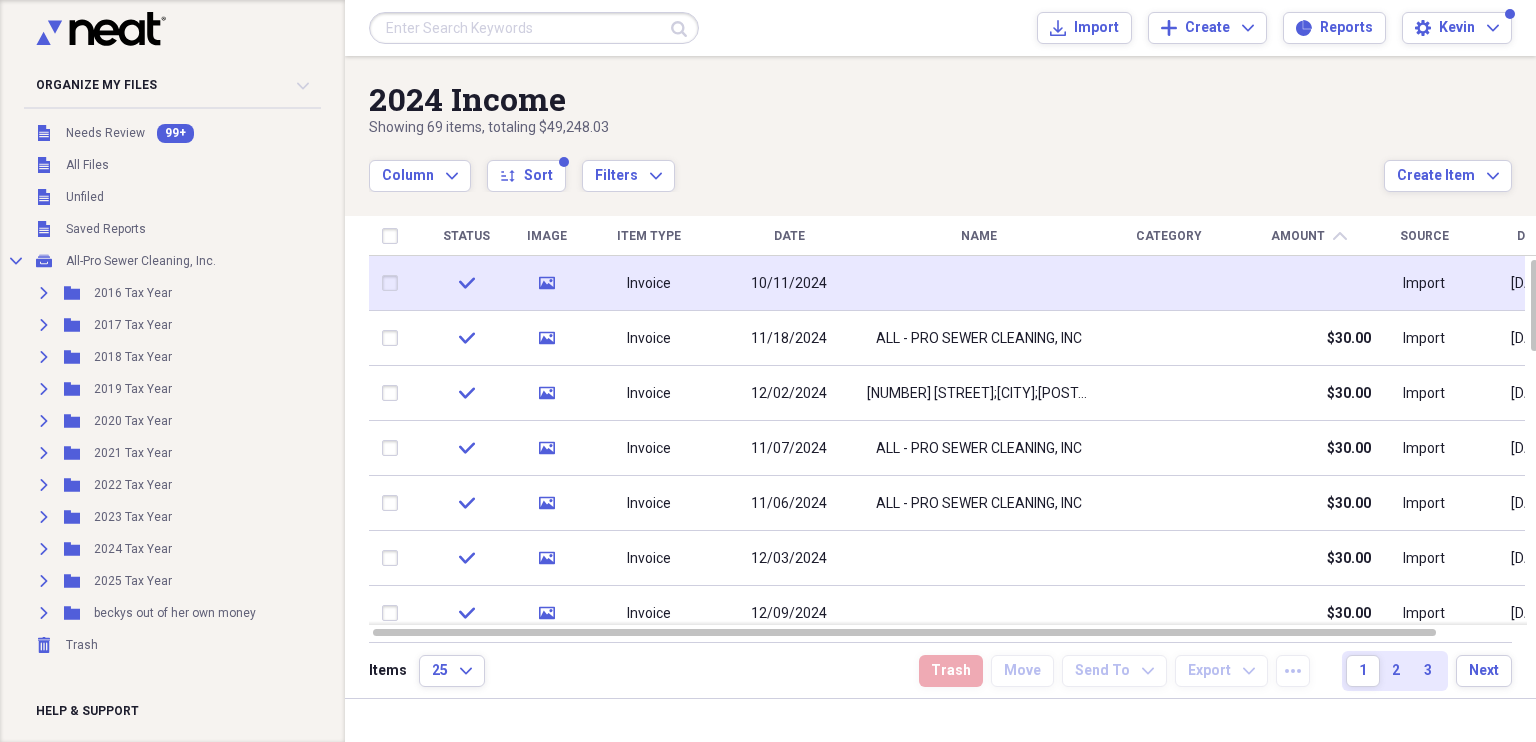 click at bounding box center (979, 283) 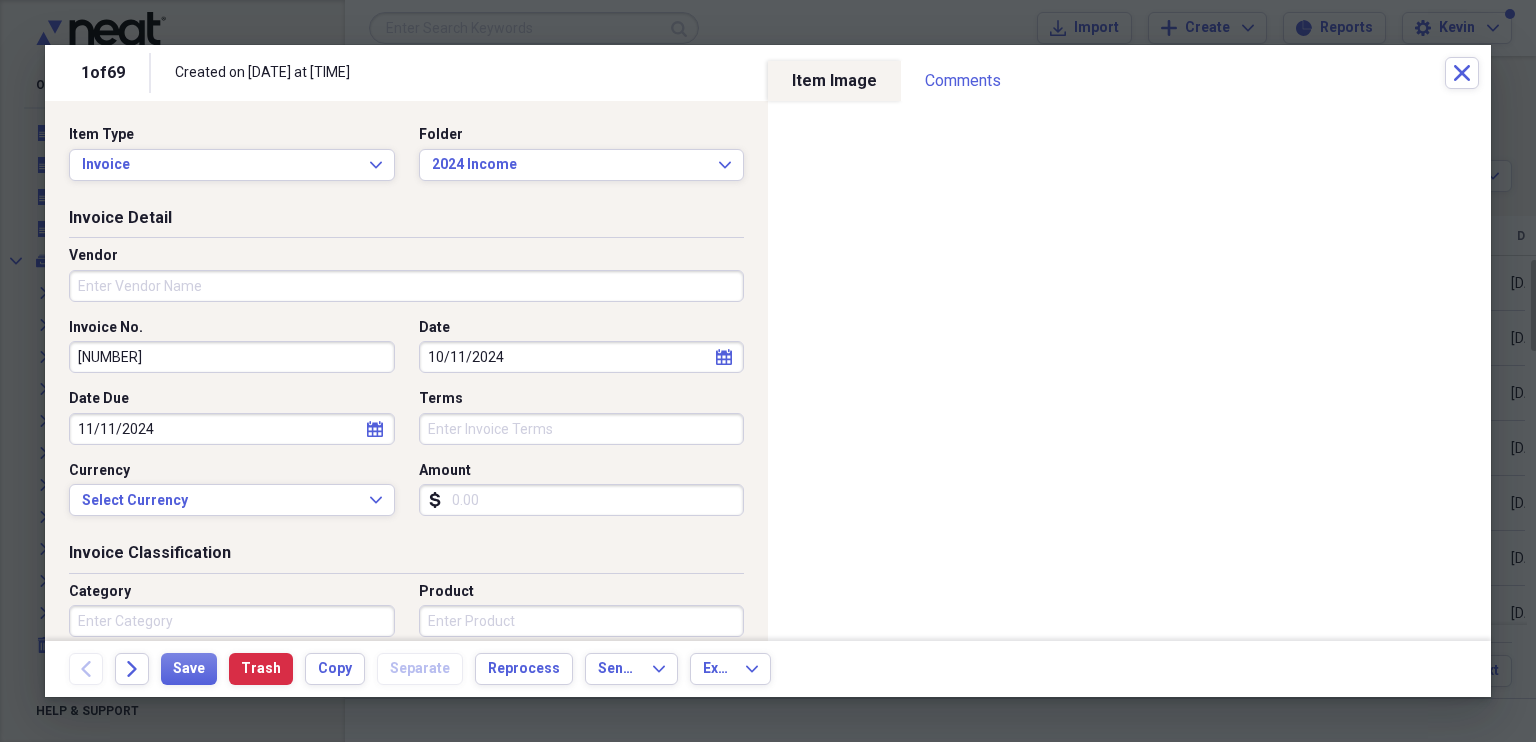 click on "Vendor" at bounding box center [406, 286] 